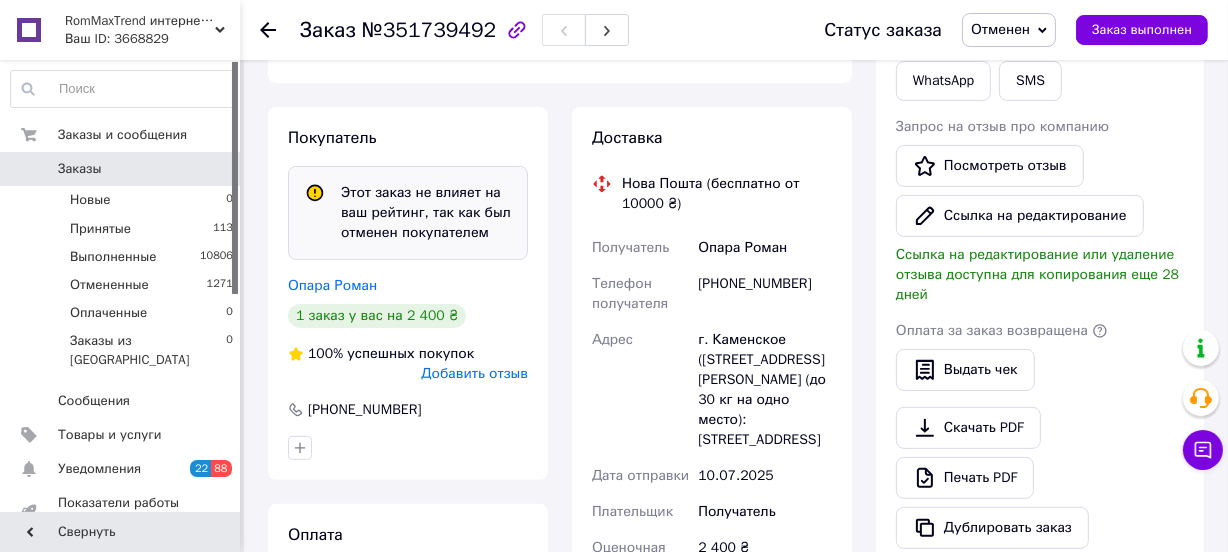 scroll, scrollTop: 454, scrollLeft: 0, axis: vertical 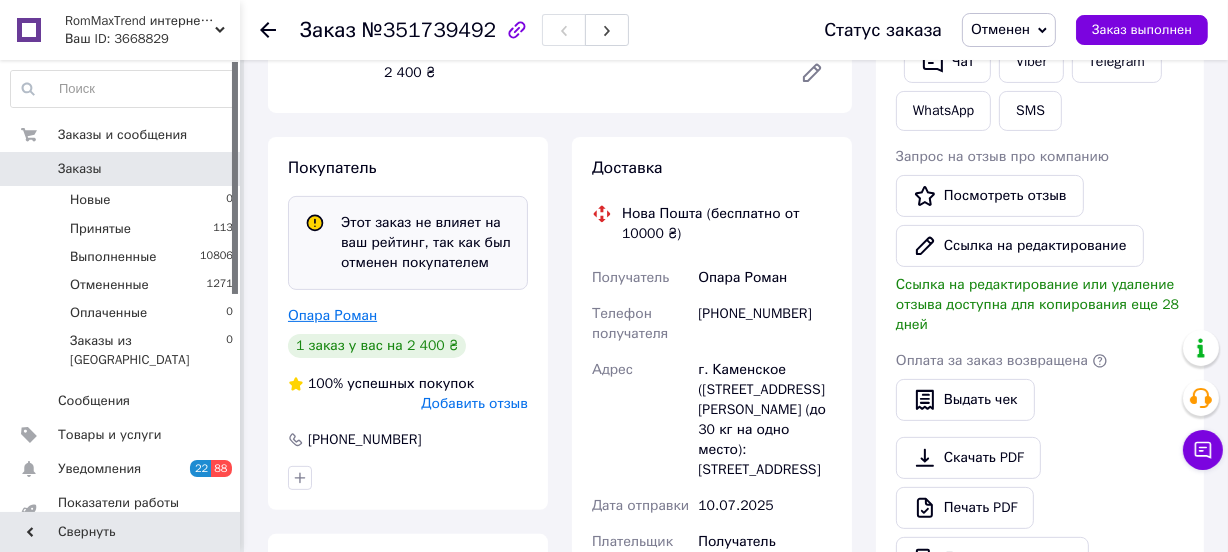 click on "Опара Роман" at bounding box center [332, 315] 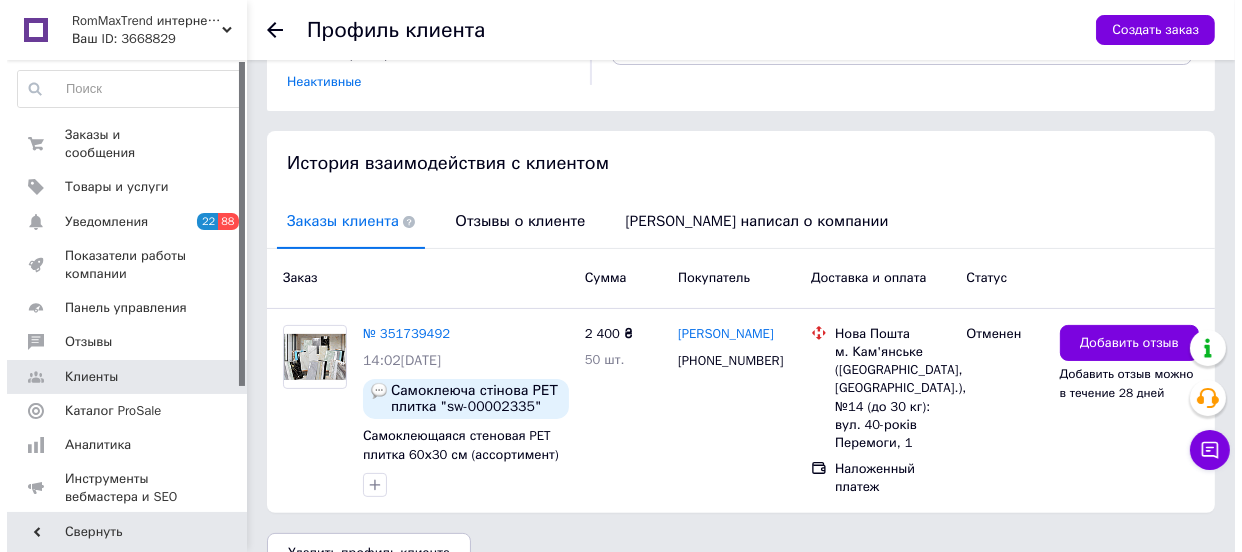 scroll, scrollTop: 390, scrollLeft: 0, axis: vertical 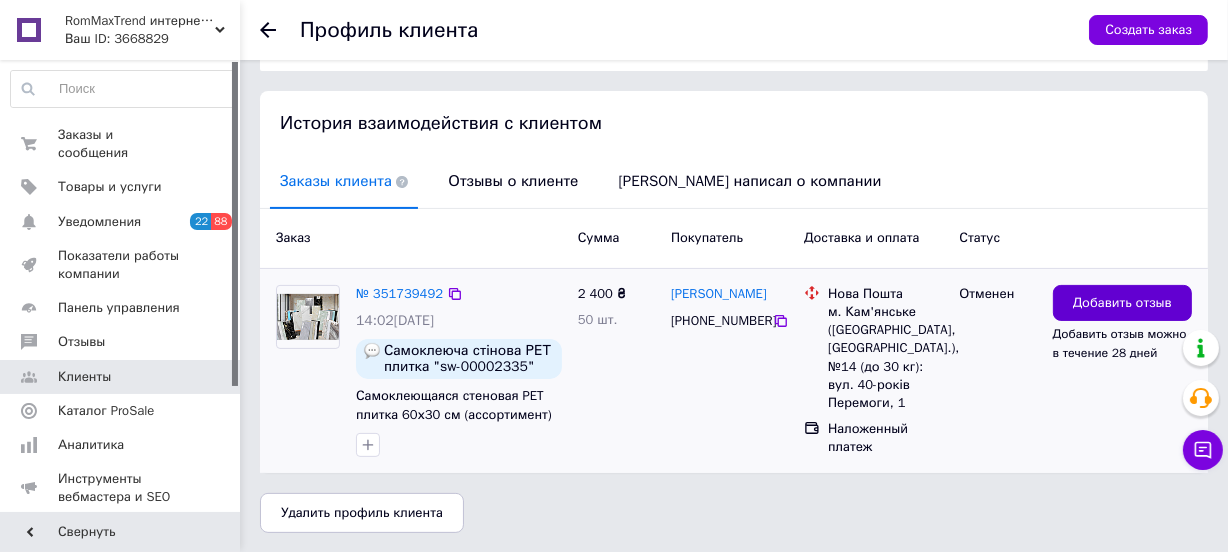 click on "Добавить отзыв" at bounding box center [1122, 303] 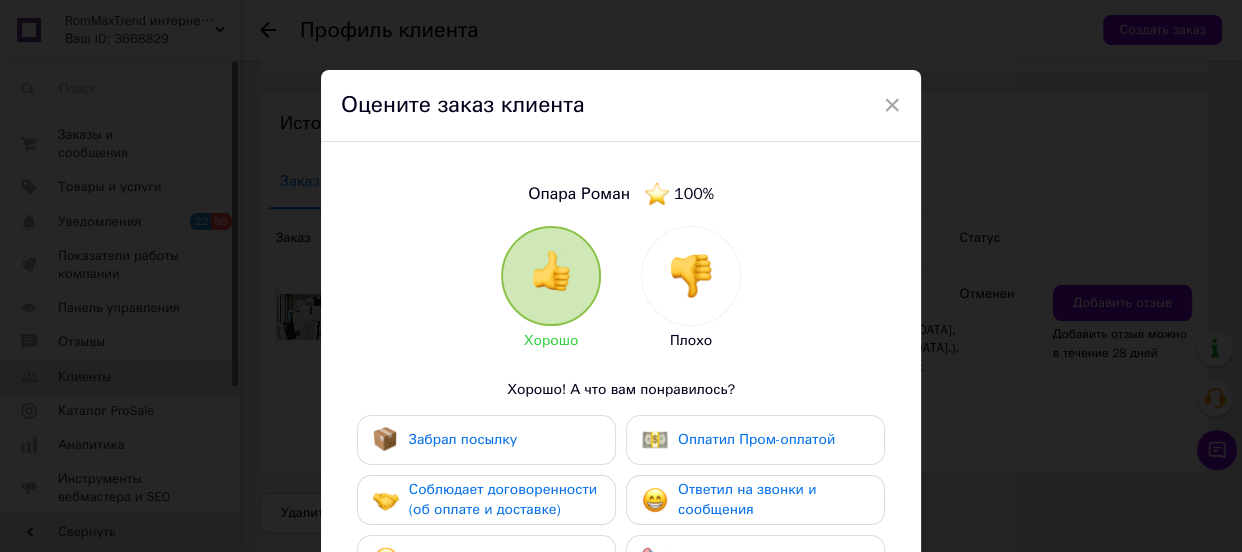 click at bounding box center [691, 276] 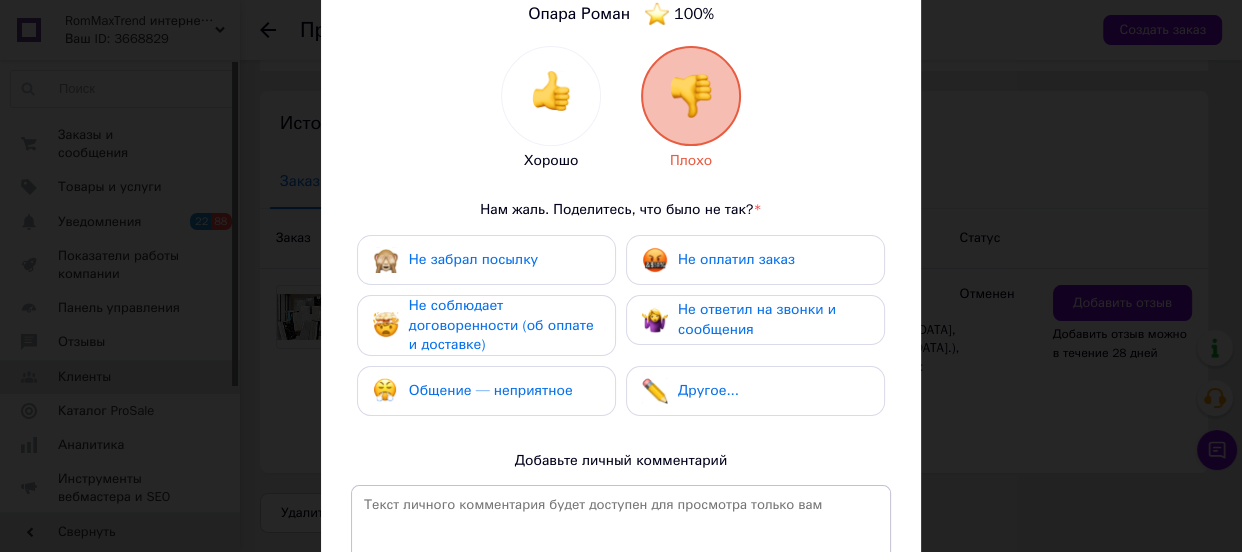 scroll, scrollTop: 181, scrollLeft: 0, axis: vertical 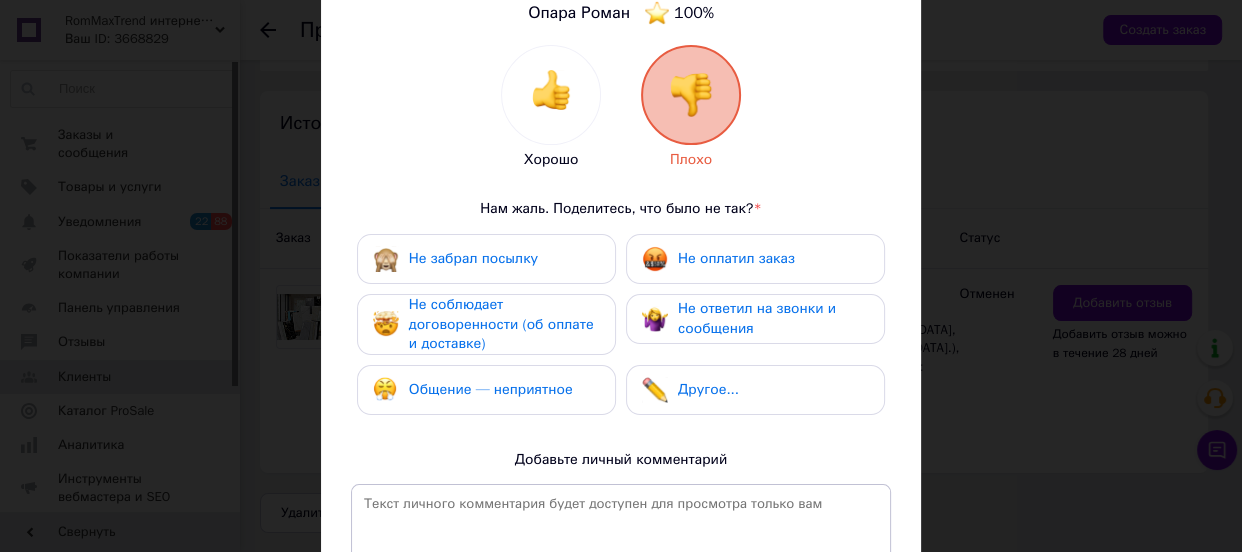 click on "Не оплатил заказ" at bounding box center [736, 258] 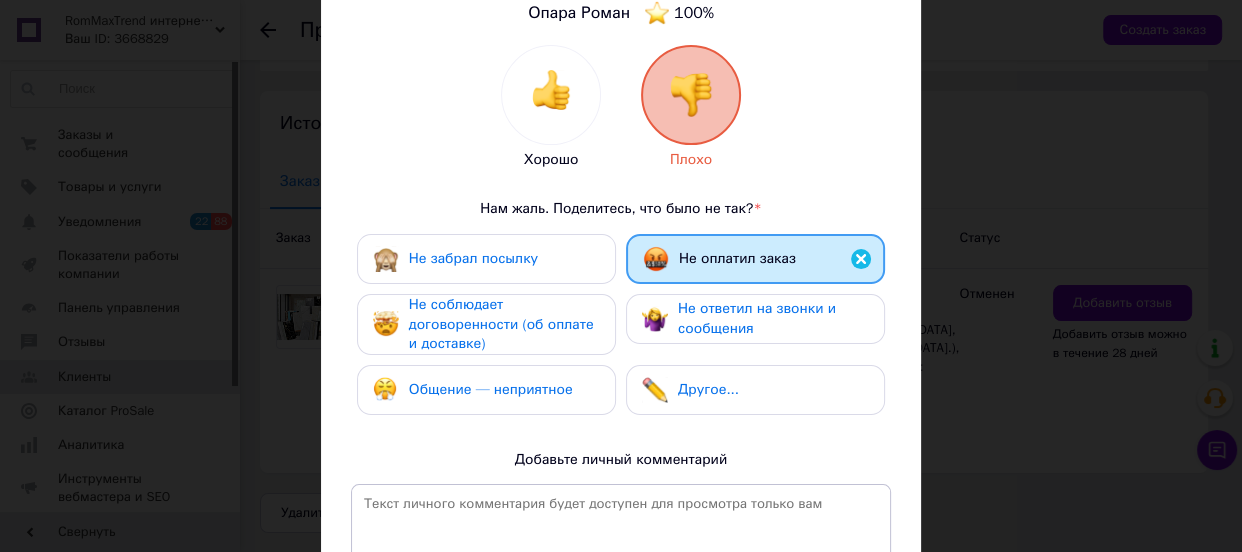 click on "Не соблюдает договоренности (об оплате и доставке)" at bounding box center (501, 324) 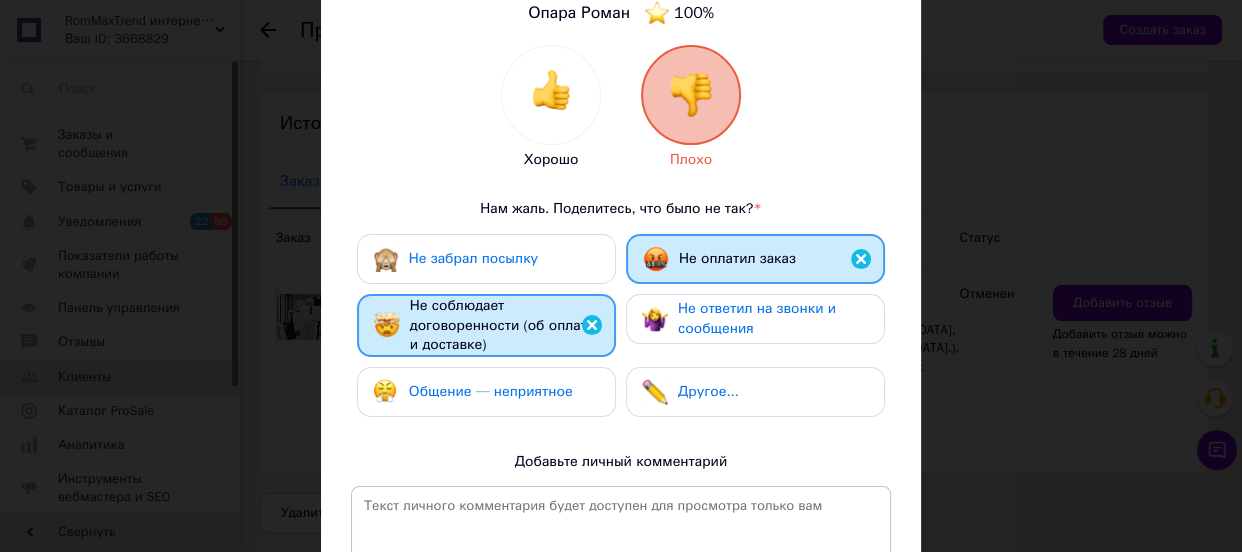 click on "Не ответил на звонки и сообщения" at bounding box center (757, 318) 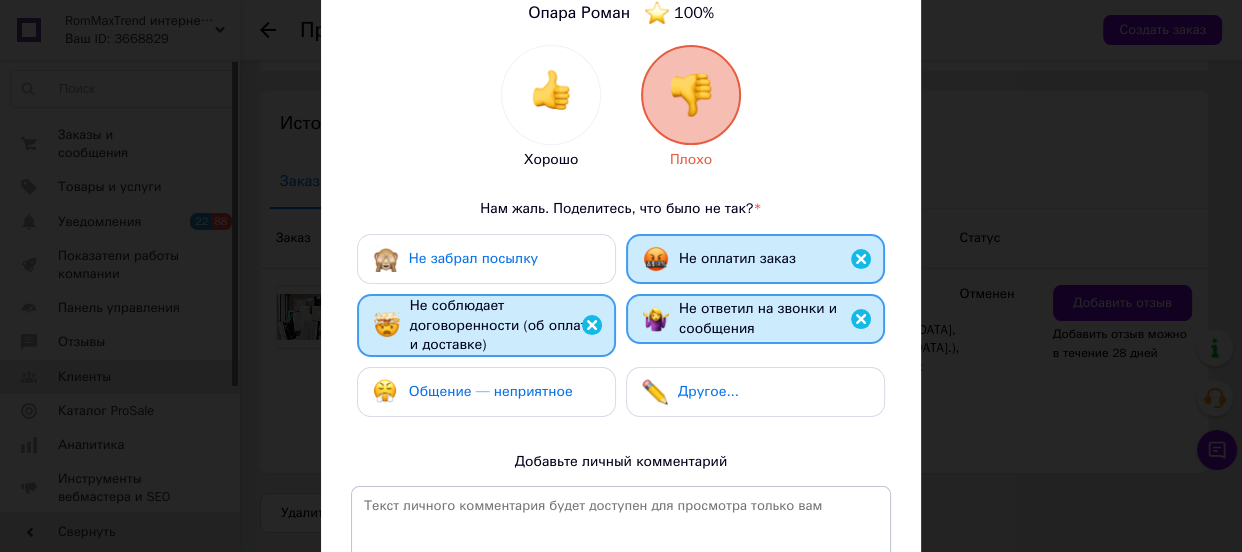 click on "Другое..." at bounding box center [708, 391] 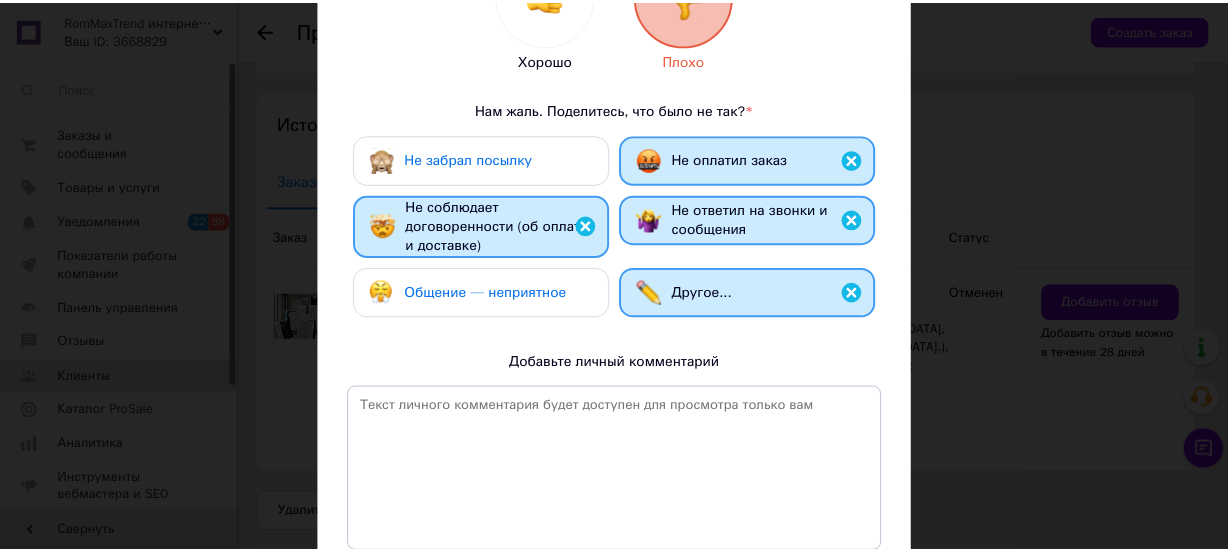 scroll, scrollTop: 363, scrollLeft: 0, axis: vertical 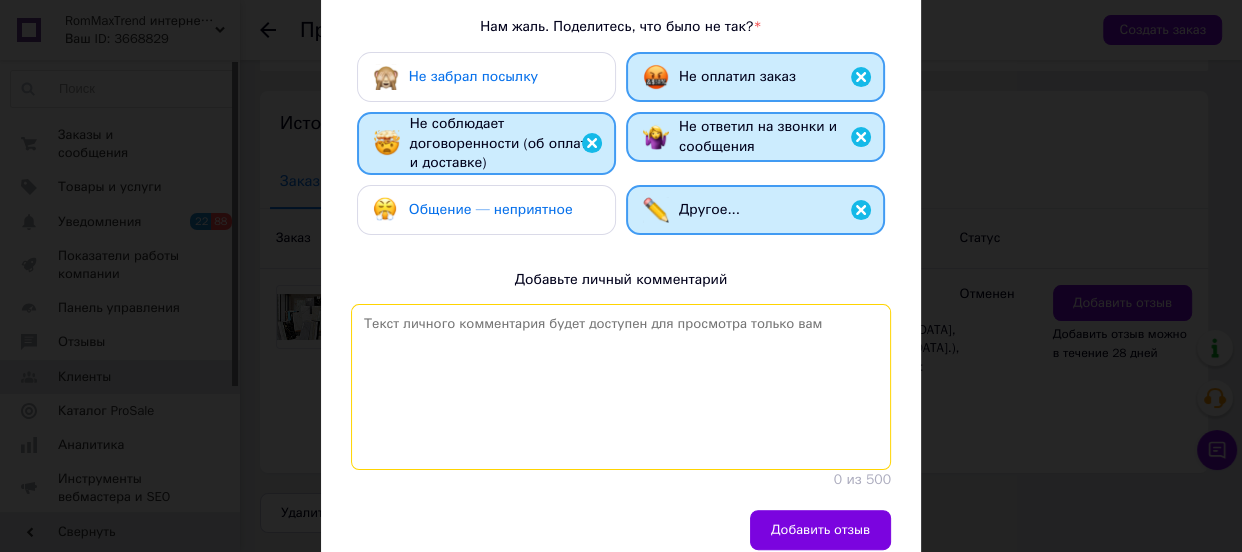 click at bounding box center [621, 387] 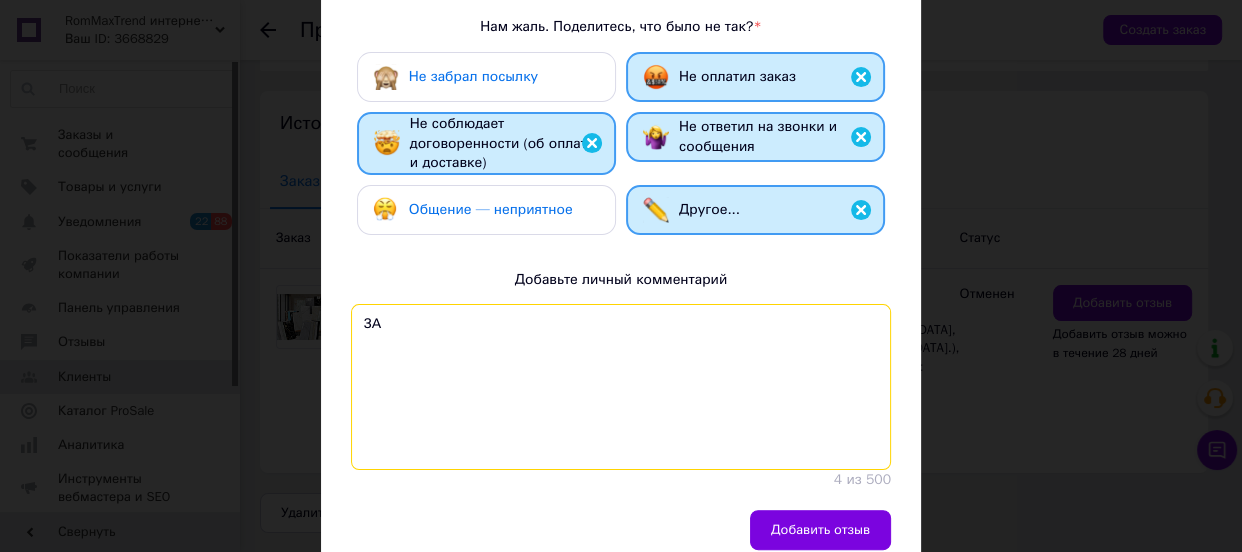 type on "З" 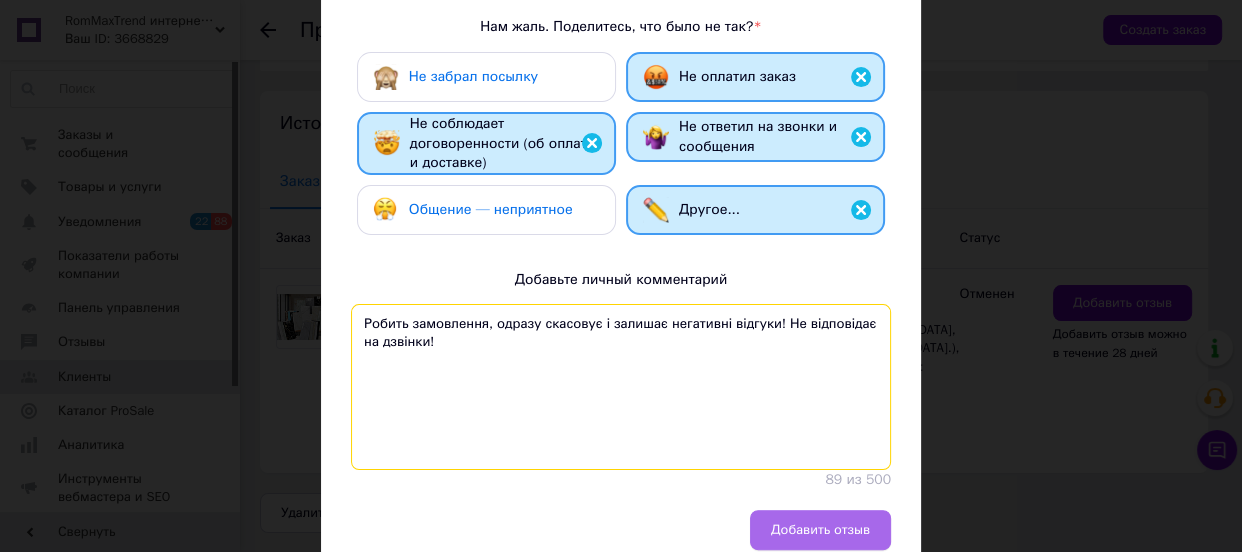 type on "Робить замовлення, одразу скасовує і залишає негативні відгуки! Не відповідає на дзвінки!" 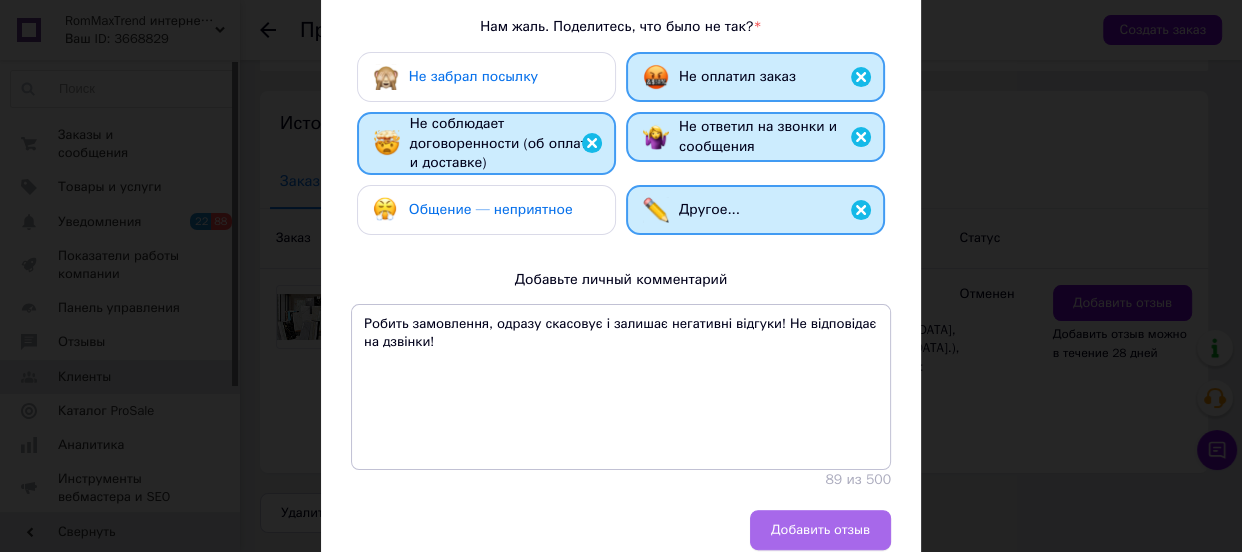 click on "Добавить отзыв" at bounding box center (820, 530) 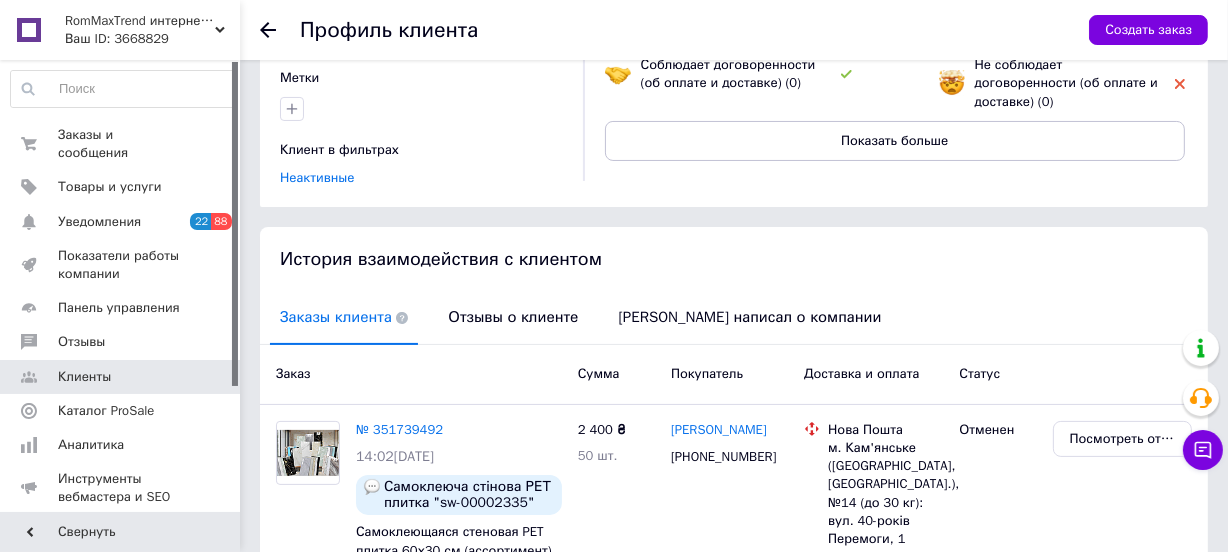 scroll, scrollTop: 272, scrollLeft: 0, axis: vertical 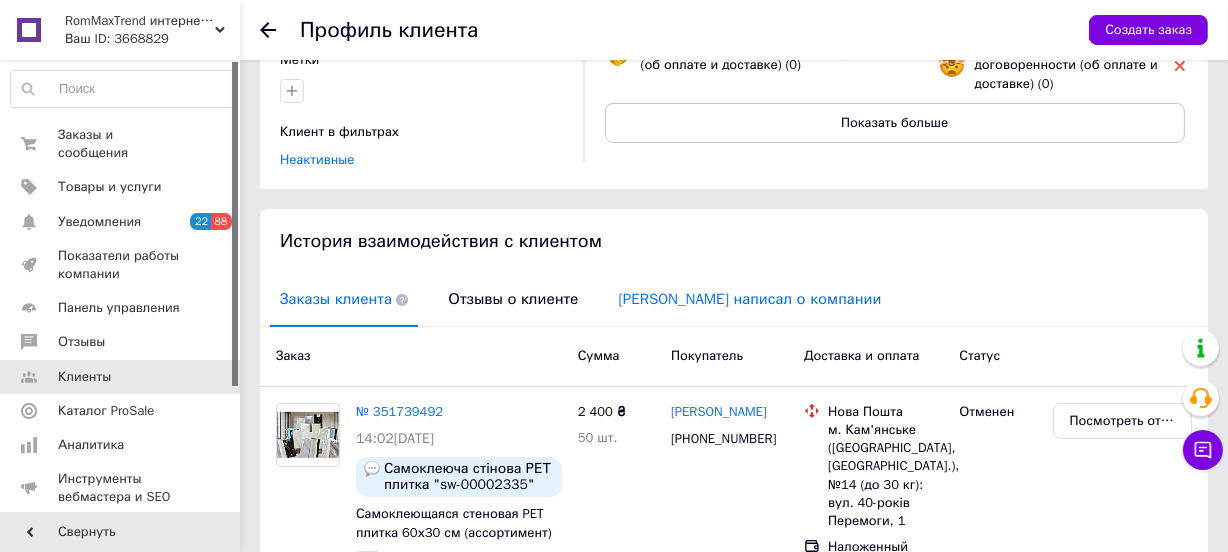 click on "Клиент написал о компании" at bounding box center (749, 299) 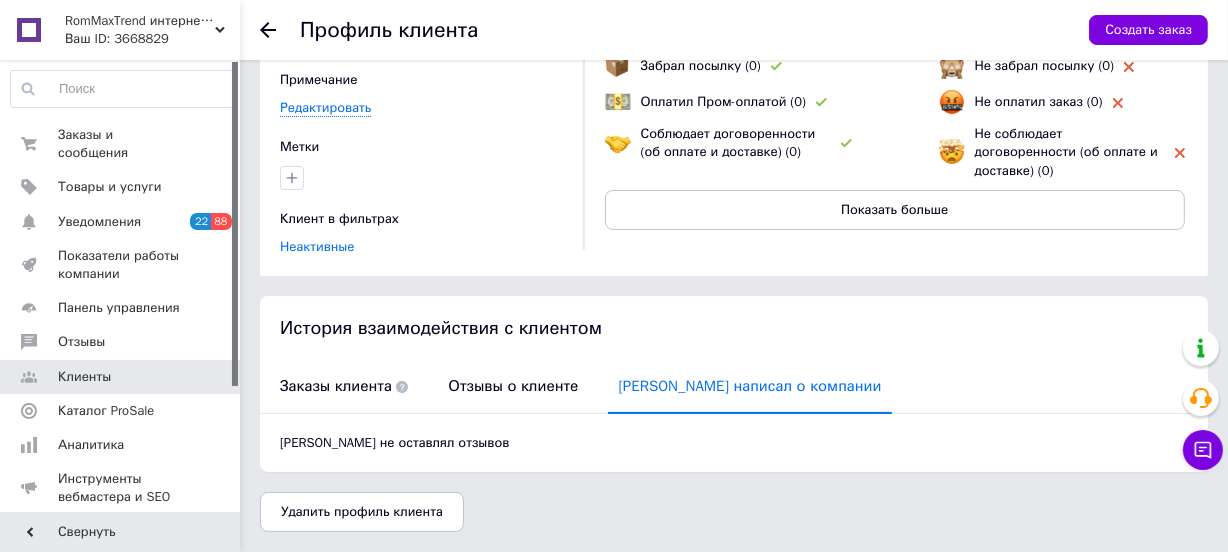 scroll, scrollTop: 185, scrollLeft: 0, axis: vertical 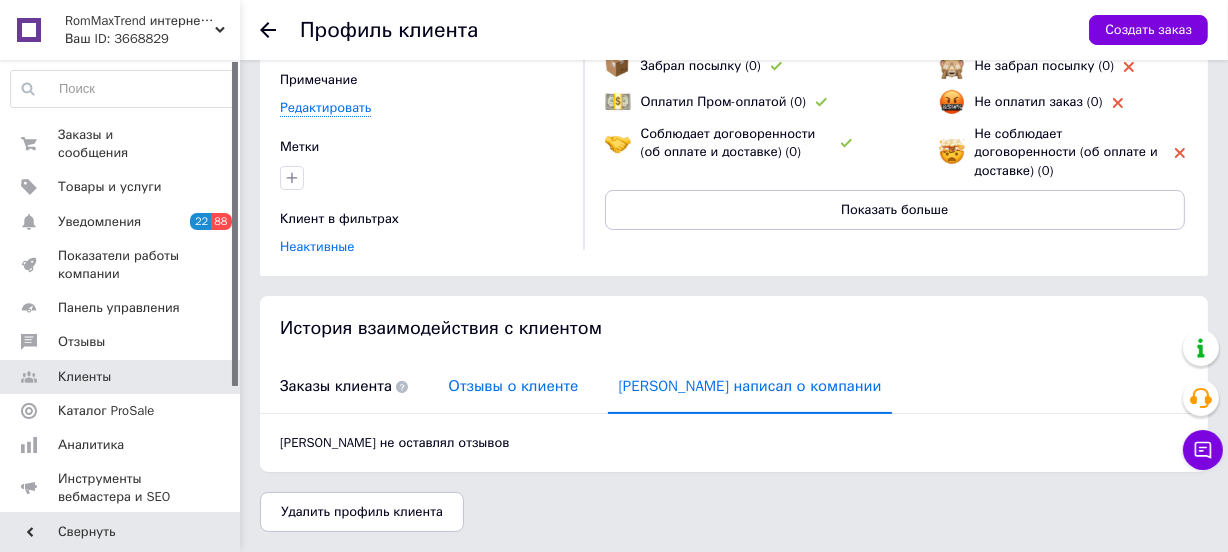 click on "Отзывы о клиенте" at bounding box center [513, 386] 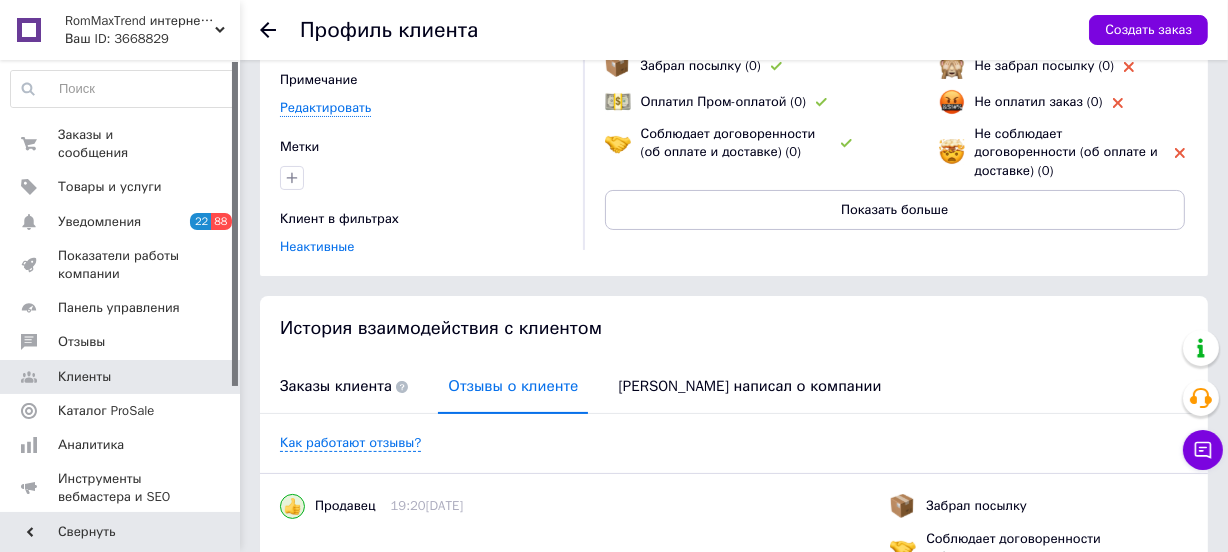 scroll, scrollTop: 272, scrollLeft: 0, axis: vertical 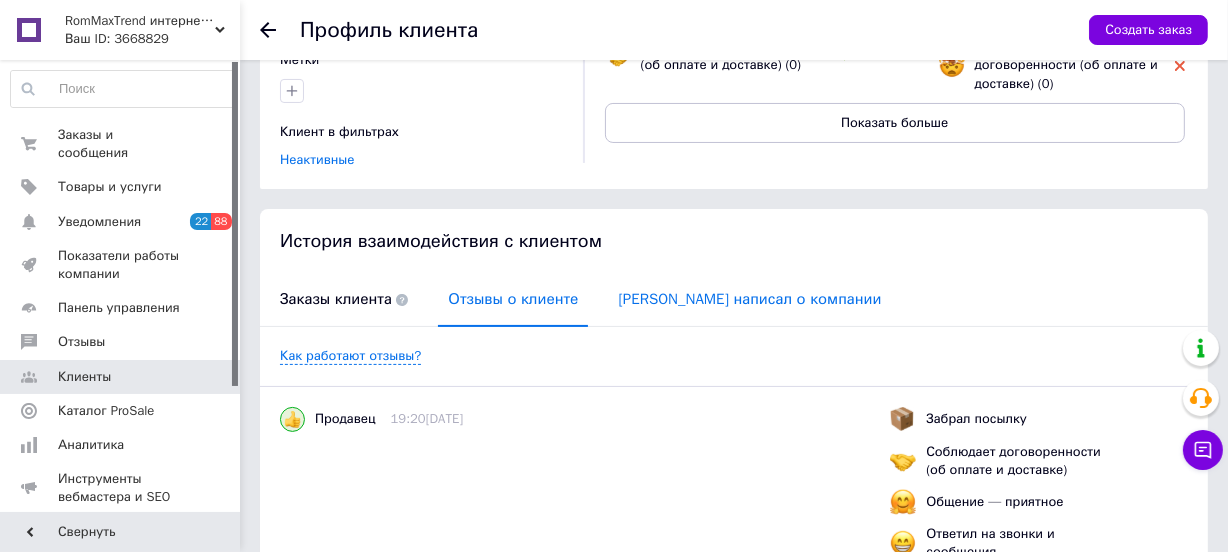 click on "Клиент написал о компании" at bounding box center (749, 299) 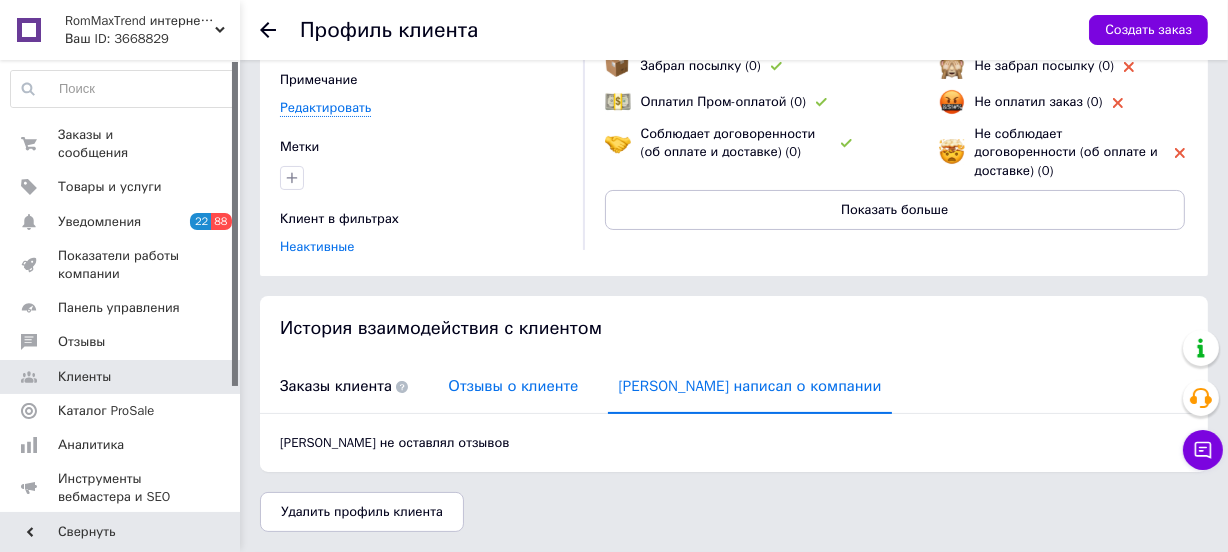 click on "Отзывы о клиенте" at bounding box center [513, 386] 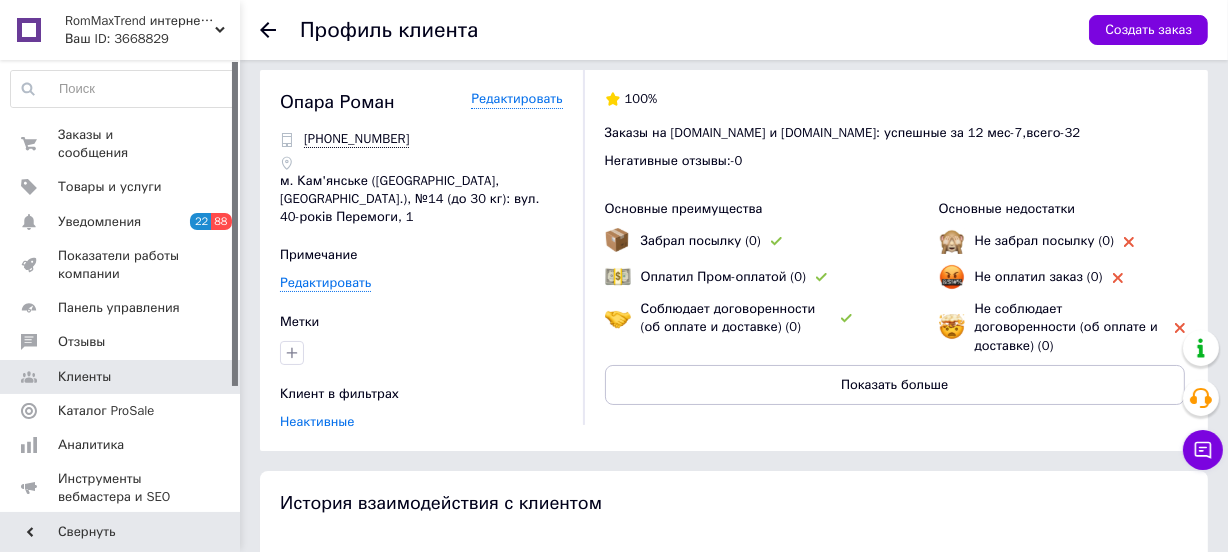 scroll, scrollTop: 0, scrollLeft: 0, axis: both 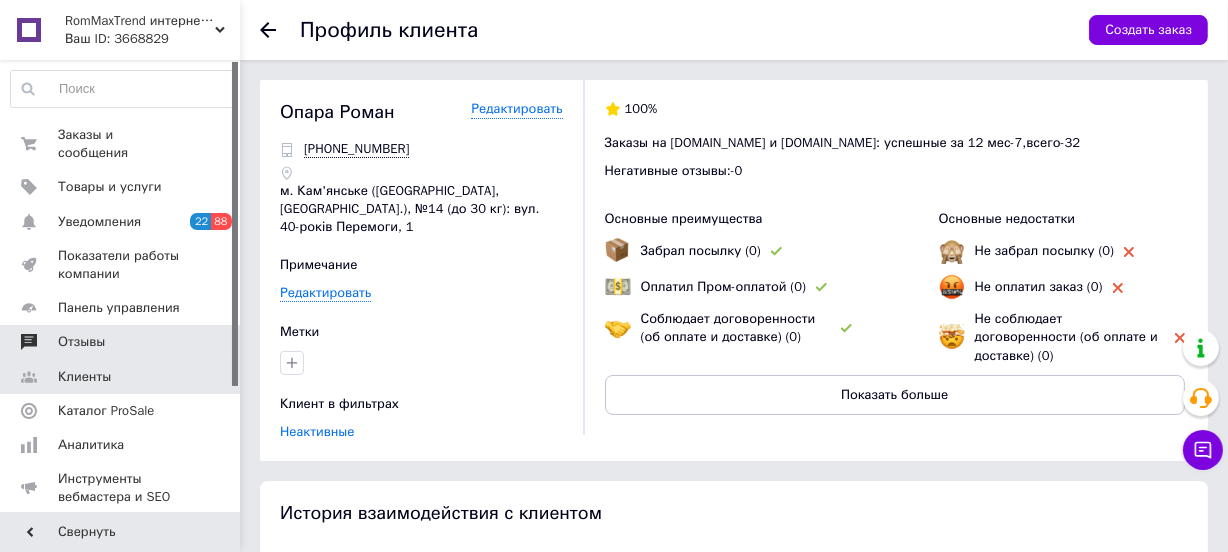 click on "Отзывы" at bounding box center (121, 342) 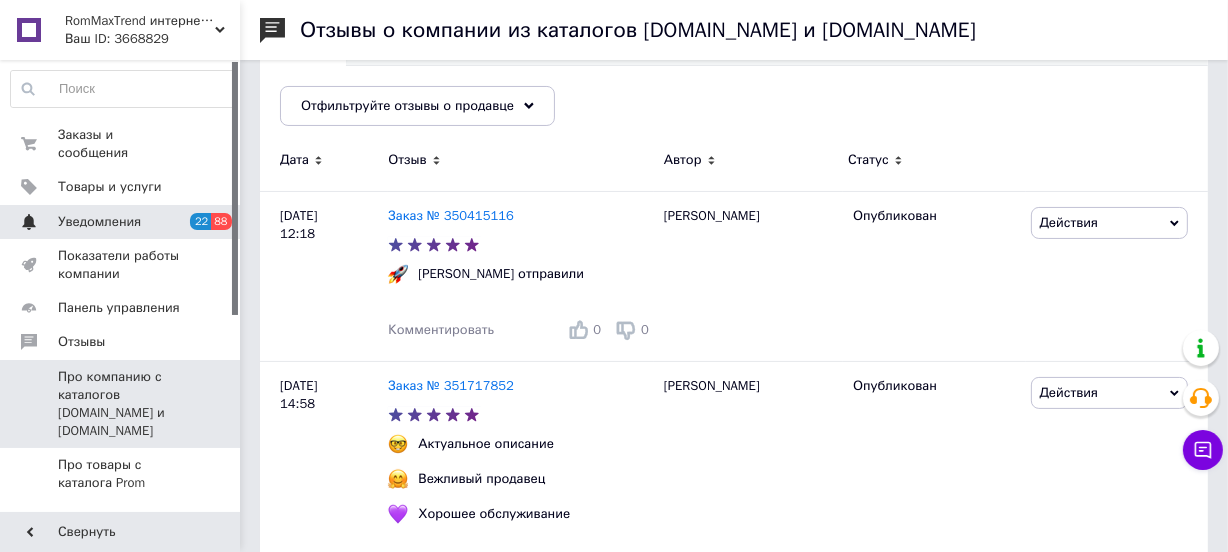 scroll, scrollTop: 0, scrollLeft: 0, axis: both 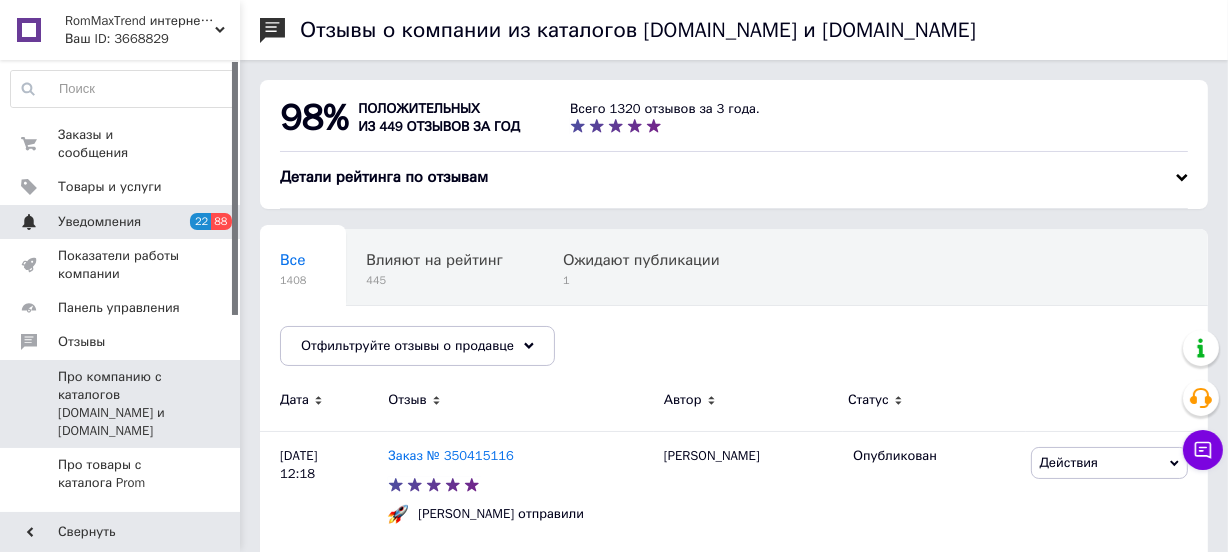 click on "Уведомления" at bounding box center [99, 222] 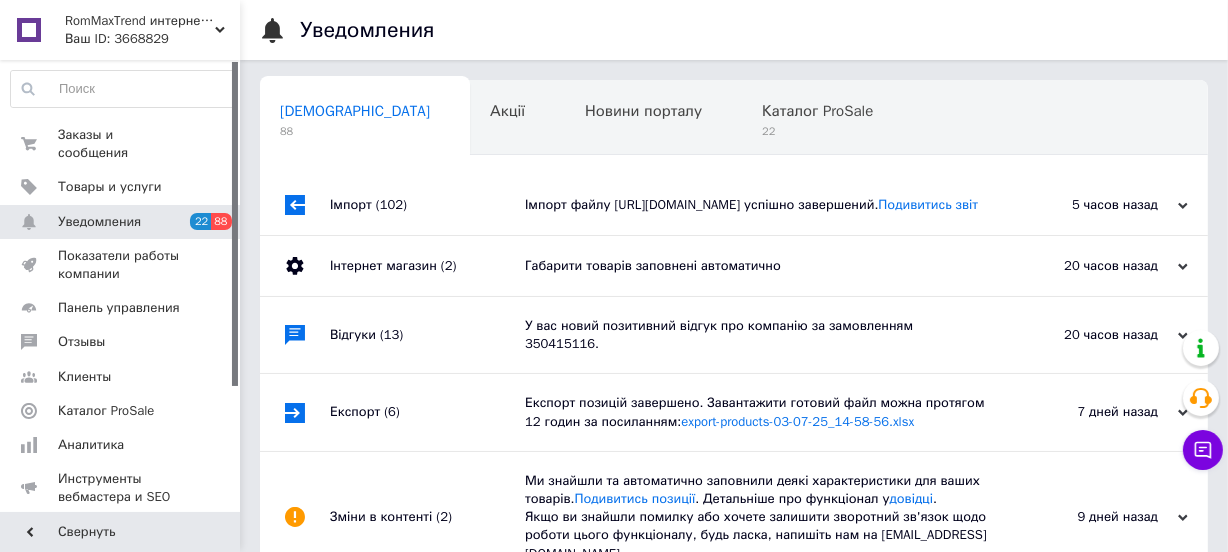 scroll, scrollTop: 0, scrollLeft: 2, axis: horizontal 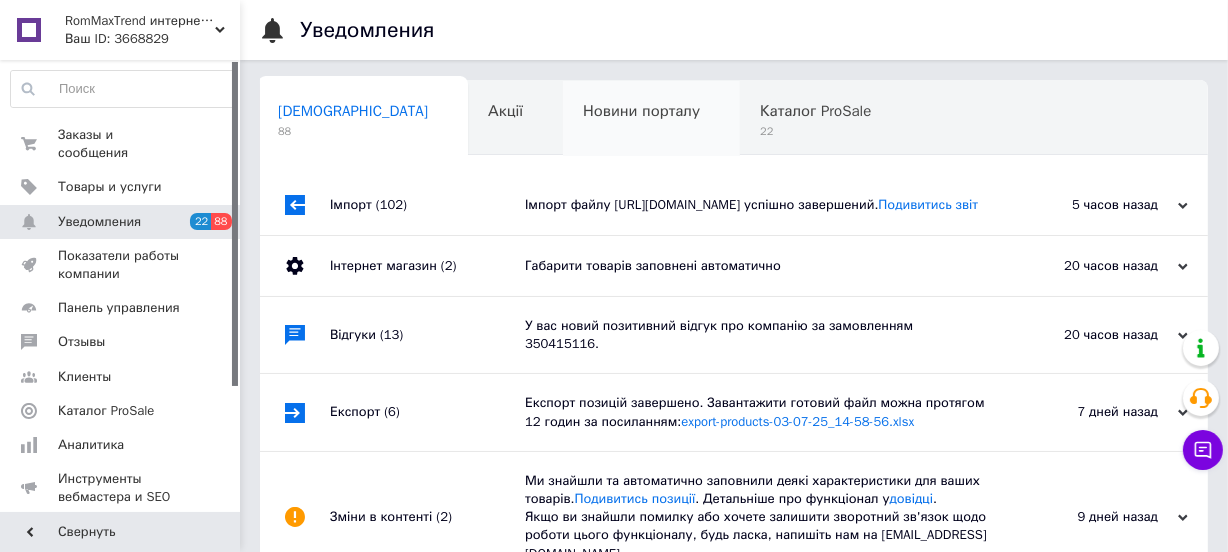 click on "Новини порталу" at bounding box center [641, 111] 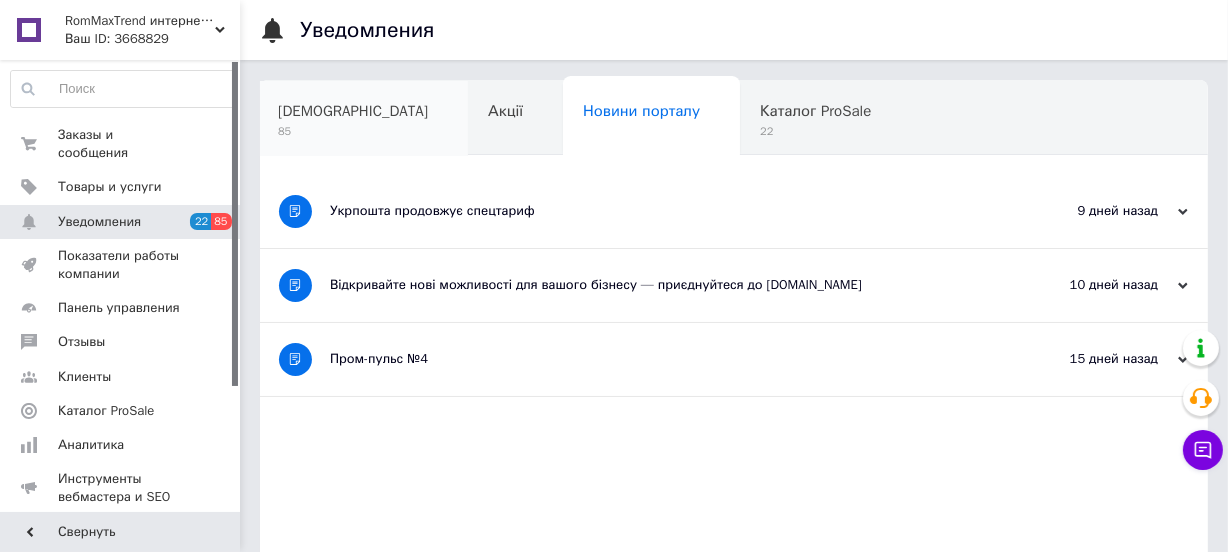 click on "85" at bounding box center (353, 131) 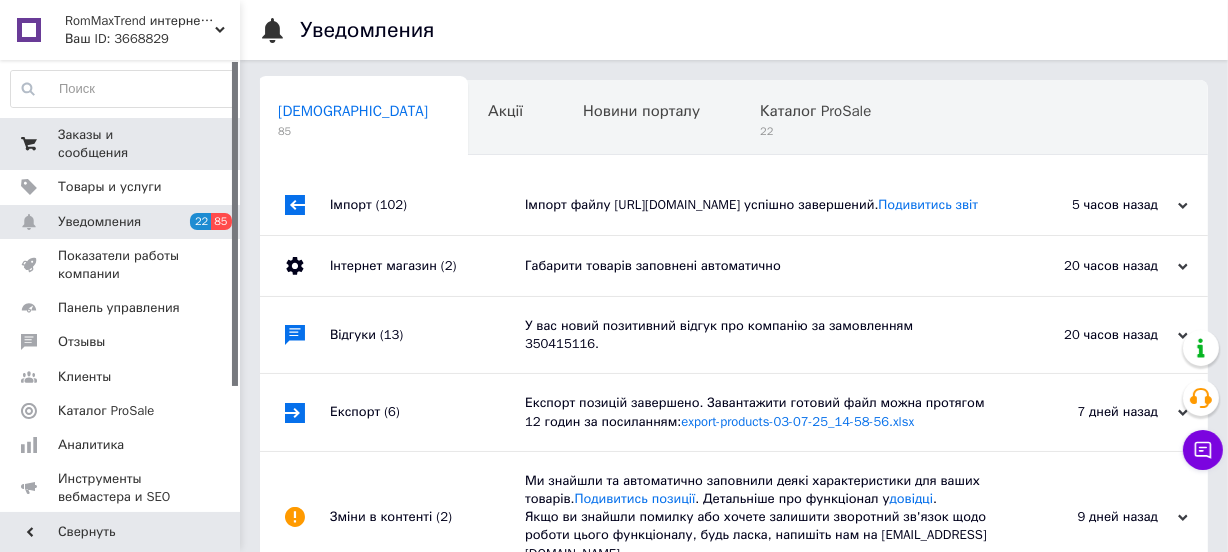 click on "Заказы и сообщения" at bounding box center [121, 144] 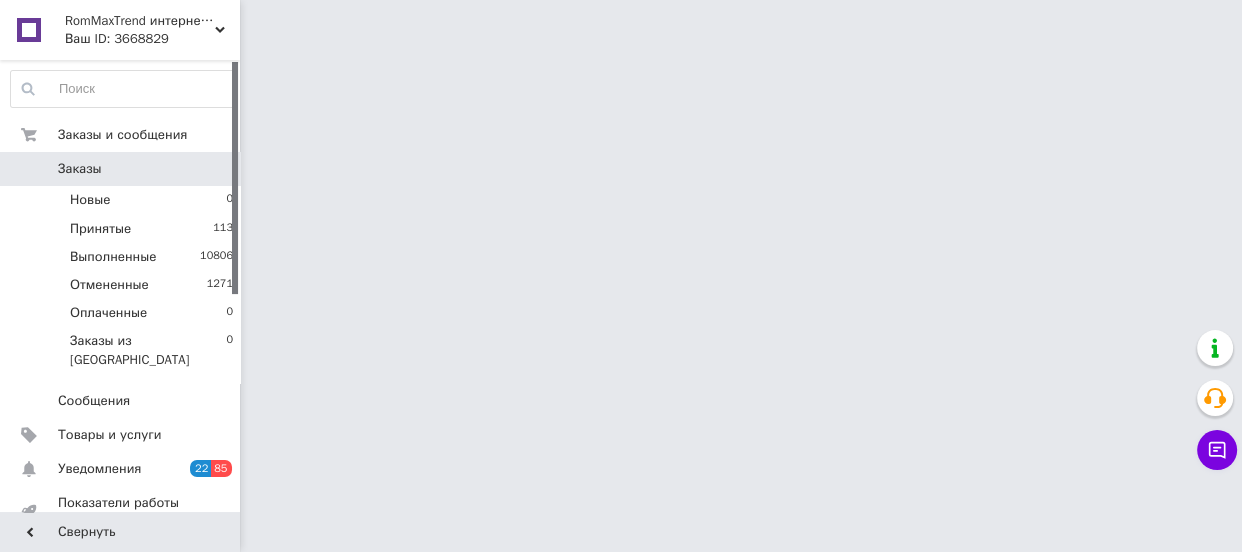 click on "Заказы" at bounding box center [80, 169] 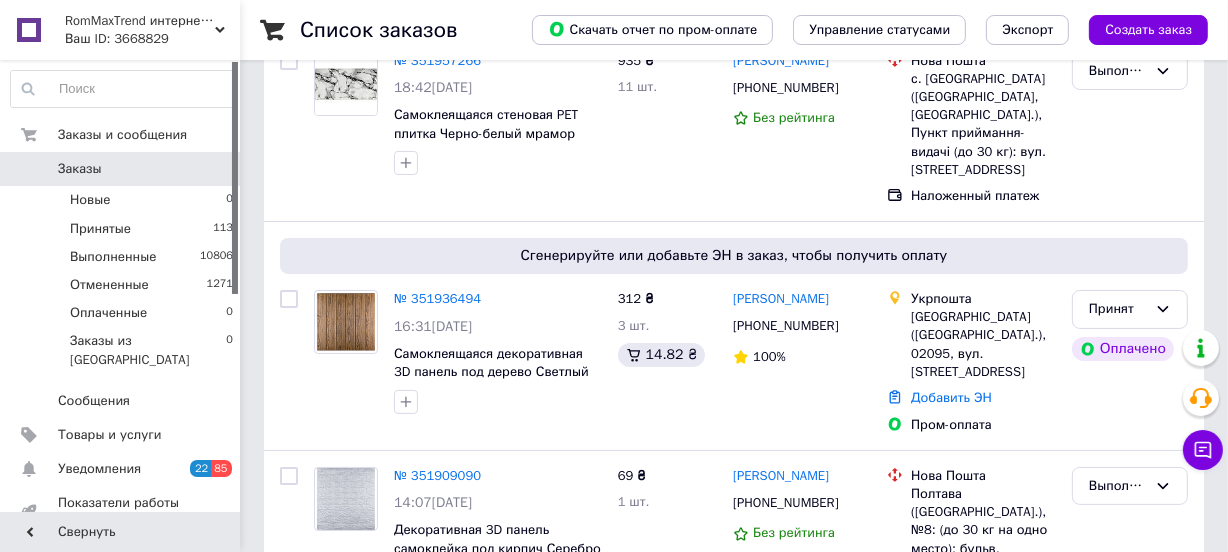 scroll, scrollTop: 181, scrollLeft: 0, axis: vertical 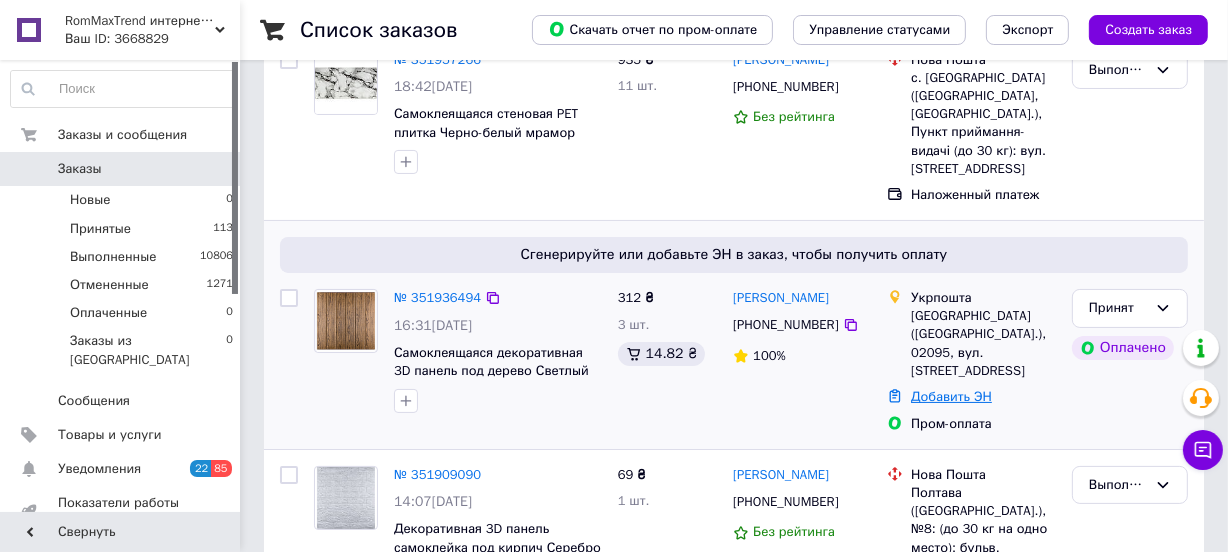 click on "Добавить ЭН" at bounding box center [951, 396] 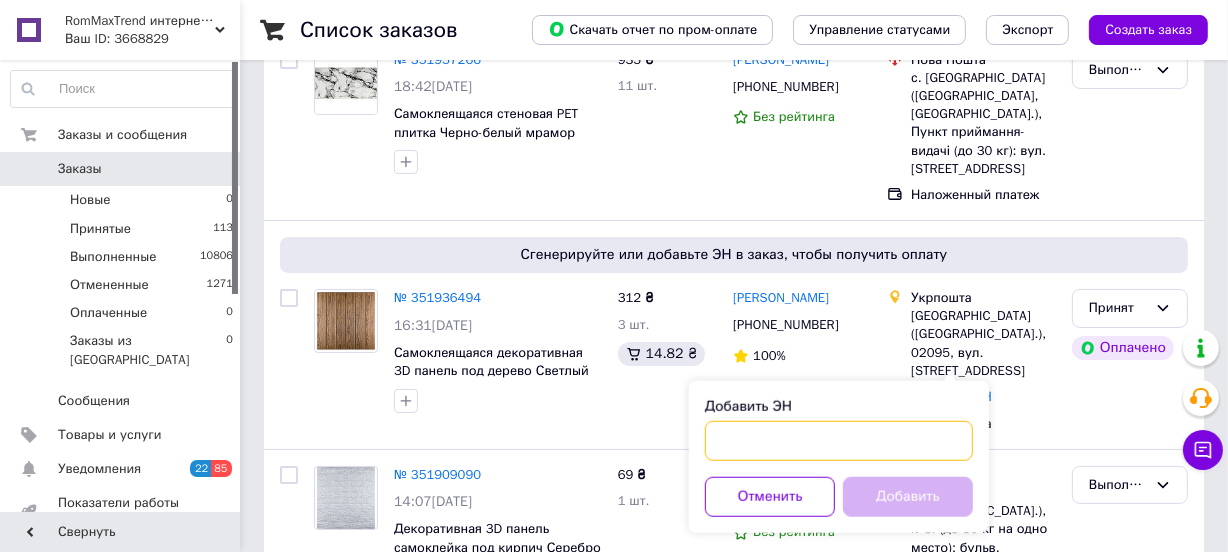click on "Добавить ЭН" at bounding box center [839, 441] 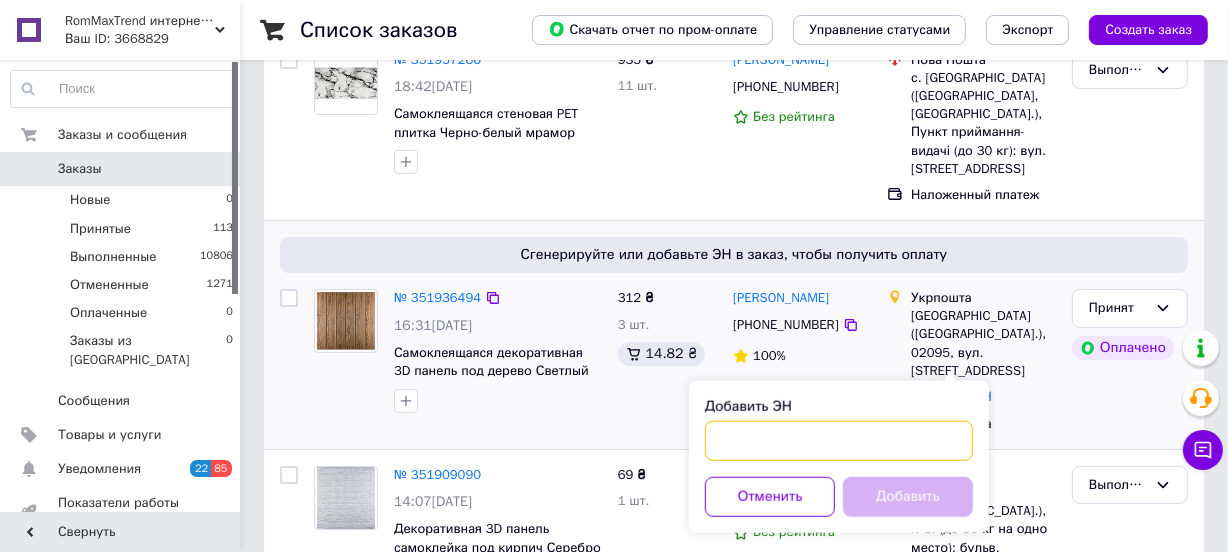 paste on "0505335821615" 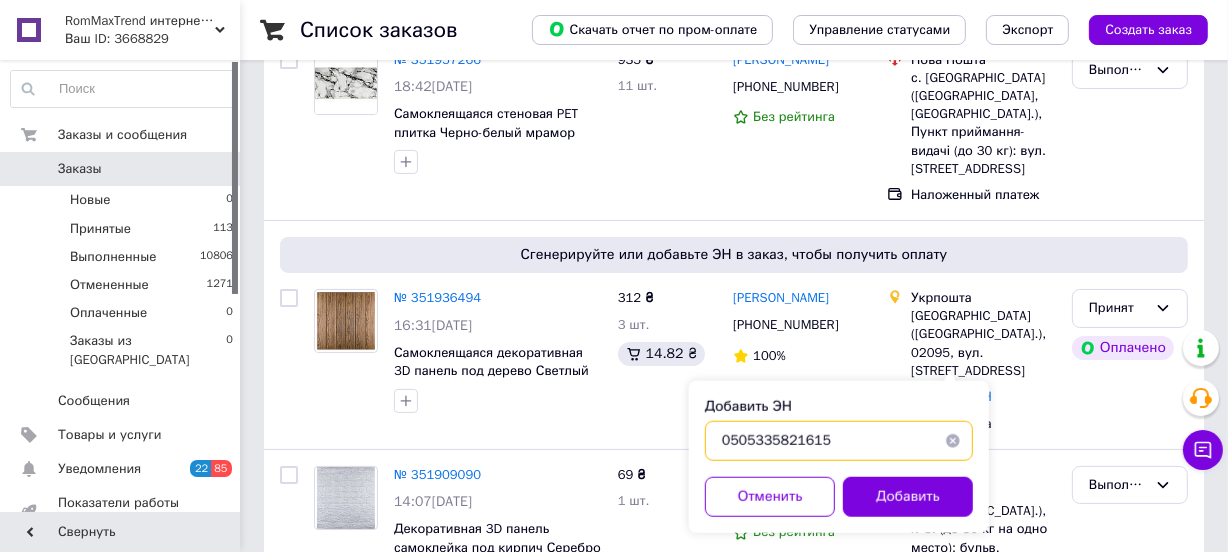 type on "0505335821615" 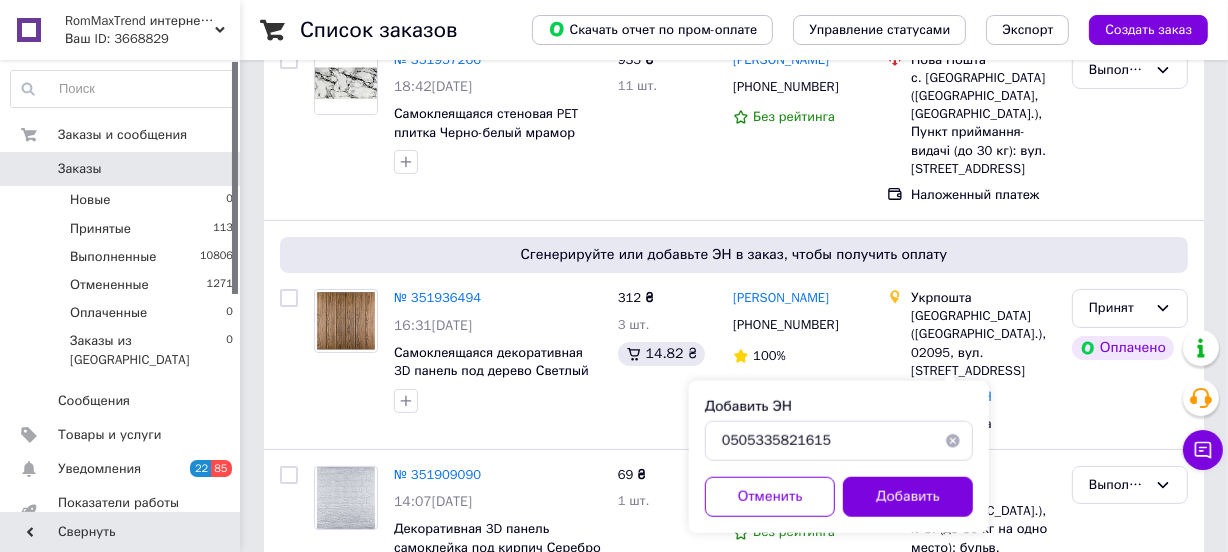 click on "Добавить" at bounding box center (908, 497) 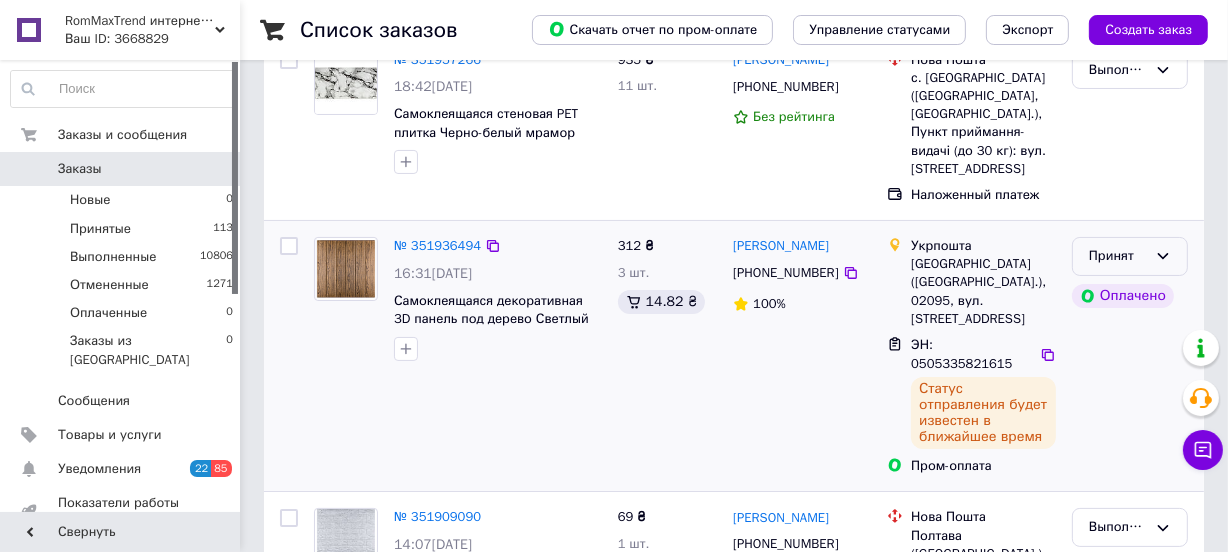 click 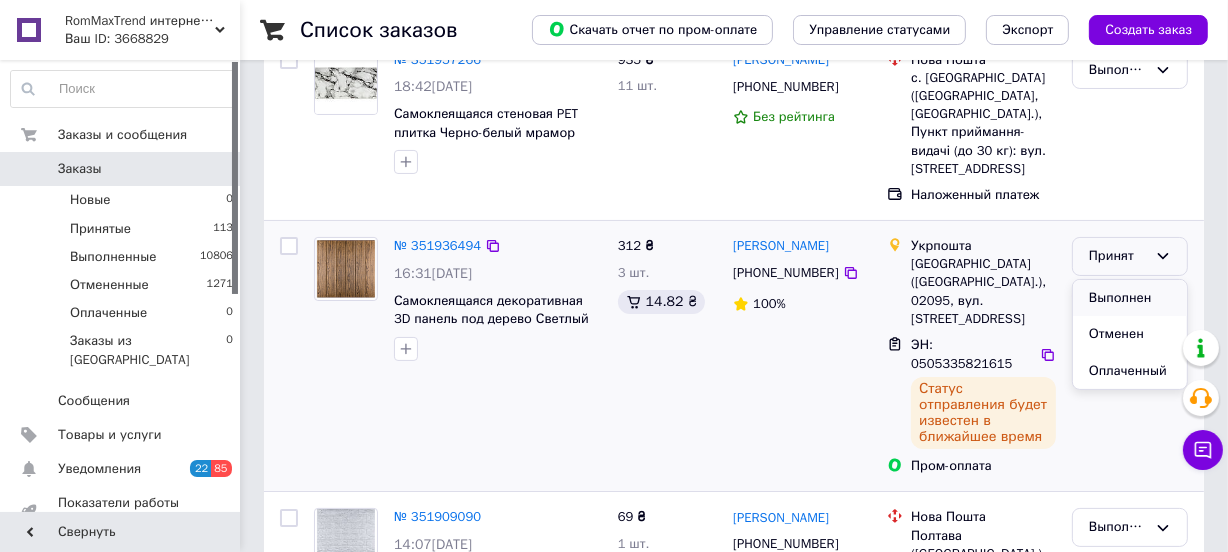 click on "Выполнен" at bounding box center (1130, 298) 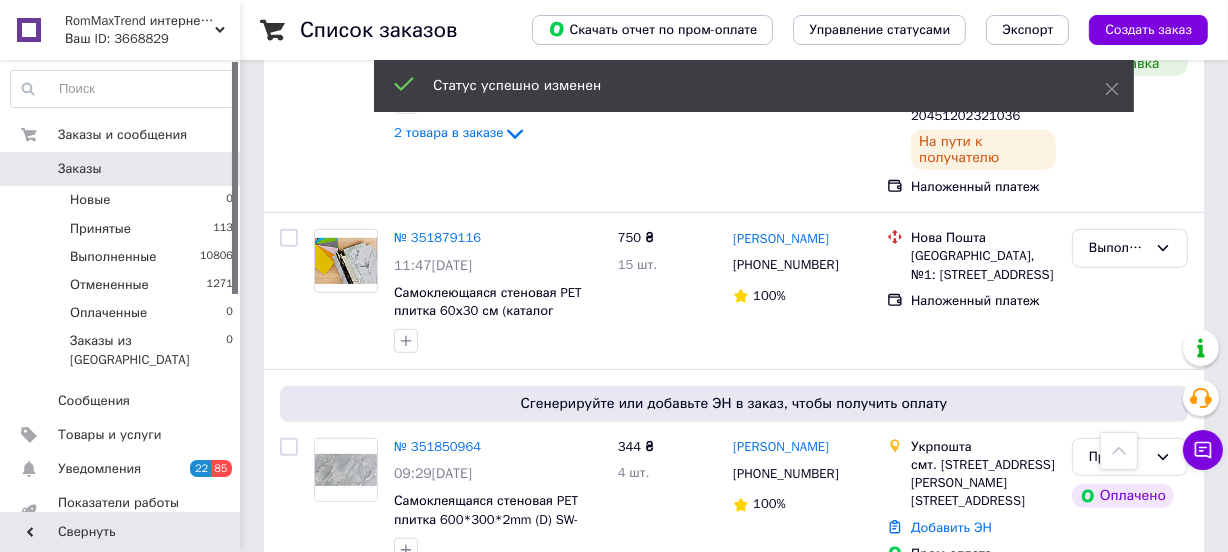 scroll, scrollTop: 1000, scrollLeft: 0, axis: vertical 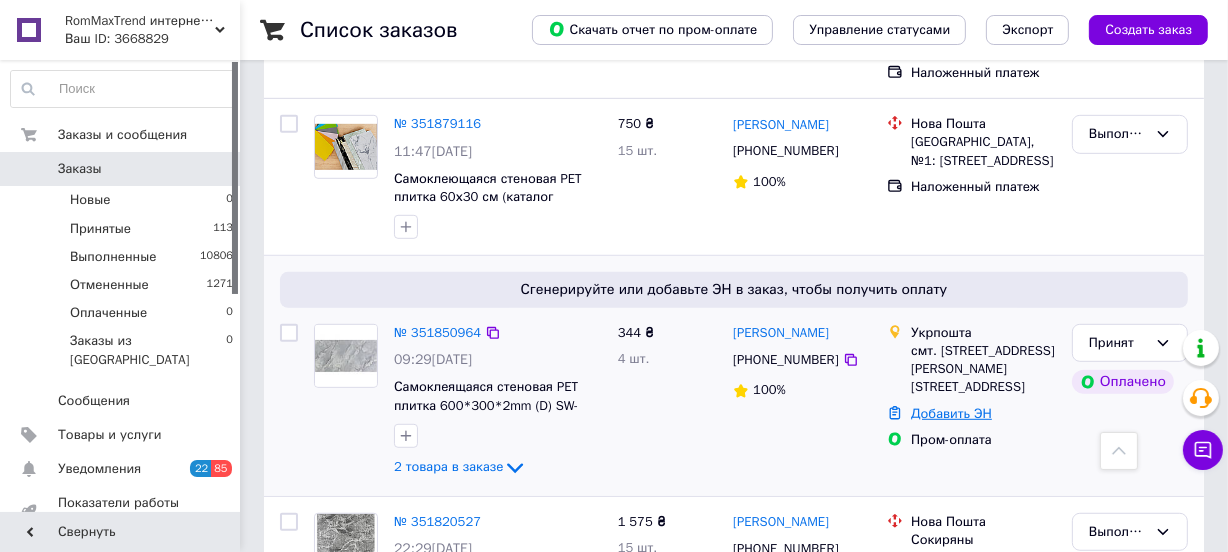 click on "Добавить ЭН" at bounding box center (951, 413) 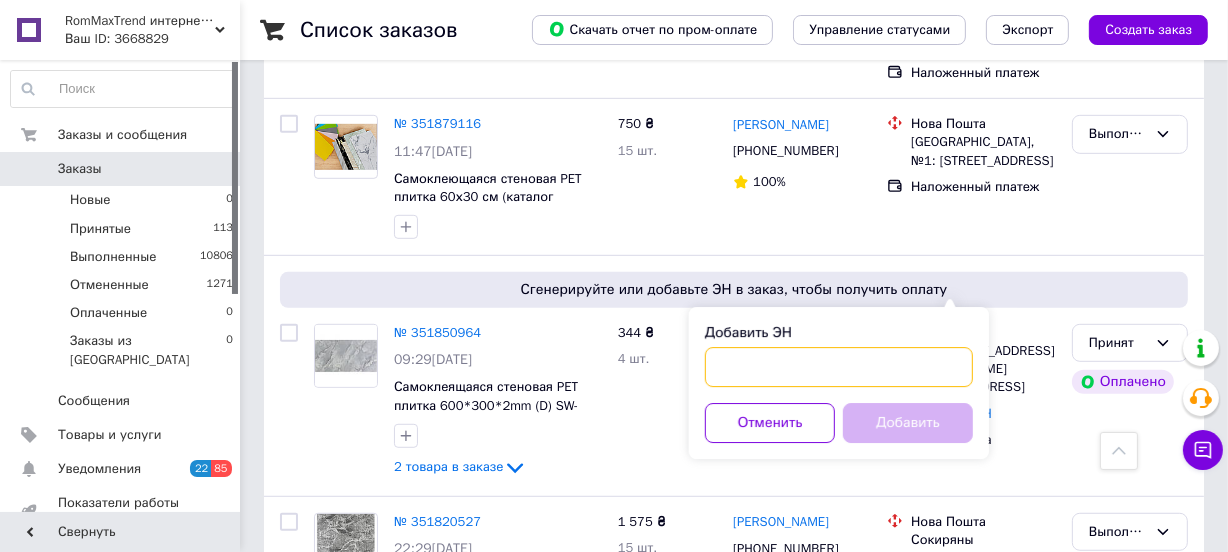 click on "Добавить ЭН" at bounding box center (839, 367) 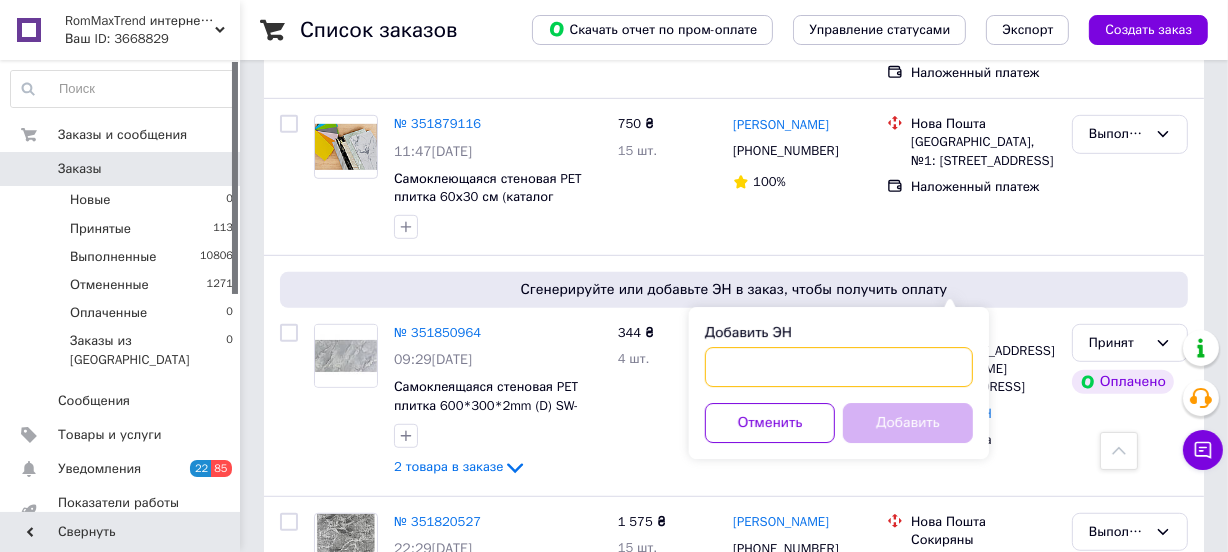 paste on "0505335679142" 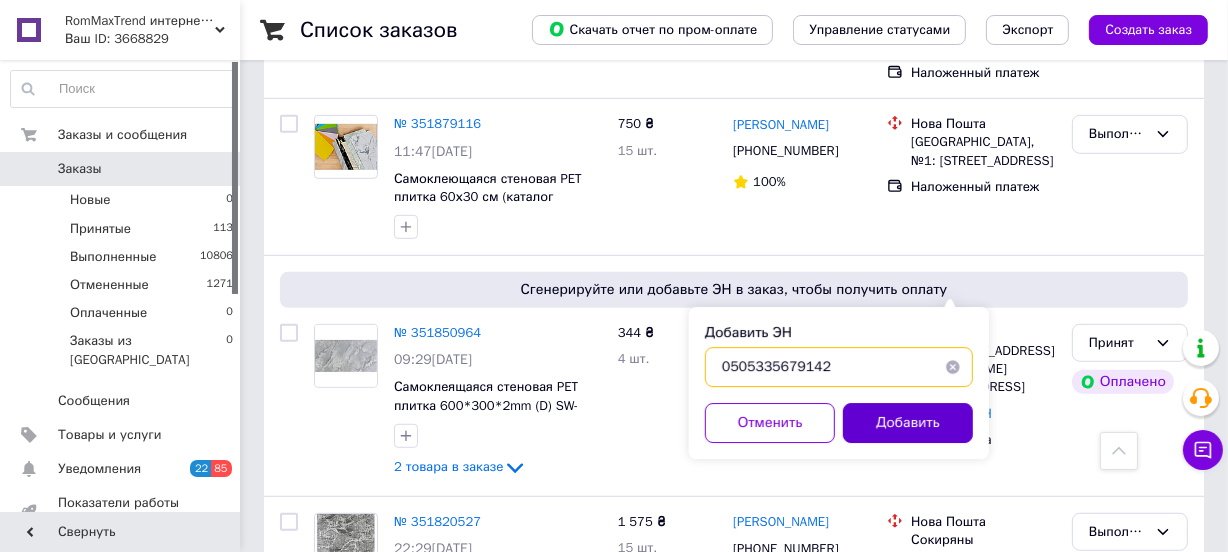 type on "0505335679142" 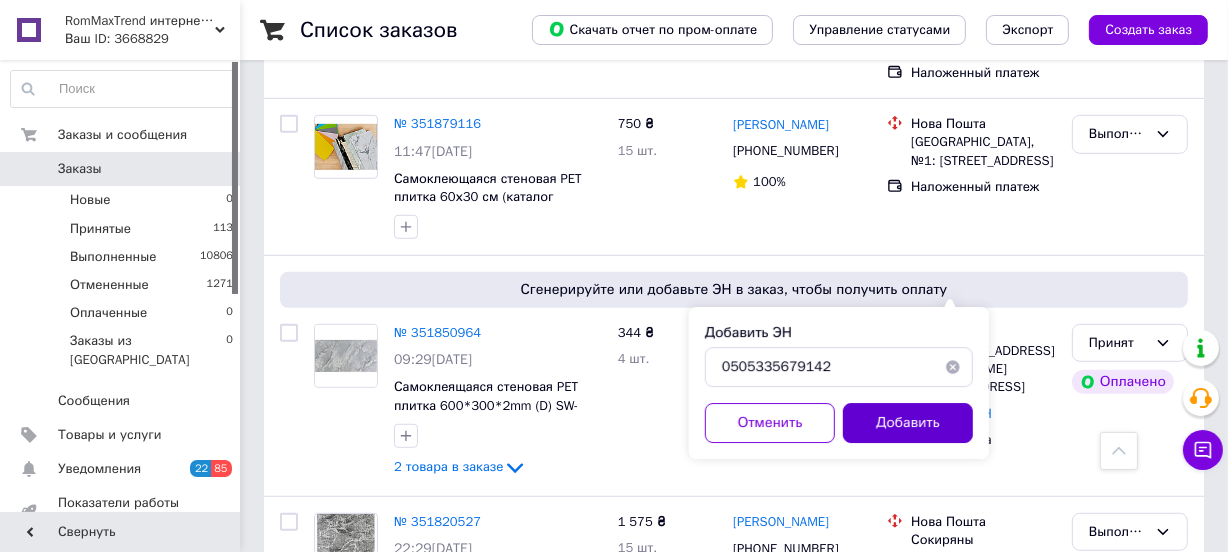 click on "Добавить" at bounding box center (908, 423) 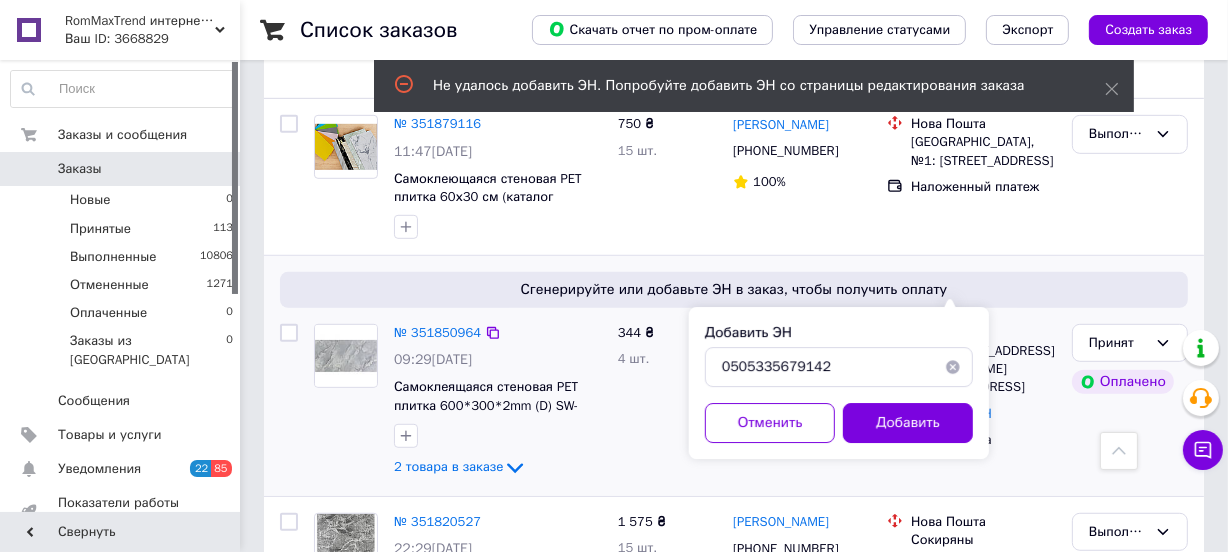 click on "344 ₴ 4 шт." at bounding box center [668, 402] 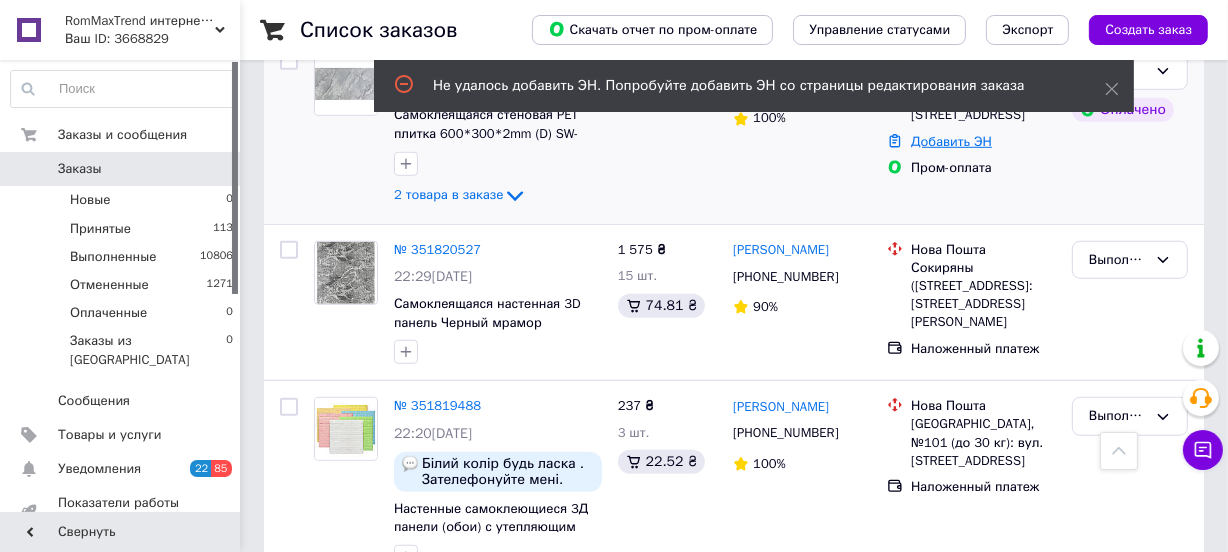 scroll, scrollTop: 1181, scrollLeft: 0, axis: vertical 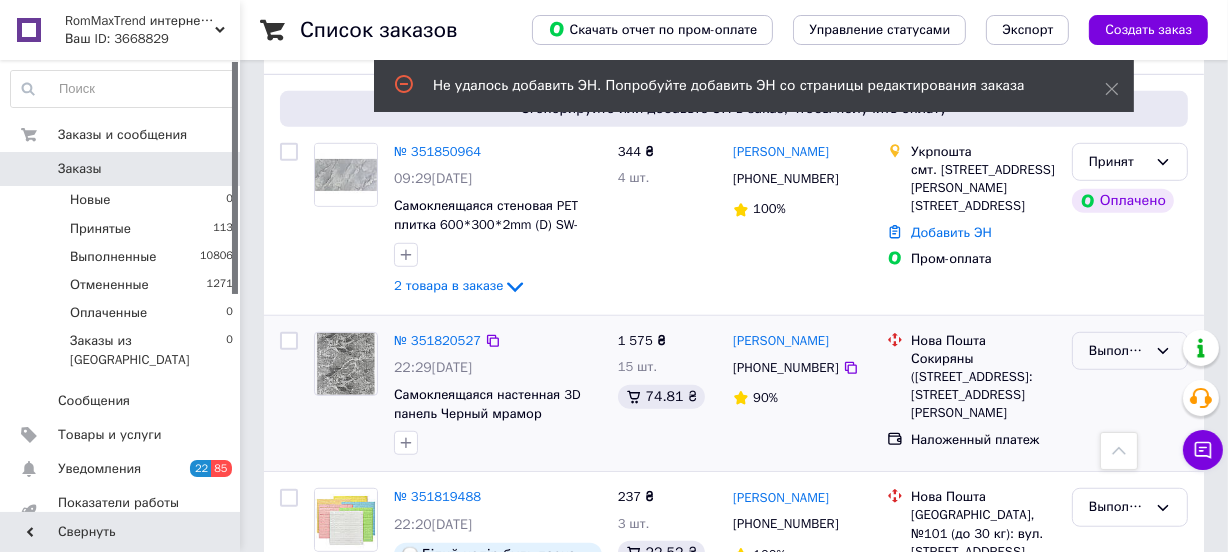 click on "Выполнен" at bounding box center [1118, 351] 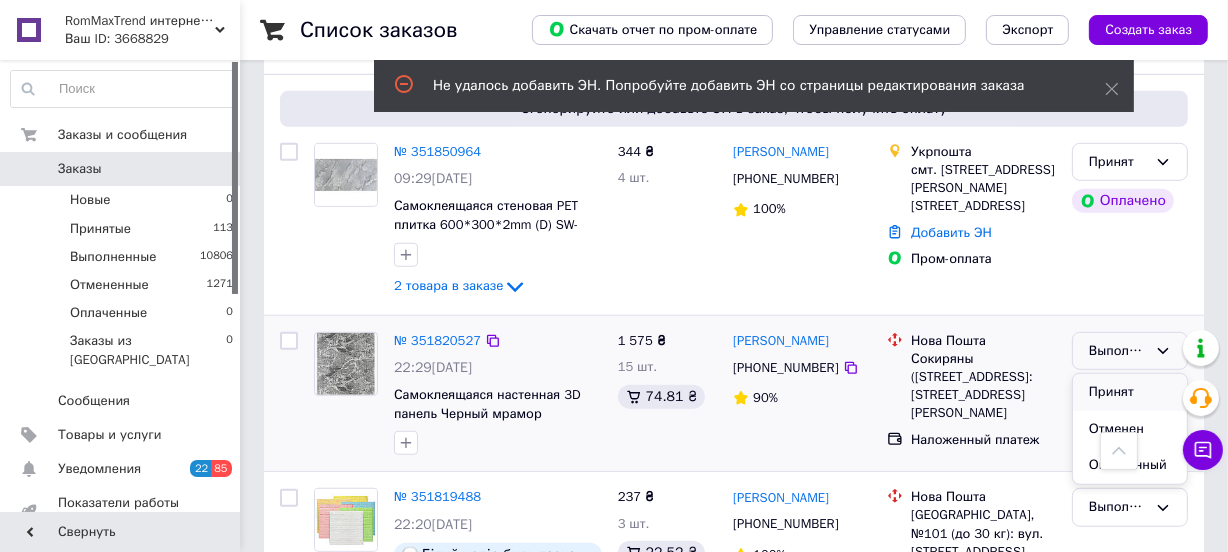 click on "Принят" at bounding box center (1130, 392) 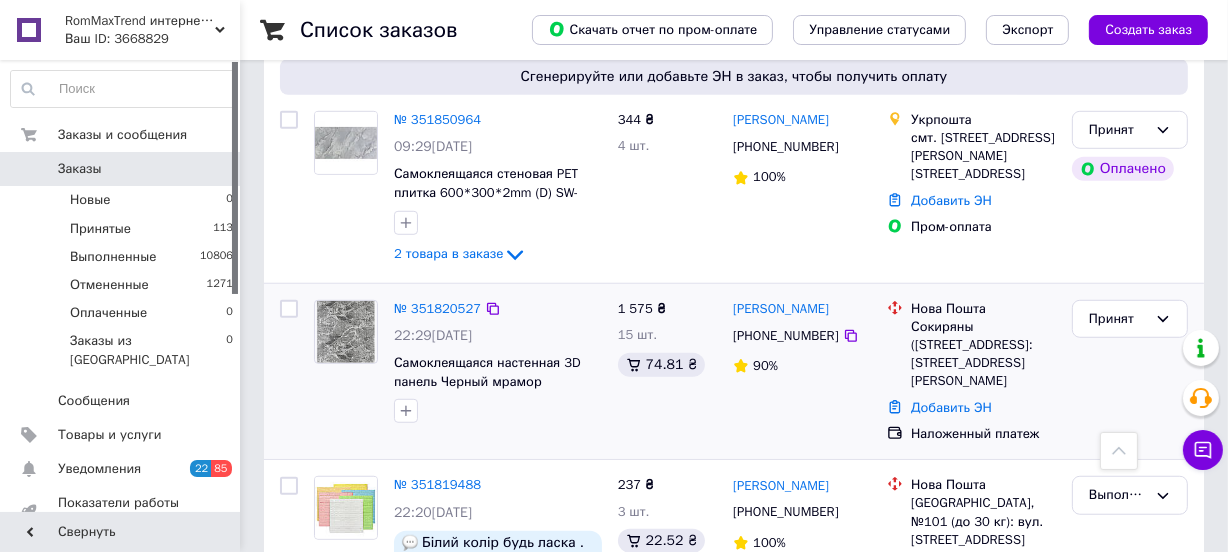 scroll, scrollTop: 1165, scrollLeft: 0, axis: vertical 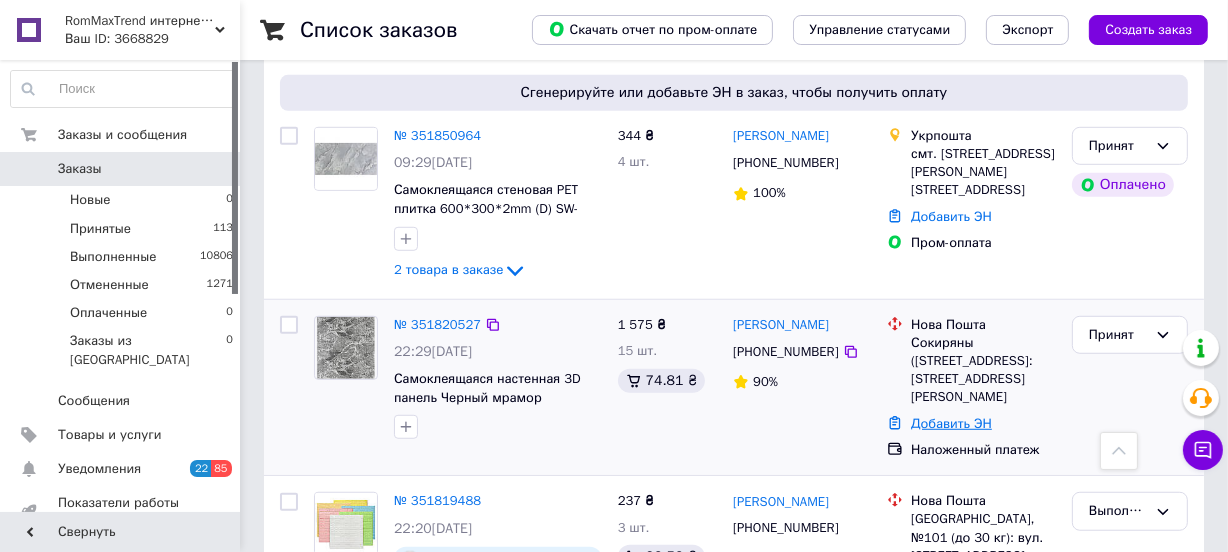 click on "Добавить ЭН" at bounding box center (951, 423) 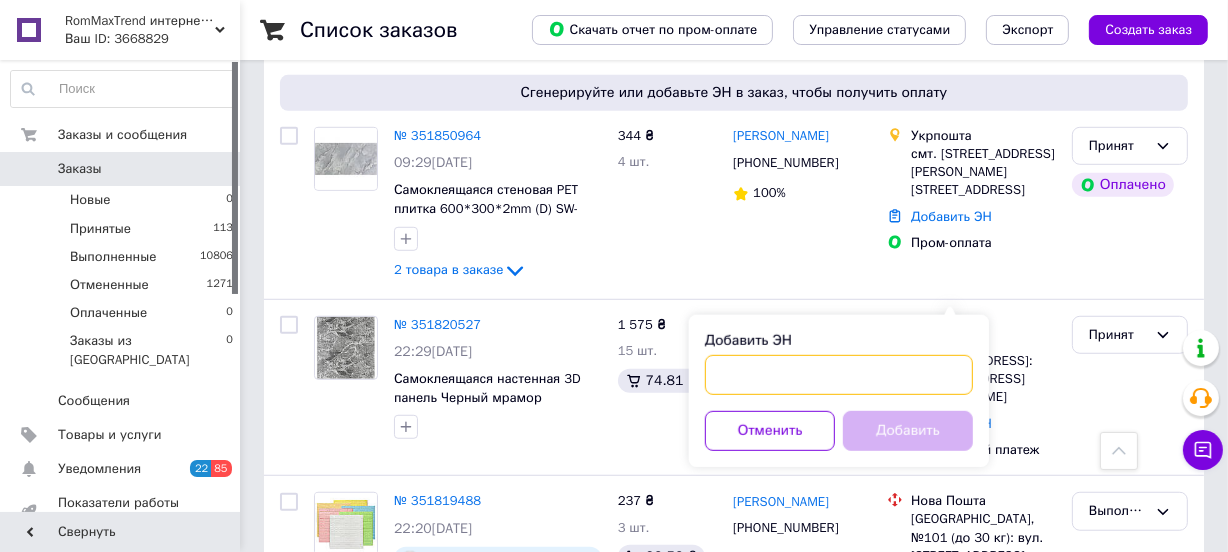 click on "Добавить ЭН" at bounding box center [839, 375] 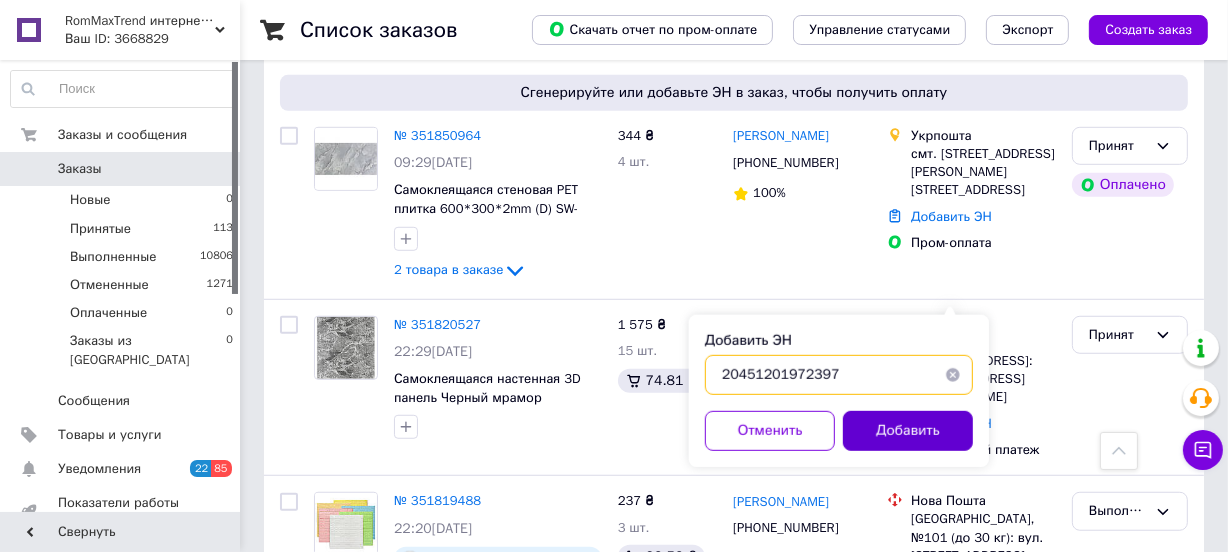 type on "20451201972397" 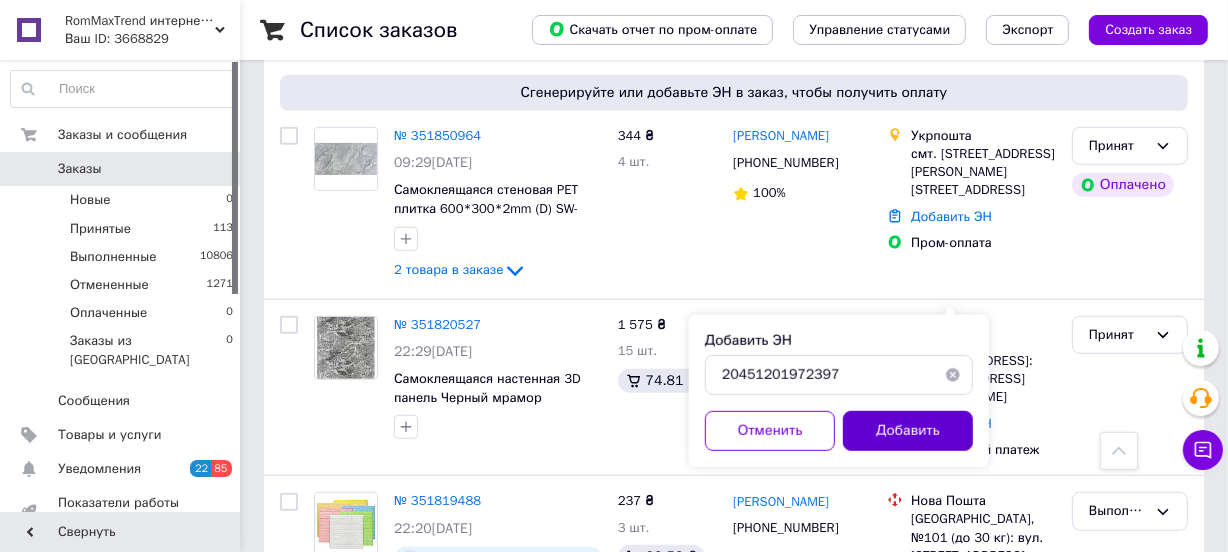 click on "Добавить" at bounding box center [908, 431] 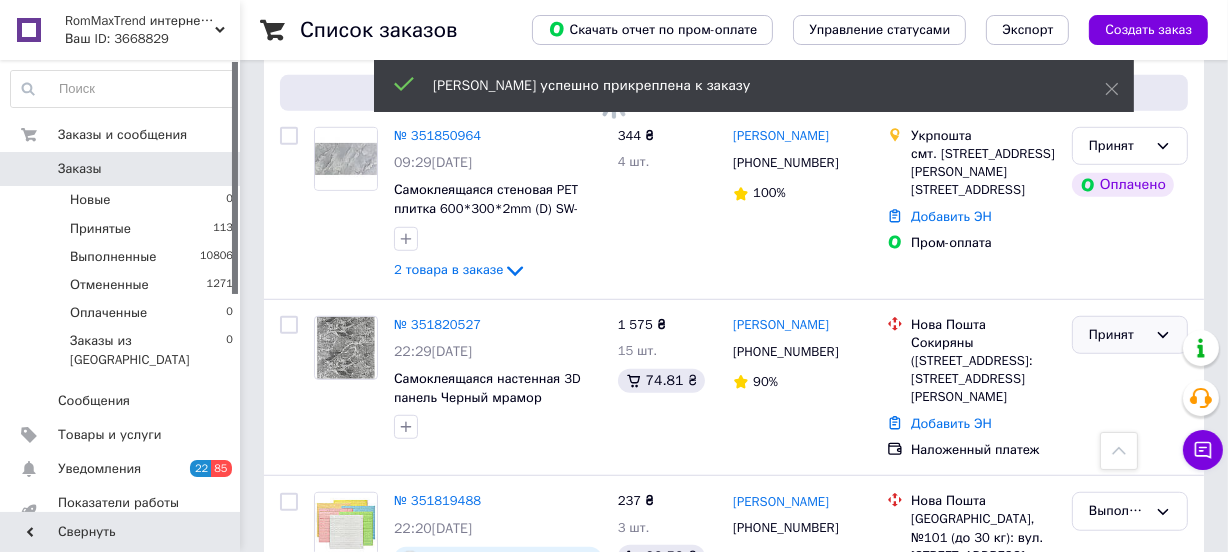 click on "Принят" at bounding box center [1118, 335] 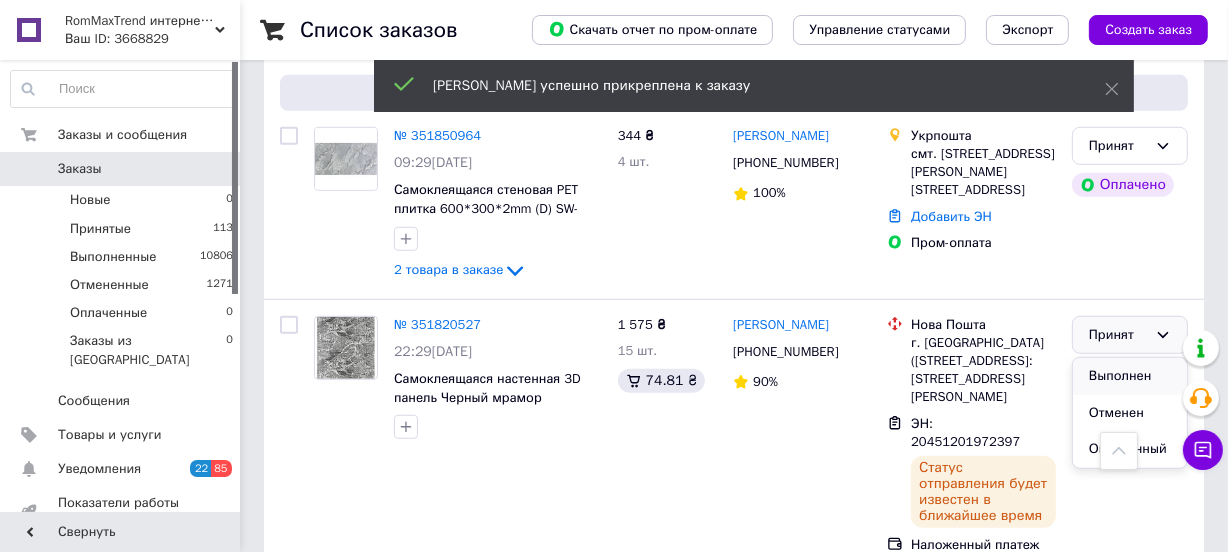 click on "Выполнен" at bounding box center (1130, 376) 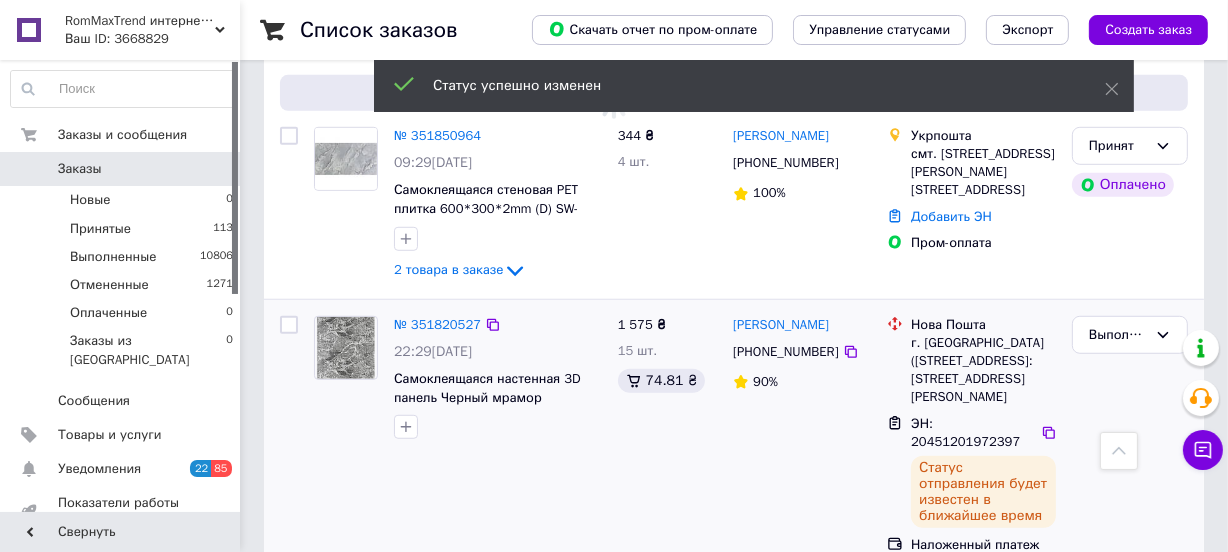 scroll, scrollTop: 1438, scrollLeft: 0, axis: vertical 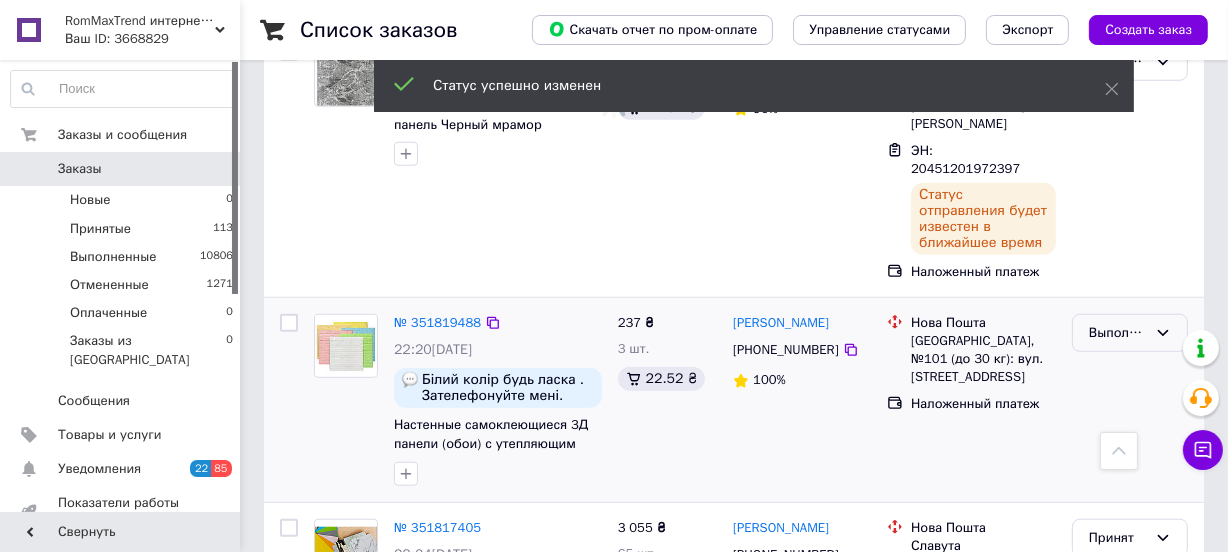 click on "Выполнен" at bounding box center (1118, 333) 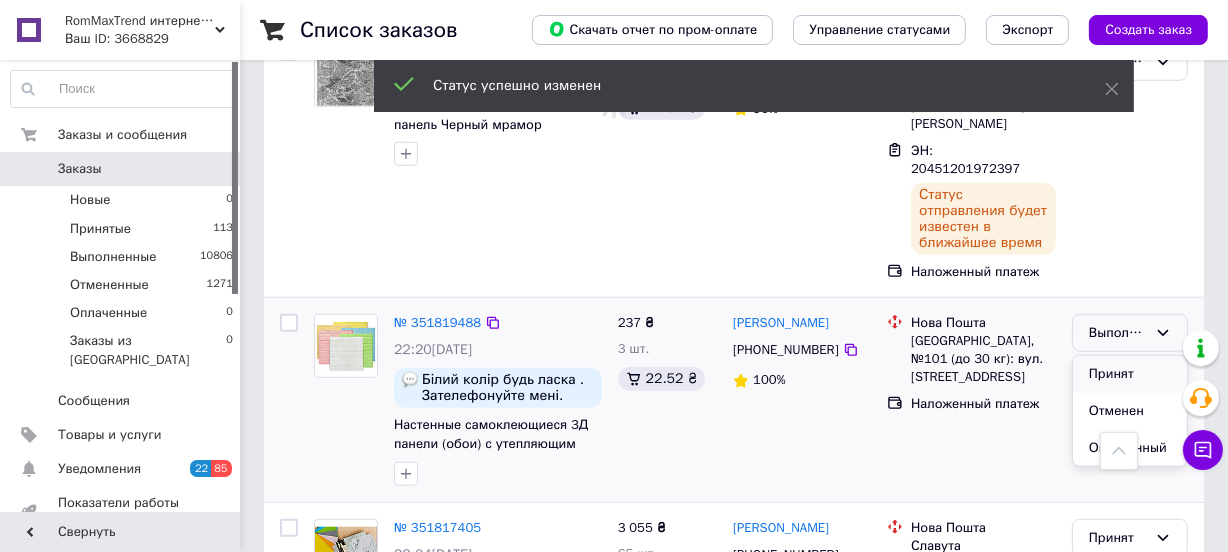 click on "Принят" at bounding box center [1130, 374] 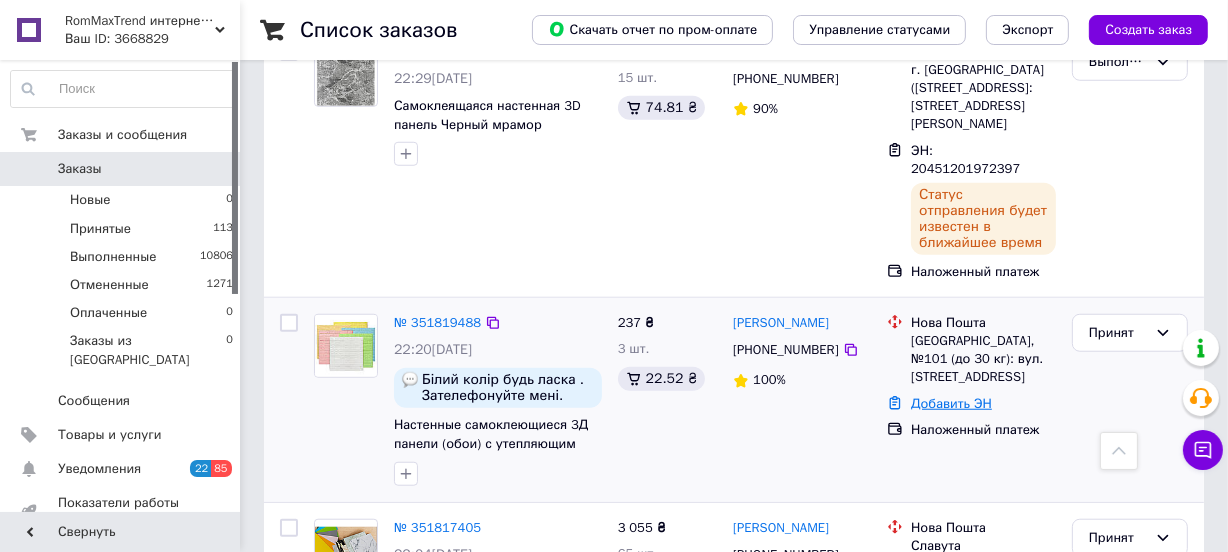 click on "Добавить ЭН" at bounding box center (951, 403) 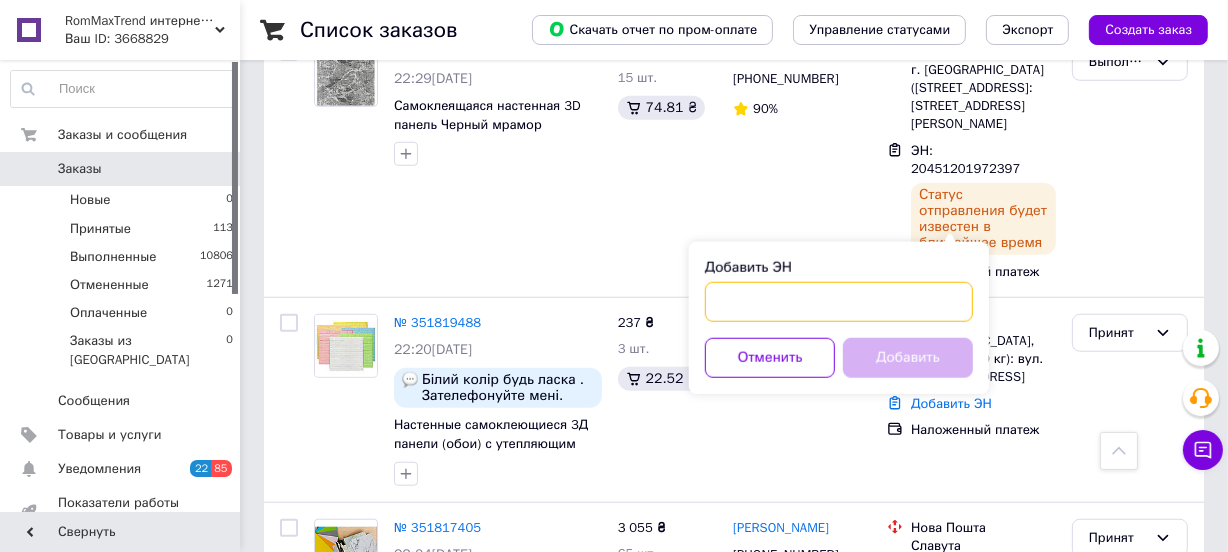 click on "Добавить ЭН" at bounding box center [839, 302] 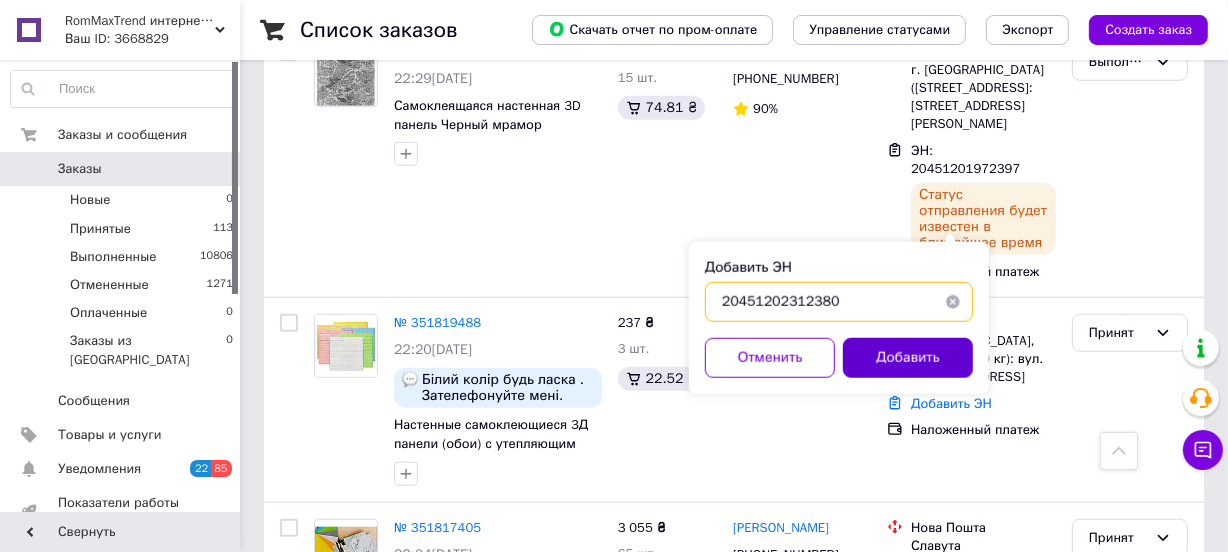 type on "20451202312380" 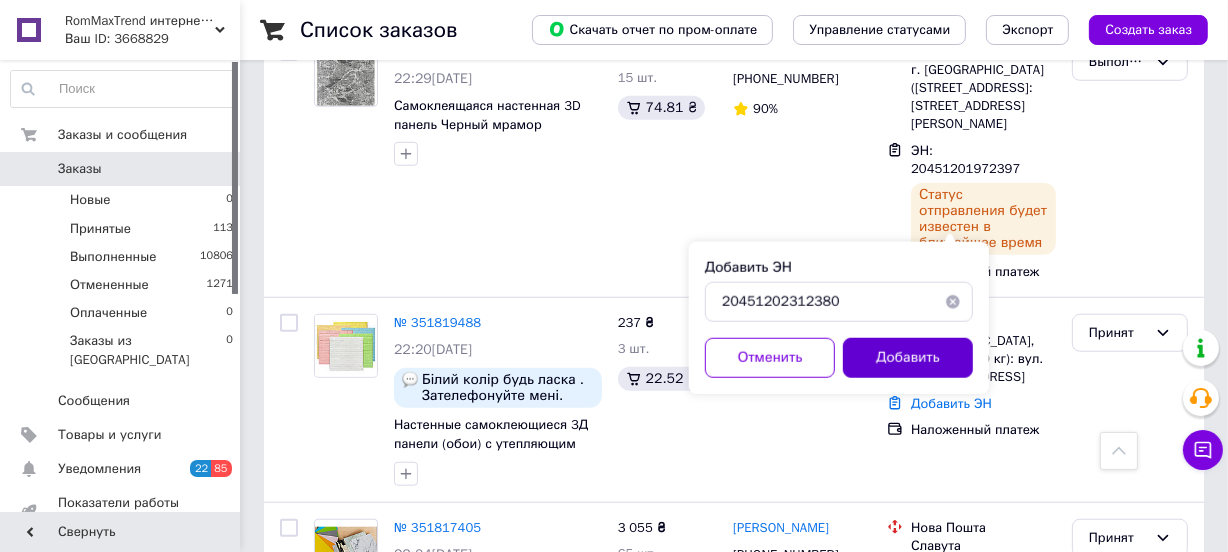 click on "Добавить" at bounding box center (908, 358) 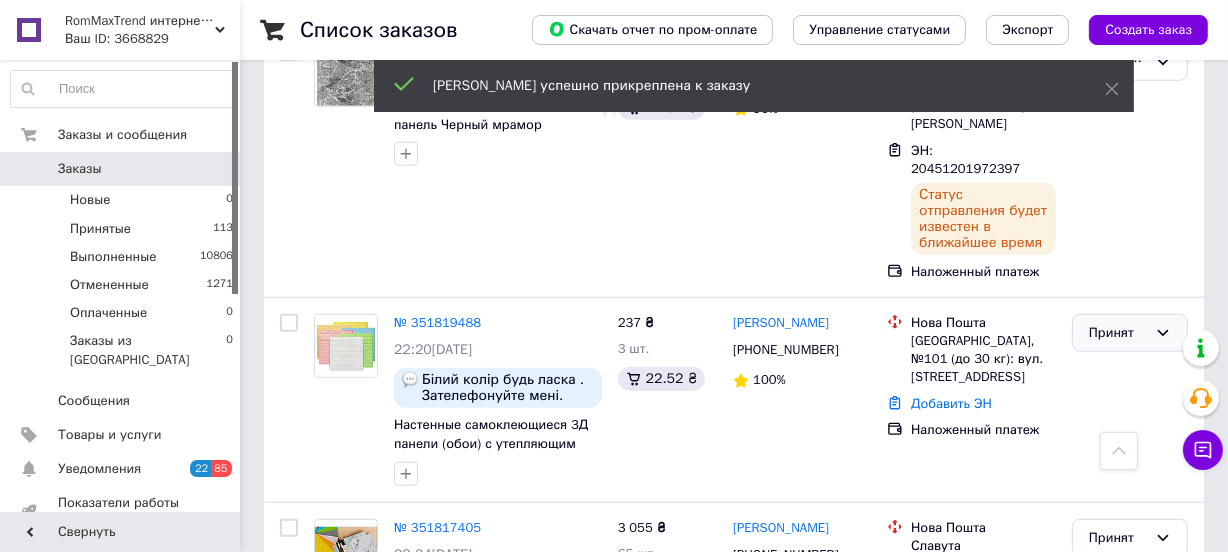 click on "Принят" at bounding box center [1118, 333] 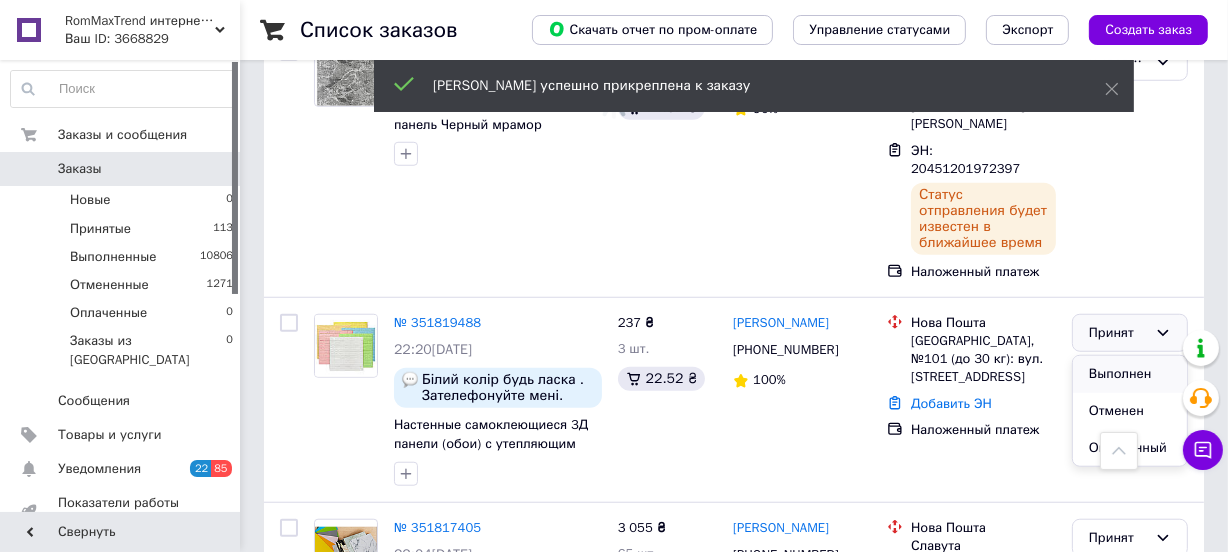 click on "Выполнен" at bounding box center [1130, 374] 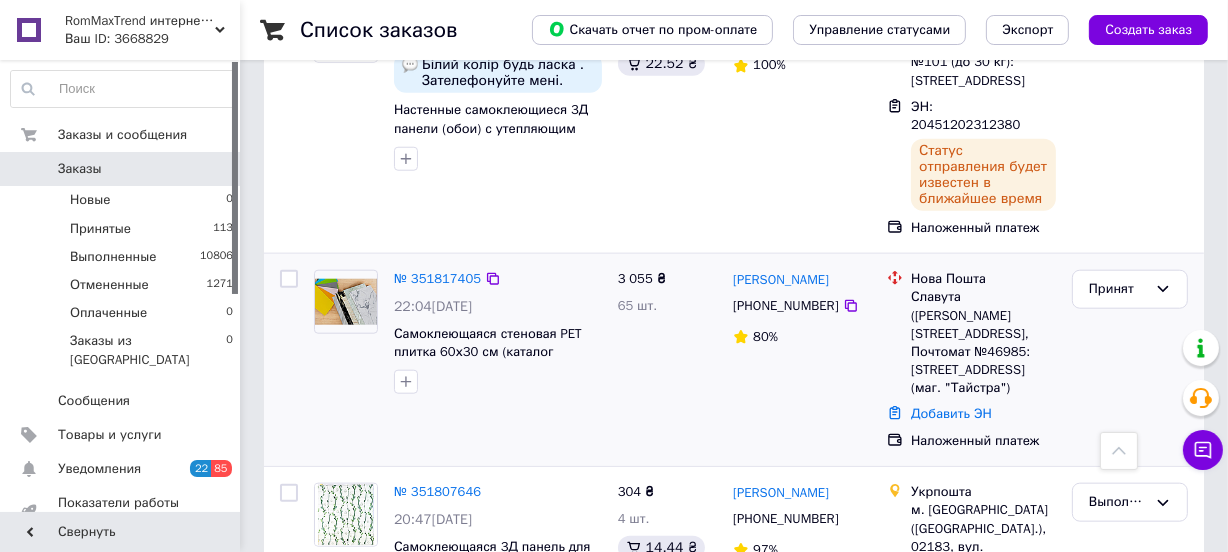 scroll, scrollTop: 1801, scrollLeft: 0, axis: vertical 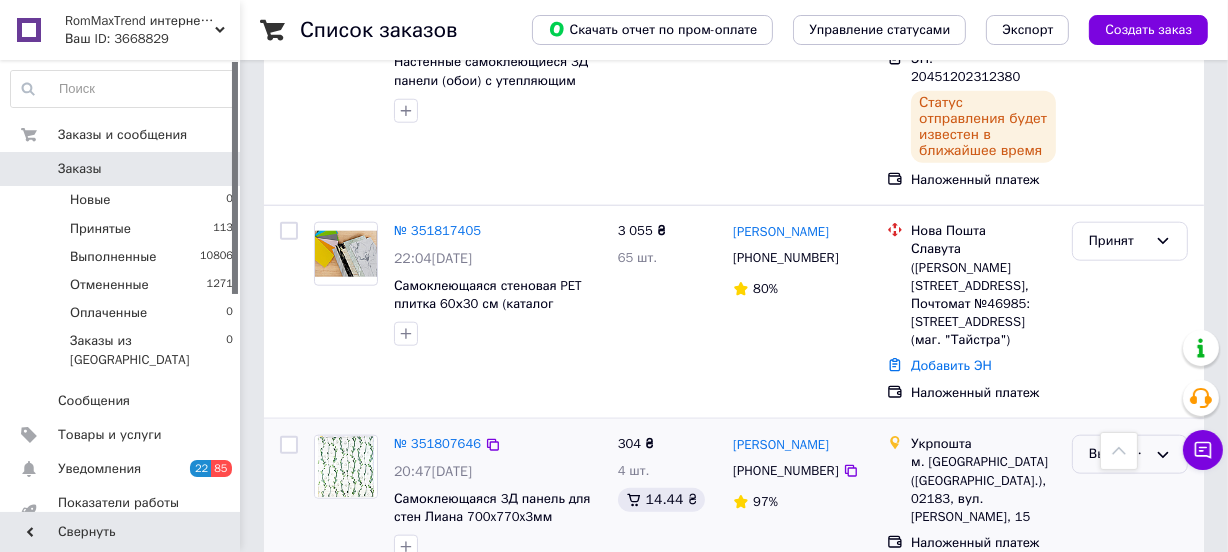 click on "Выполнен" at bounding box center [1118, 454] 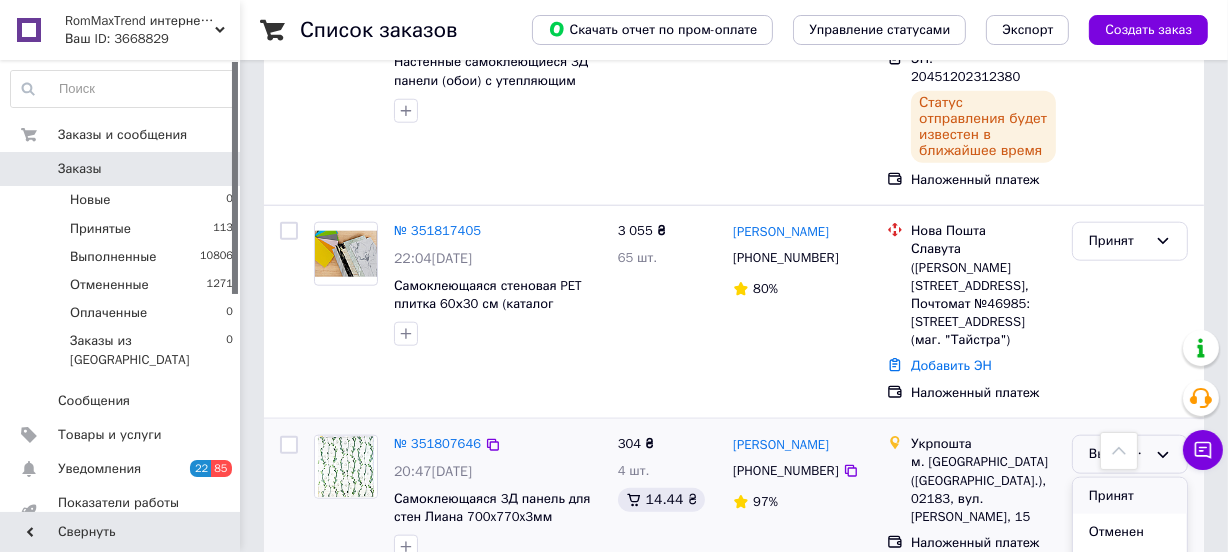 click on "Принят" at bounding box center [1130, 496] 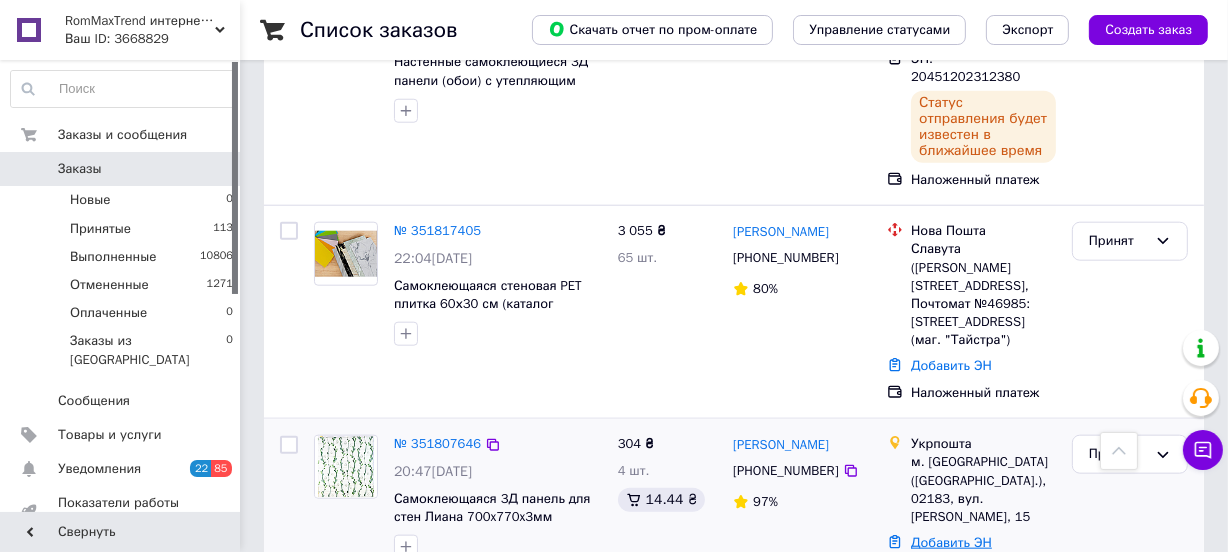 click on "Добавить ЭН" at bounding box center [951, 542] 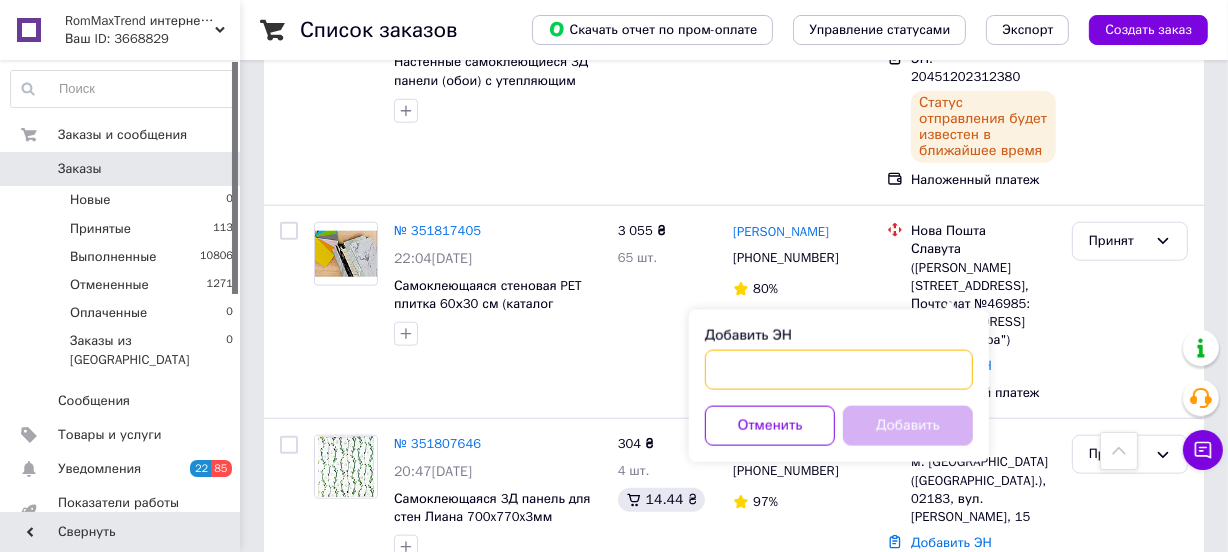 click on "Добавить ЭН" at bounding box center (839, 370) 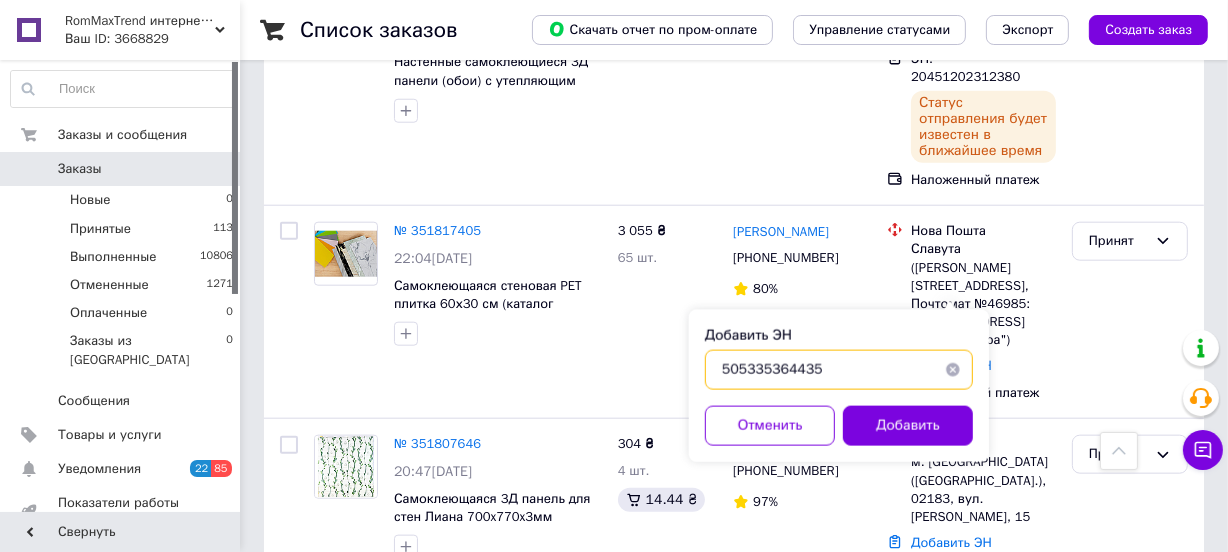 click on "505335364435" at bounding box center (839, 370) 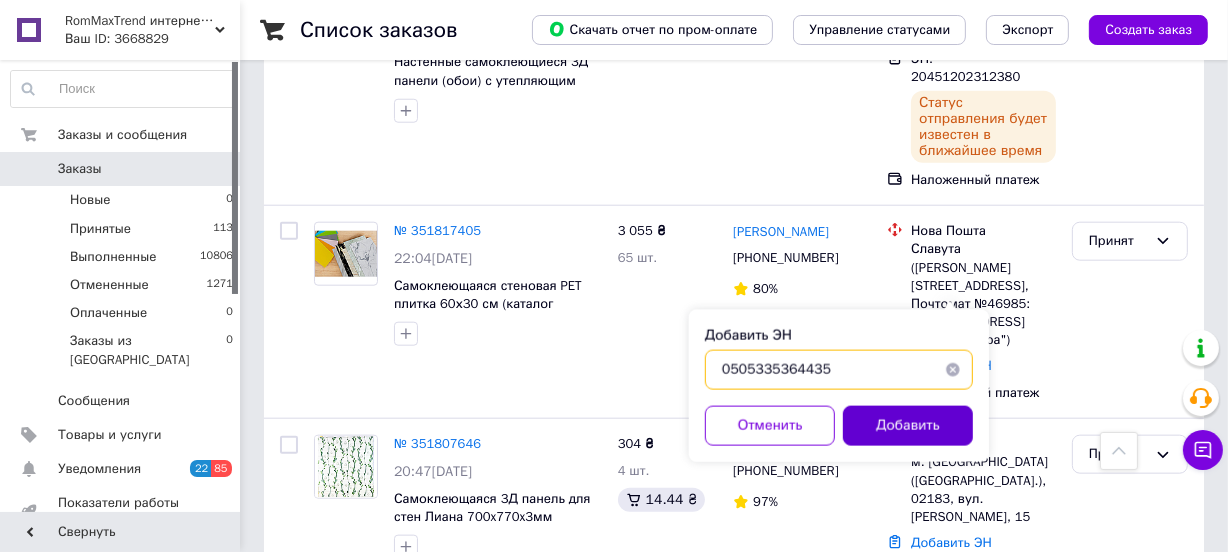 type on "0505335364435" 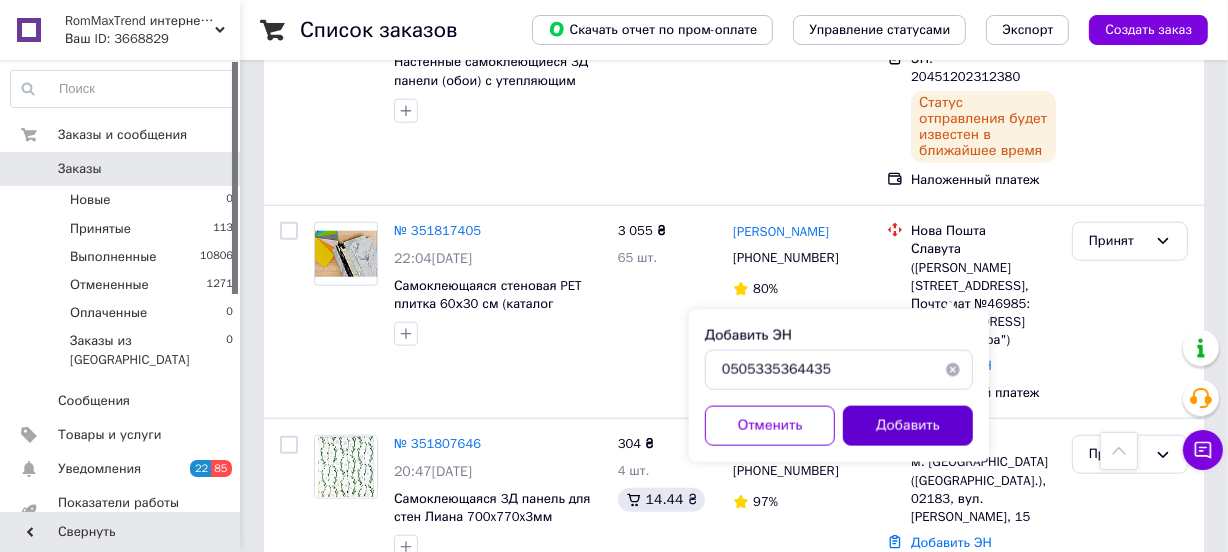 click on "Добавить" at bounding box center (908, 426) 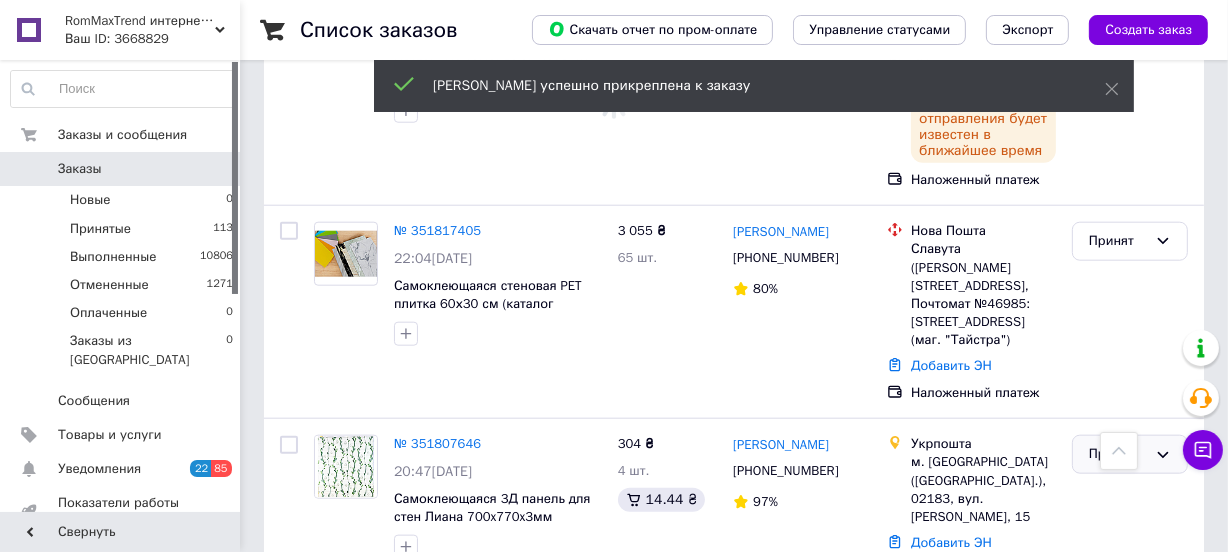 click on "Принят" at bounding box center [1118, 454] 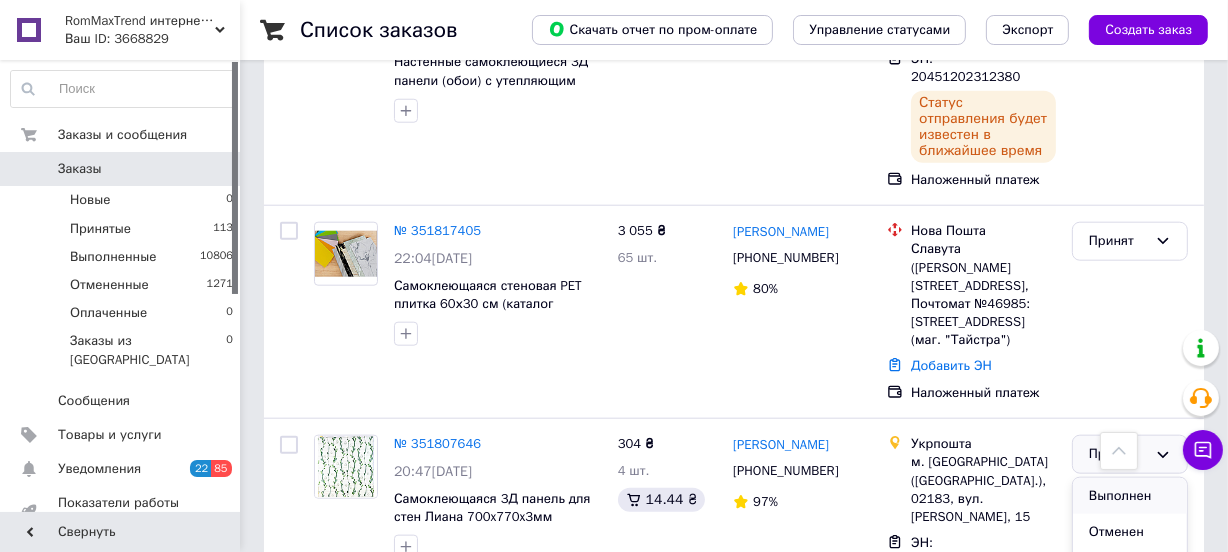 click on "Выполнен" at bounding box center [1130, 496] 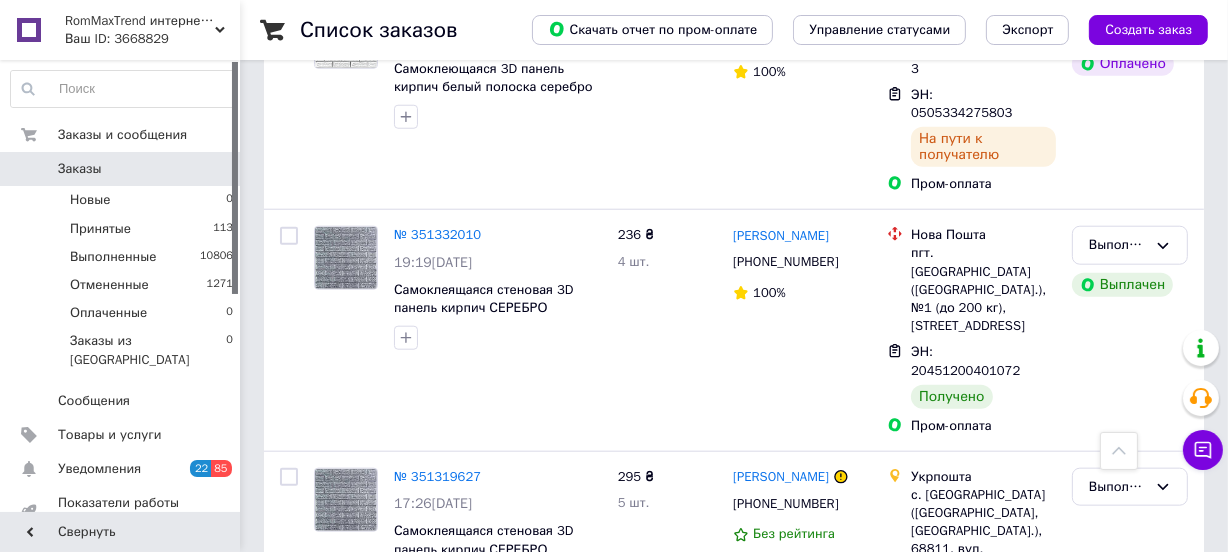 scroll, scrollTop: 8529, scrollLeft: 0, axis: vertical 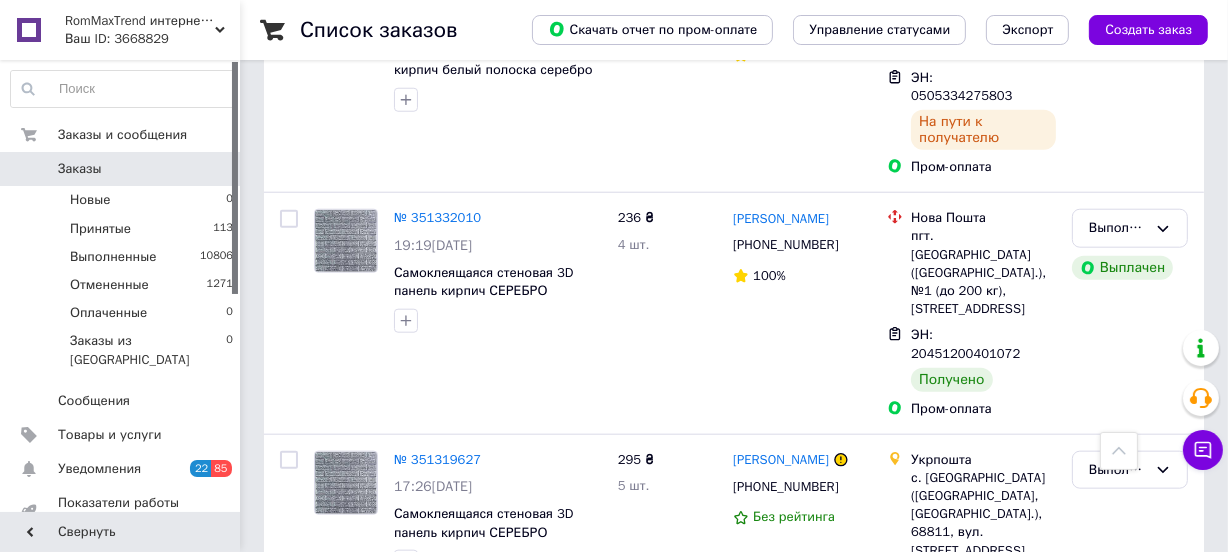 click on "Добавить ЭН" at bounding box center (951, 1091) 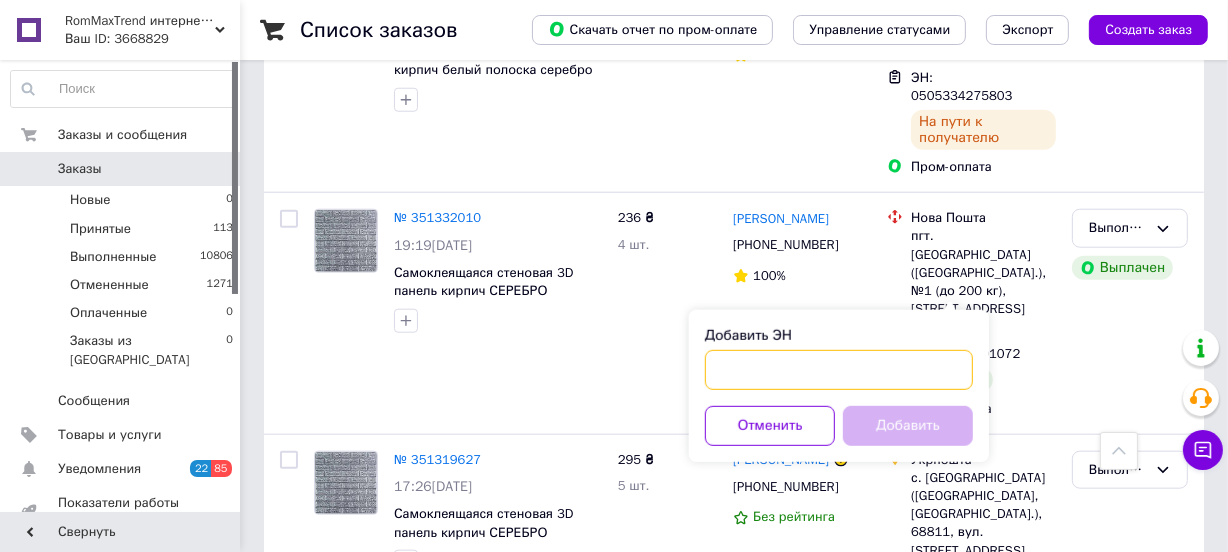 click on "Добавить ЭН" at bounding box center (839, 370) 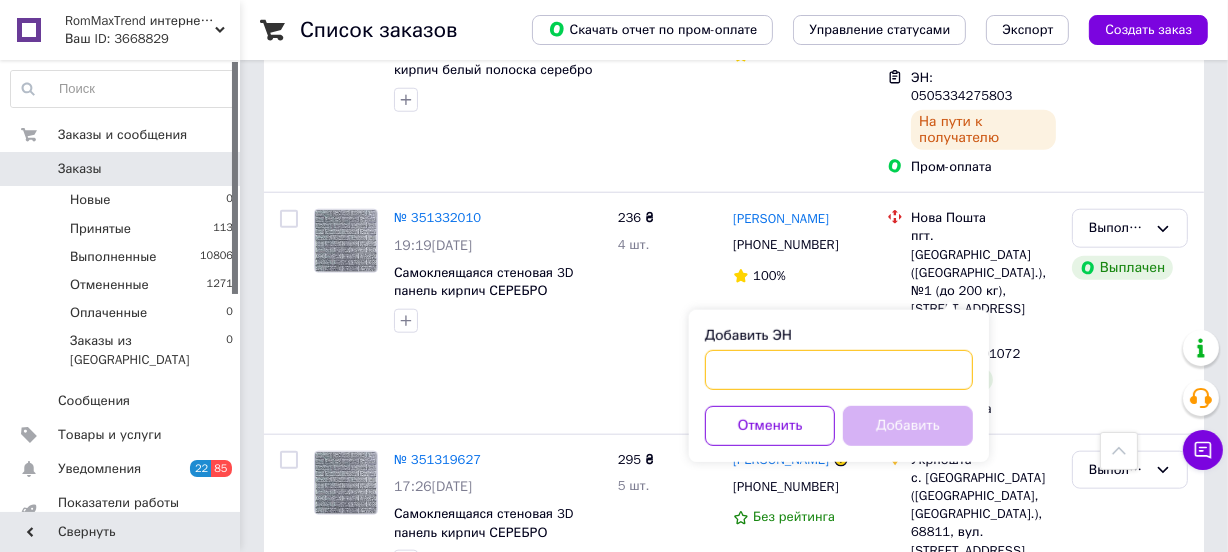 paste on "0505333762565" 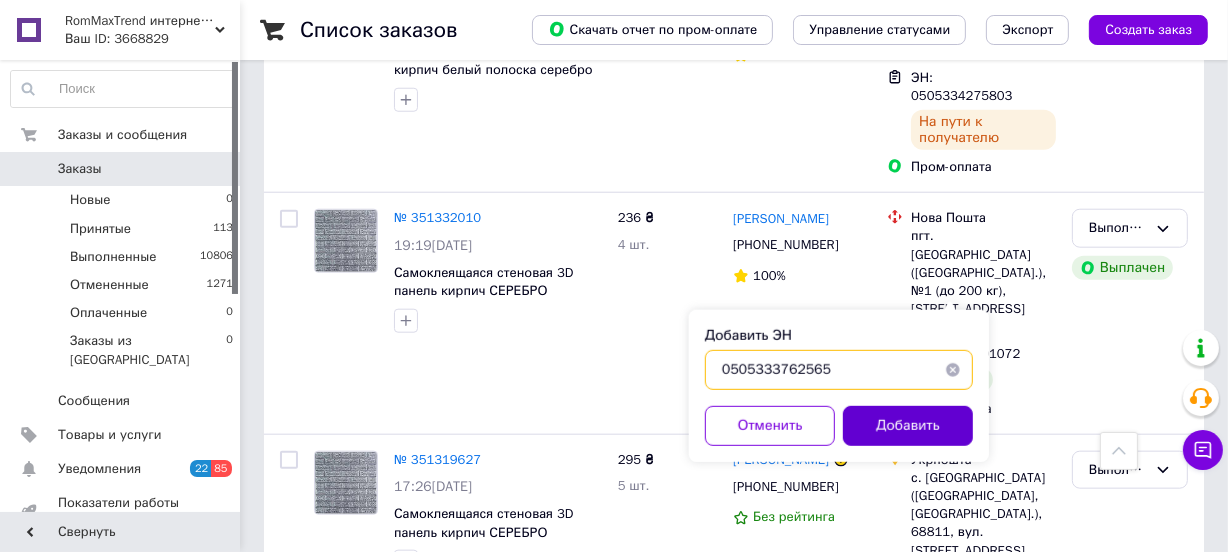 type on "0505333762565" 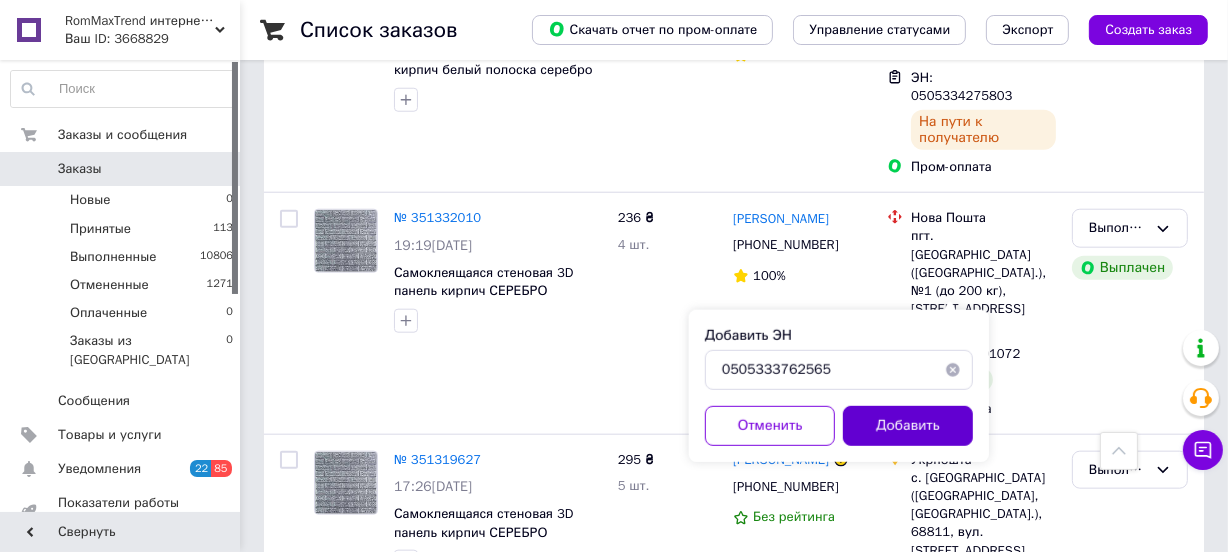 click on "Добавить" at bounding box center (908, 426) 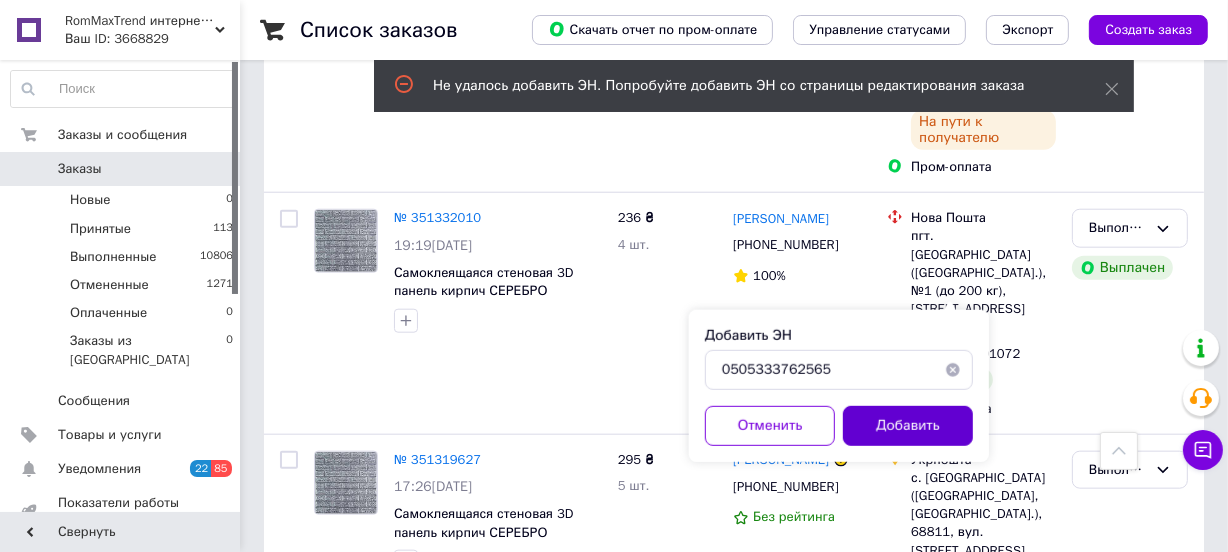 click on "Добавить" at bounding box center (908, 426) 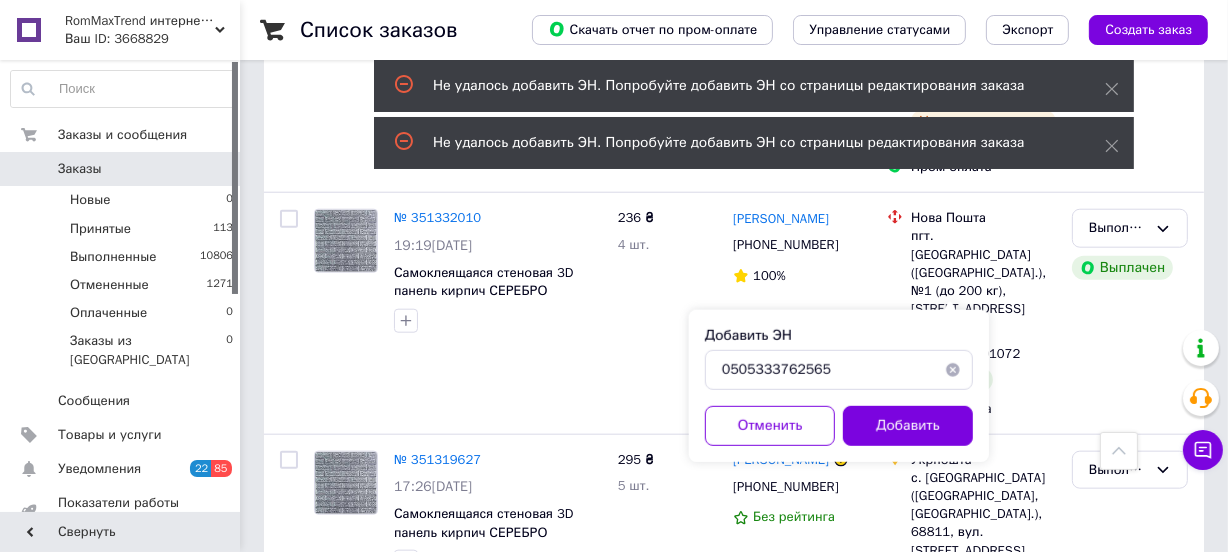 click at bounding box center (498, 1096) 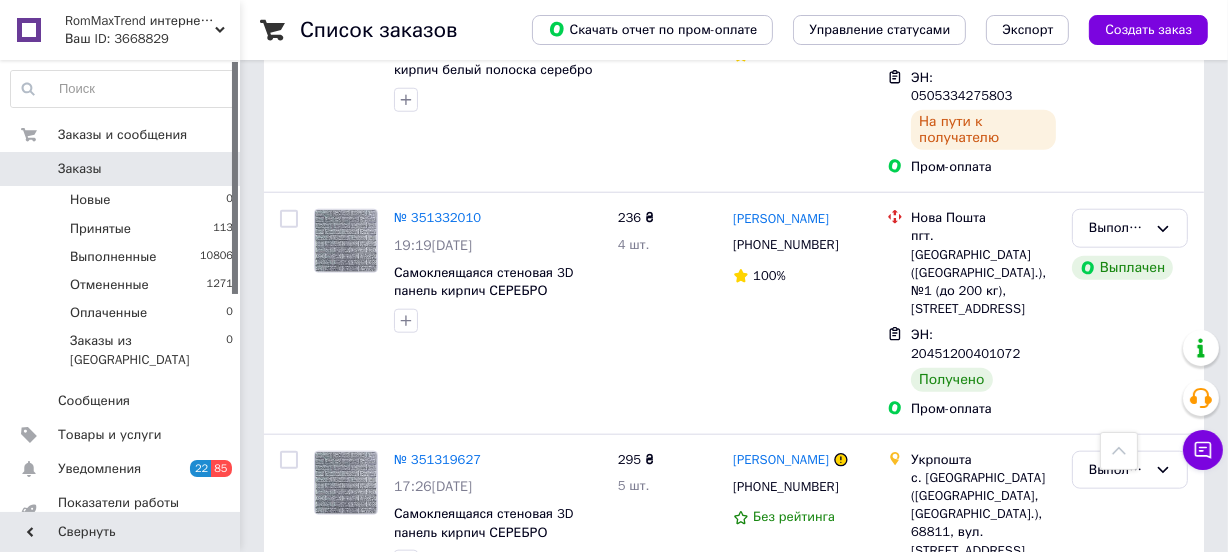 click on "Добавить ЭН" at bounding box center [951, 1091] 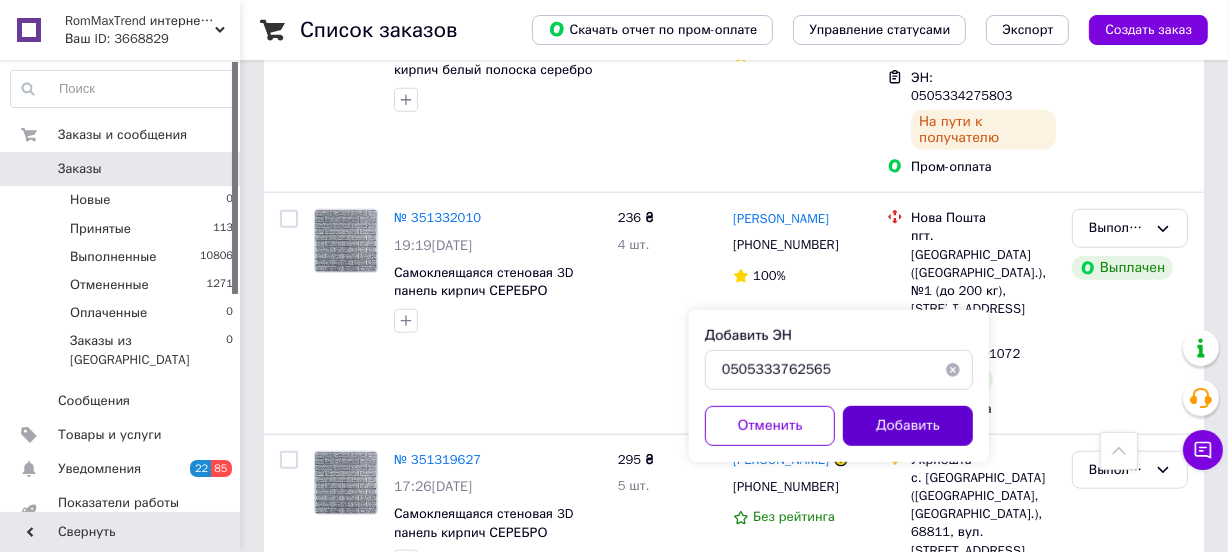 click on "Добавить" at bounding box center [908, 426] 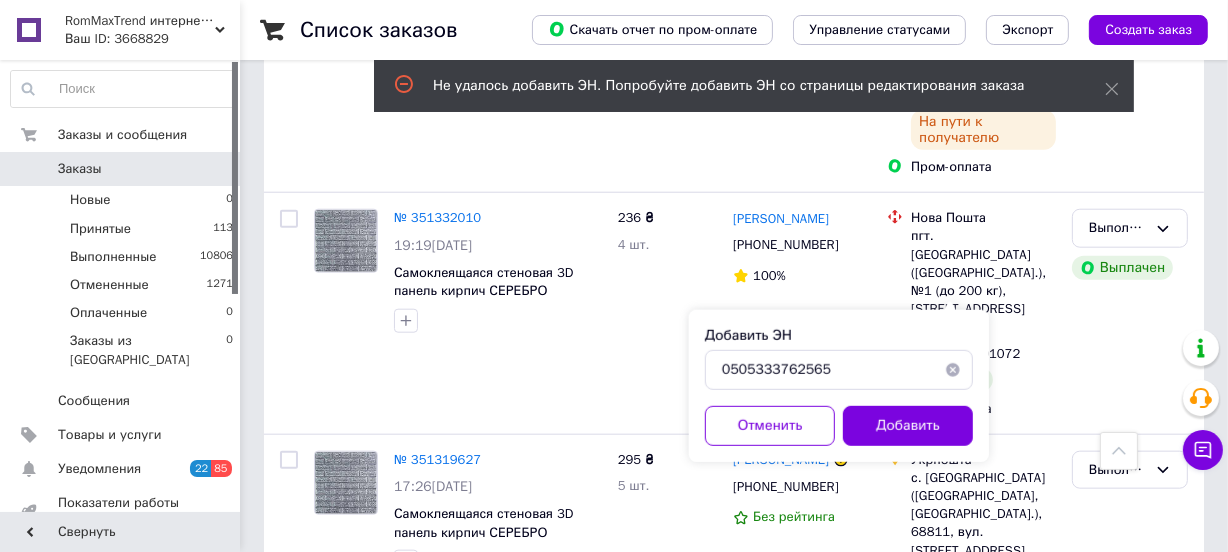 click on "№ 351304249" at bounding box center [437, 992] 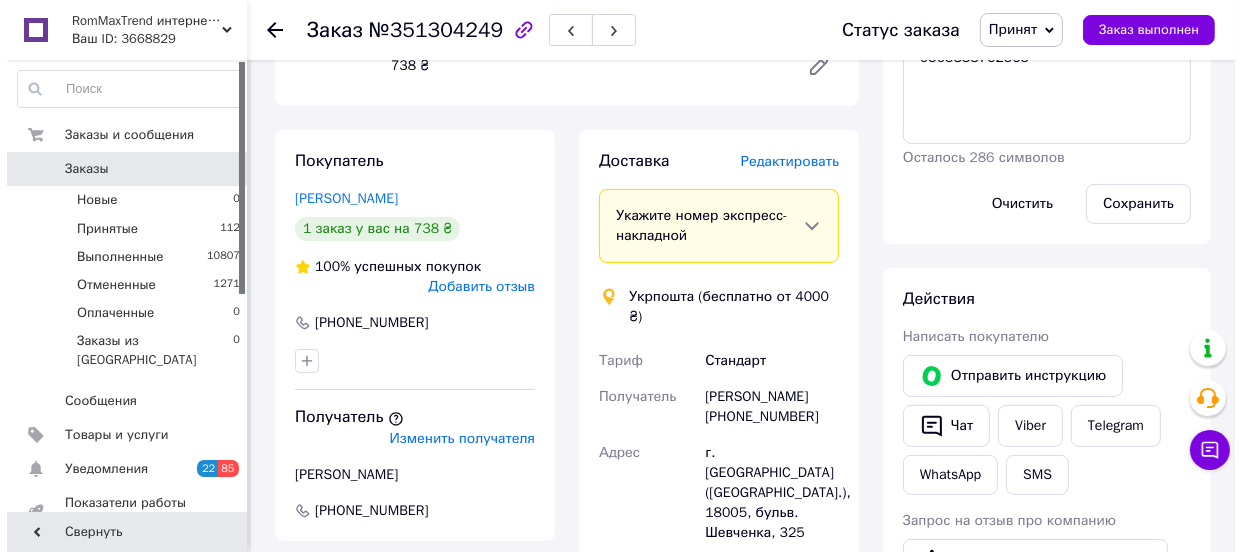 scroll, scrollTop: 438, scrollLeft: 0, axis: vertical 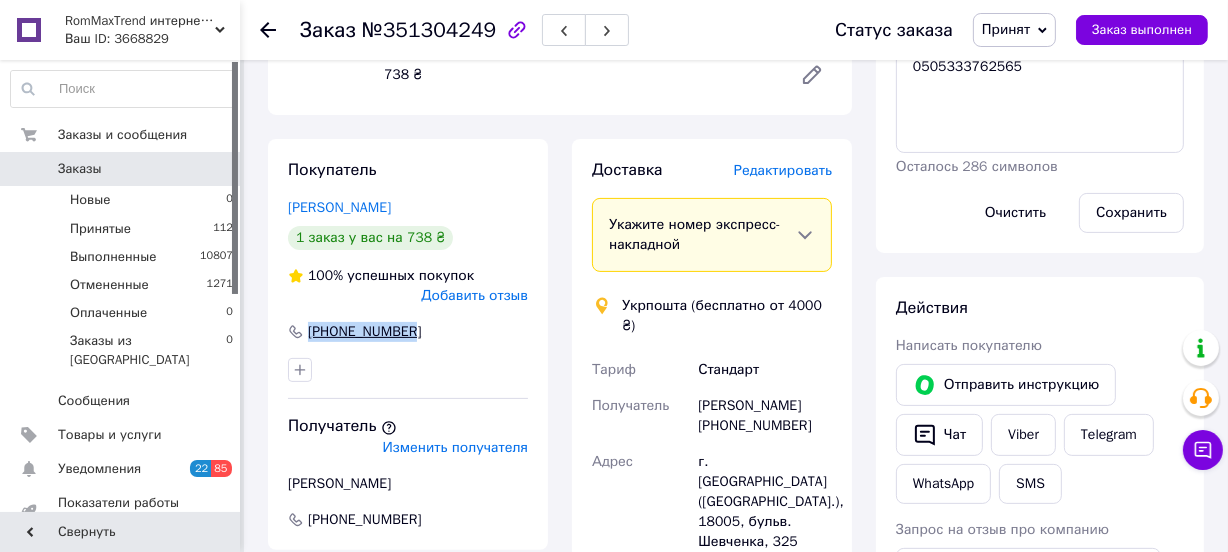 drag, startPoint x: 416, startPoint y: 333, endPoint x: 310, endPoint y: 322, distance: 106.56923 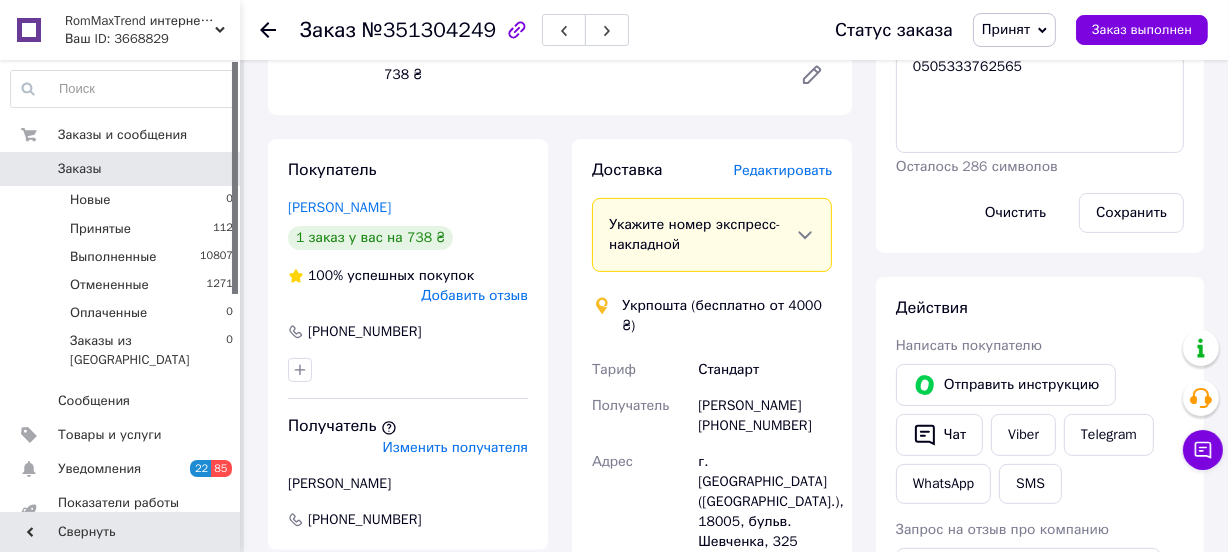 click on "Редактировать" at bounding box center [783, 170] 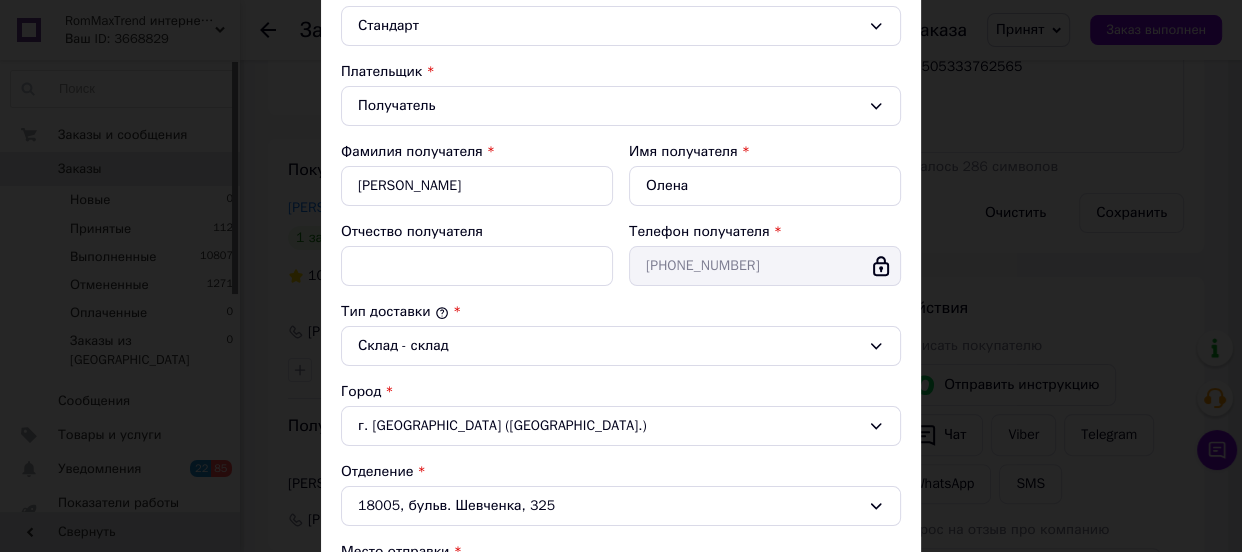 scroll, scrollTop: 272, scrollLeft: 0, axis: vertical 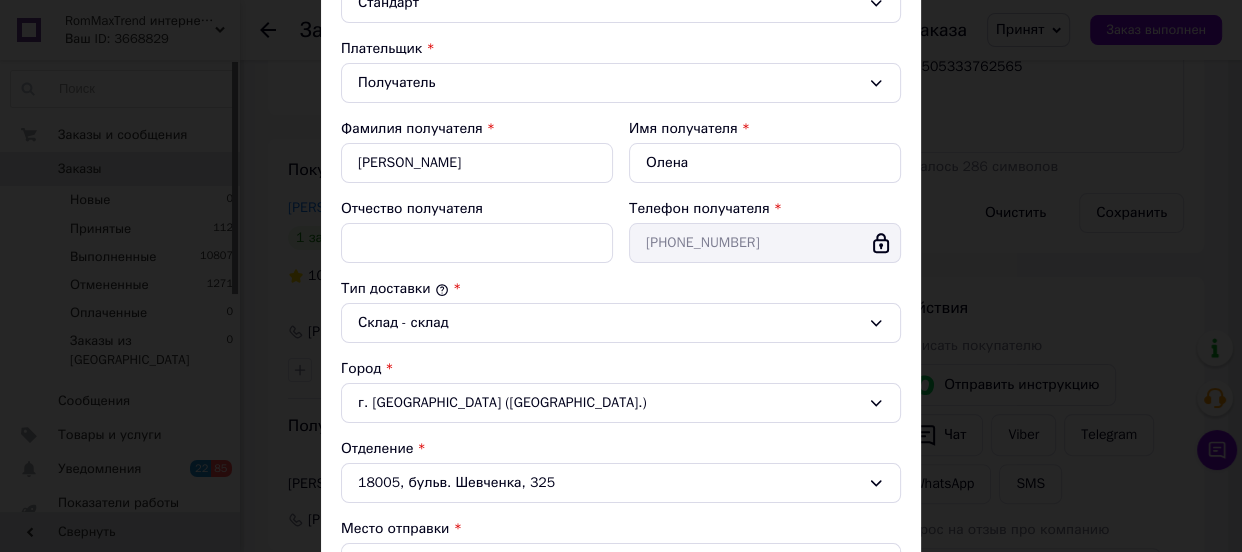 click 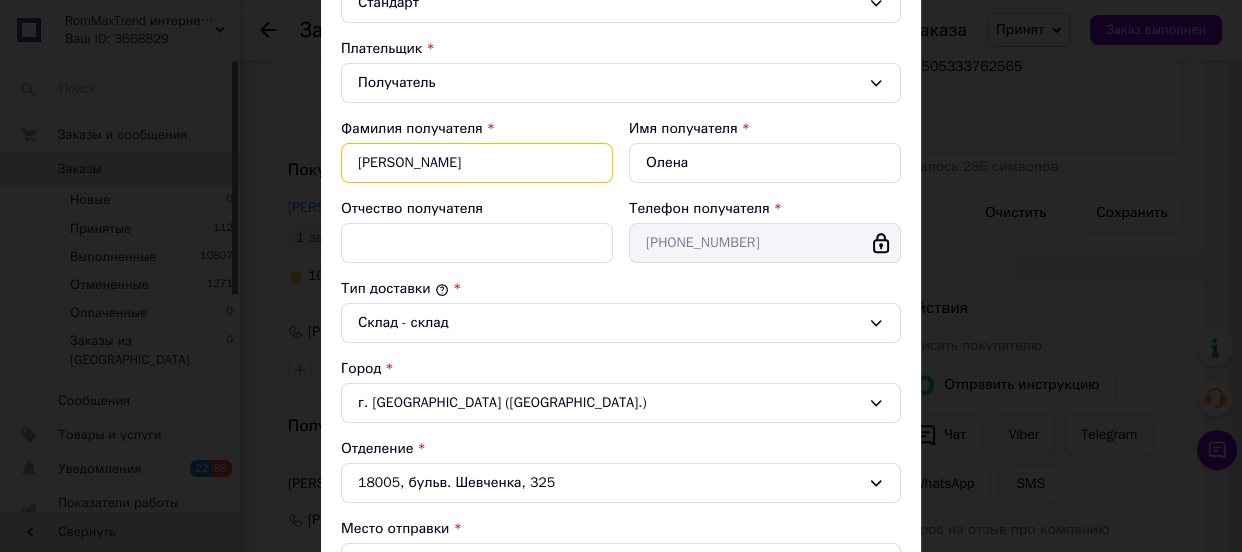 click on "Дядченко" at bounding box center (477, 163) 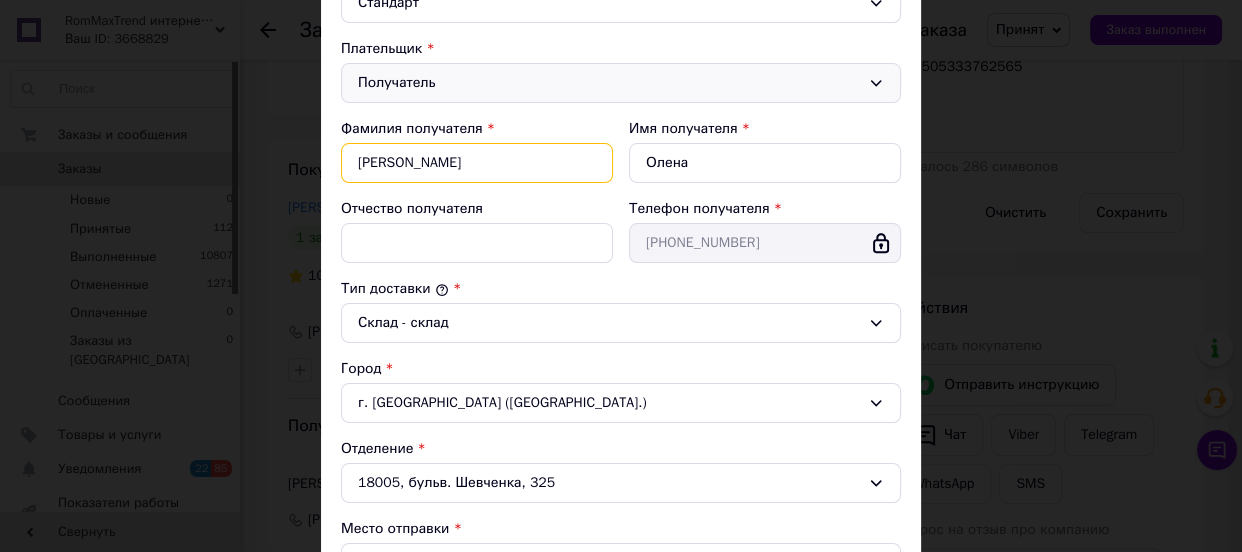 type on "Дядченко" 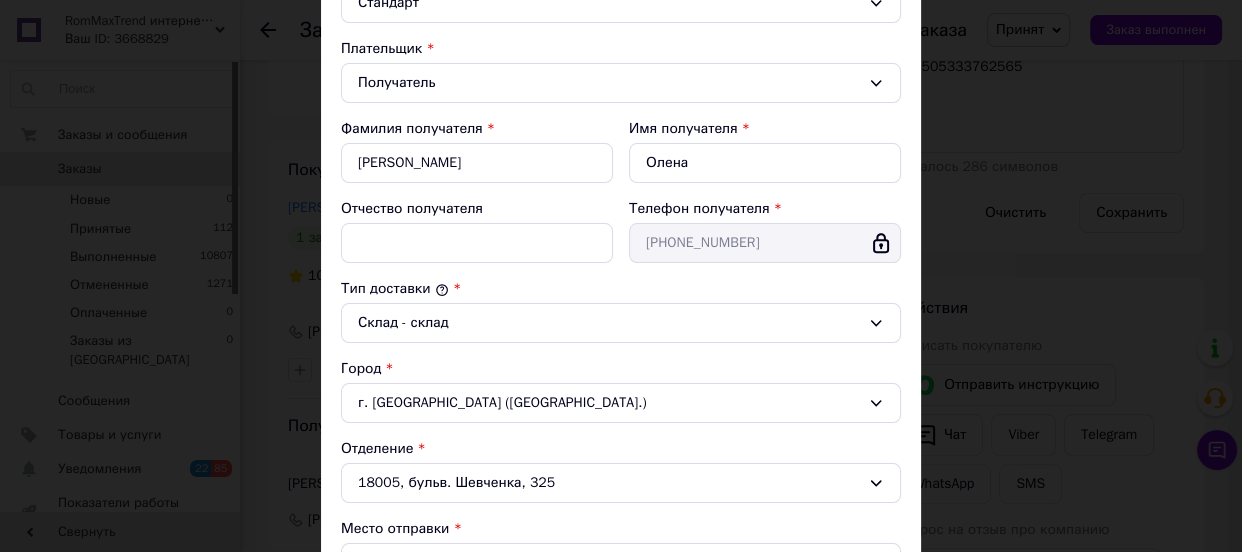 click 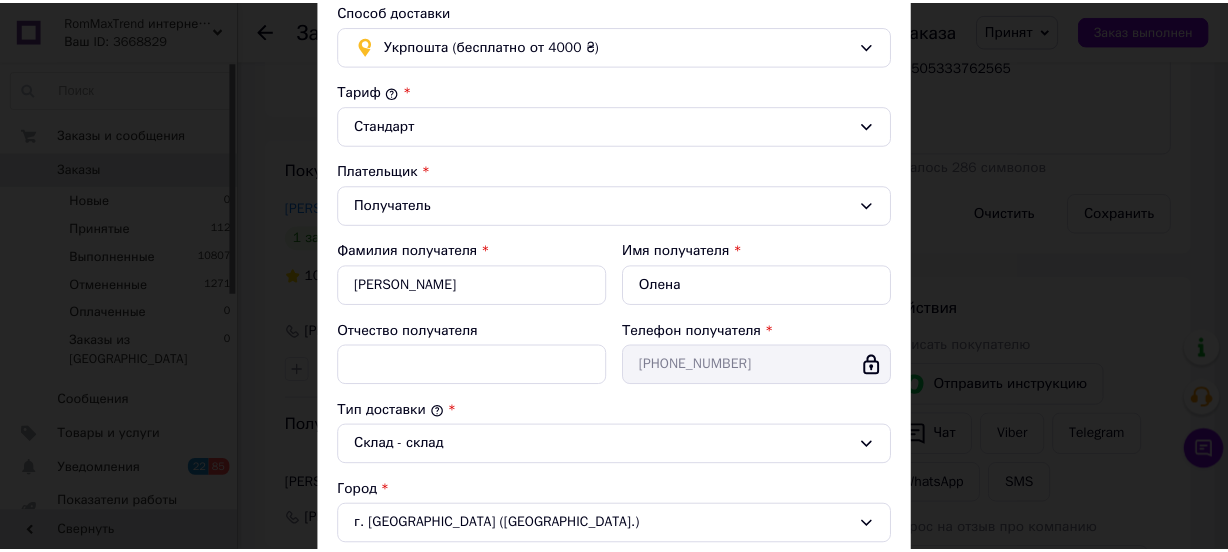 scroll, scrollTop: 0, scrollLeft: 0, axis: both 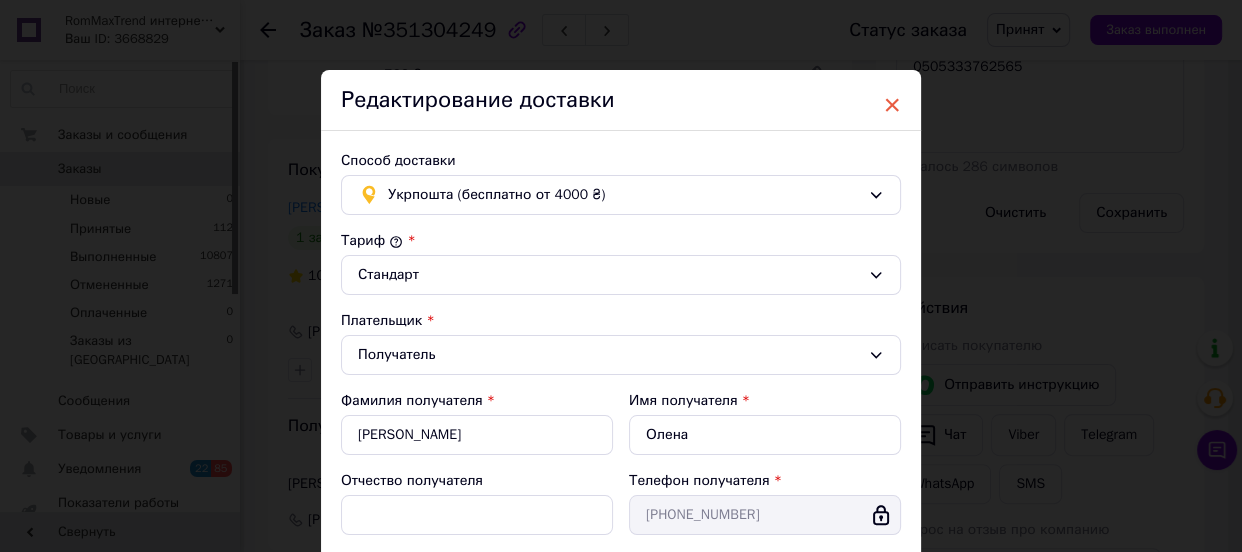click on "×" at bounding box center [892, 105] 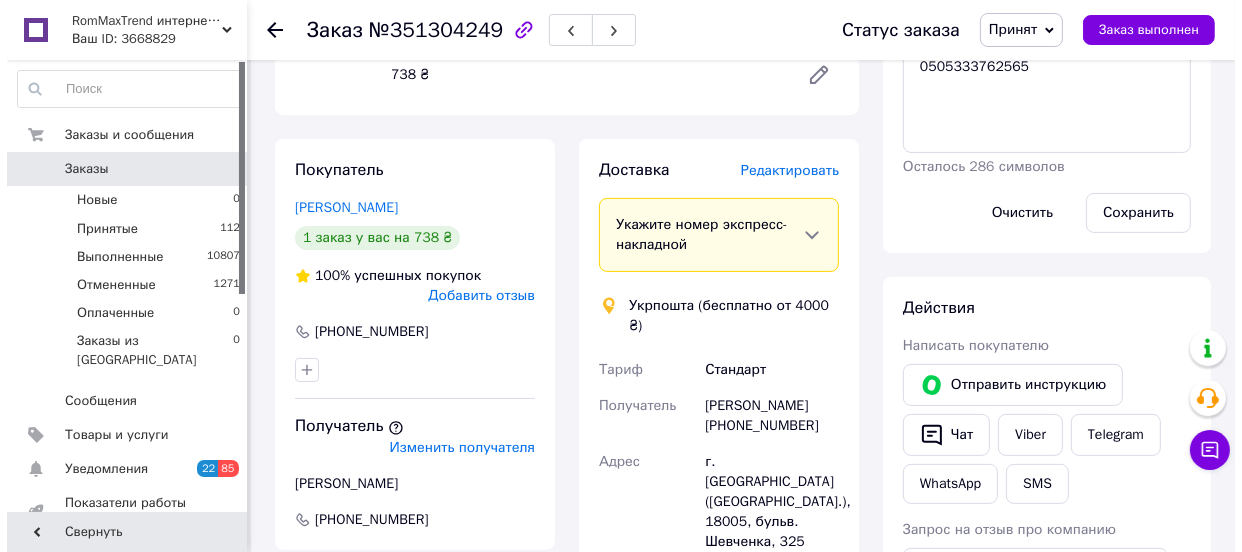 scroll, scrollTop: 529, scrollLeft: 0, axis: vertical 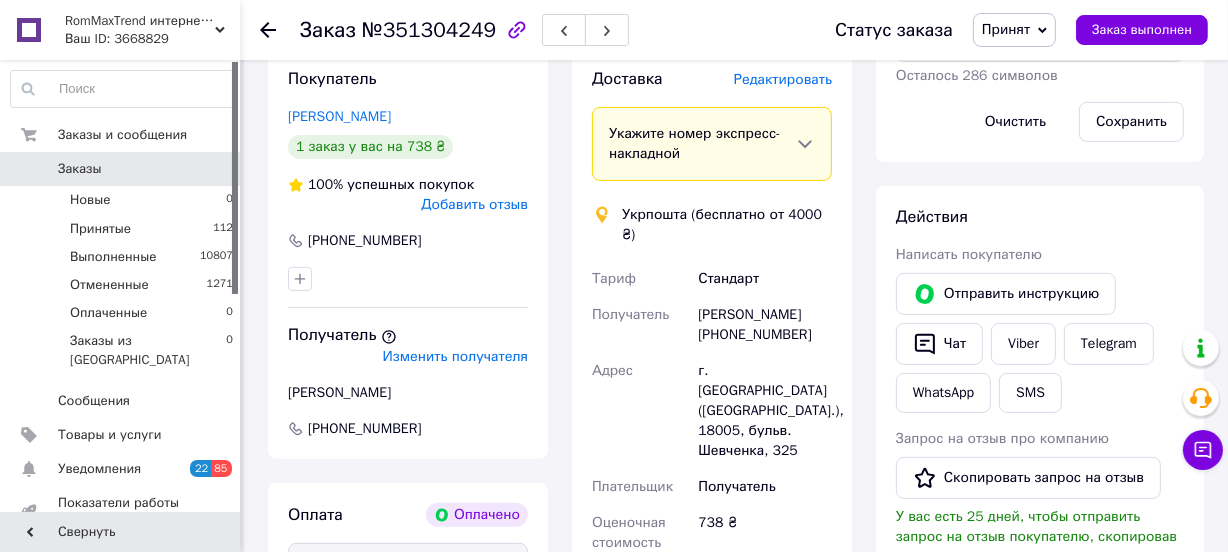 click on "Изменить получателя" at bounding box center [455, 356] 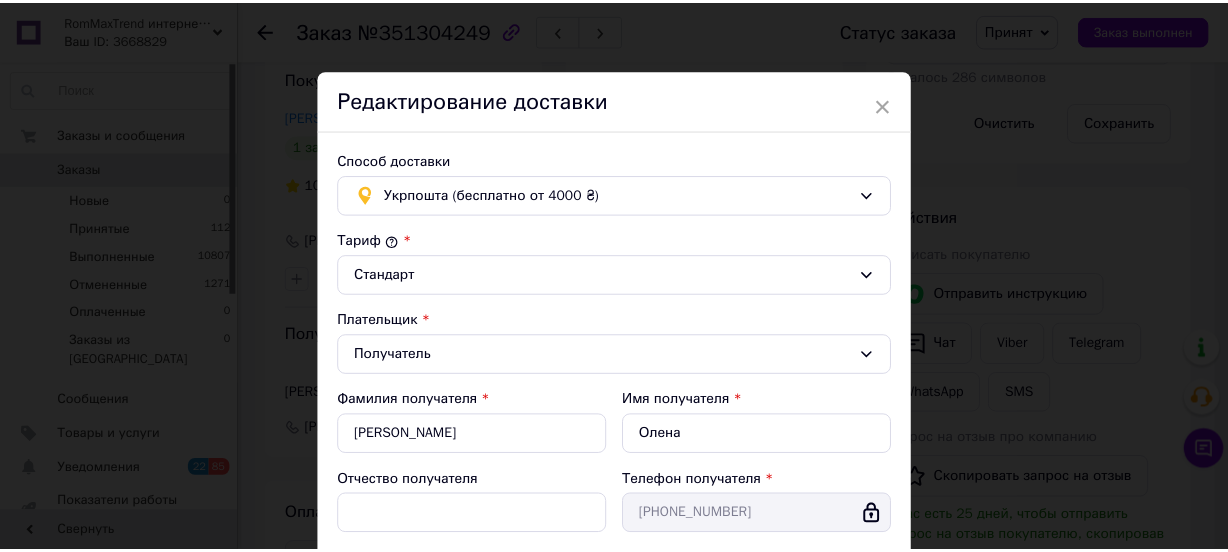 scroll, scrollTop: 90, scrollLeft: 0, axis: vertical 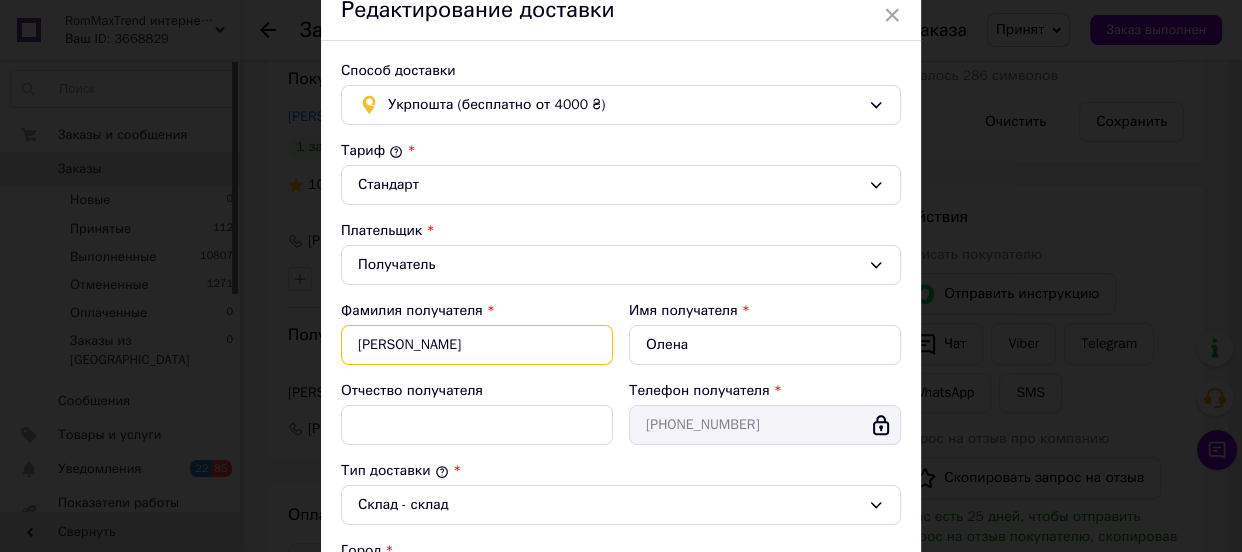 click on "Дядченко" at bounding box center (477, 345) 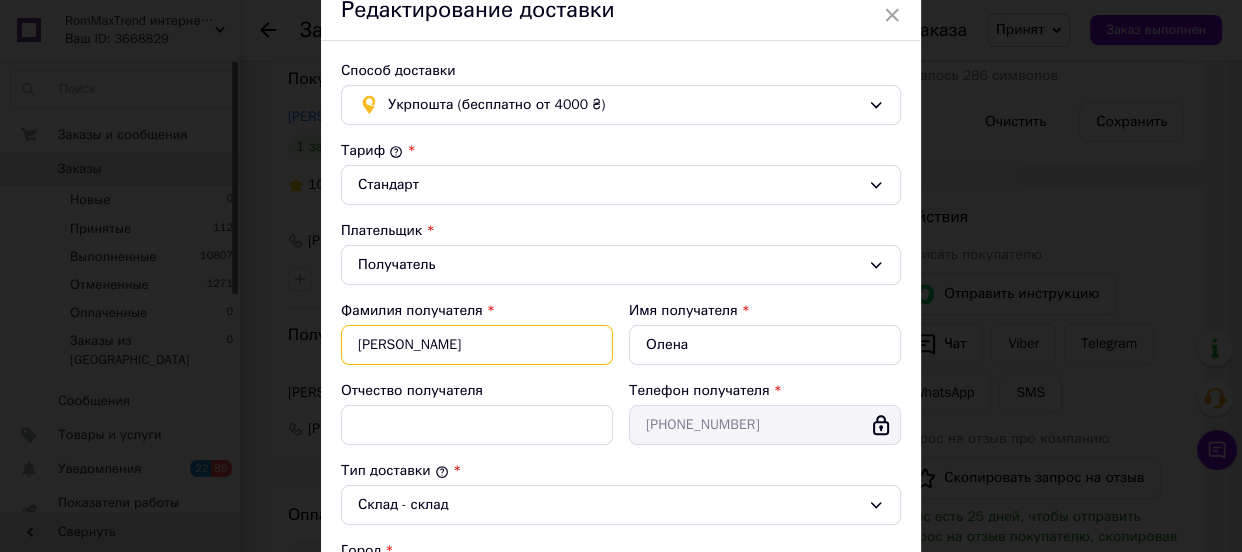 drag, startPoint x: 440, startPoint y: 353, endPoint x: 315, endPoint y: 339, distance: 125.781555 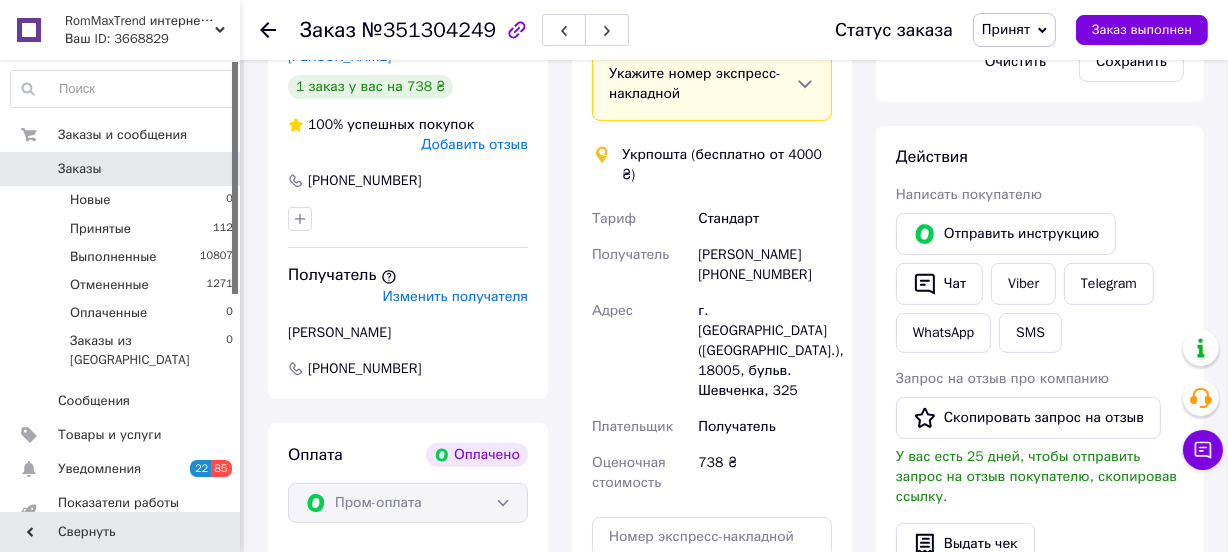 scroll, scrollTop: 710, scrollLeft: 0, axis: vertical 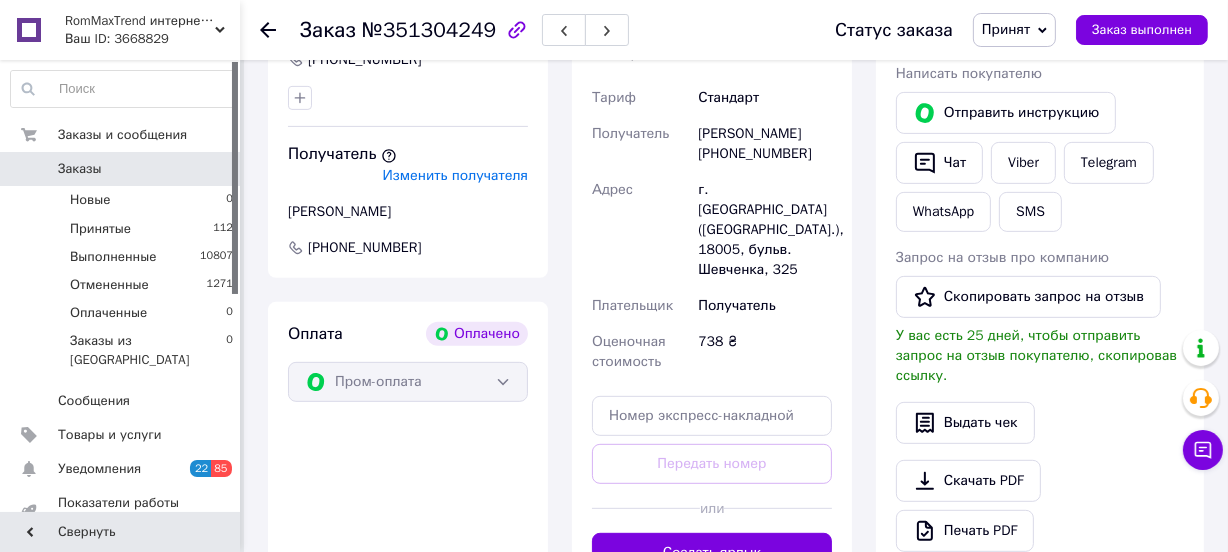 click 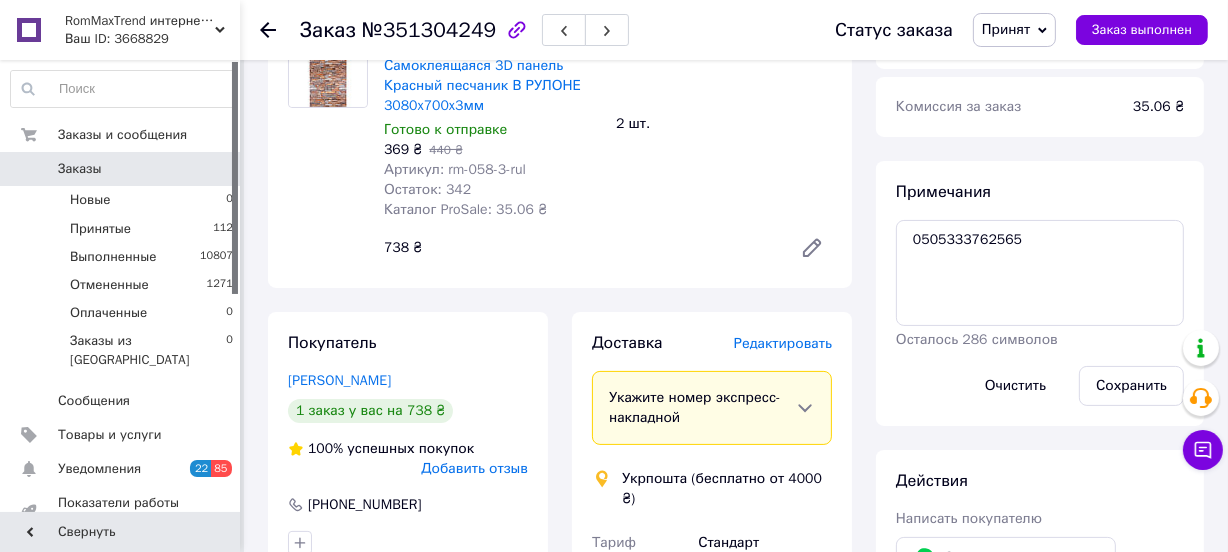 scroll, scrollTop: 256, scrollLeft: 0, axis: vertical 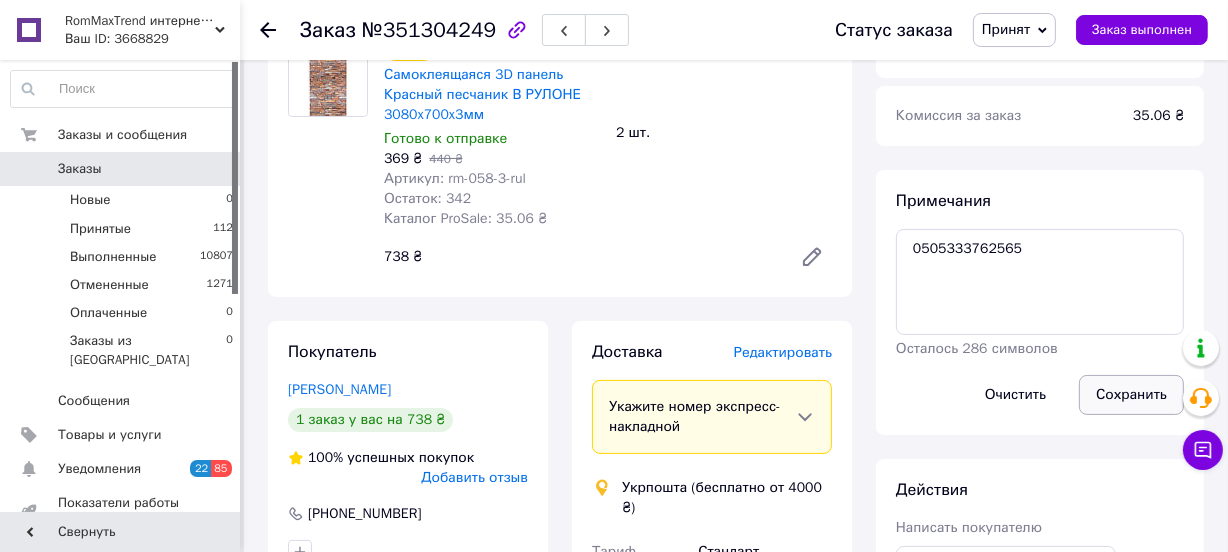 click on "Сохранить" at bounding box center [1131, 395] 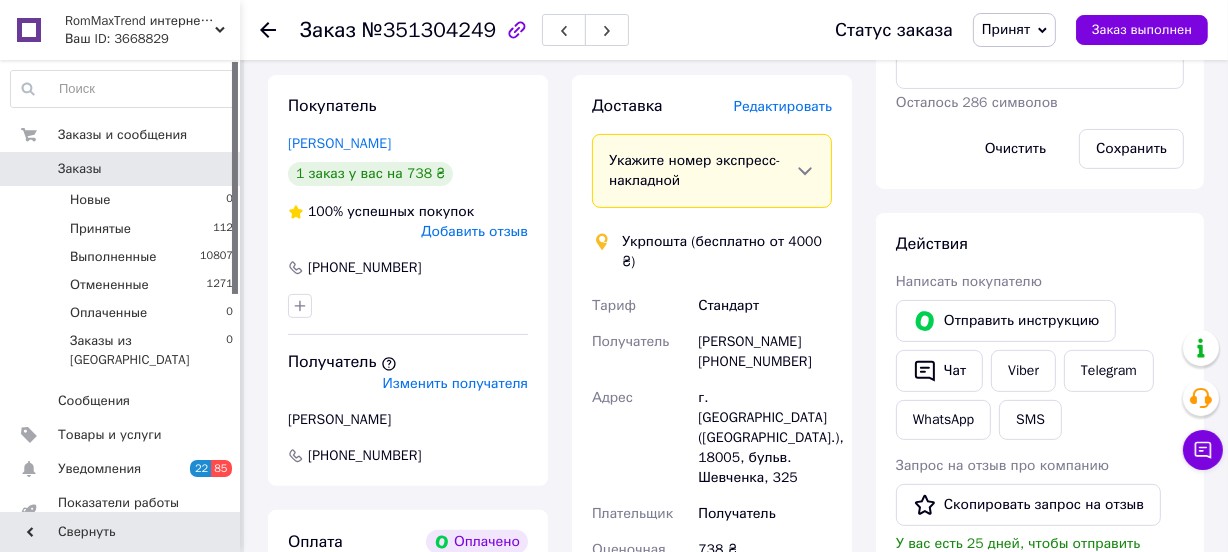 scroll, scrollTop: 545, scrollLeft: 0, axis: vertical 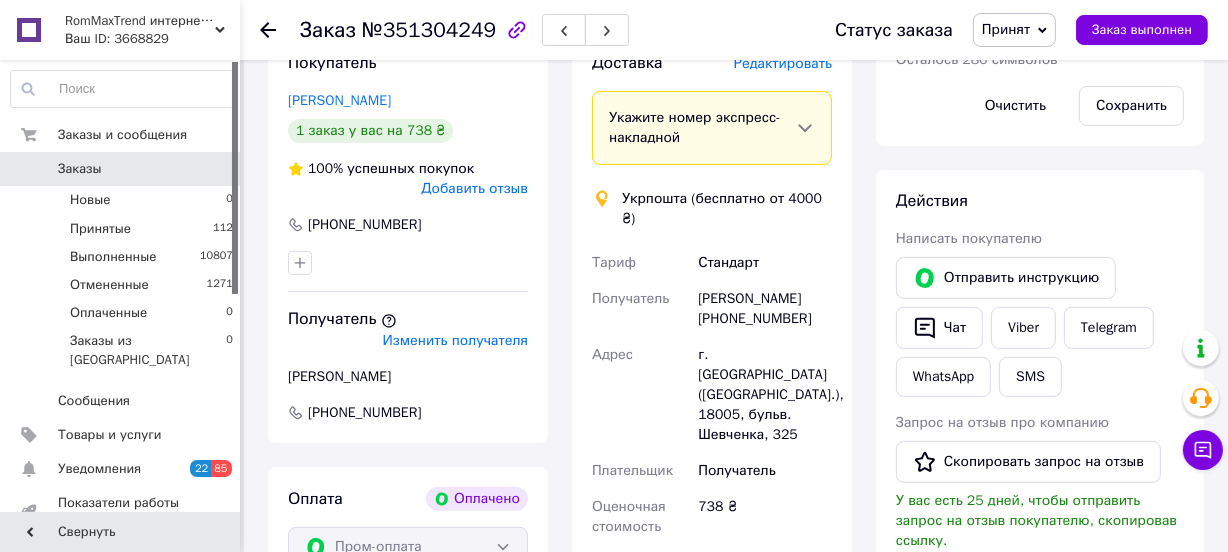 click 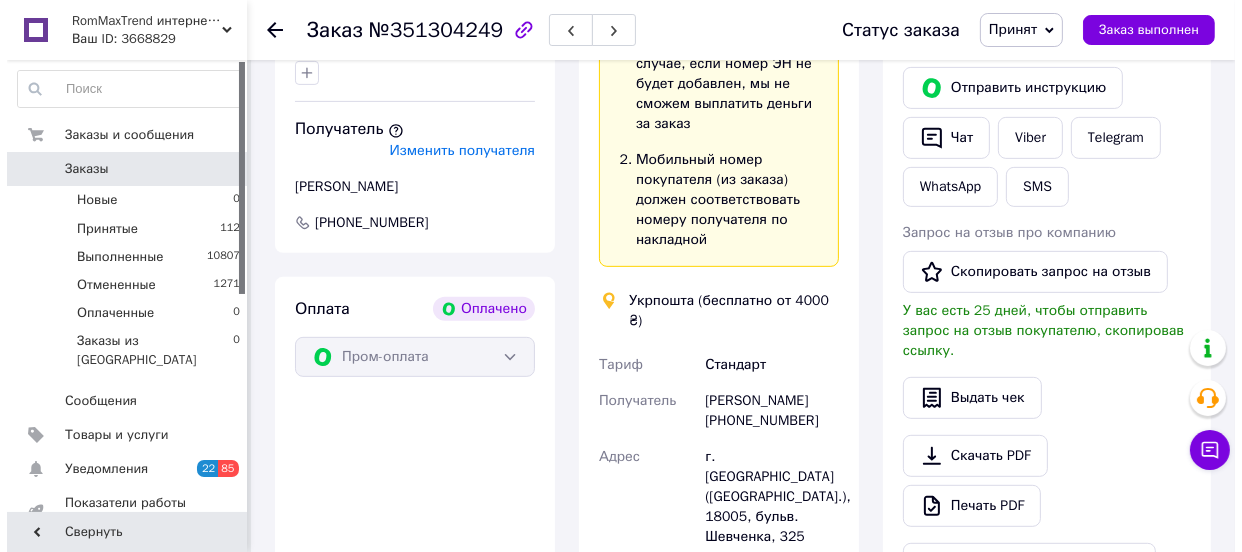 scroll, scrollTop: 710, scrollLeft: 0, axis: vertical 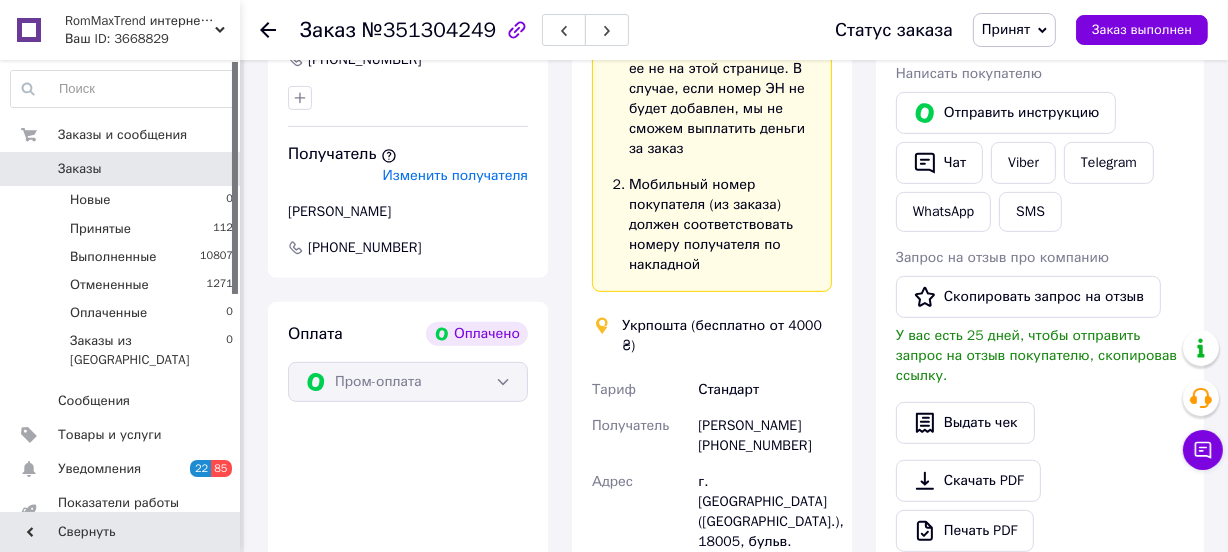 click on "Изменить получателя" at bounding box center (455, 175) 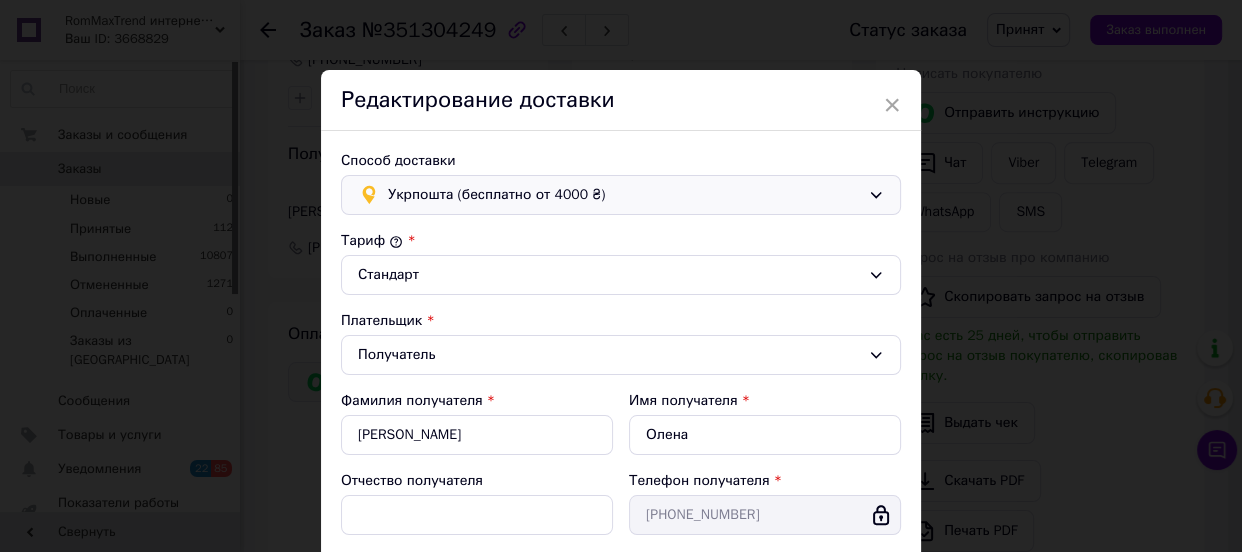 click on "Укрпошта (бесплатно от 4000 ₴)" at bounding box center [624, 195] 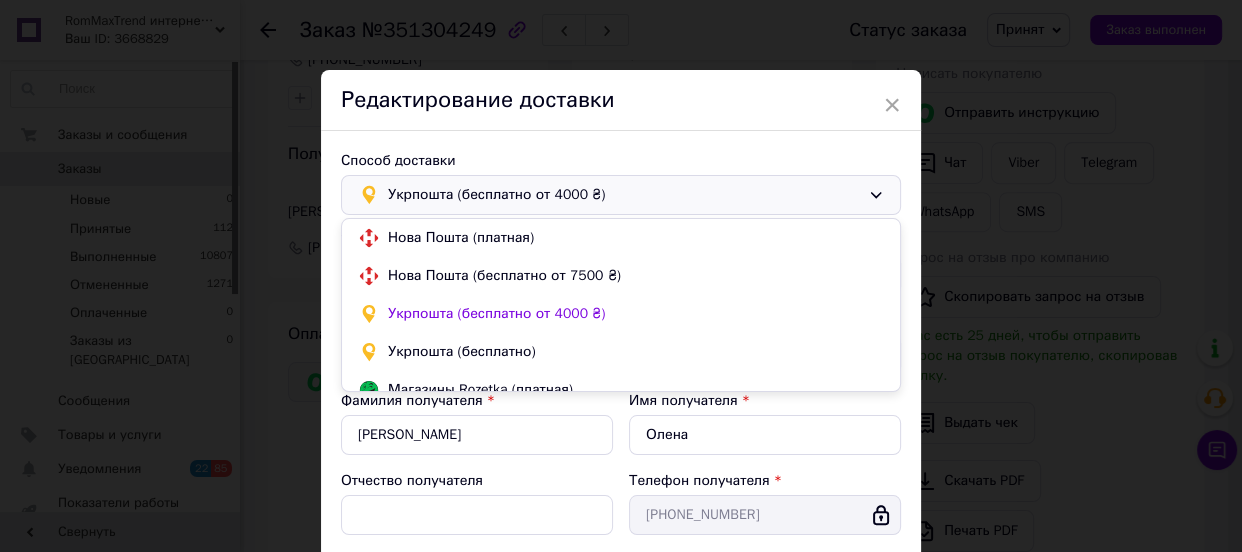 scroll, scrollTop: 18, scrollLeft: 0, axis: vertical 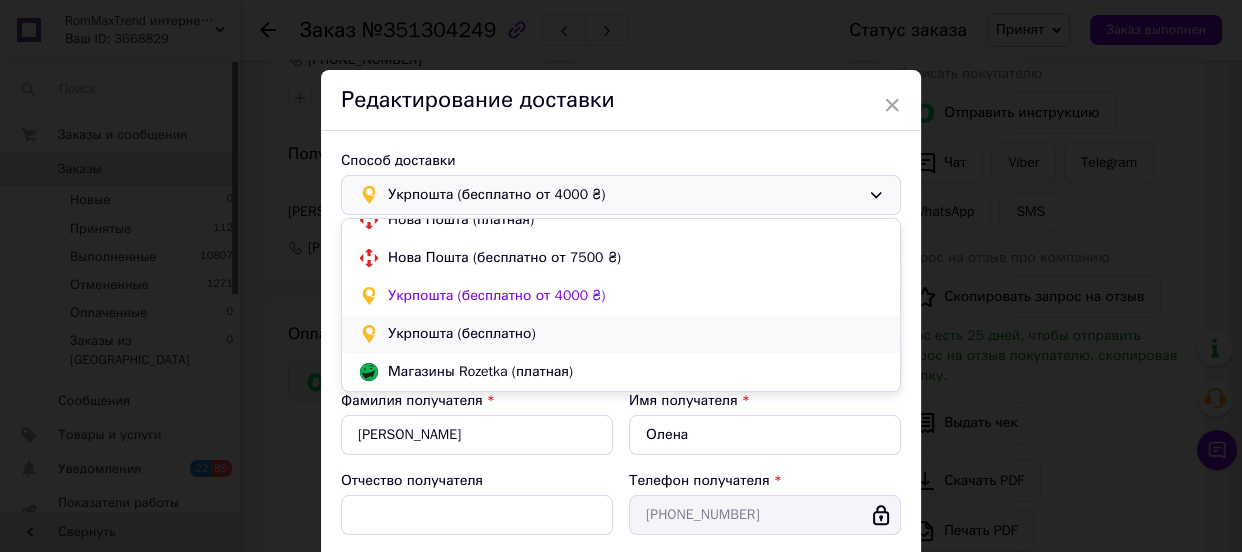 click on "Укрпошта (бесплатно)" at bounding box center [636, 334] 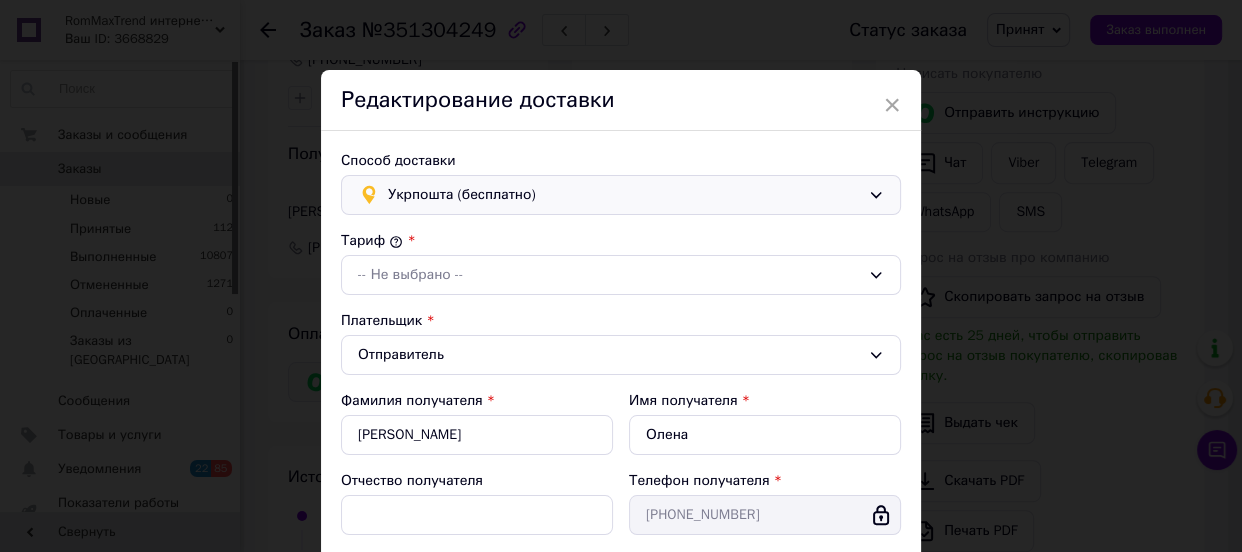 type on "738" 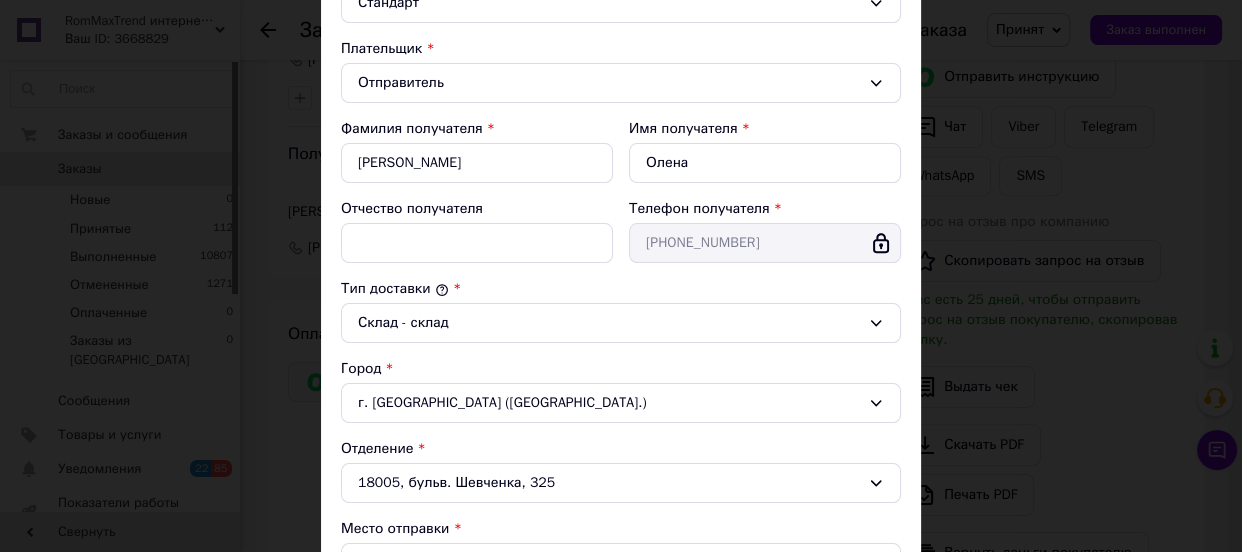 scroll, scrollTop: 0, scrollLeft: 0, axis: both 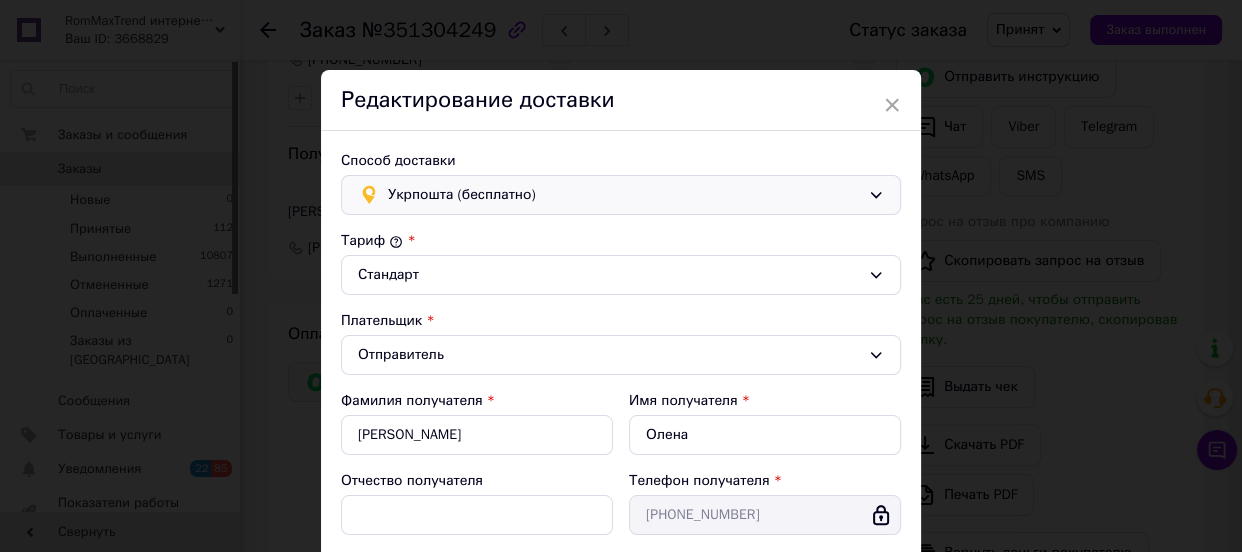 click on "Укрпошта (бесплатно)" at bounding box center (624, 195) 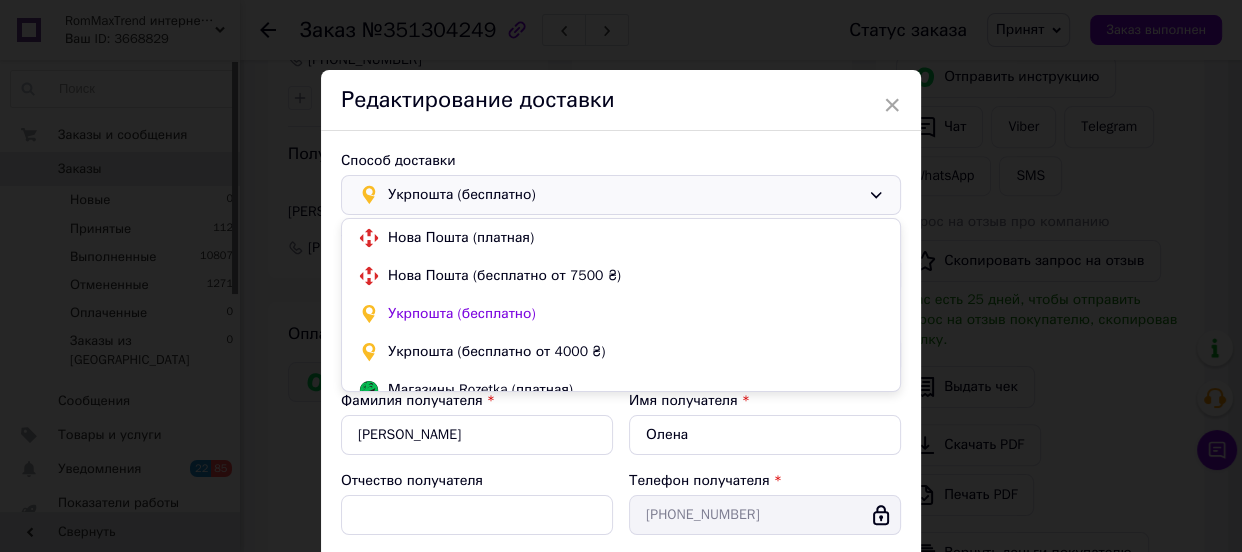 scroll, scrollTop: 18, scrollLeft: 0, axis: vertical 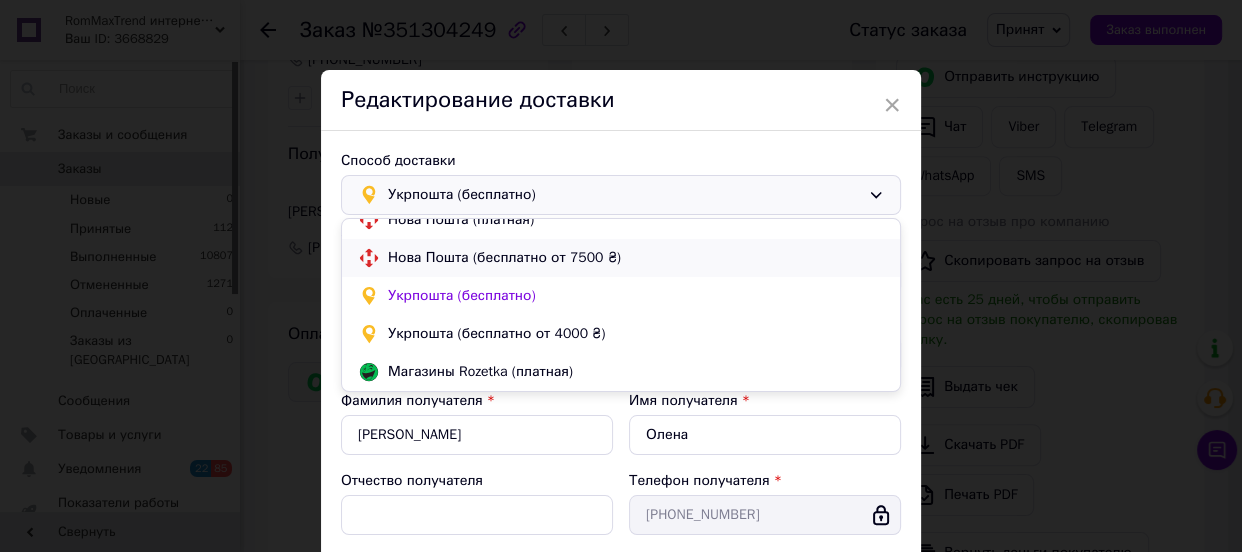 click on "Нова Пошта (бесплатно от 7500 ₴)" at bounding box center (636, 258) 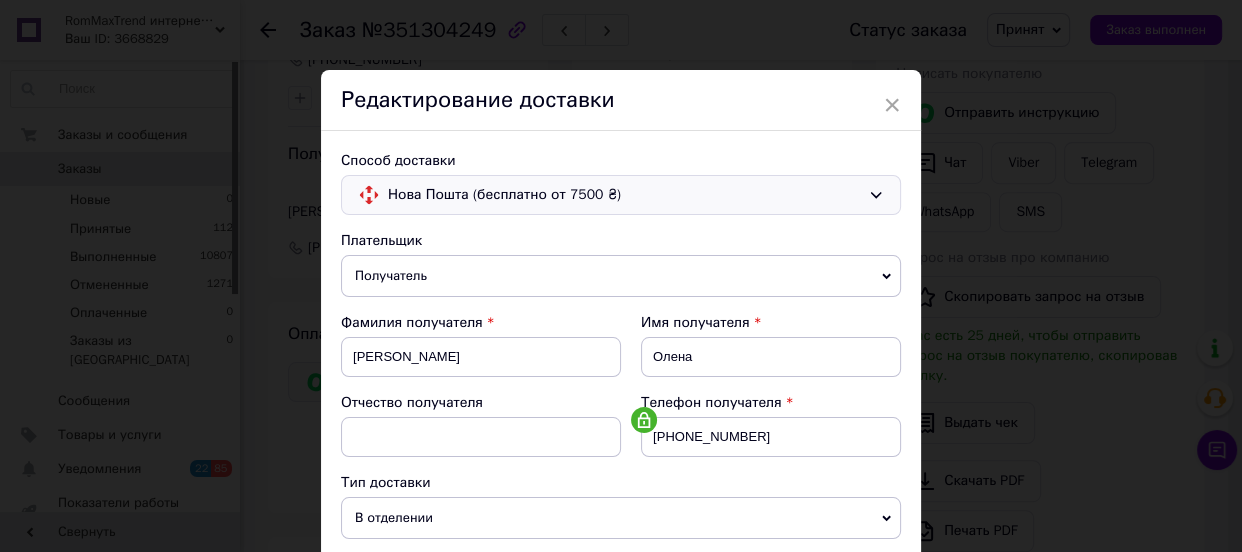 click on "Нова Пошта (бесплатно от 7500 ₴)" at bounding box center (624, 195) 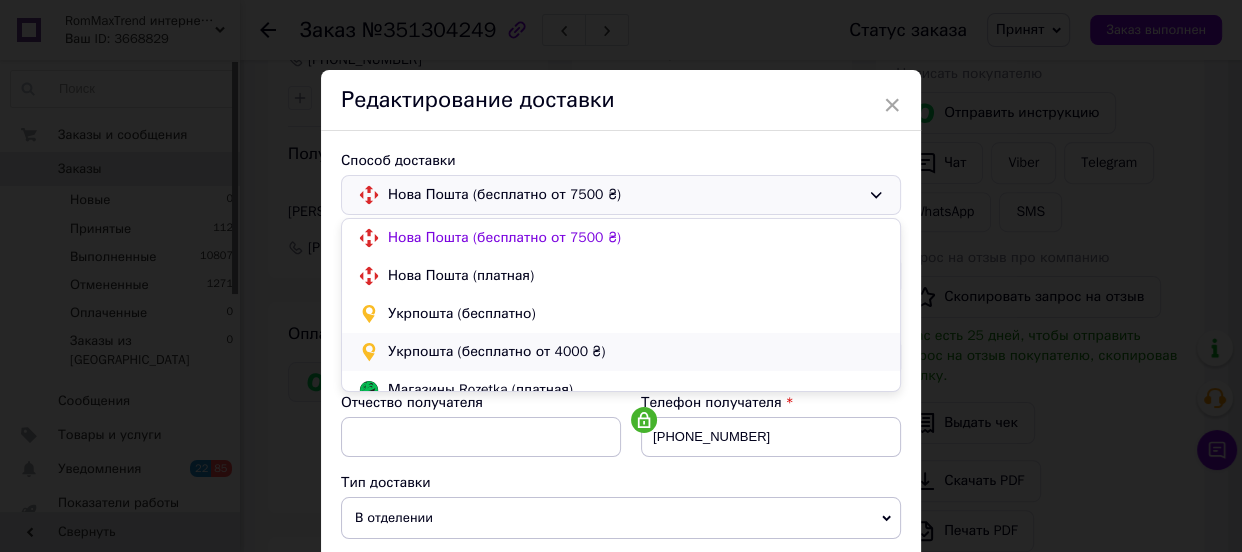click on "Укрпошта (бесплатно от 4000 ₴)" at bounding box center [636, 352] 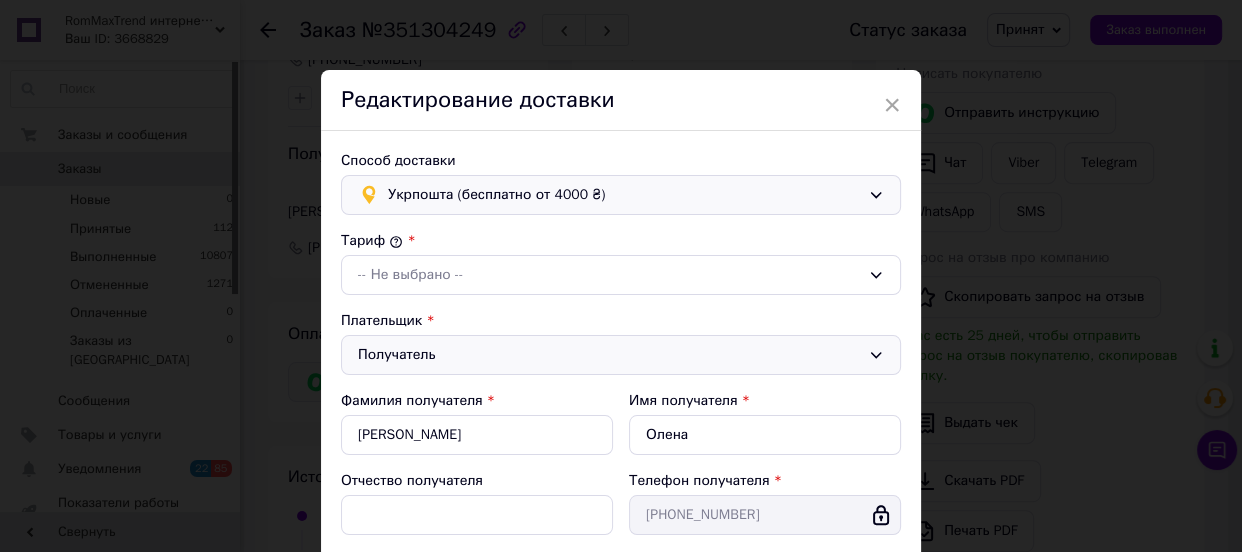type on "738" 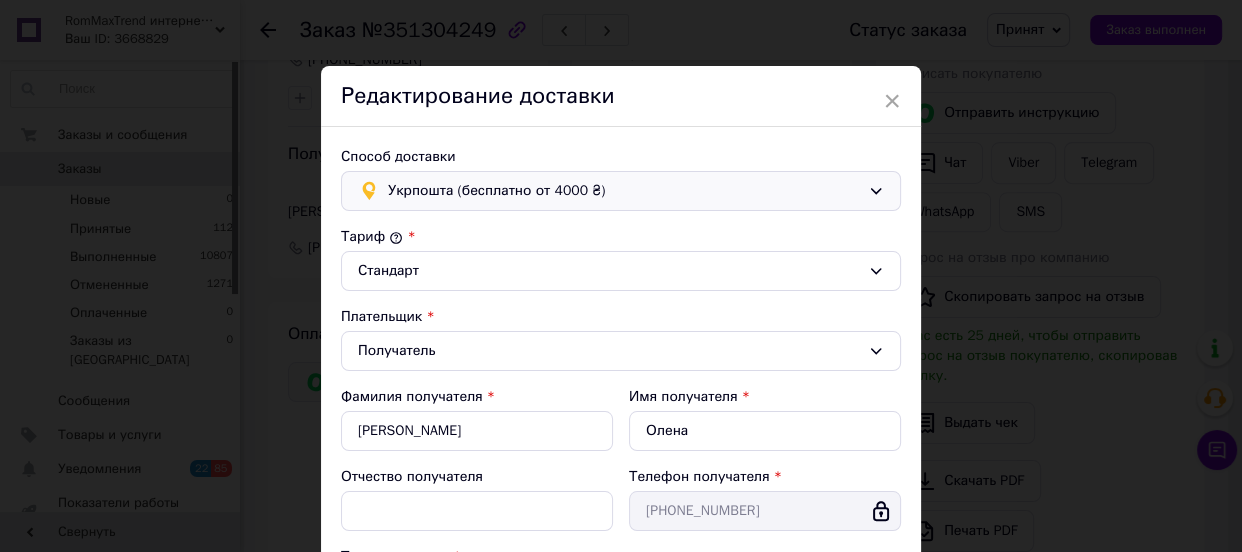 scroll, scrollTop: 0, scrollLeft: 0, axis: both 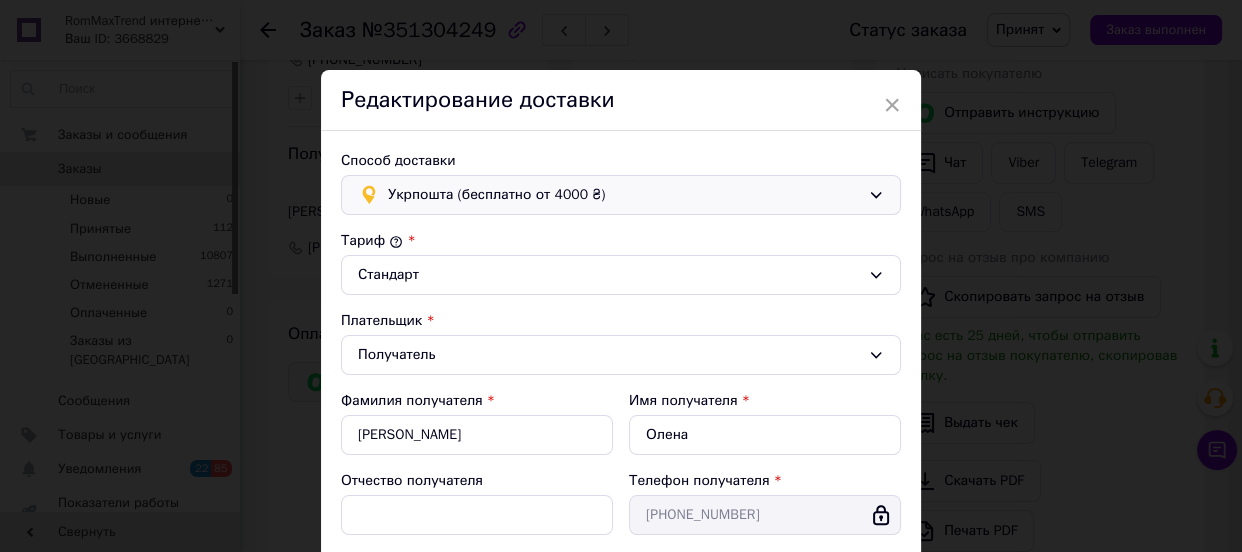 click on "Укрпошта (бесплатно от 4000 ₴)" at bounding box center (624, 195) 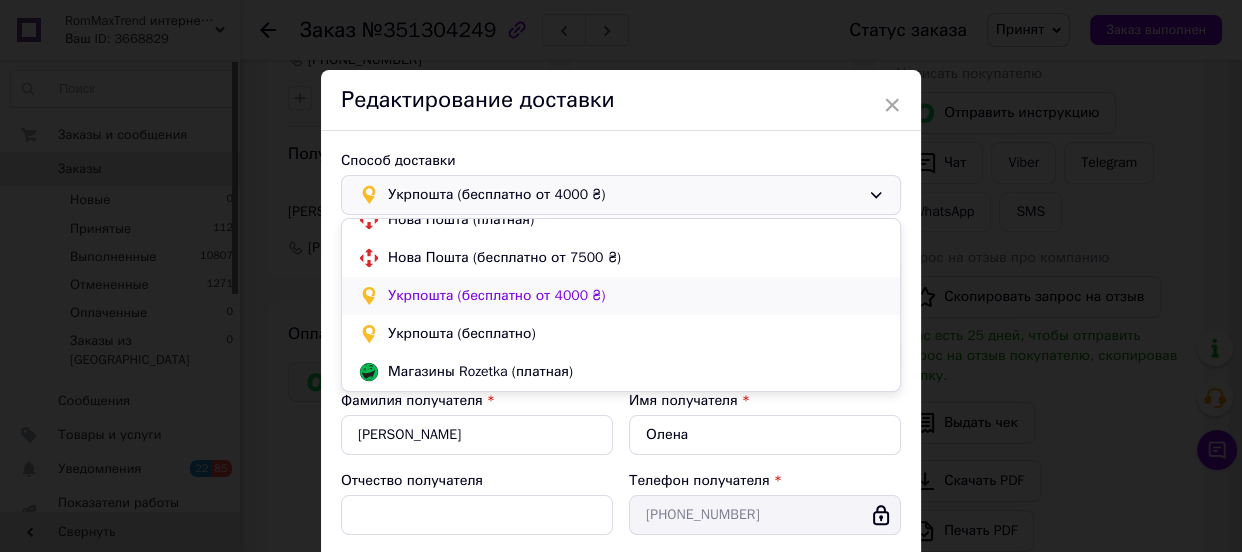 scroll, scrollTop: 17, scrollLeft: 0, axis: vertical 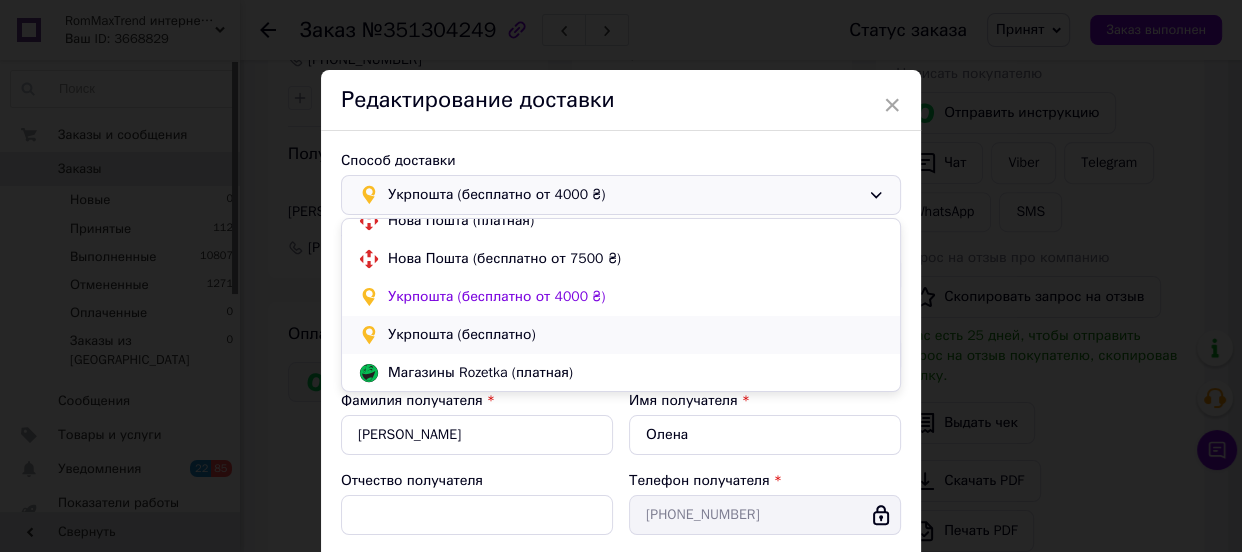 click on "Укрпошта (бесплатно)" at bounding box center [636, 335] 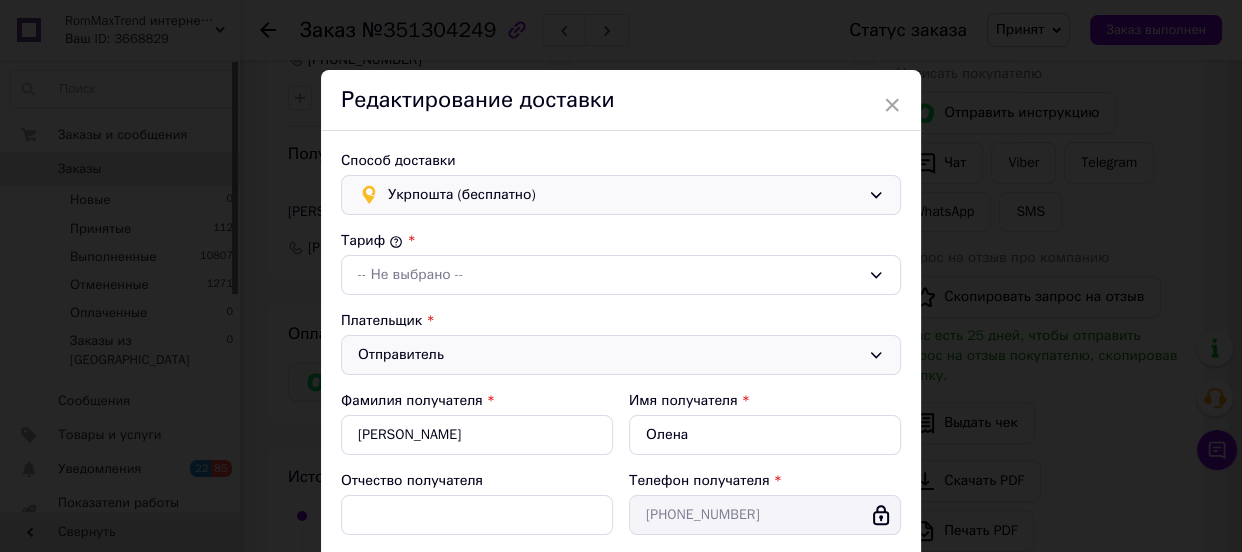 type on "738" 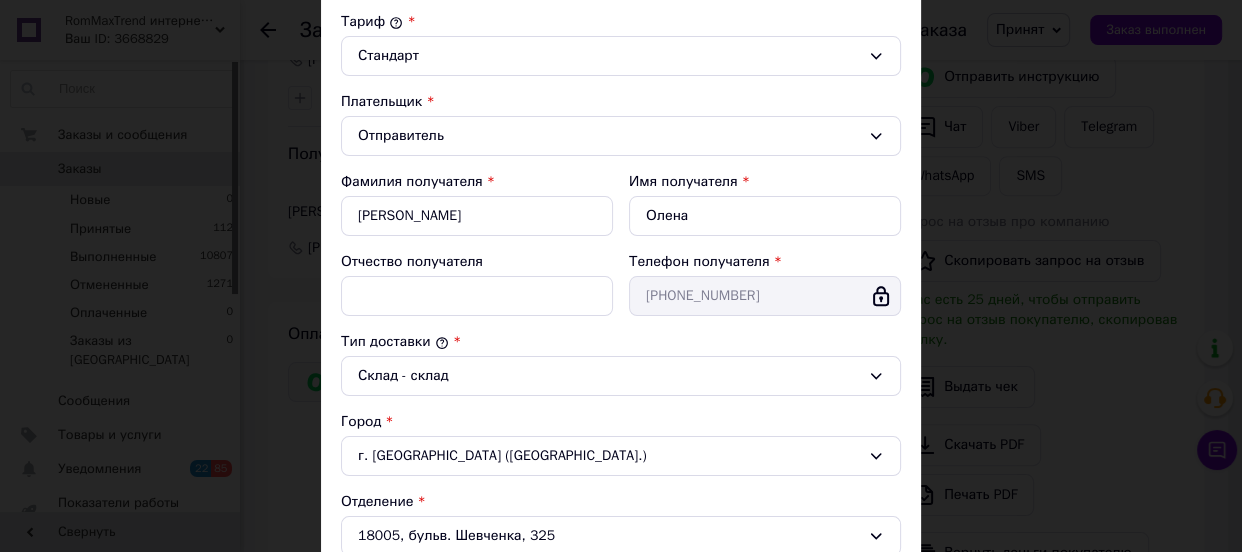scroll, scrollTop: 0, scrollLeft: 0, axis: both 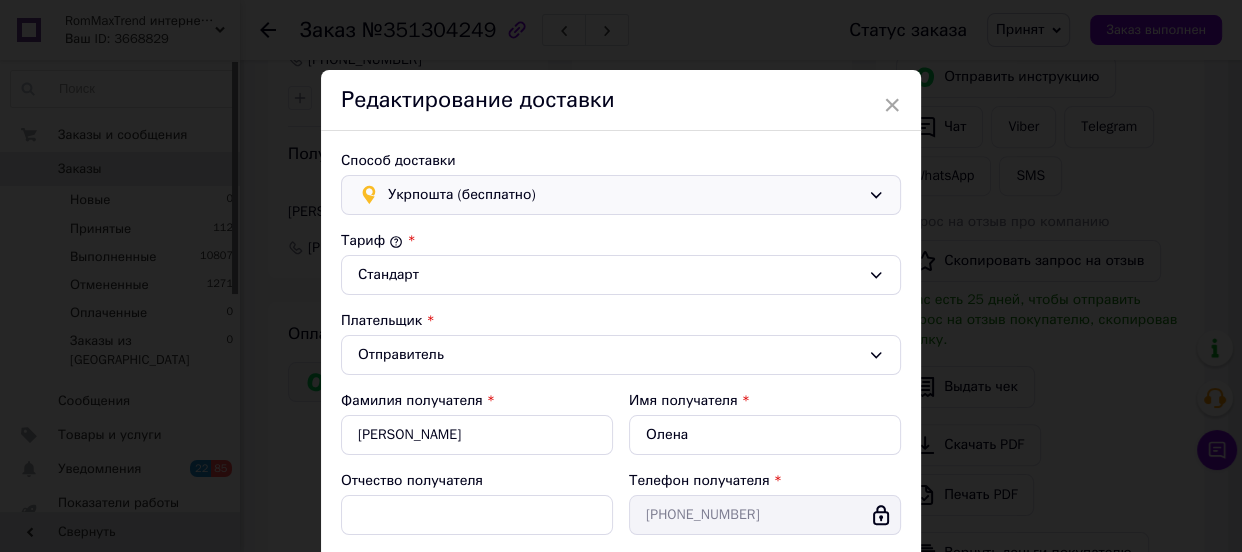 click on "Укрпошта (бесплатно)" at bounding box center [624, 195] 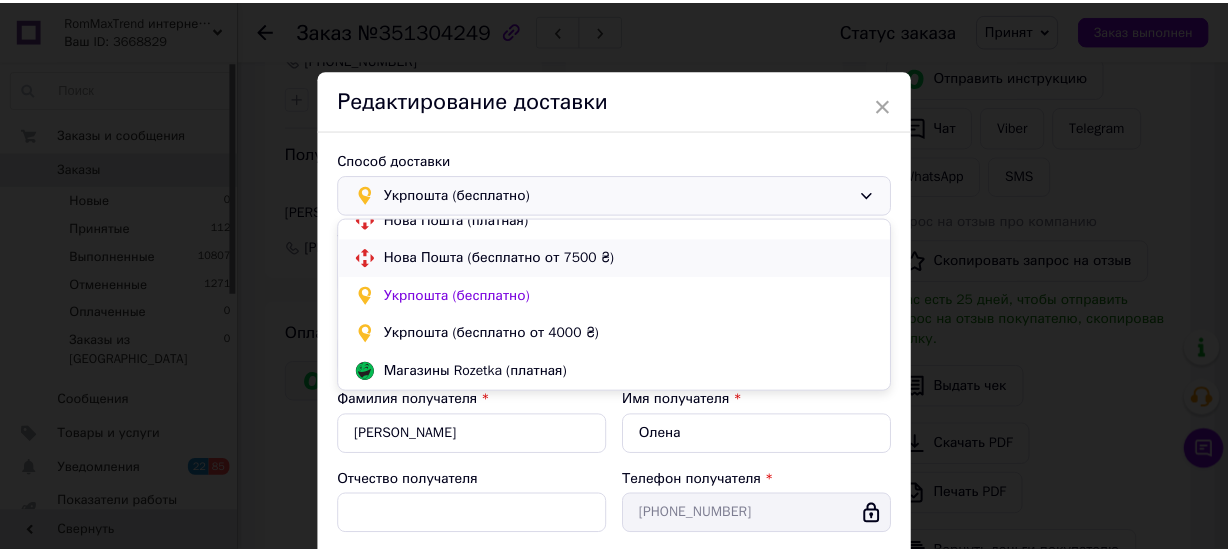 scroll, scrollTop: 0, scrollLeft: 0, axis: both 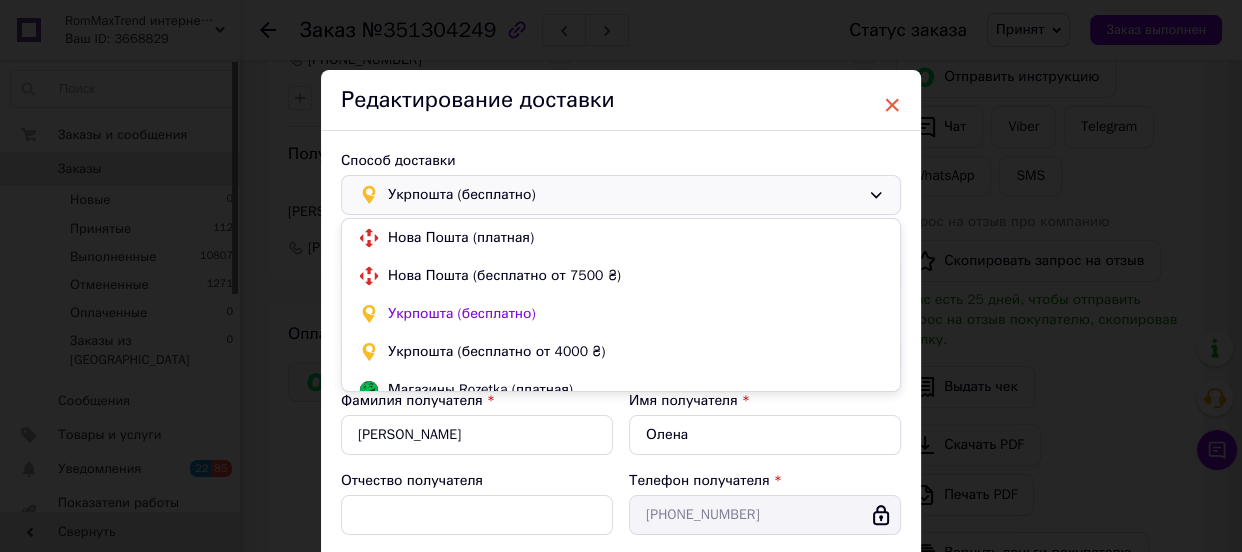 click on "×" at bounding box center (892, 105) 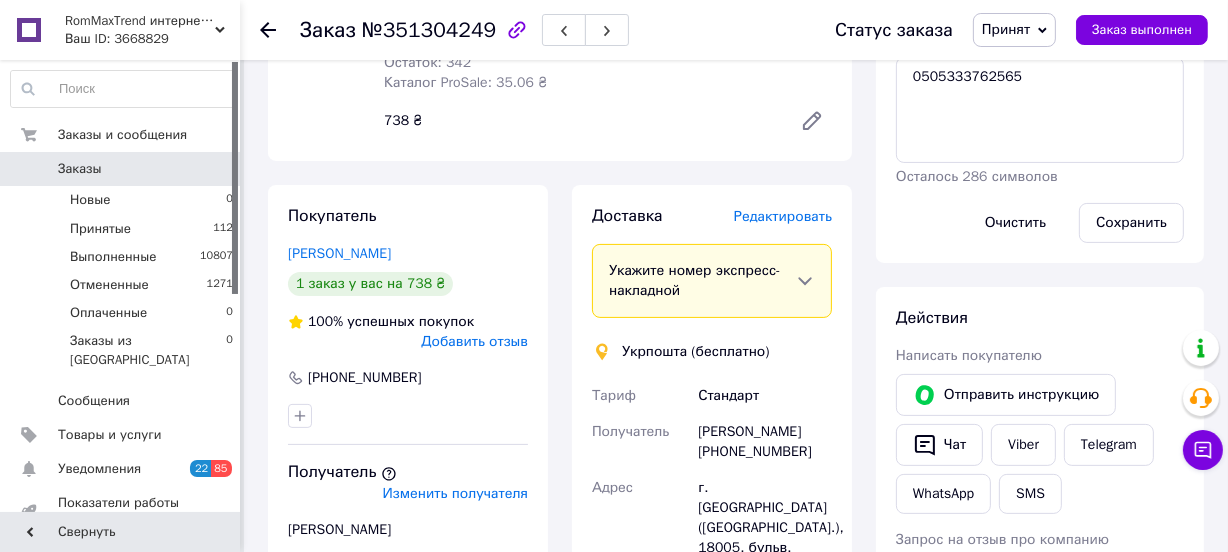 scroll, scrollTop: 438, scrollLeft: 0, axis: vertical 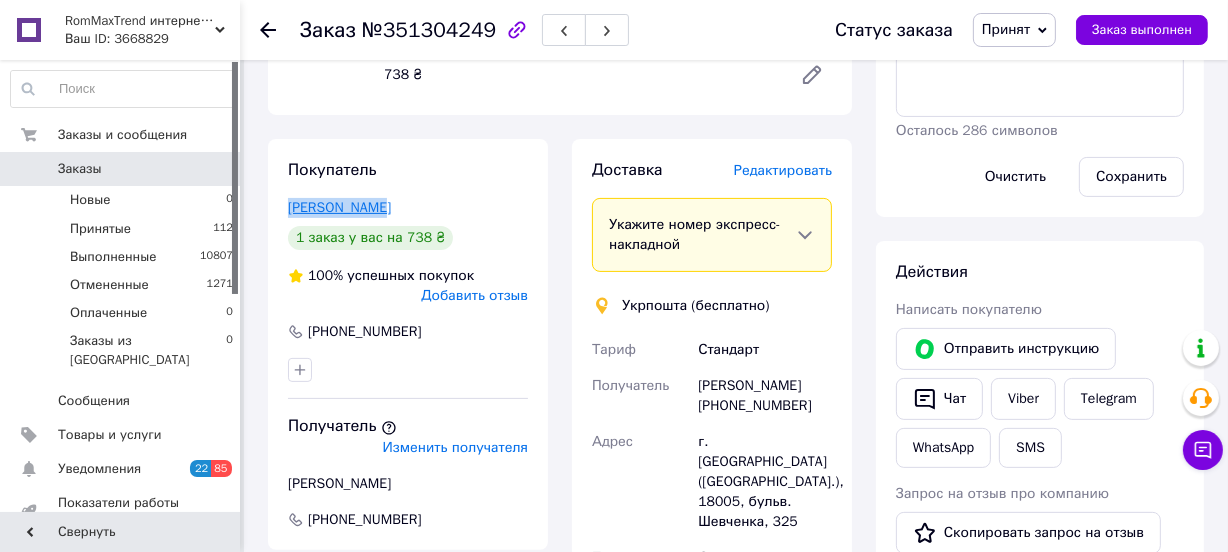 drag, startPoint x: 282, startPoint y: 208, endPoint x: 372, endPoint y: 208, distance: 90 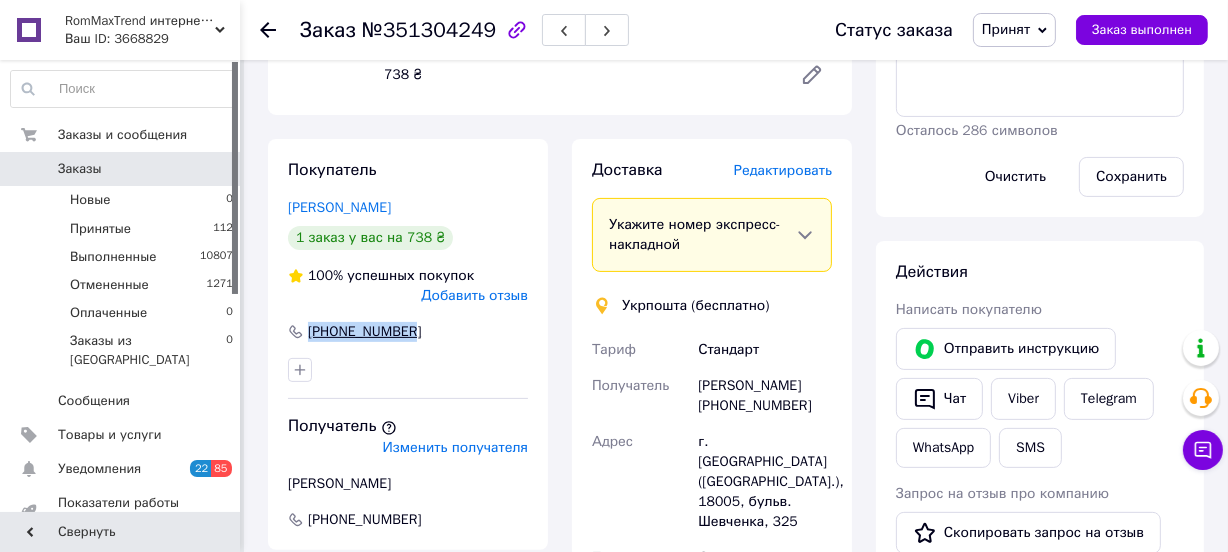 drag, startPoint x: 412, startPoint y: 331, endPoint x: 310, endPoint y: 337, distance: 102.176315 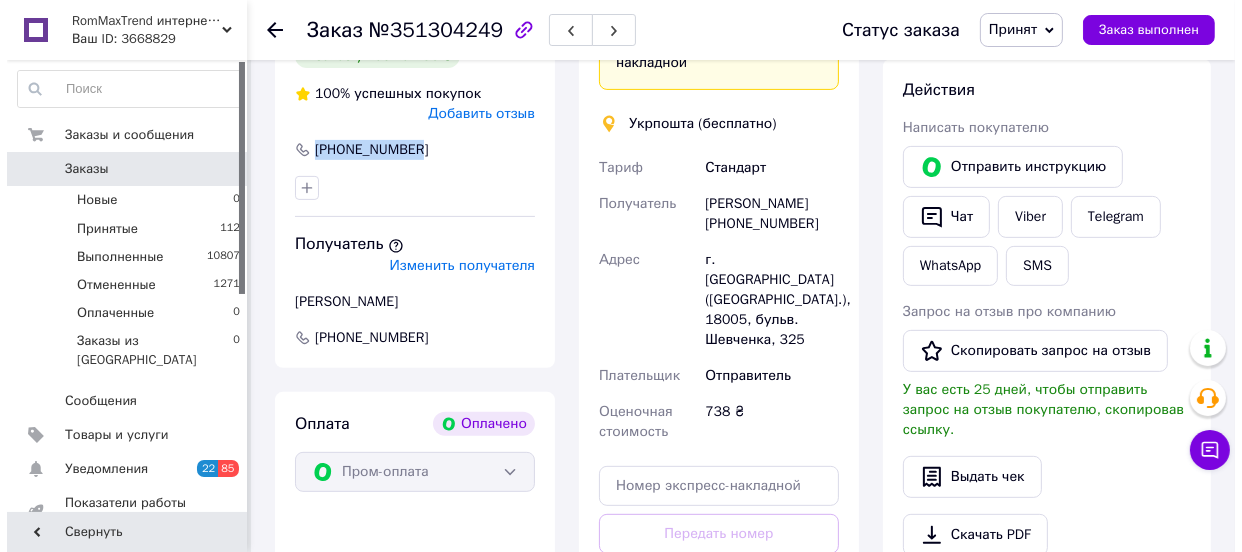 scroll, scrollTop: 529, scrollLeft: 0, axis: vertical 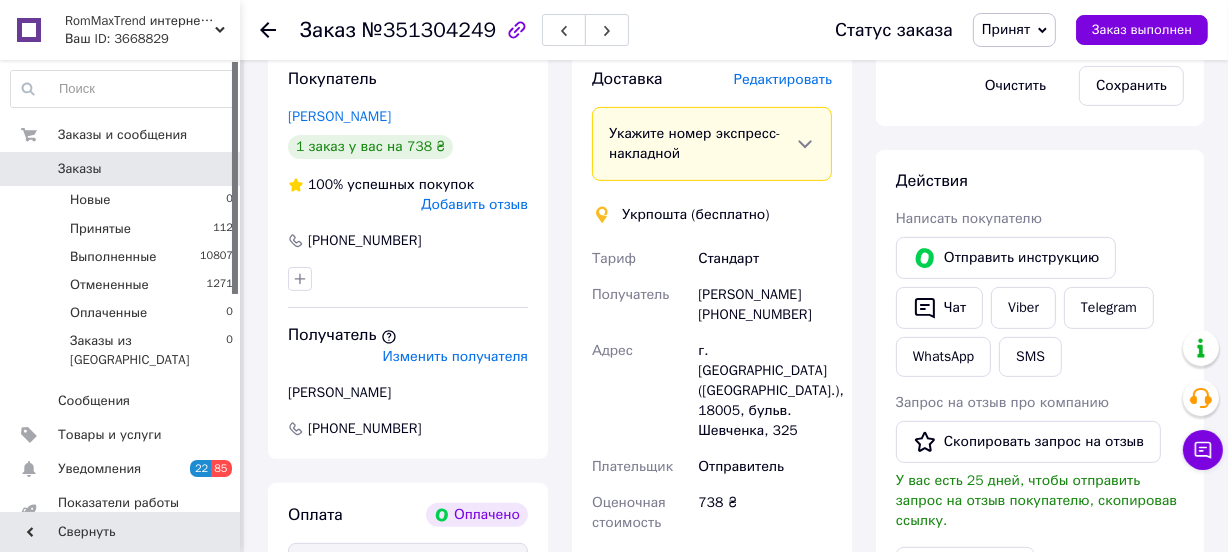 click on "Редактировать" at bounding box center (783, 79) 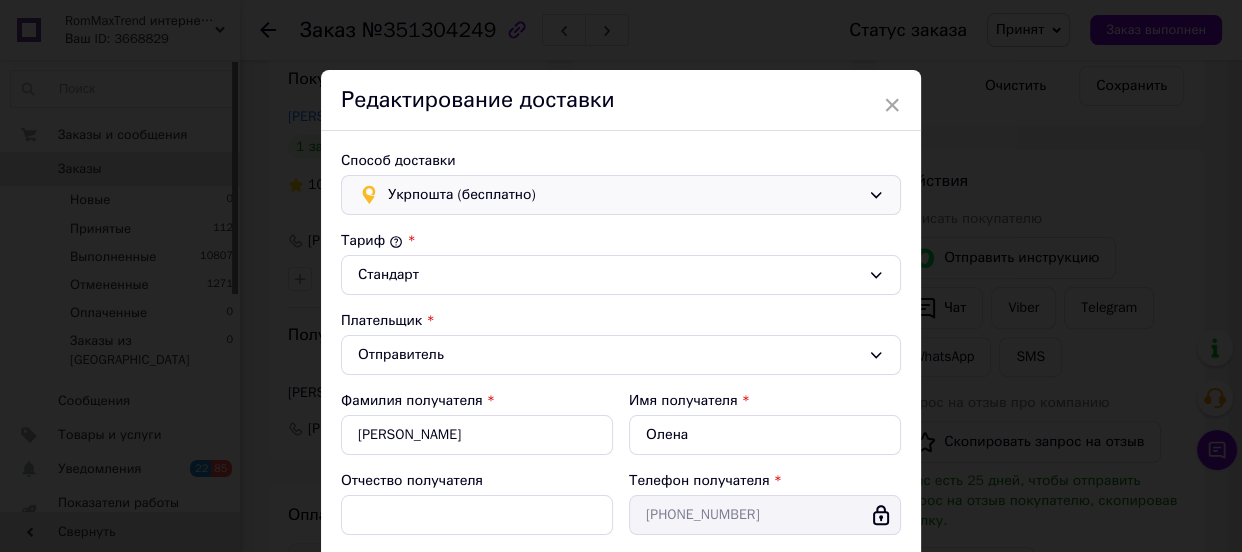click on "Укрпошта (бесплатно)" at bounding box center (624, 195) 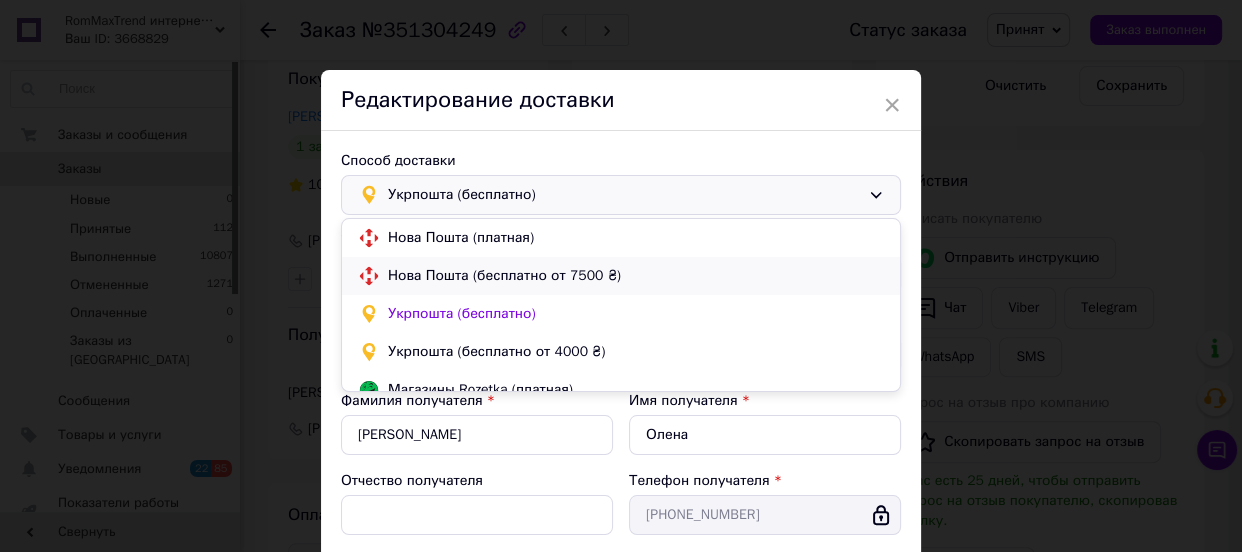 scroll, scrollTop: 18, scrollLeft: 0, axis: vertical 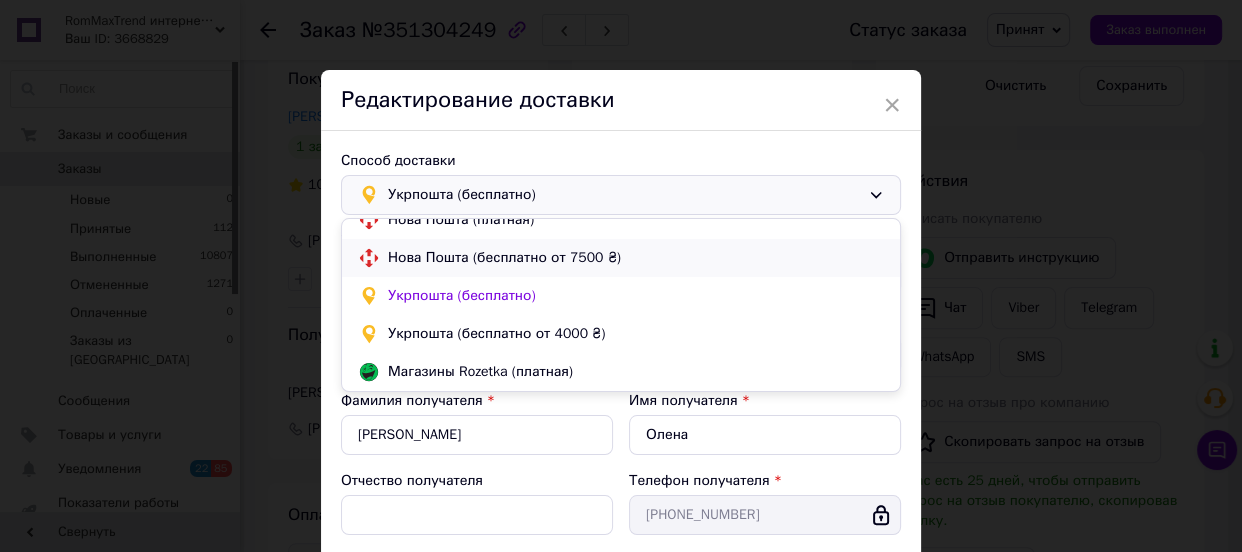 click on "Нова Пошта (бесплатно от 7500 ₴)" at bounding box center (636, 258) 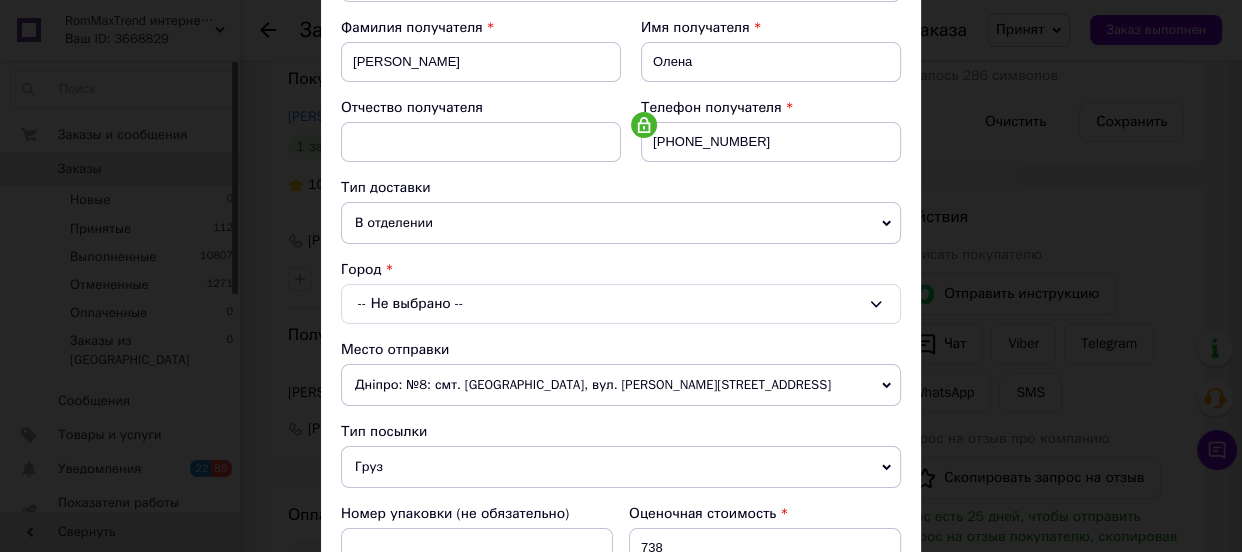 scroll, scrollTop: 454, scrollLeft: 0, axis: vertical 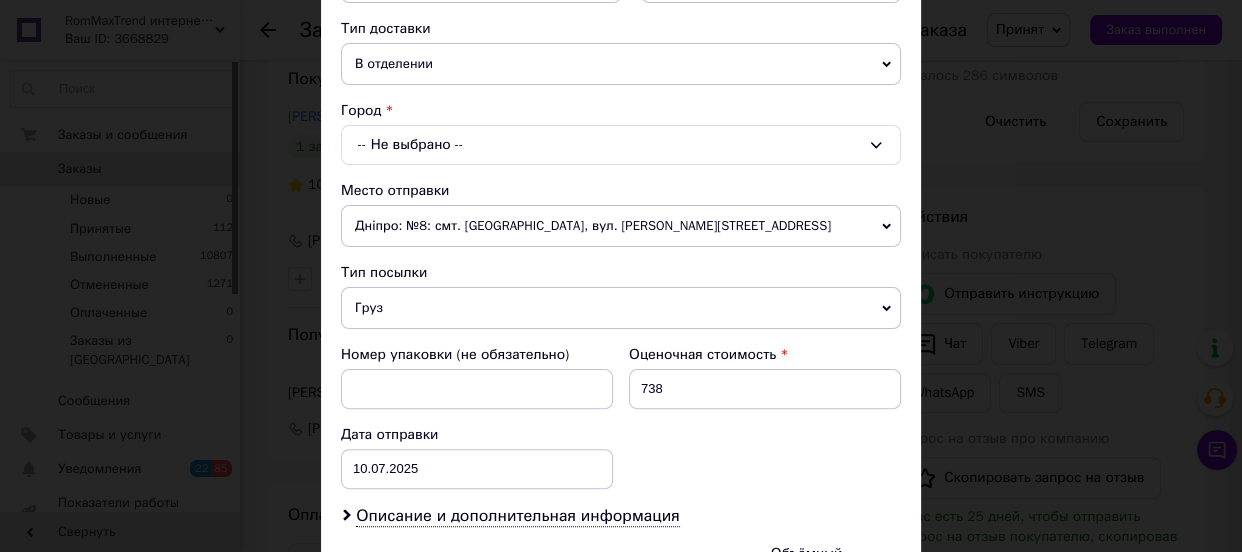 click on "-- Не выбрано --" at bounding box center [621, 145] 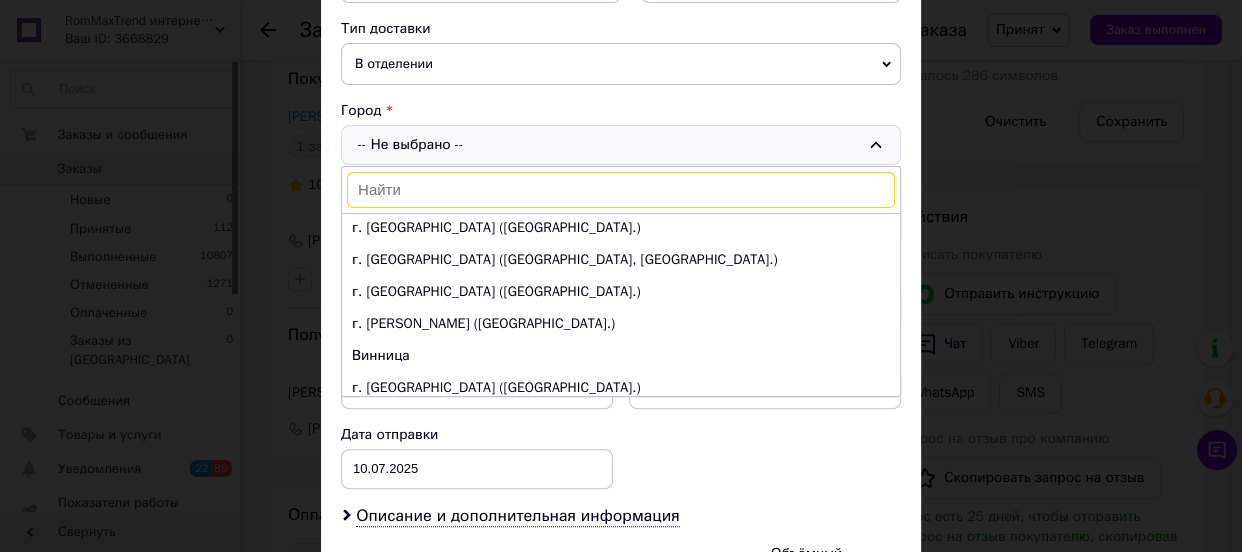 scroll, scrollTop: 272, scrollLeft: 0, axis: vertical 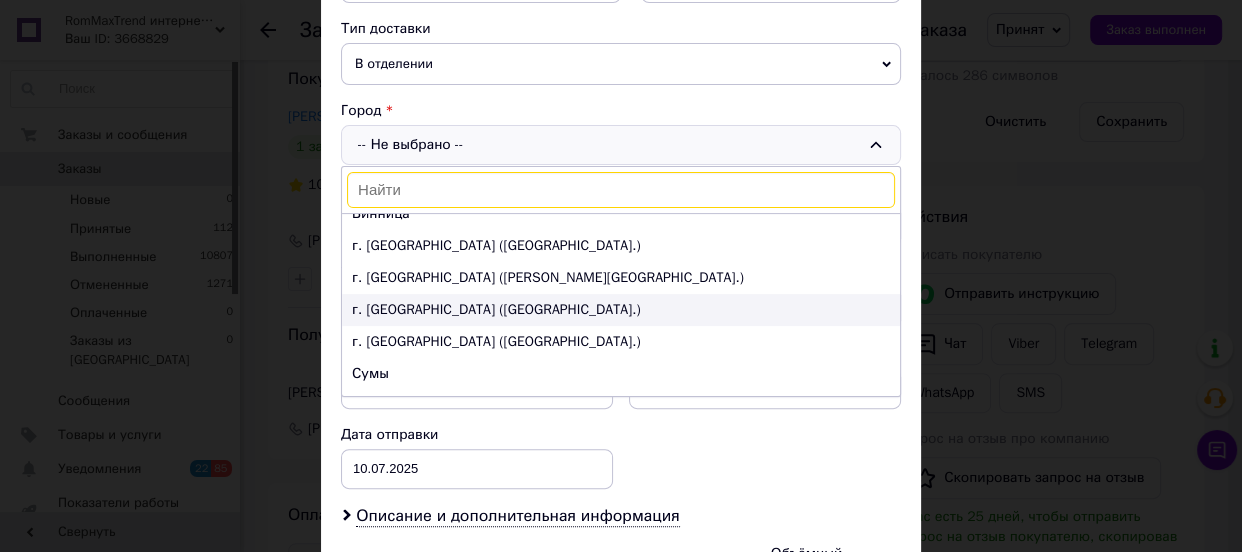 click on "г. Черкассы (Черкасская обл.)" at bounding box center [621, 310] 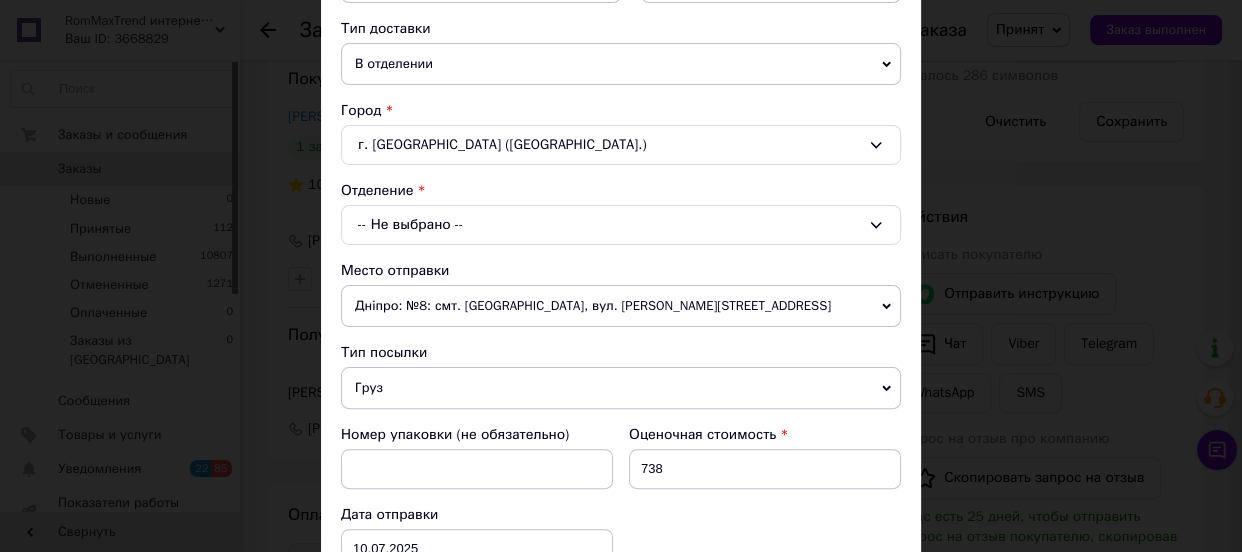 click on "-- Не выбрано --" at bounding box center [621, 225] 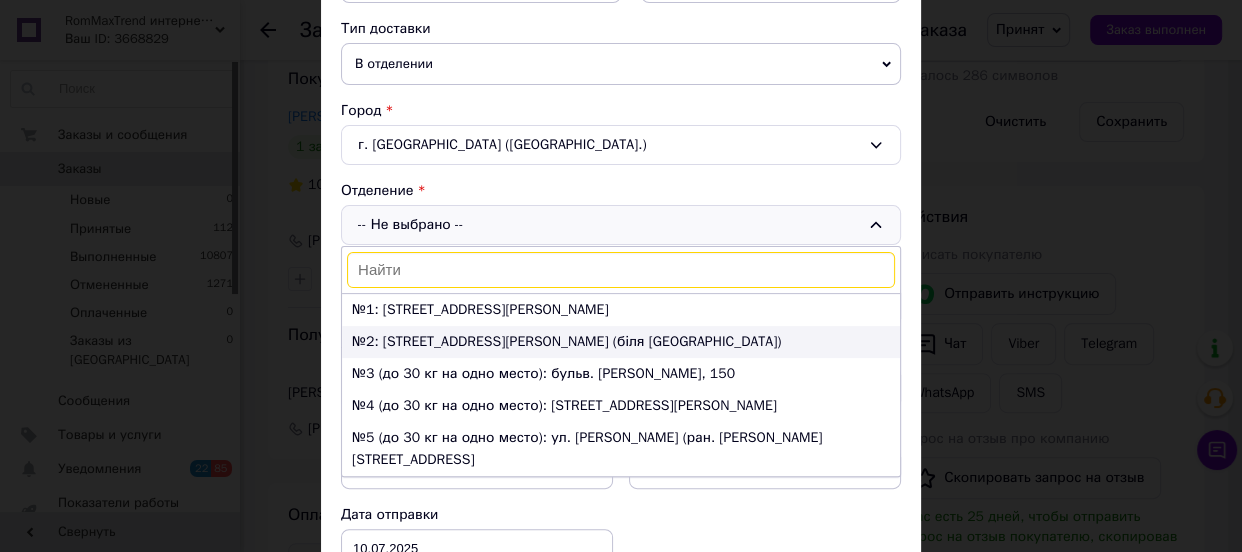 click on "№2: ул. Юрія Іллєнка, 1 (біля річкового вокзалу)" at bounding box center [621, 342] 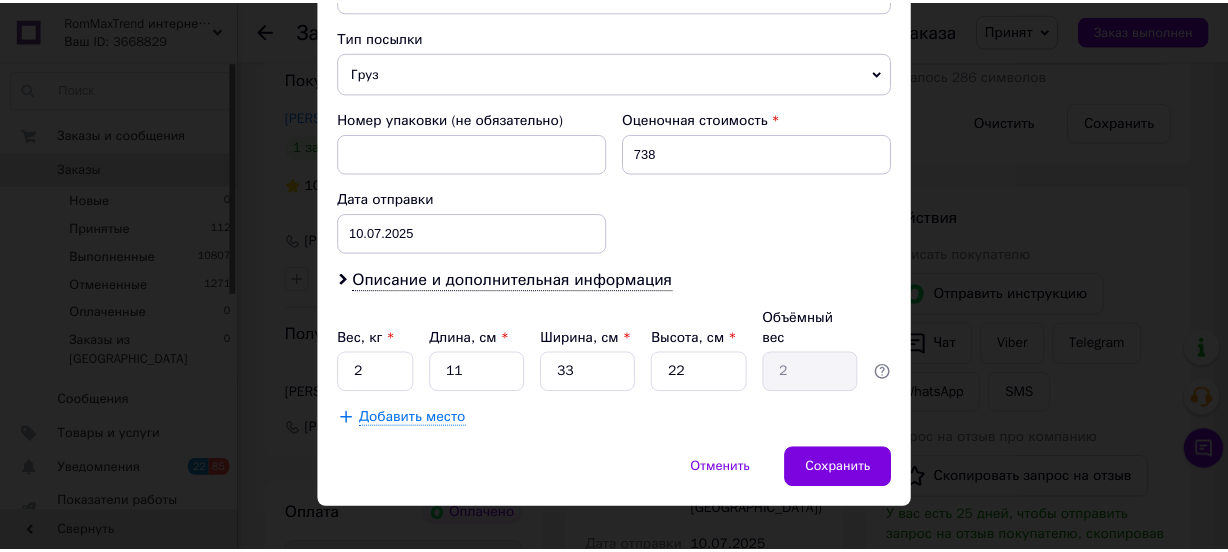 scroll, scrollTop: 773, scrollLeft: 0, axis: vertical 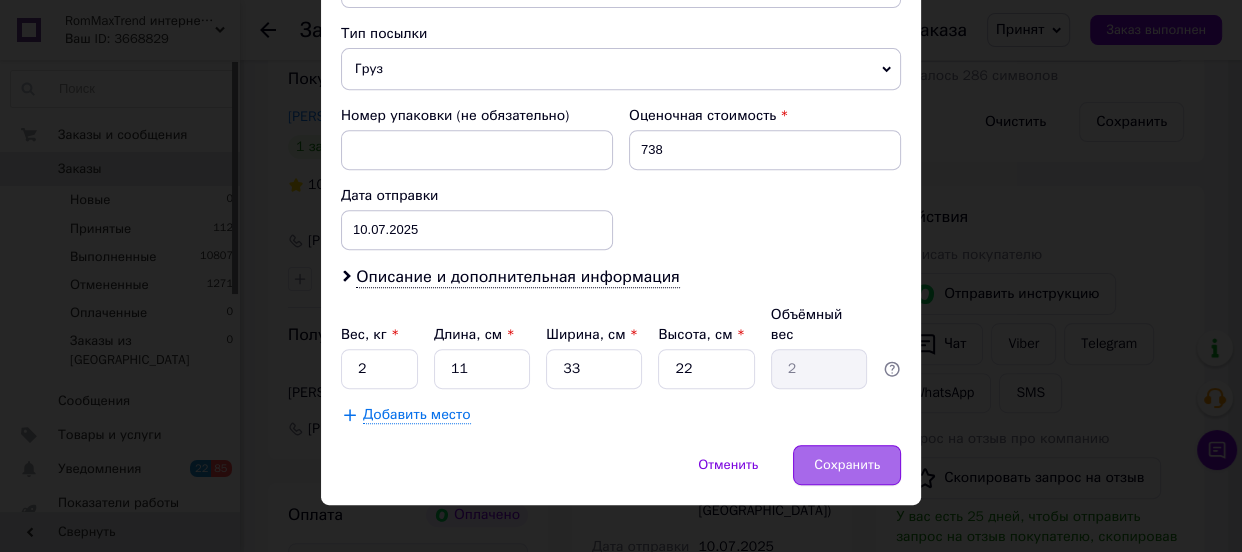 click on "Сохранить" at bounding box center (847, 465) 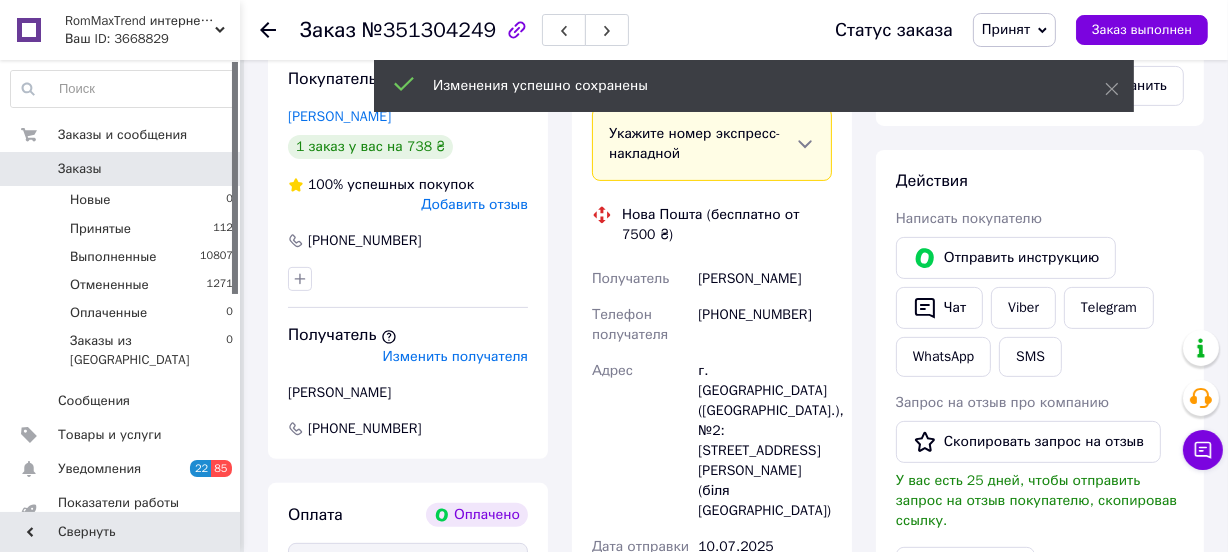 scroll, scrollTop: 63, scrollLeft: 0, axis: vertical 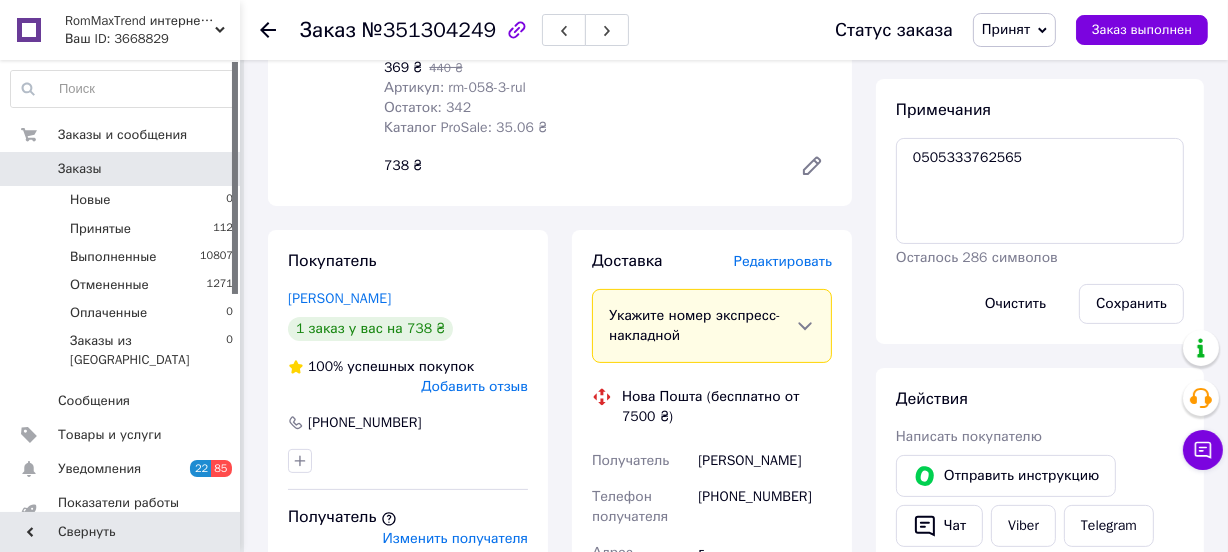 click on "Редактировать" at bounding box center [783, 261] 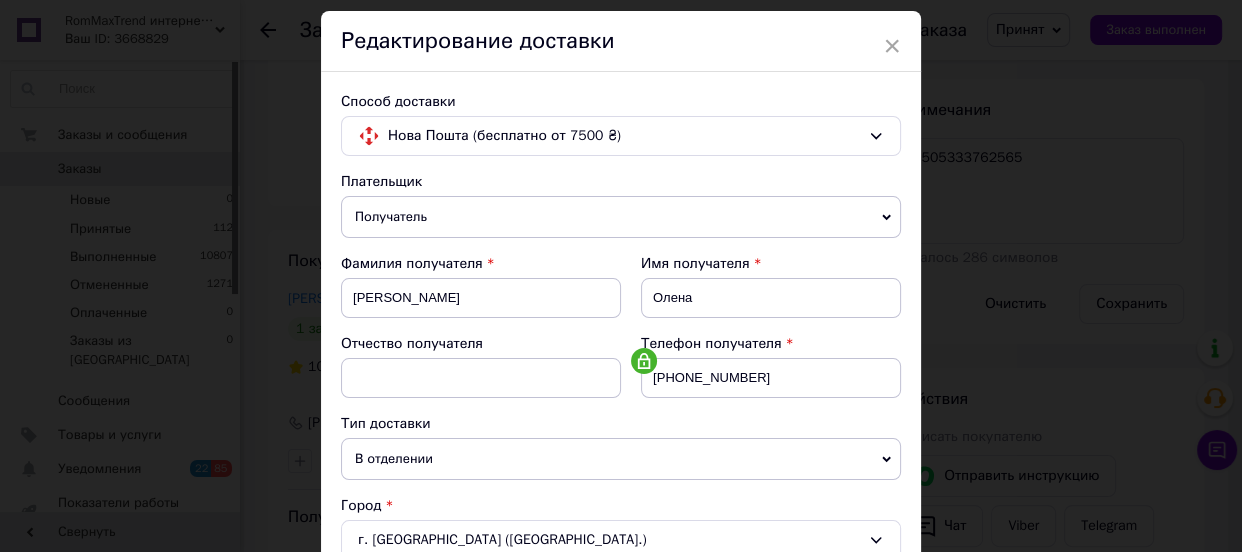 scroll, scrollTop: 90, scrollLeft: 0, axis: vertical 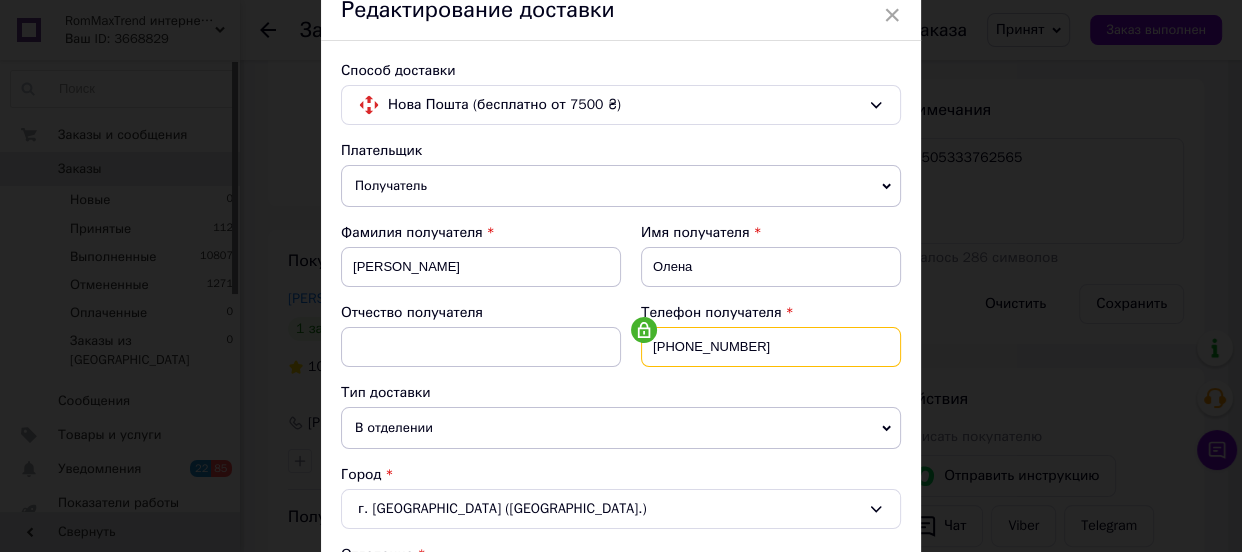 drag, startPoint x: 763, startPoint y: 353, endPoint x: 648, endPoint y: 352, distance: 115.00435 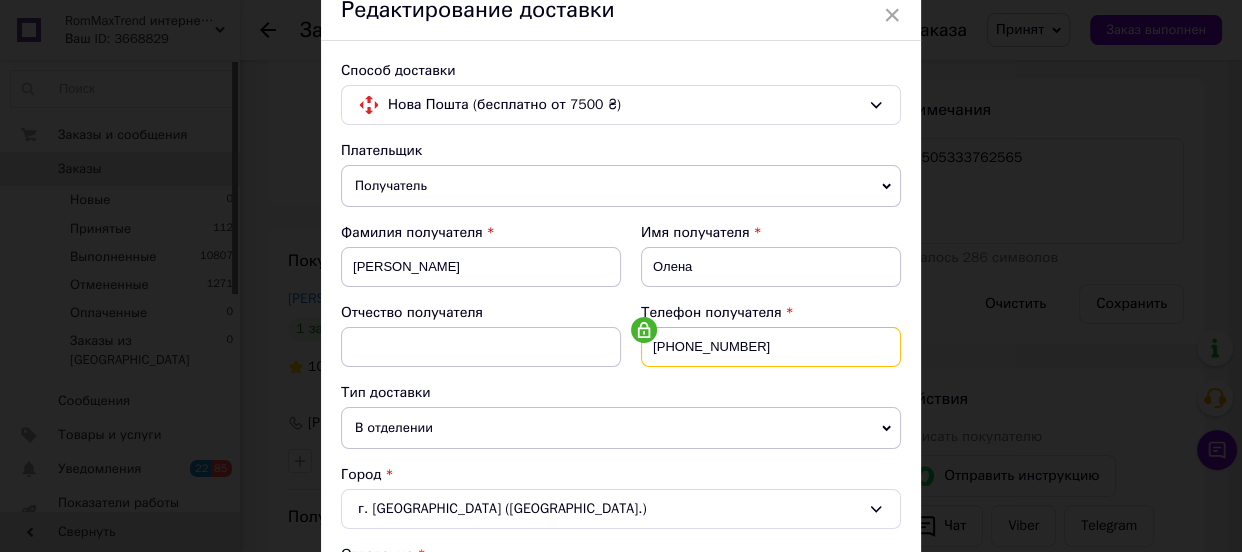click on "+380971952892" at bounding box center (771, 347) 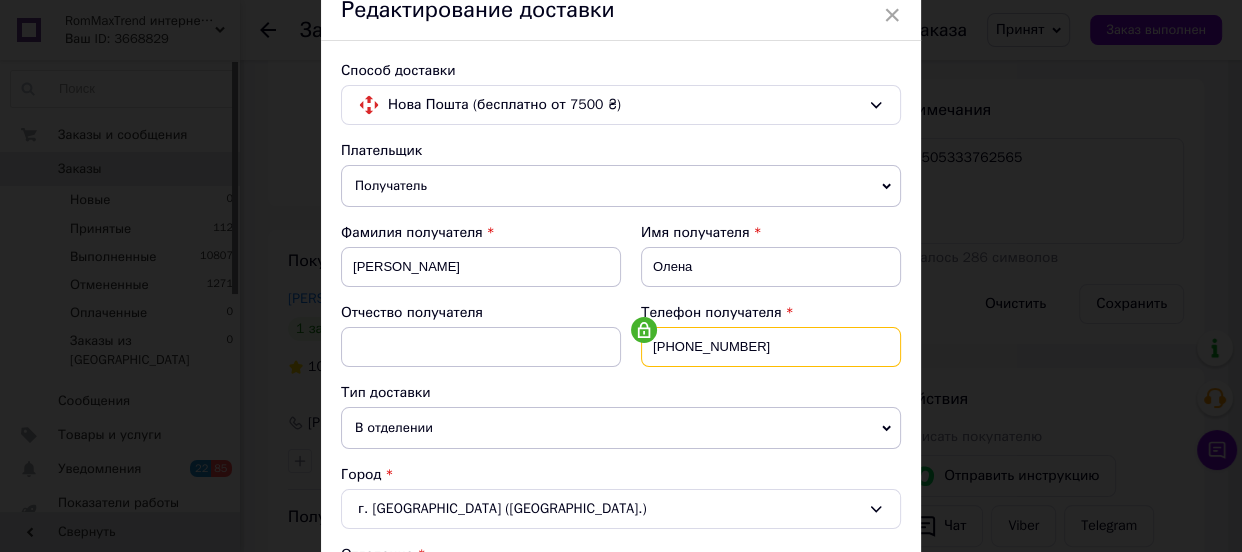 click on "+380971952892" at bounding box center [771, 347] 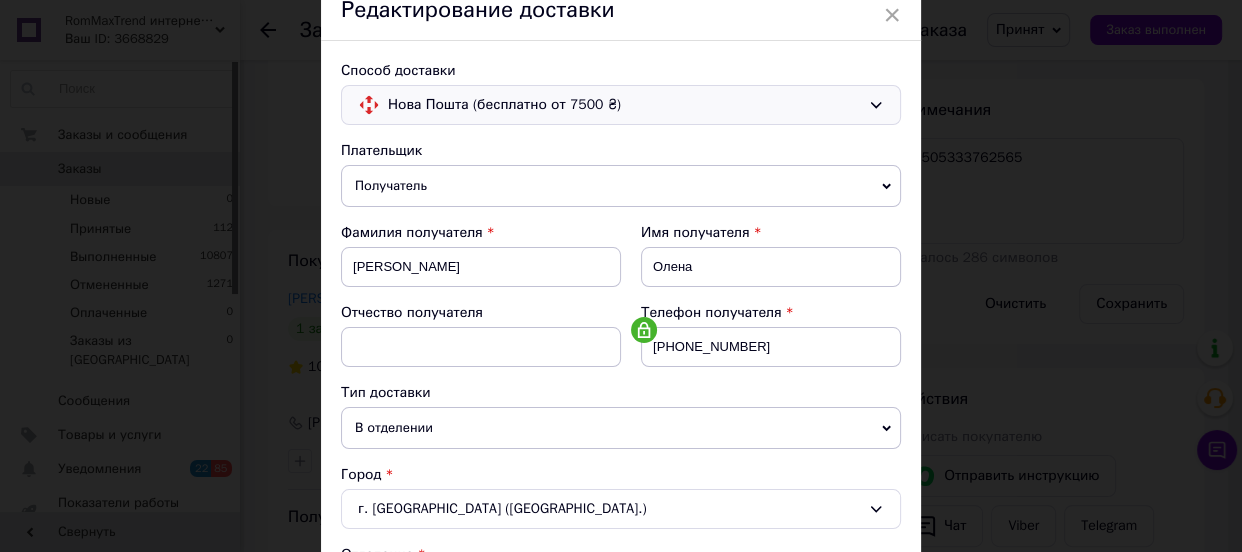 click on "Нова Пошта (бесплатно от 7500 ₴)" at bounding box center [624, 105] 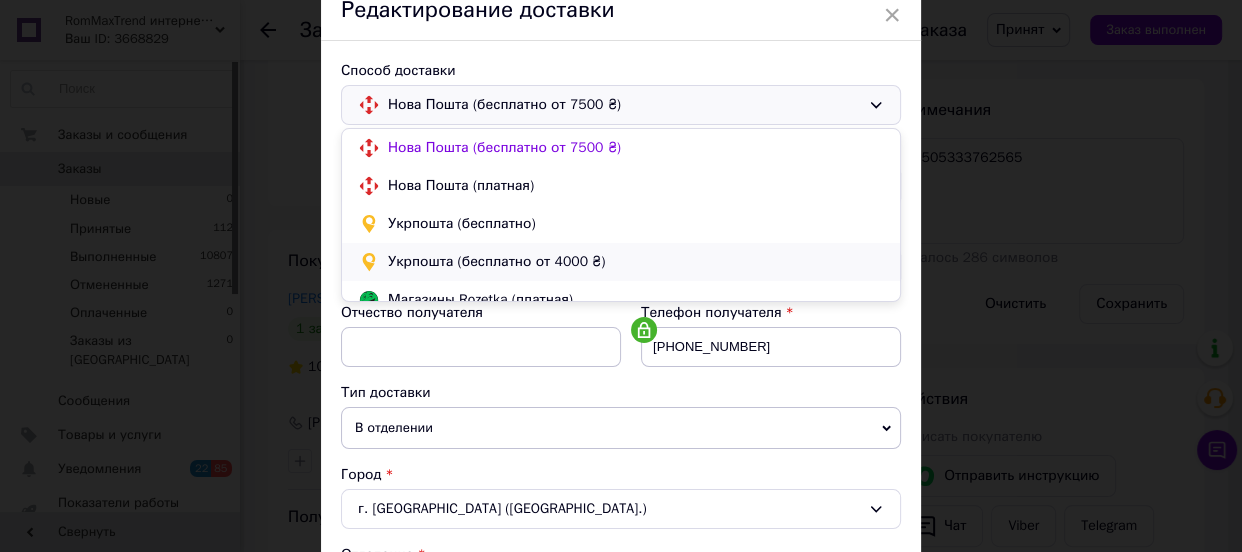 click on "Укрпошта (бесплатно от 4000 ₴)" at bounding box center (636, 262) 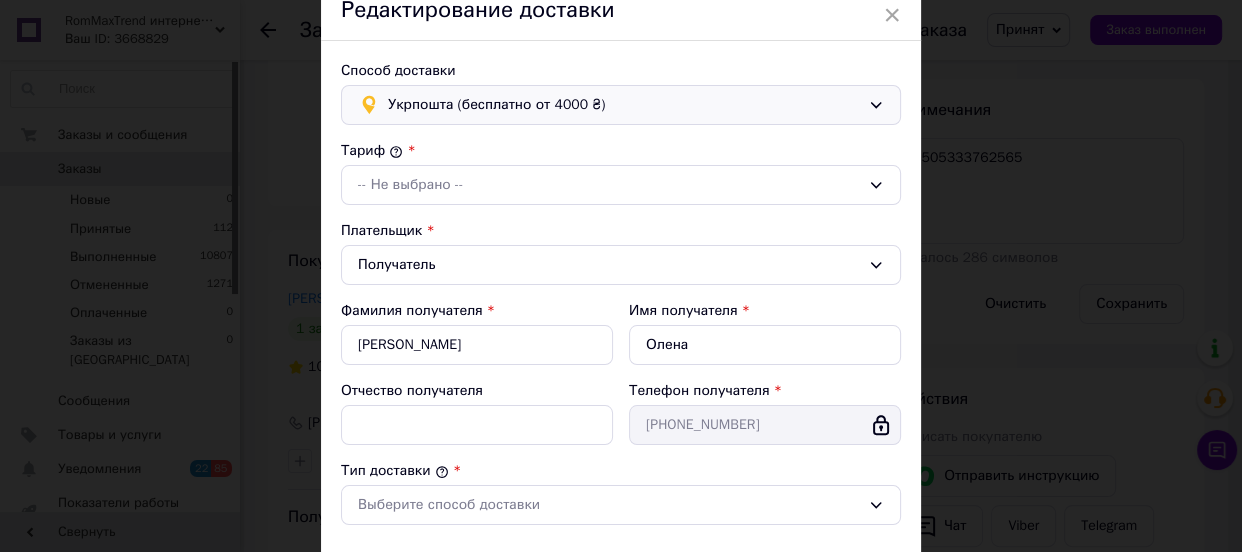 type on "738" 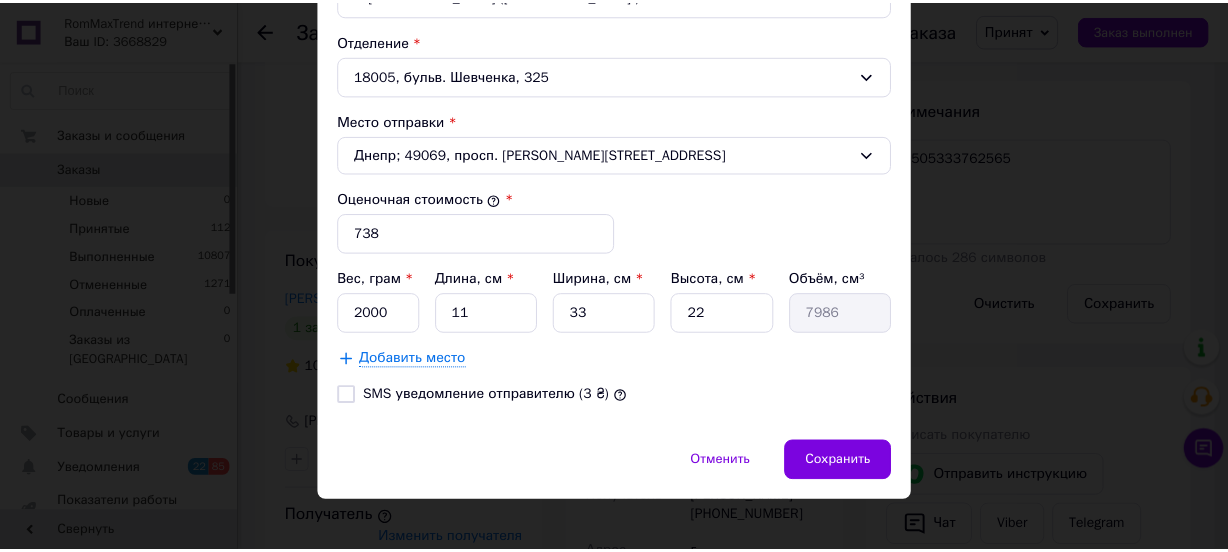 scroll, scrollTop: 696, scrollLeft: 0, axis: vertical 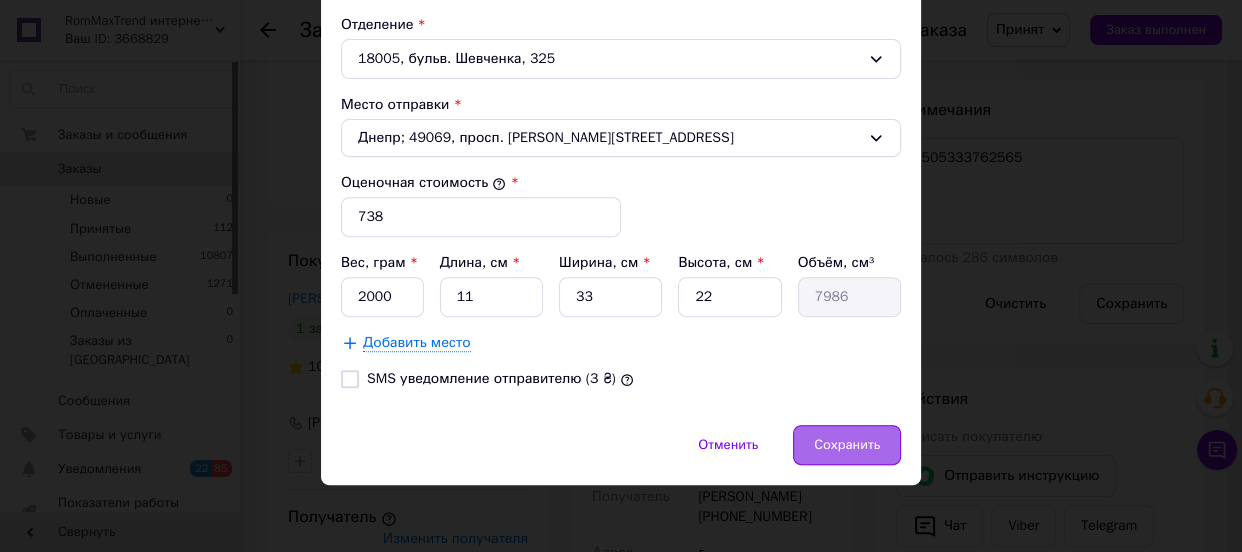 click on "Сохранить" at bounding box center [847, 445] 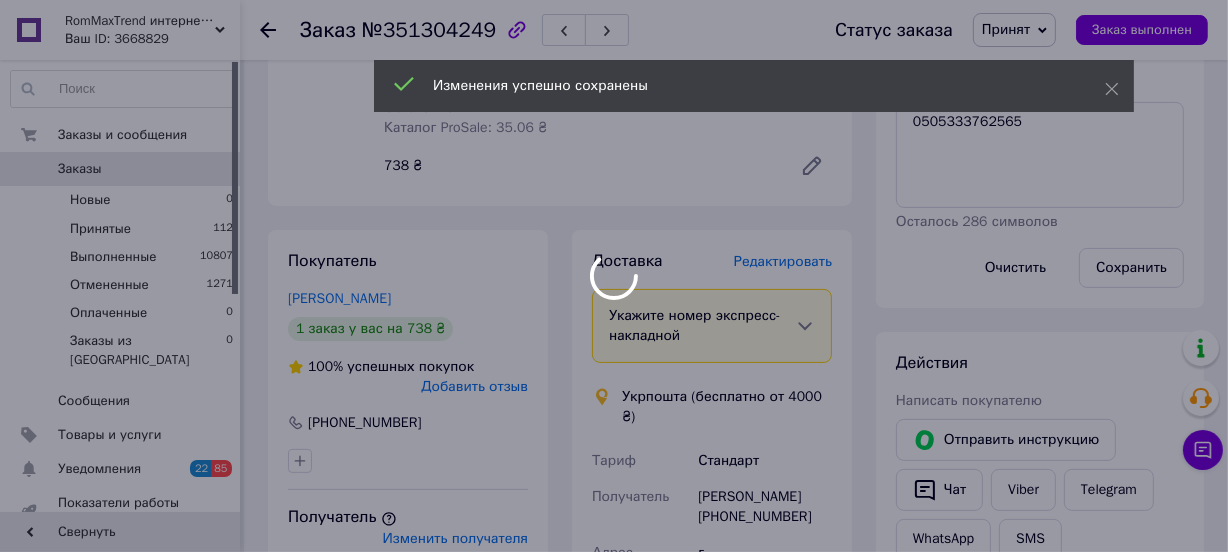 scroll, scrollTop: 260, scrollLeft: 0, axis: vertical 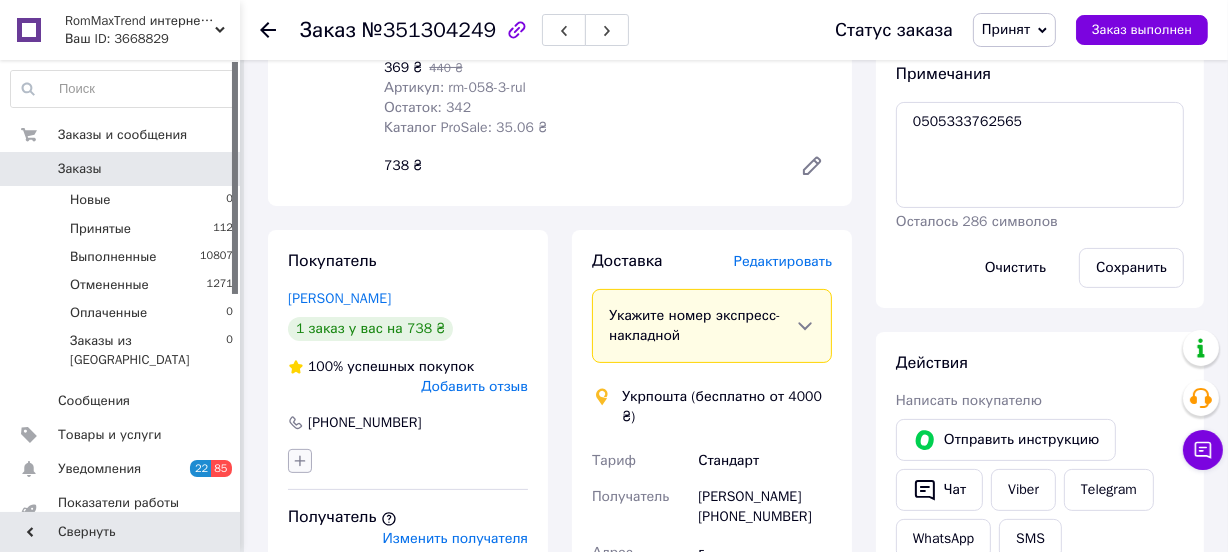 click 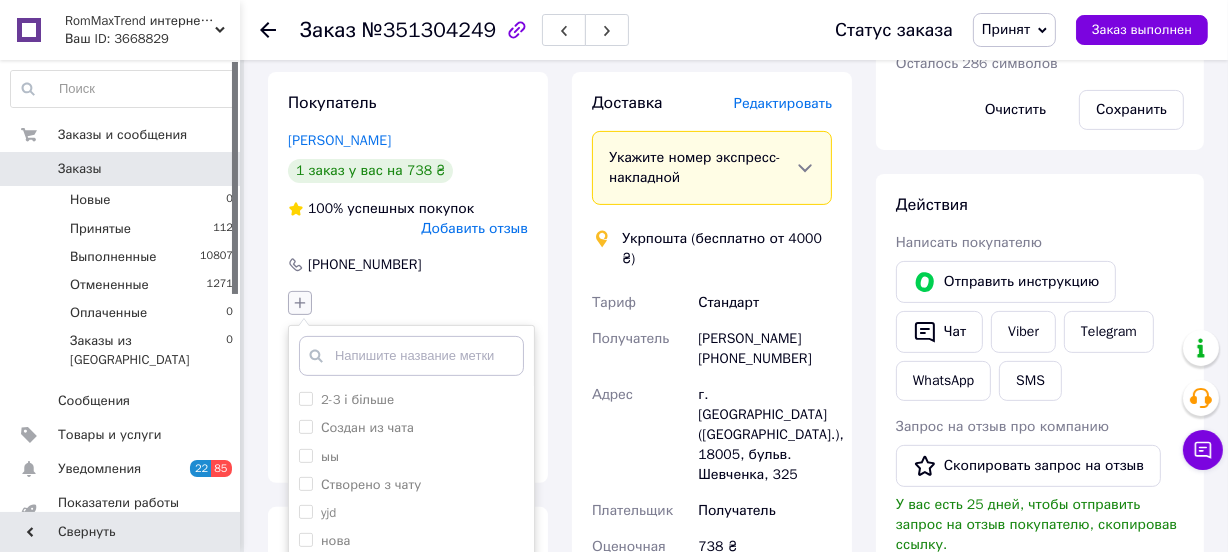 scroll, scrollTop: 529, scrollLeft: 0, axis: vertical 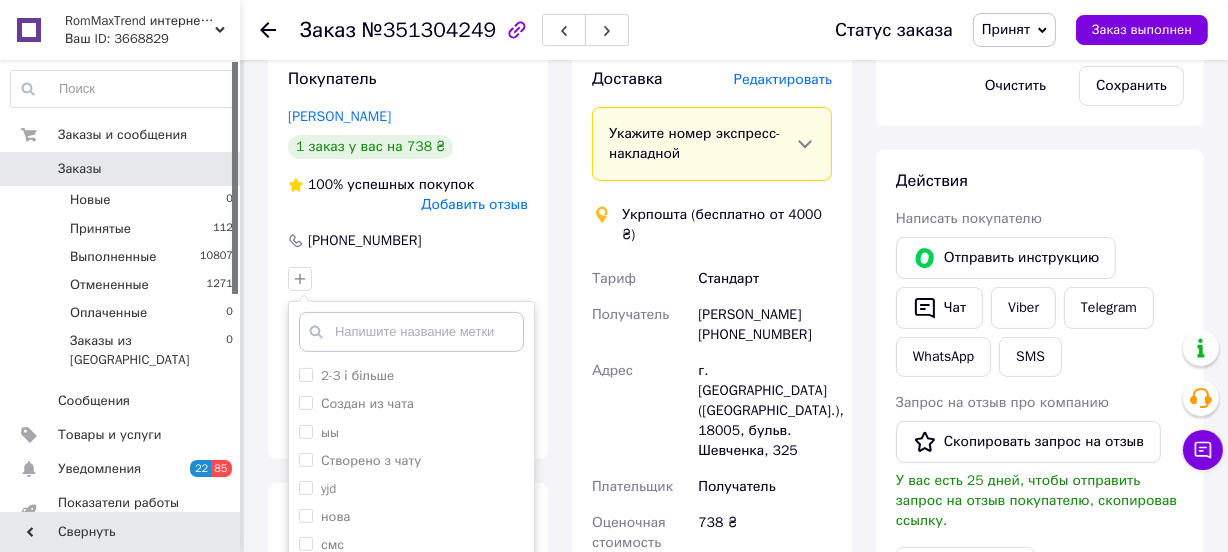 click on "2-3 і більше Создан из чата ыы Створено з чату yjd нова смс Создать метку   Добавить метку" at bounding box center [408, 279] 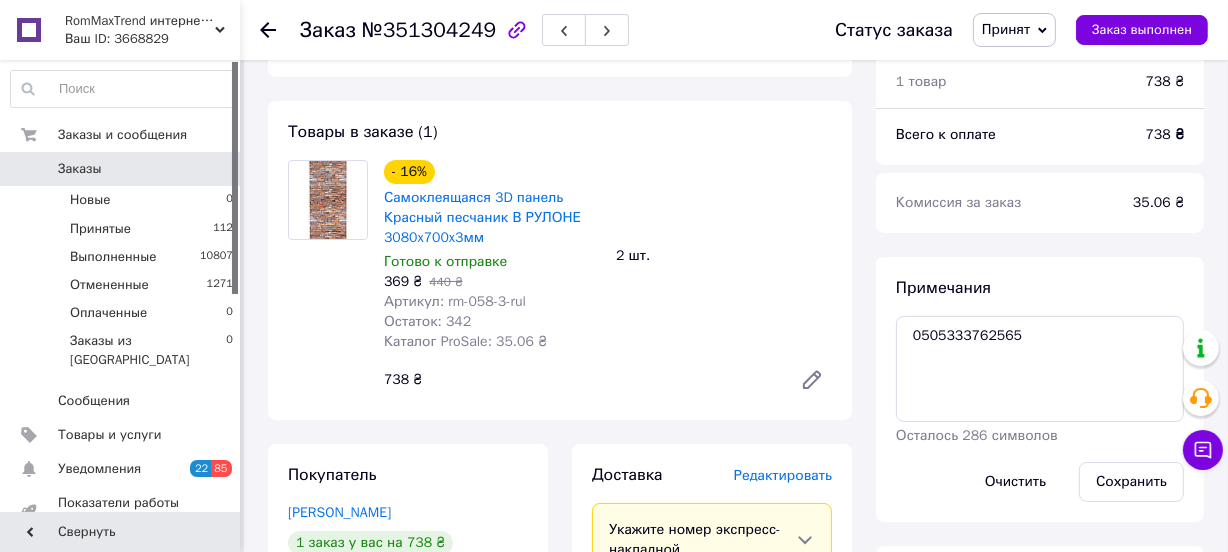 scroll, scrollTop: 0, scrollLeft: 0, axis: both 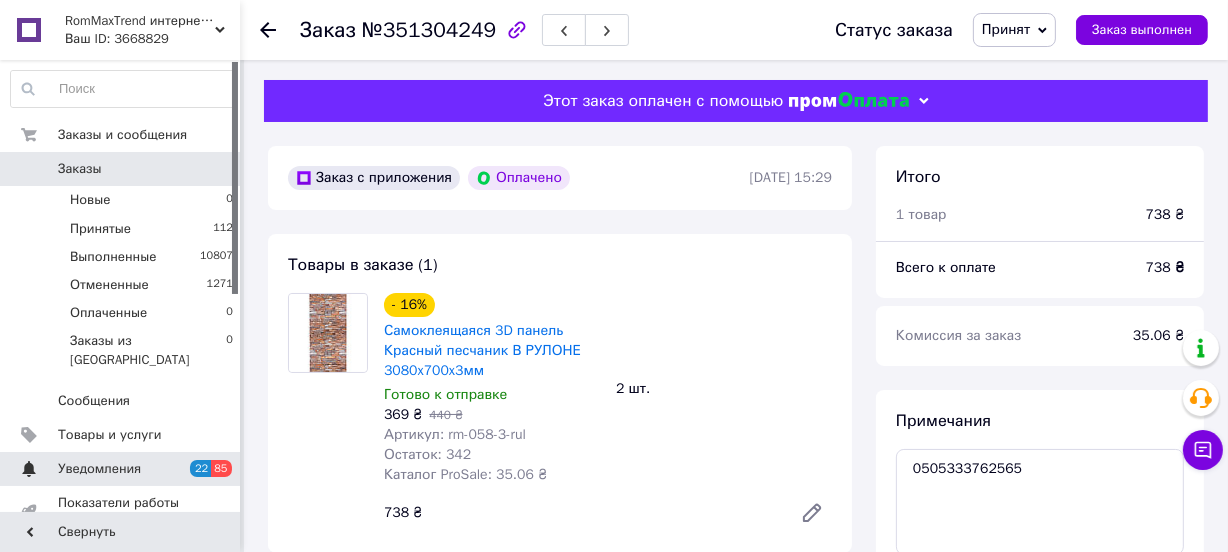 click on "Уведомления" at bounding box center [99, 469] 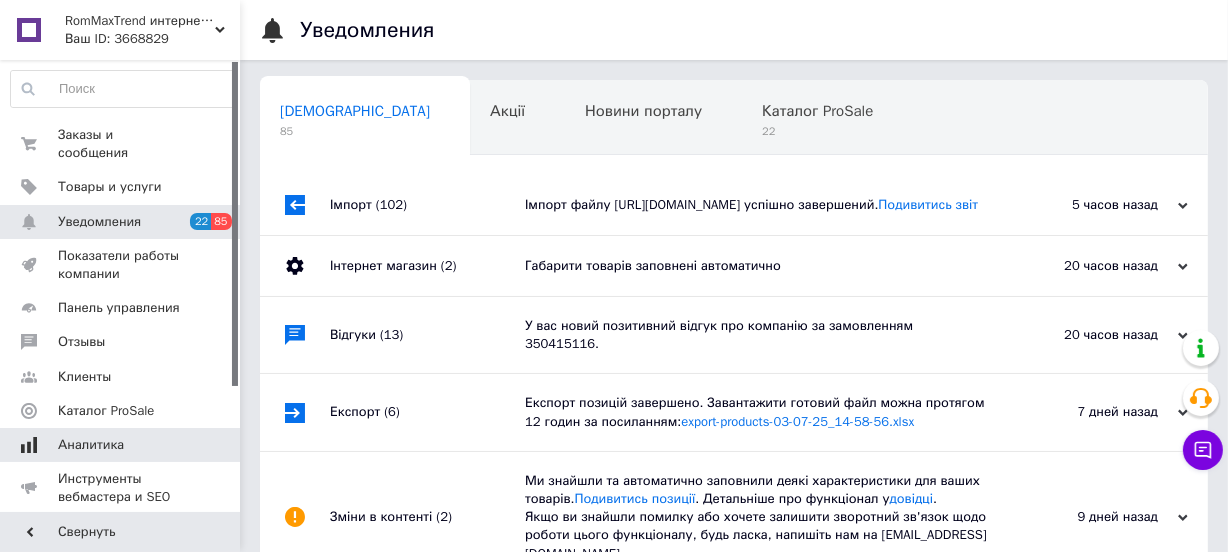 scroll, scrollTop: 0, scrollLeft: 2, axis: horizontal 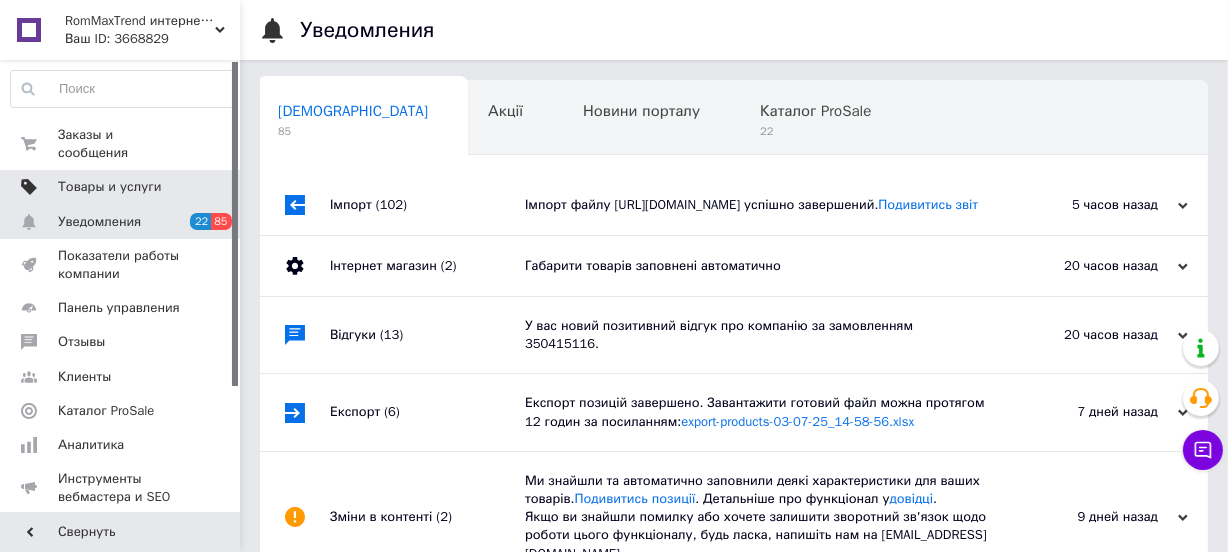click on "Товары и услуги" at bounding box center (110, 187) 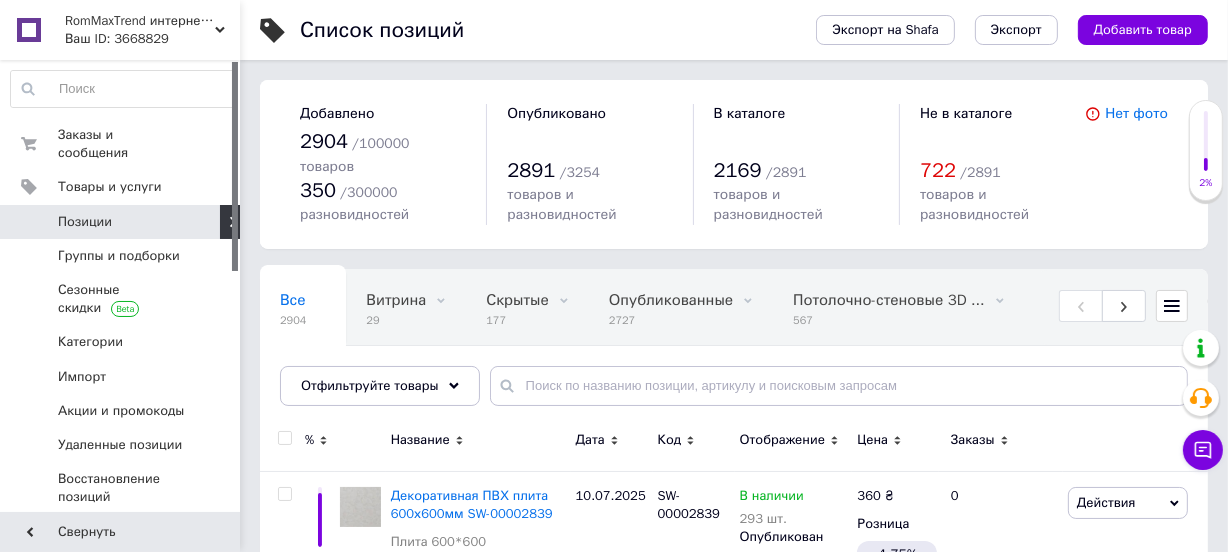 scroll, scrollTop: 106, scrollLeft: 0, axis: vertical 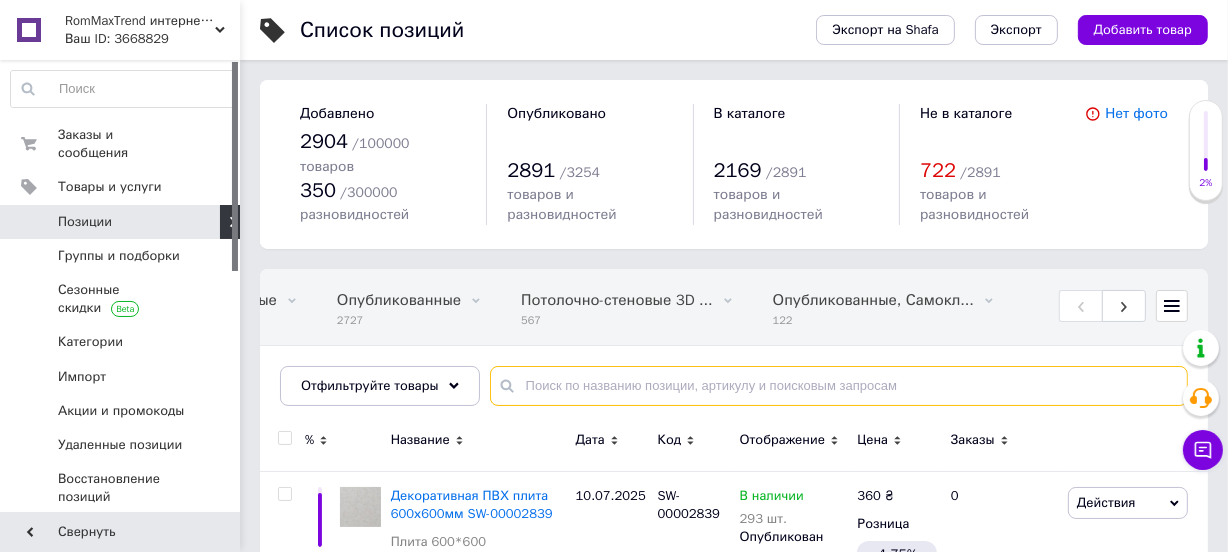click at bounding box center (839, 386) 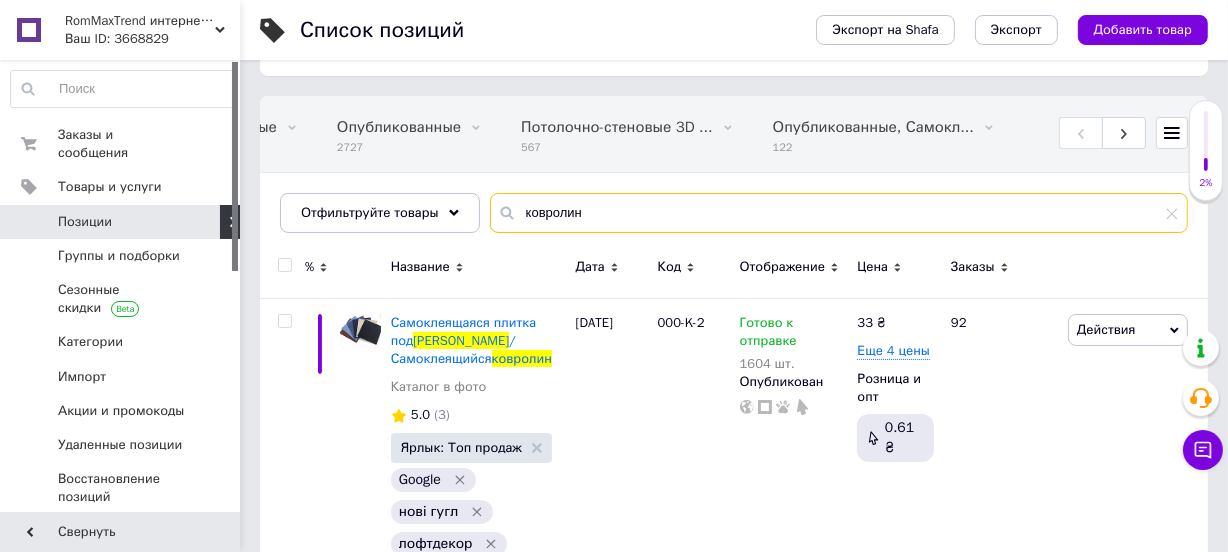scroll, scrollTop: 181, scrollLeft: 0, axis: vertical 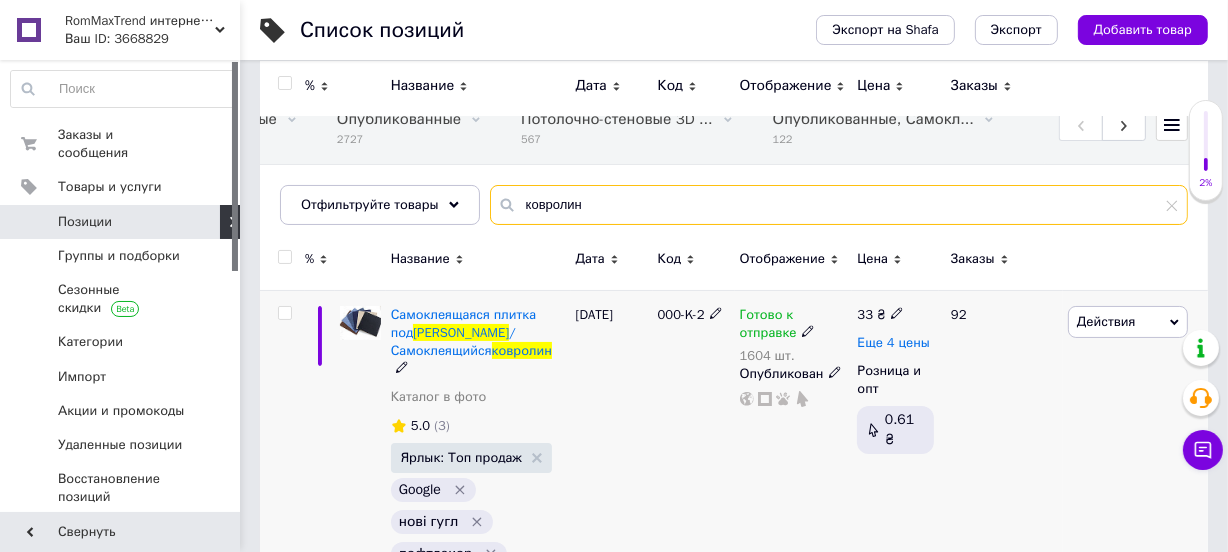 type on "ковролин" 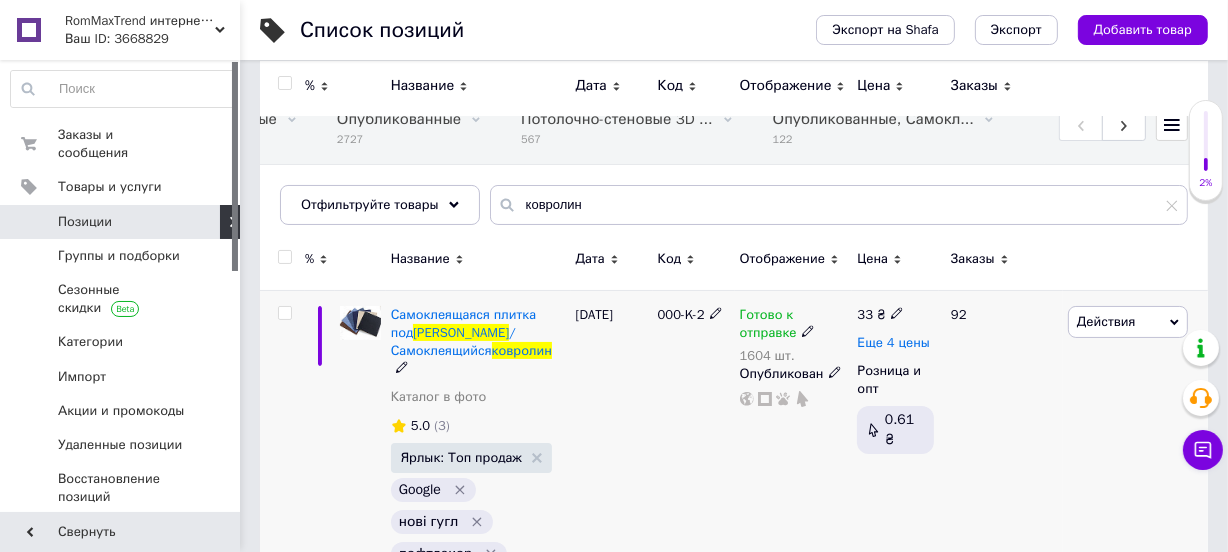 click on "Еще 4 цены" at bounding box center (893, 343) 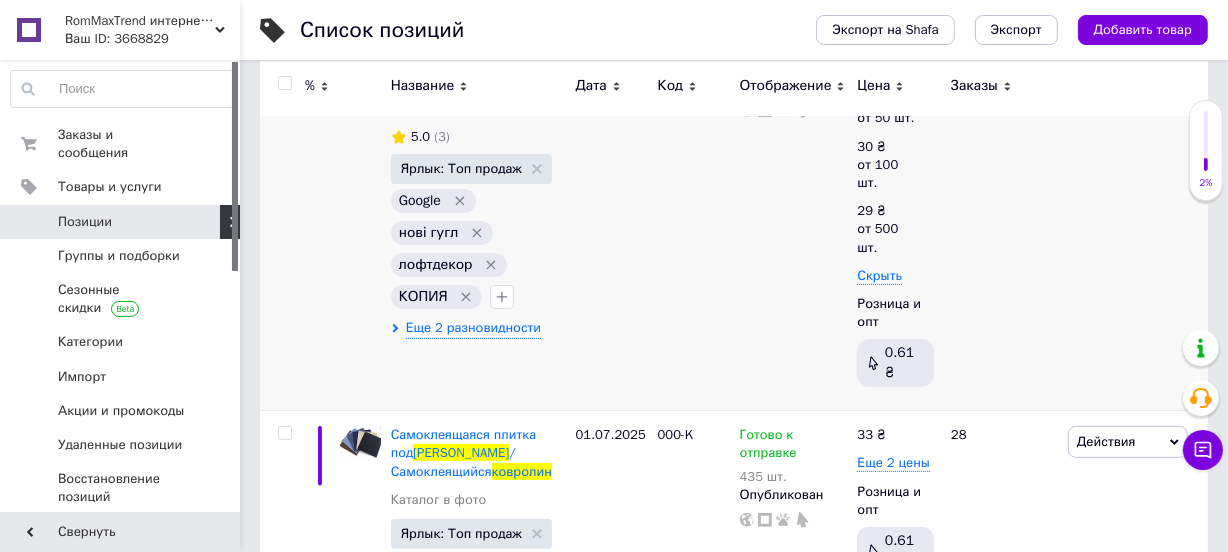scroll, scrollTop: 545, scrollLeft: 0, axis: vertical 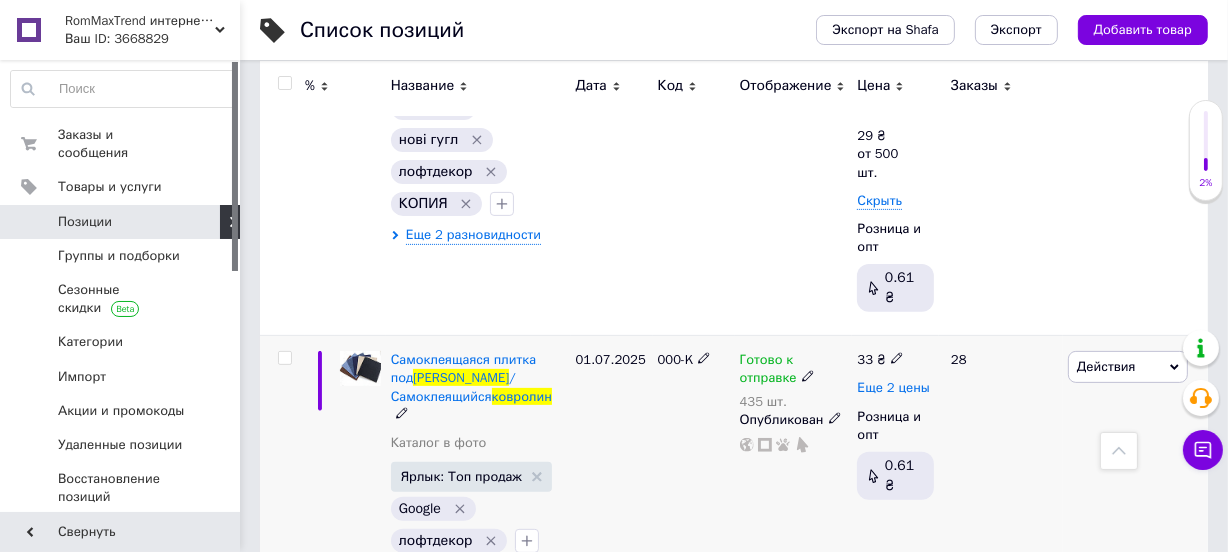 click on "Еще 2 цены" at bounding box center [893, 388] 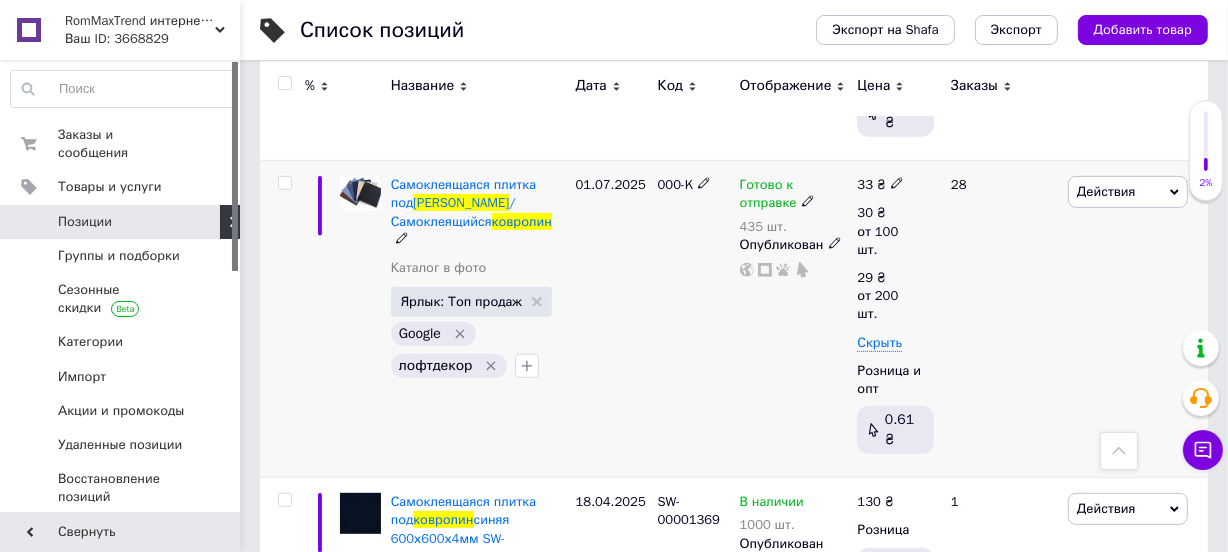 scroll, scrollTop: 727, scrollLeft: 0, axis: vertical 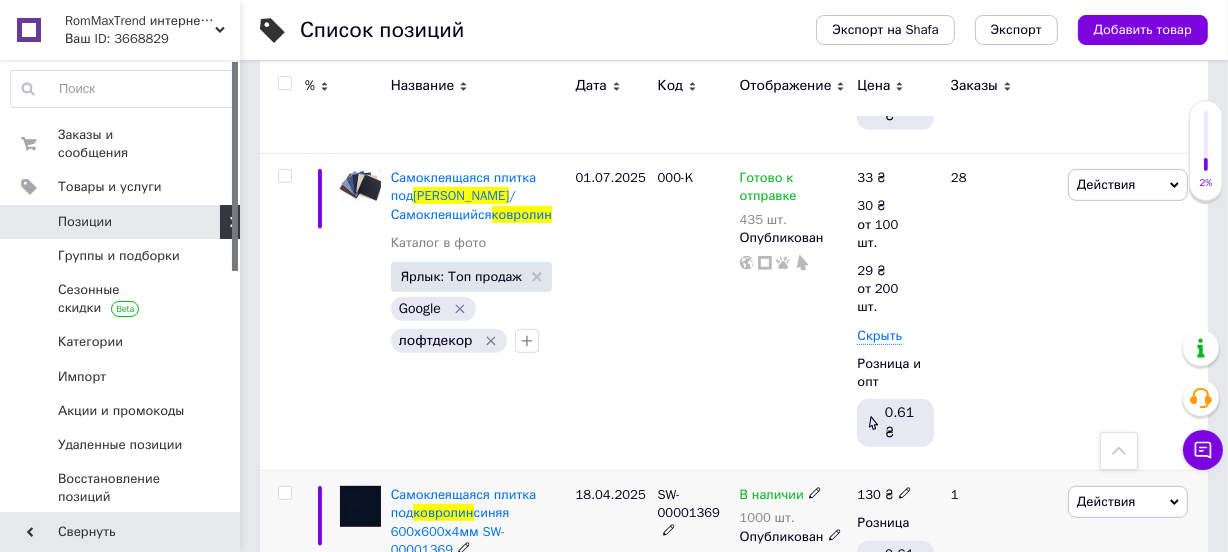 click 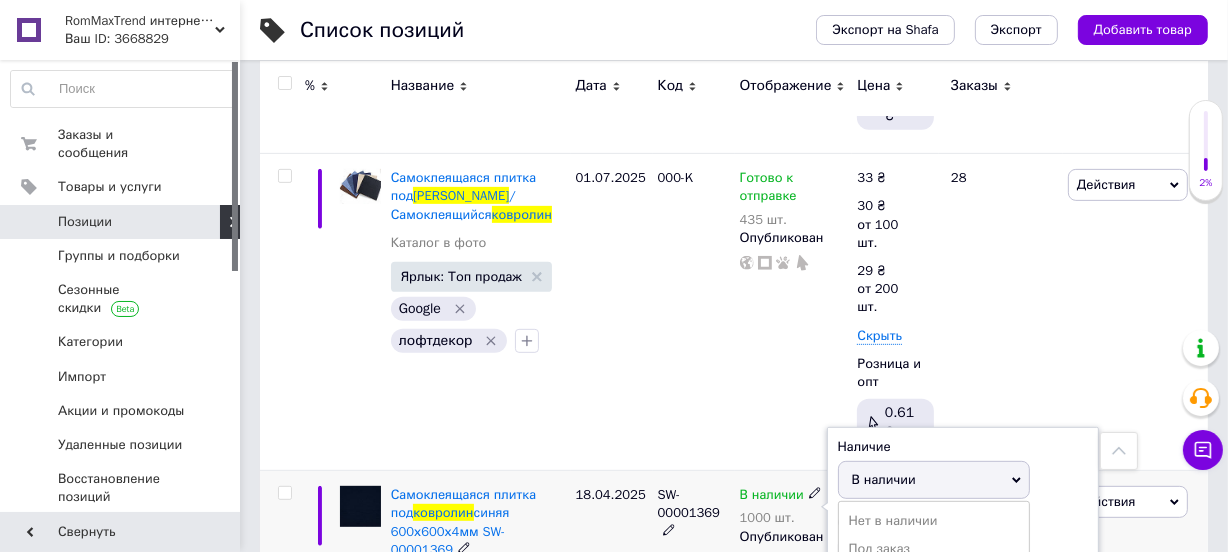 click on "Готово к отправке" at bounding box center [934, 577] 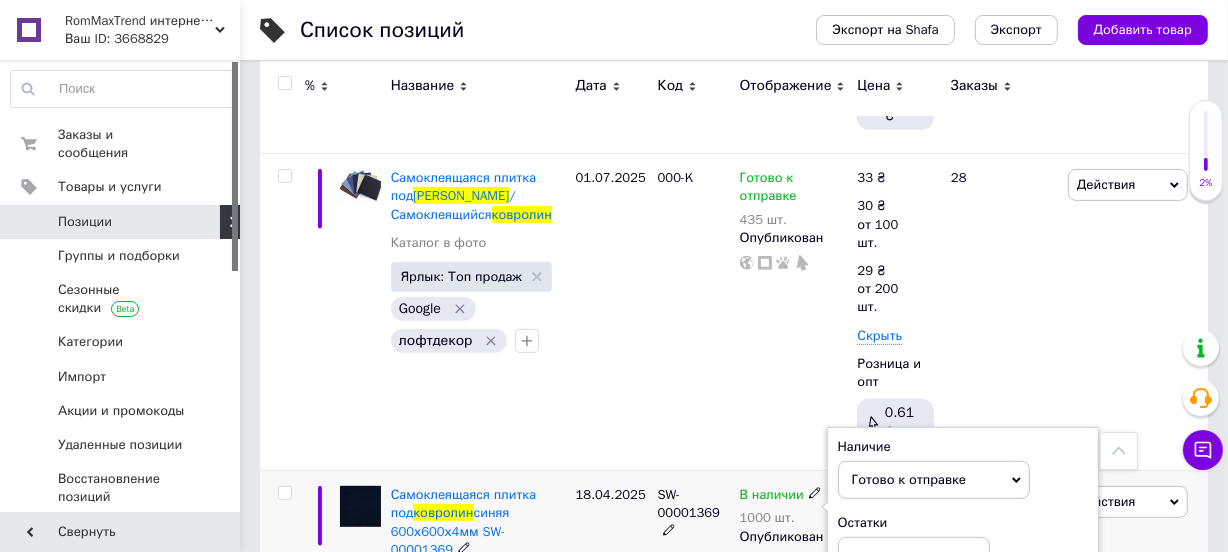 click on "SW-00001369" at bounding box center [694, 584] 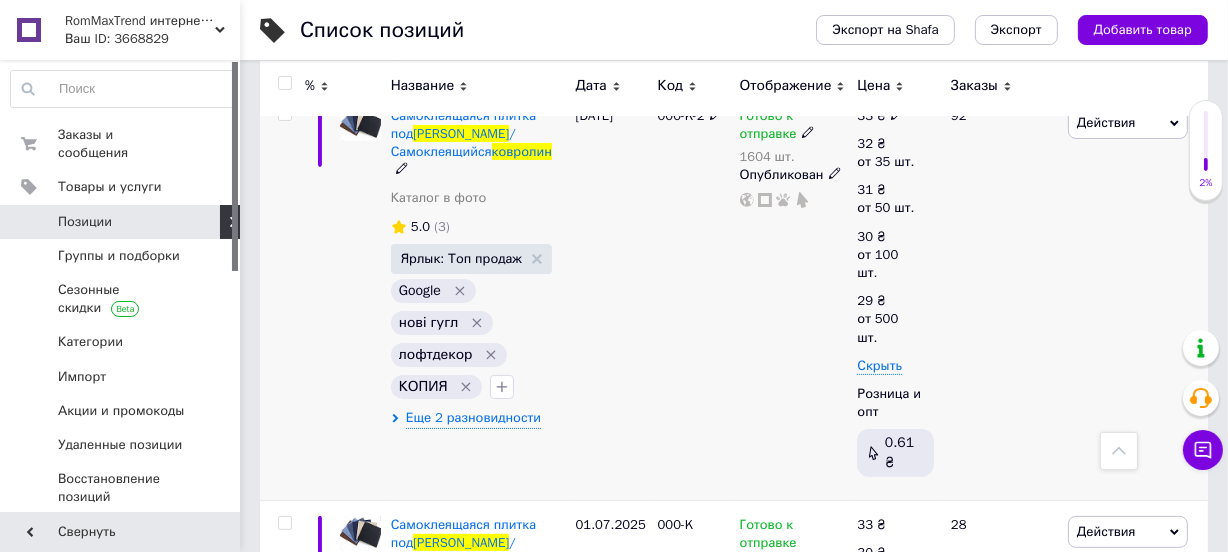 scroll, scrollTop: 272, scrollLeft: 0, axis: vertical 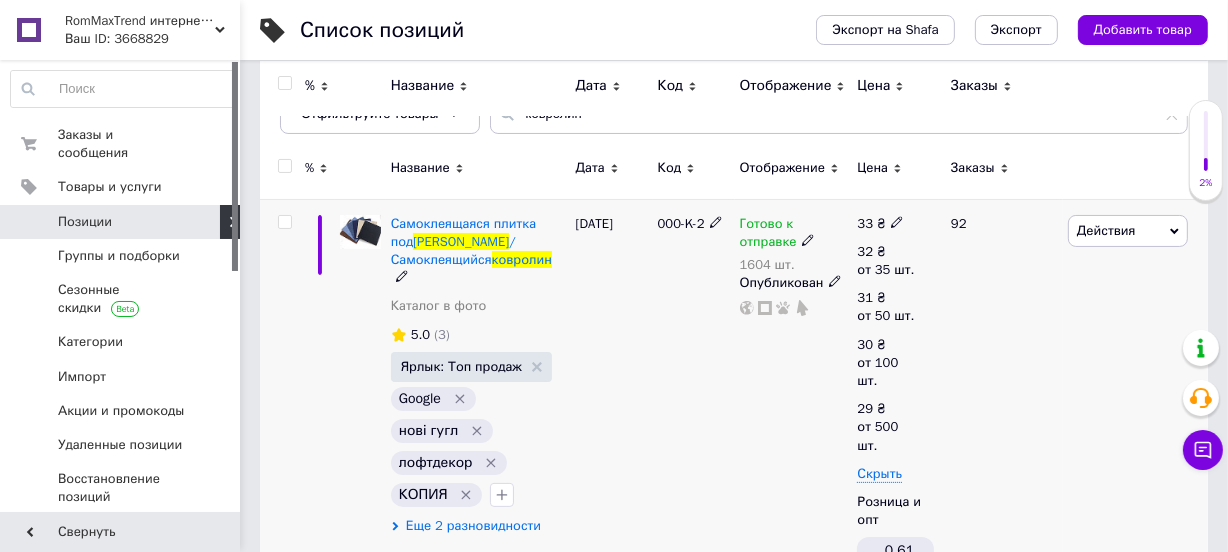 click on "Еще 2 разновидности" at bounding box center (473, 526) 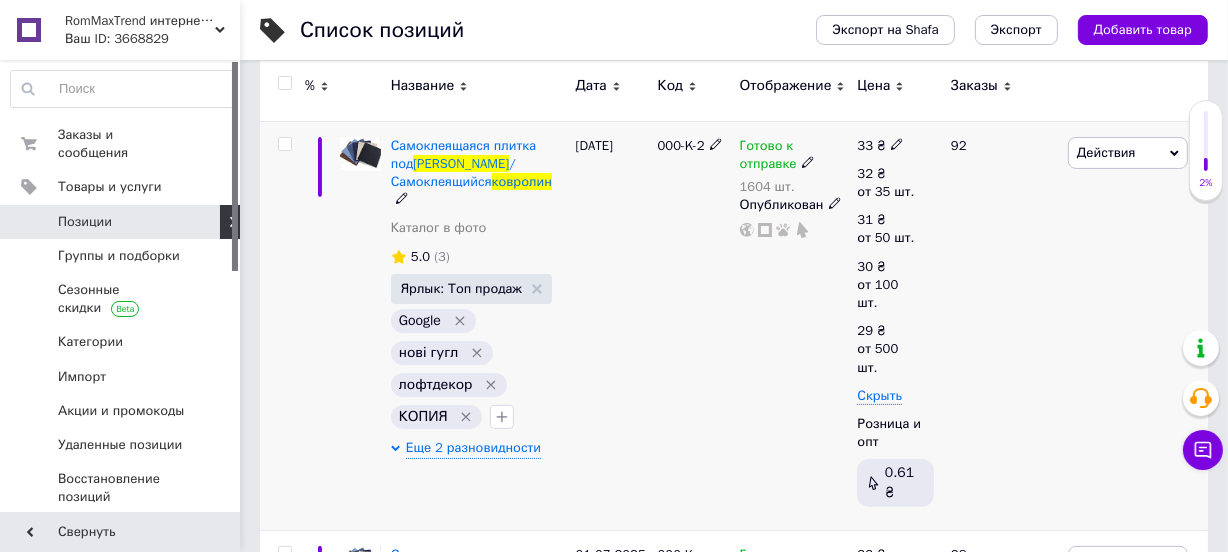scroll, scrollTop: 454, scrollLeft: 0, axis: vertical 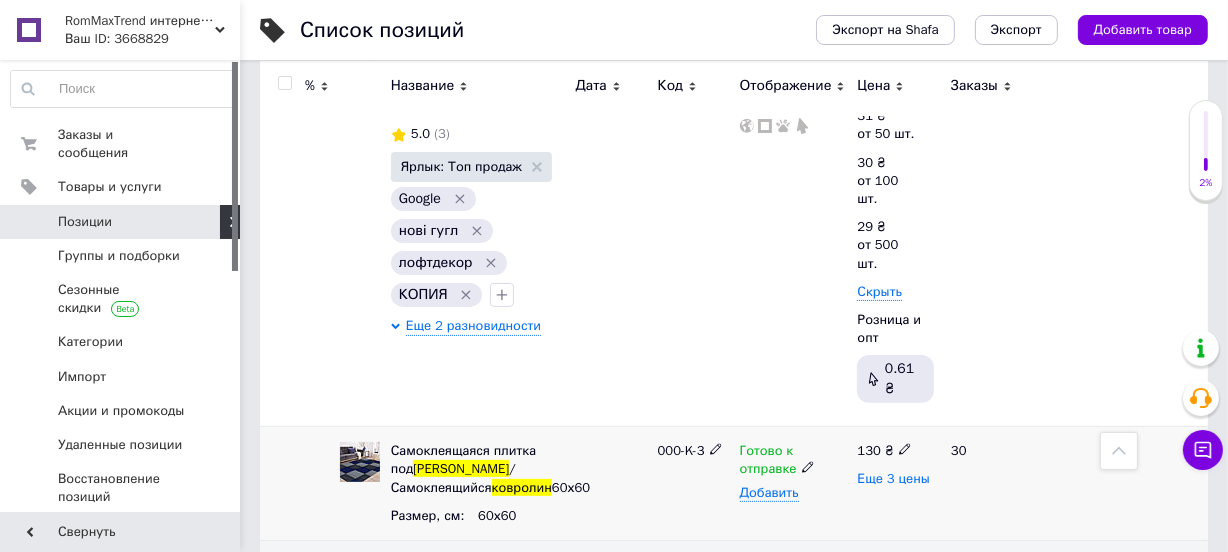 click on "Еще 3 цены" at bounding box center (893, 479) 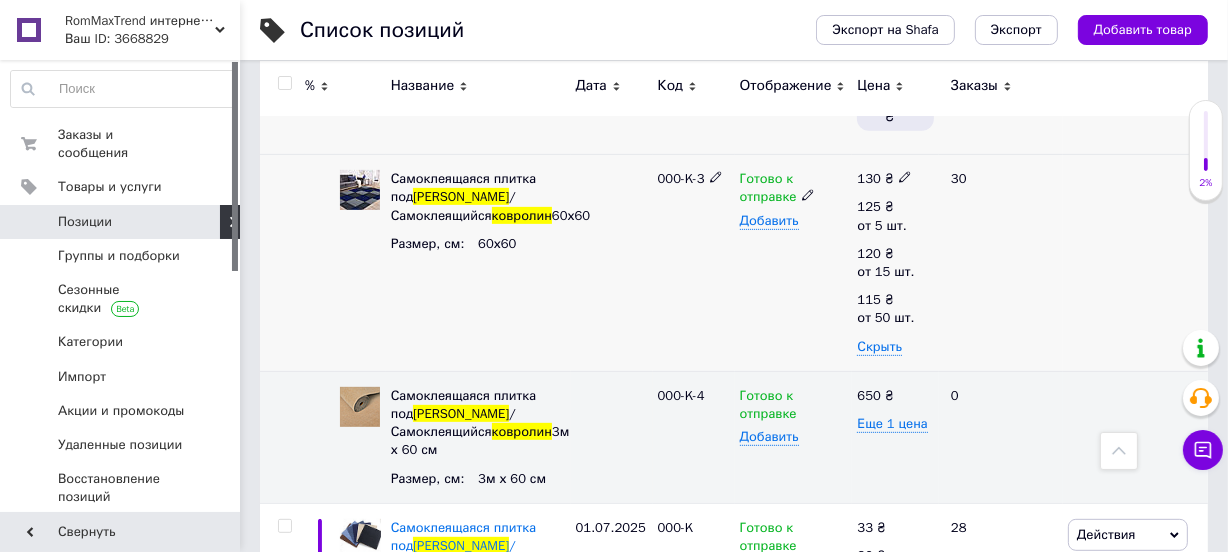 scroll, scrollTop: 727, scrollLeft: 0, axis: vertical 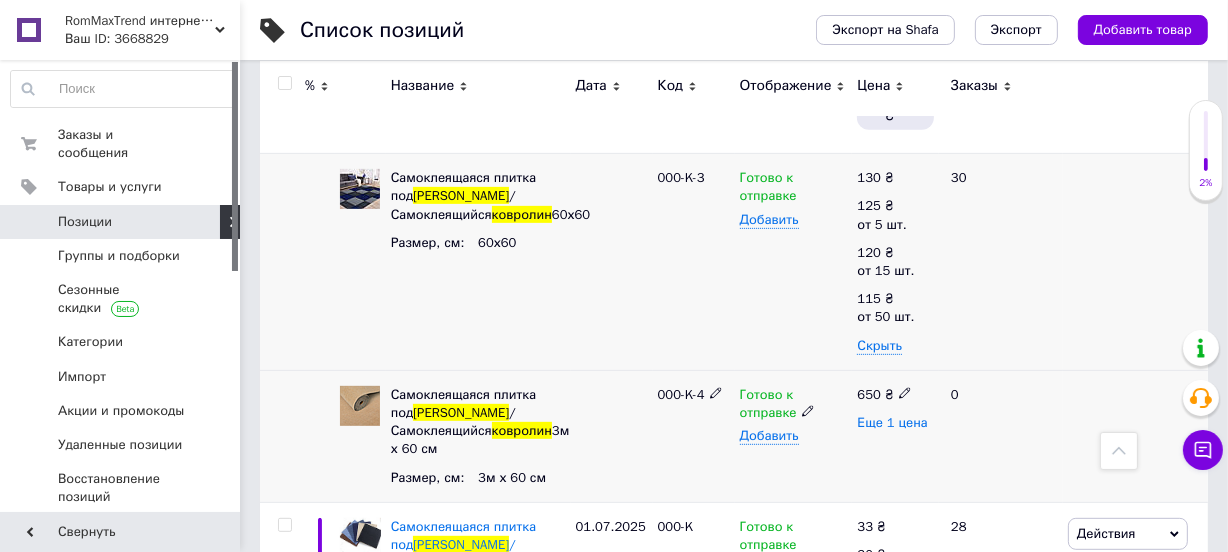 click on "Еще 1 цена" at bounding box center (892, 423) 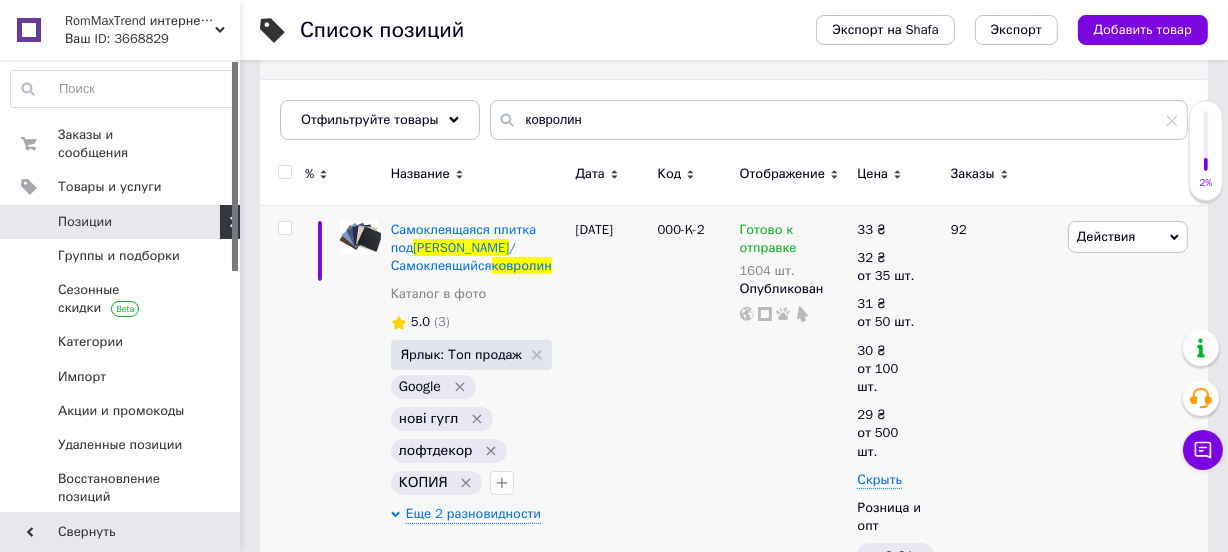 scroll, scrollTop: 272, scrollLeft: 0, axis: vertical 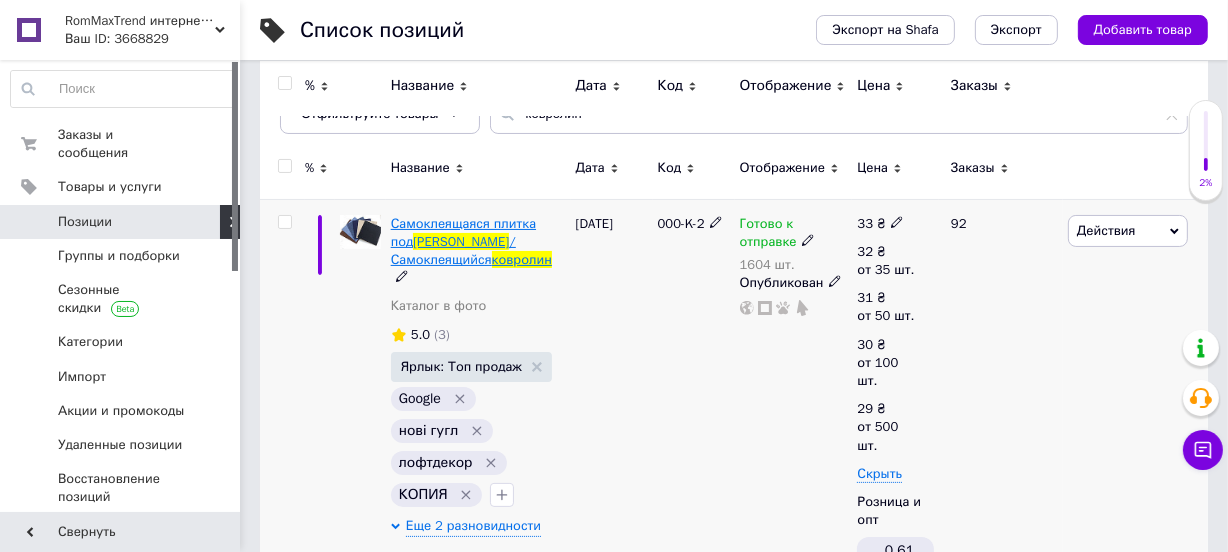 click on "/ Самоклеящийся" at bounding box center [453, 250] 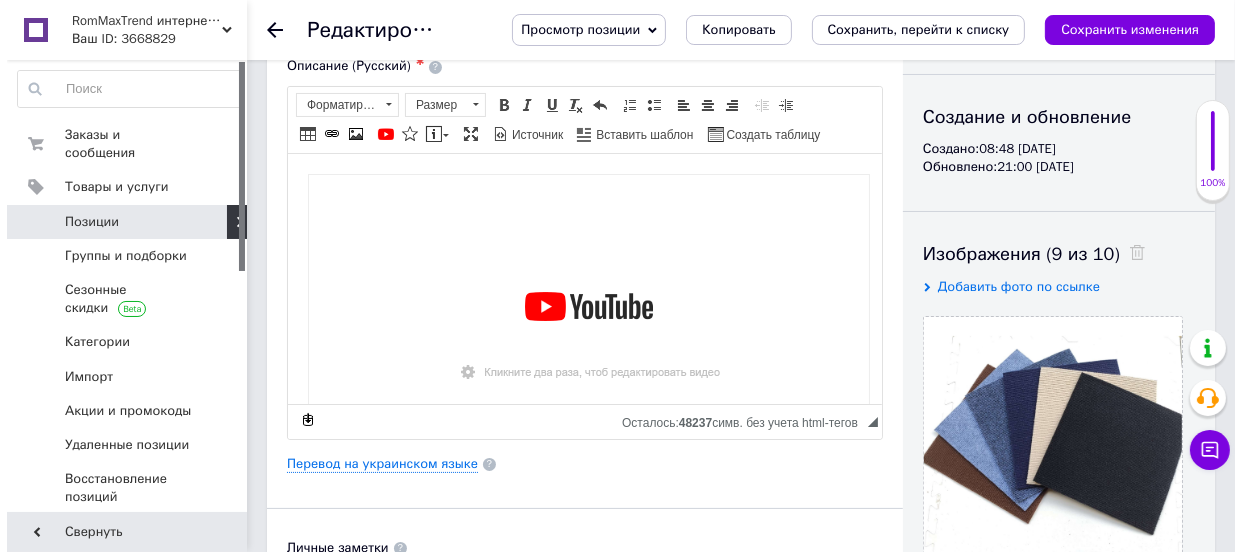 scroll, scrollTop: 272, scrollLeft: 0, axis: vertical 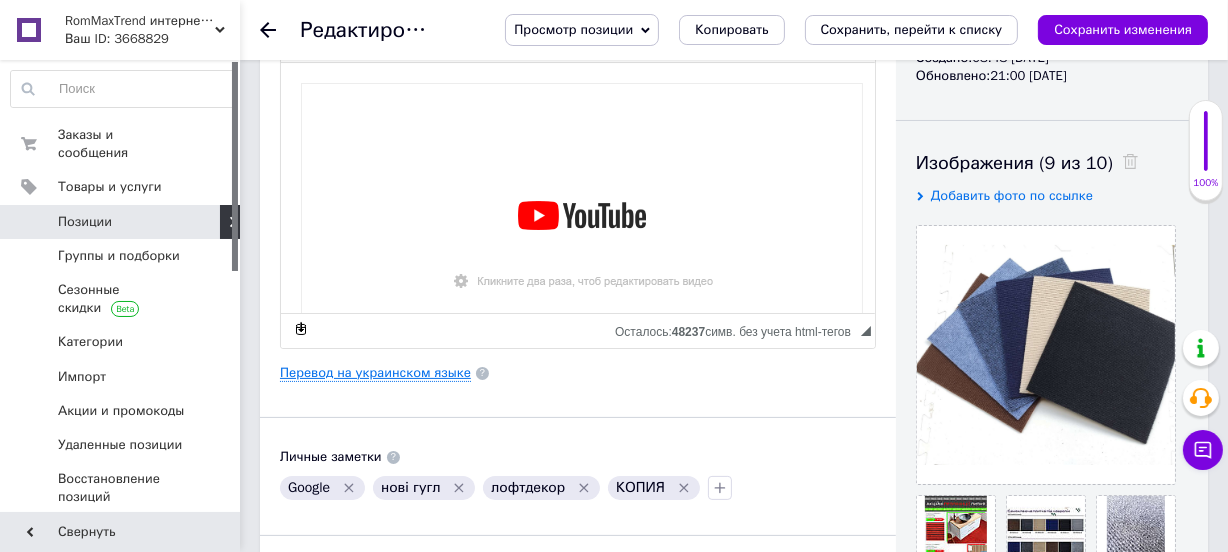 click on "Перевод на украинском языке" at bounding box center (375, 373) 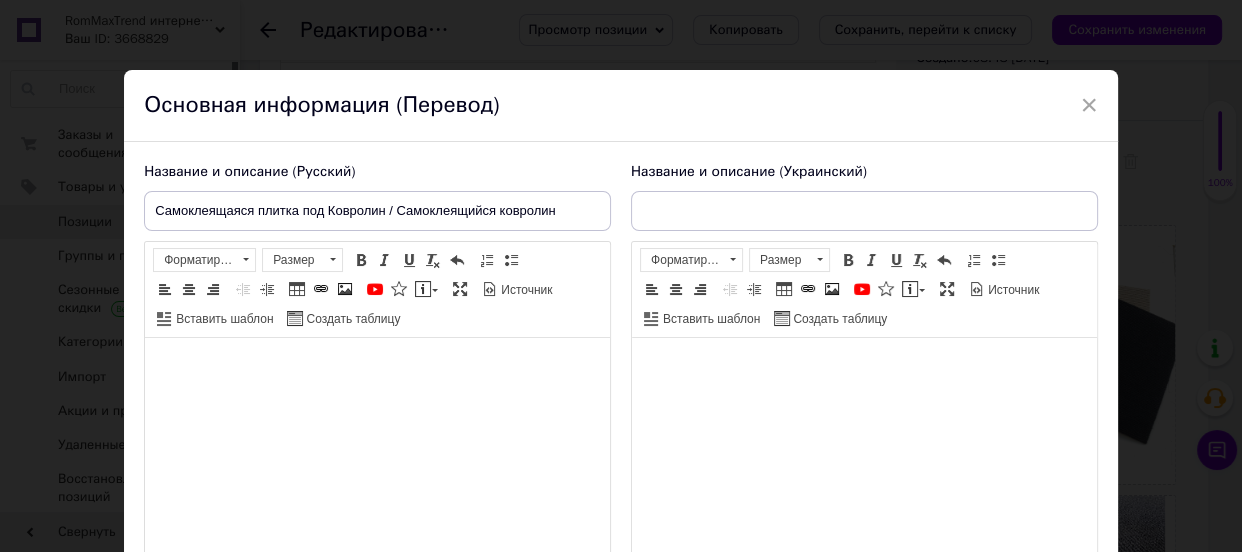 type on "Самоклеюча плитка під Ковролін / Самоклеючий Ковролін" 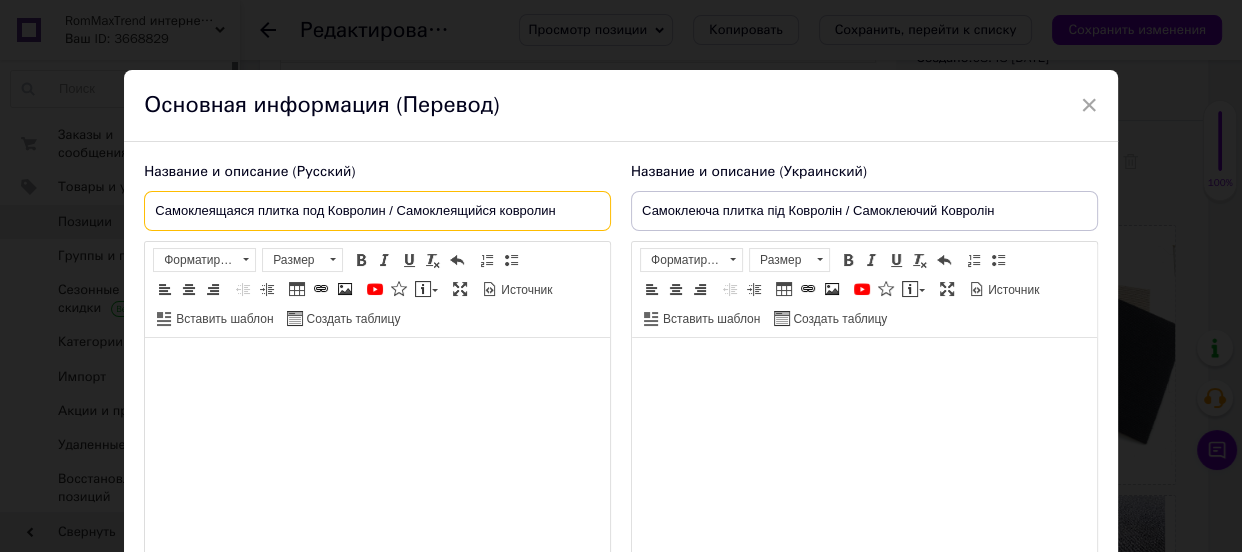 click on "Самоклеящаяся плитка под Ковролин / Самоклеящийся ковролин" at bounding box center (377, 211) 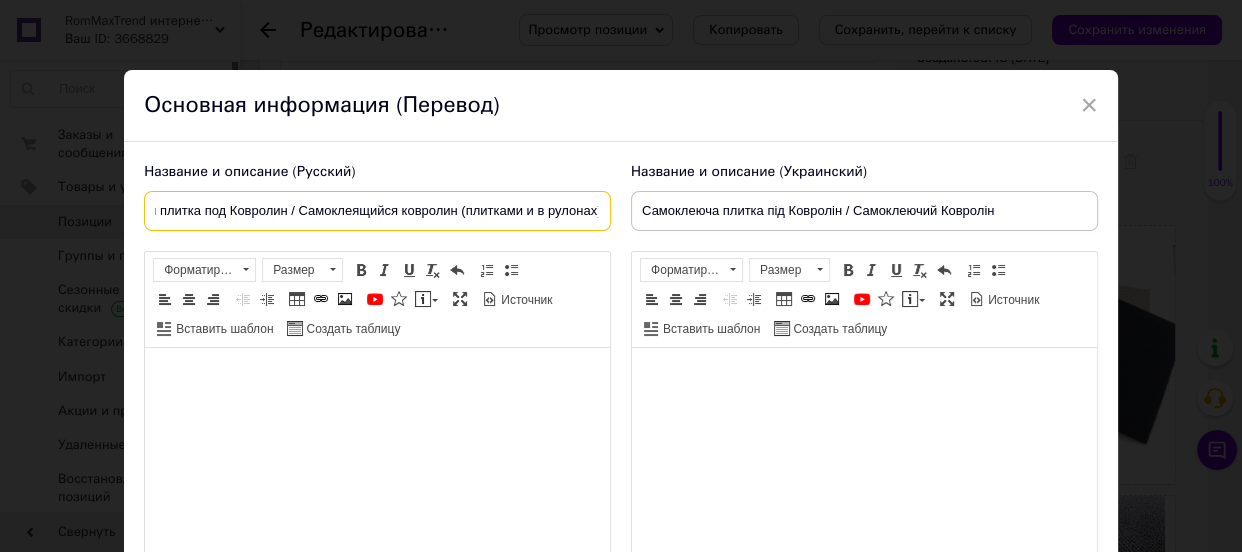 scroll, scrollTop: 0, scrollLeft: 102, axis: horizontal 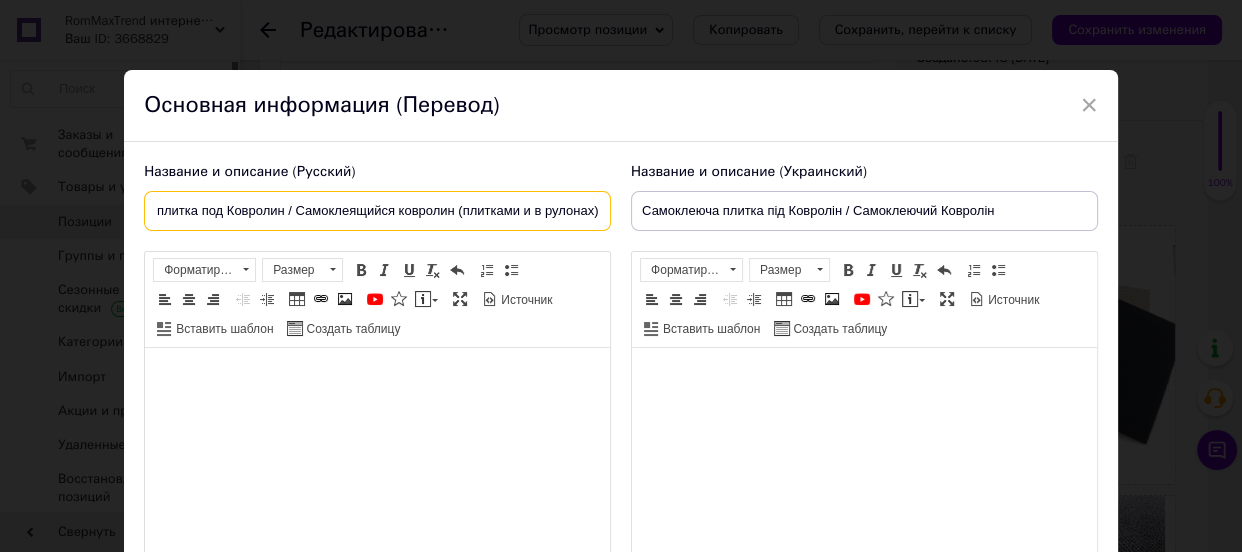 type on "Самоклеящаяся плитка под Ковролин / Самоклеящийся ковролин (плитками и в рулонах)" 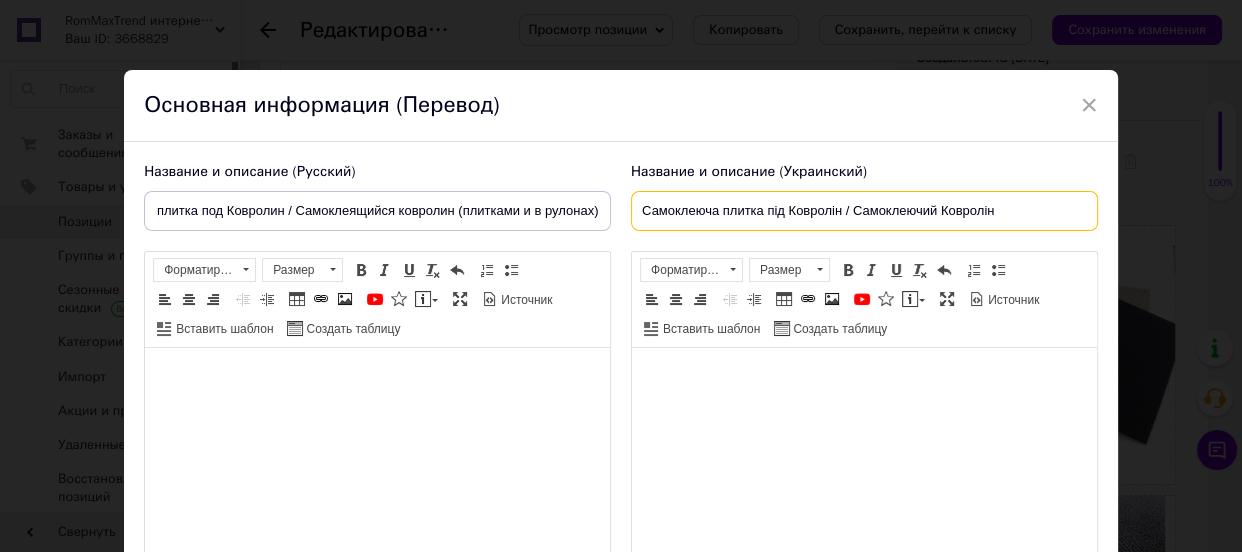 scroll, scrollTop: 0, scrollLeft: 0, axis: both 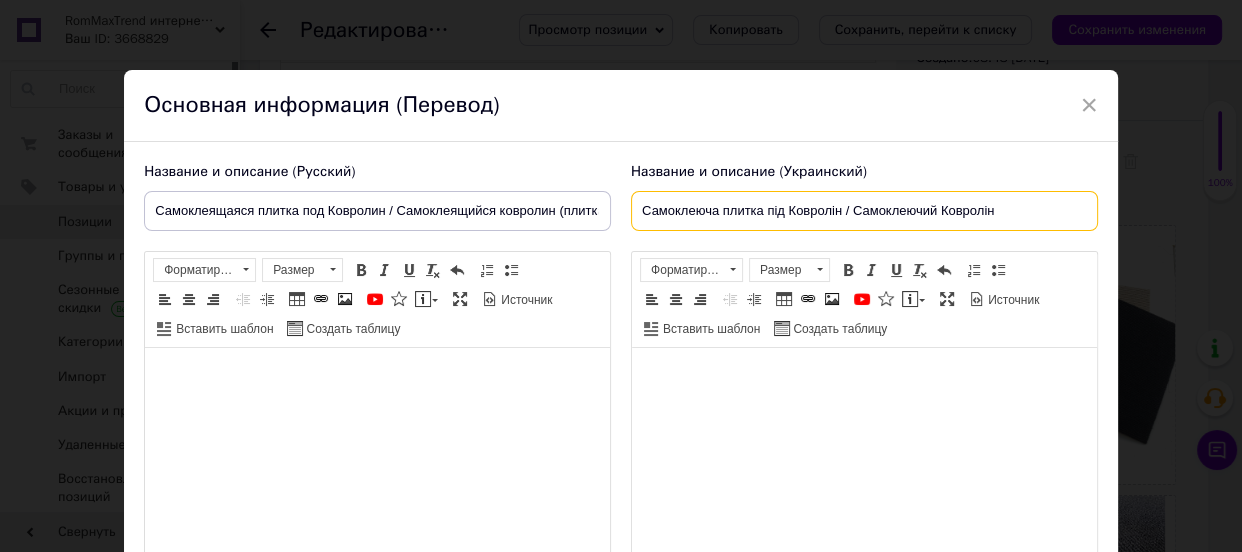 click on "Самоклеюча плитка під Ковролін / Самоклеючий Ковролін" at bounding box center [864, 211] 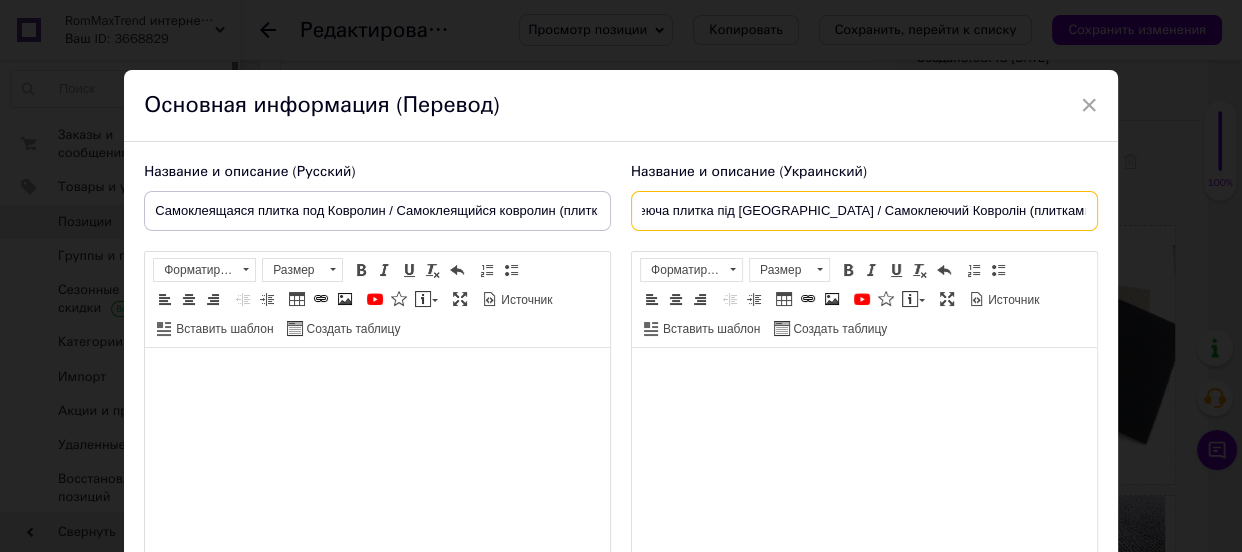 scroll, scrollTop: 0, scrollLeft: 54, axis: horizontal 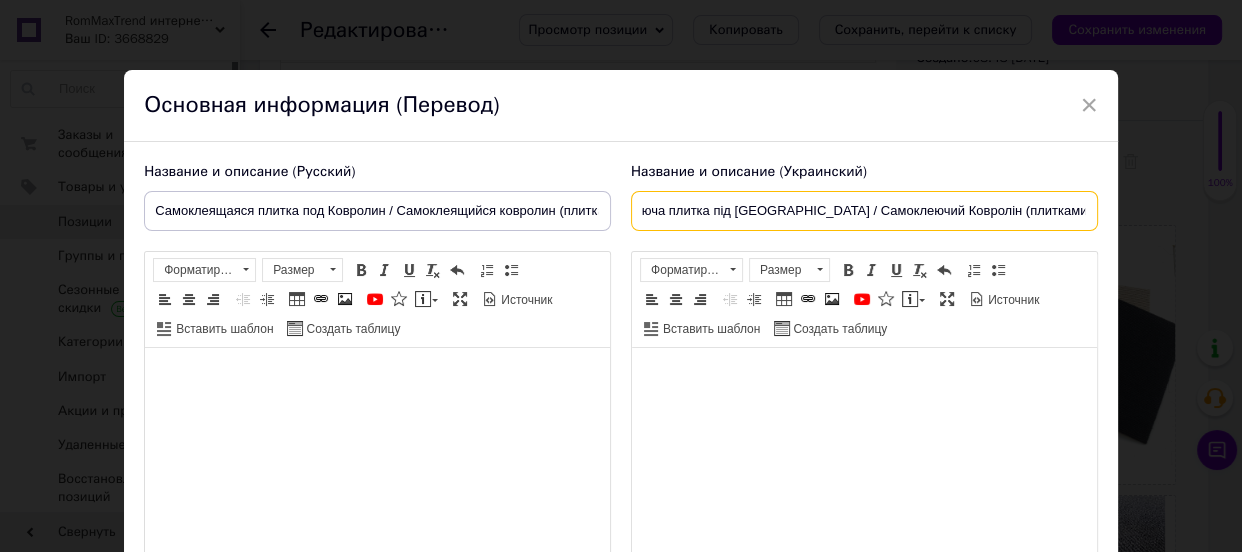 drag, startPoint x: 1021, startPoint y: 215, endPoint x: 1006, endPoint y: 210, distance: 15.811388 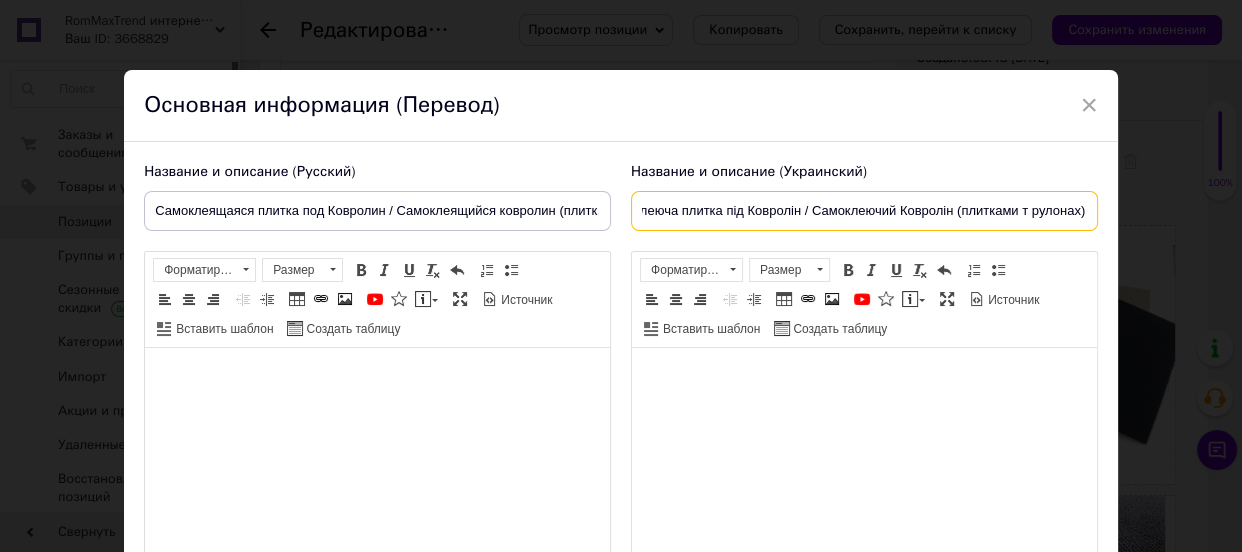 scroll, scrollTop: 0, scrollLeft: 43, axis: horizontal 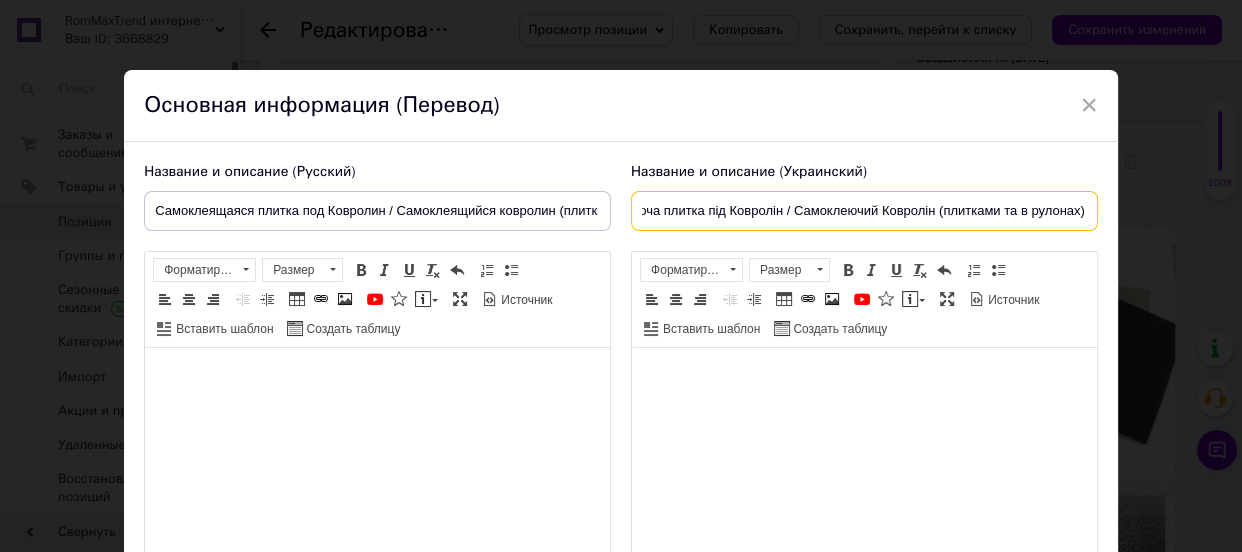 drag, startPoint x: 1051, startPoint y: 210, endPoint x: 1084, endPoint y: 210, distance: 33 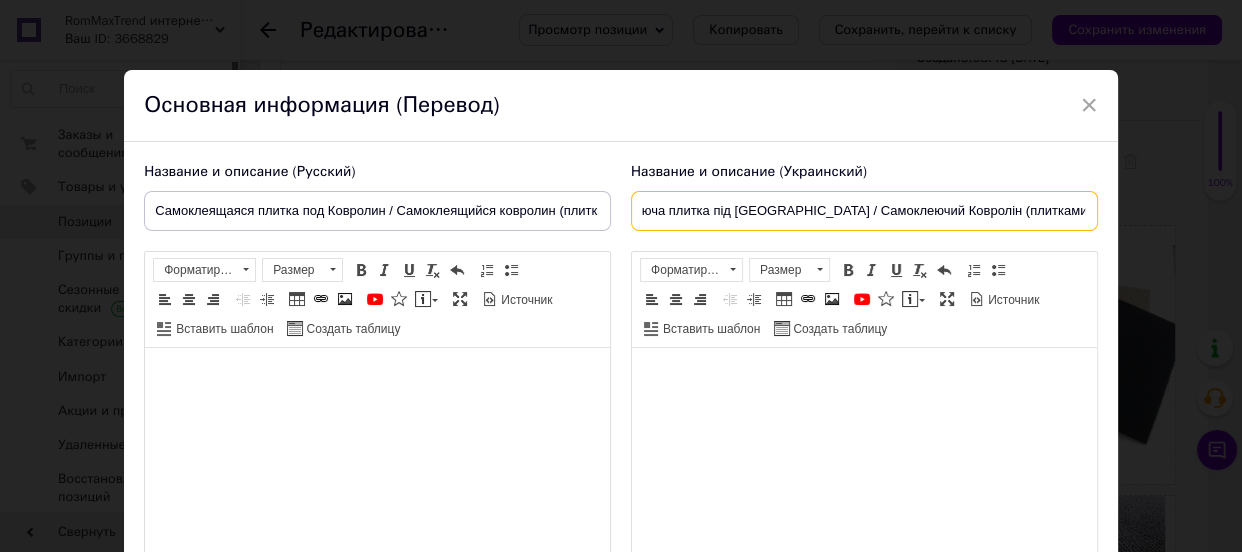 scroll, scrollTop: 0, scrollLeft: 47, axis: horizontal 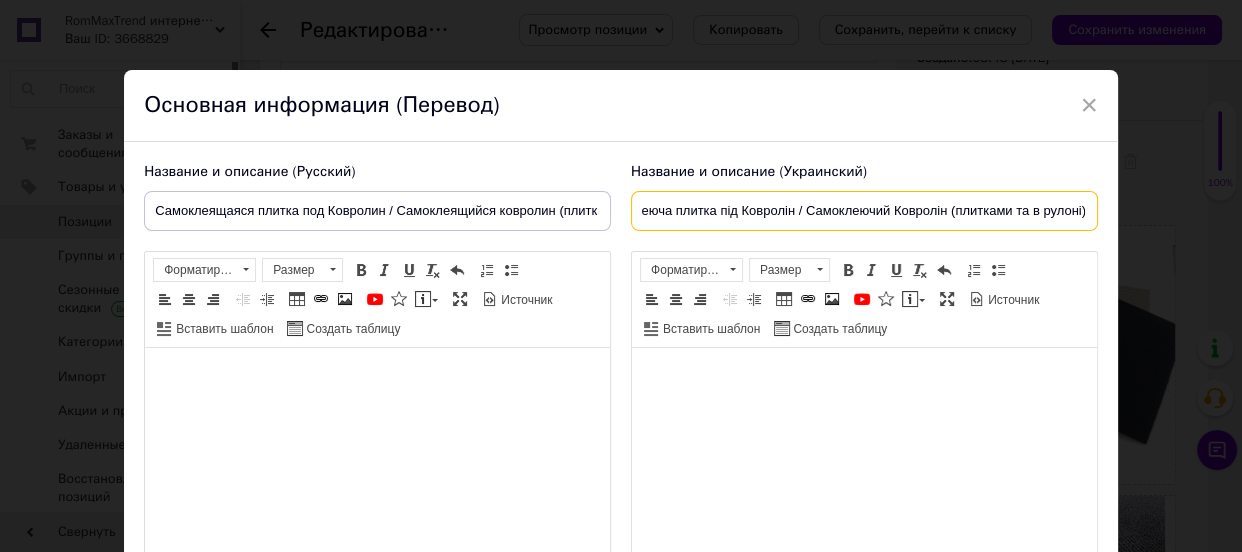 type on "Самоклеюча плитка під Ковролін / Самоклеючий Ковролін (плитками та в рулоні)" 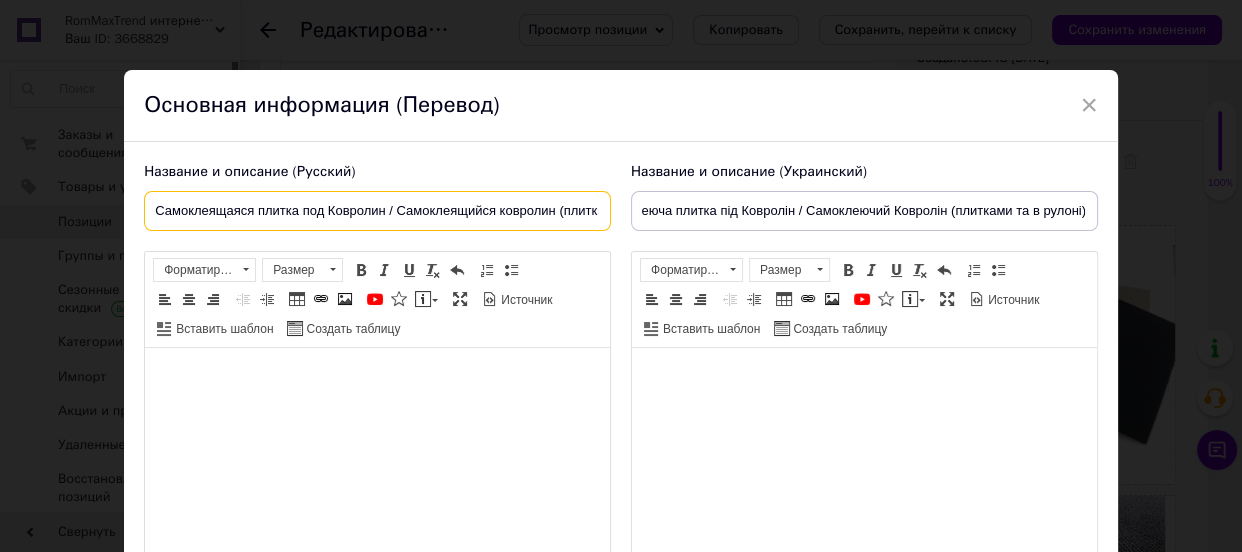 scroll, scrollTop: 0, scrollLeft: 0, axis: both 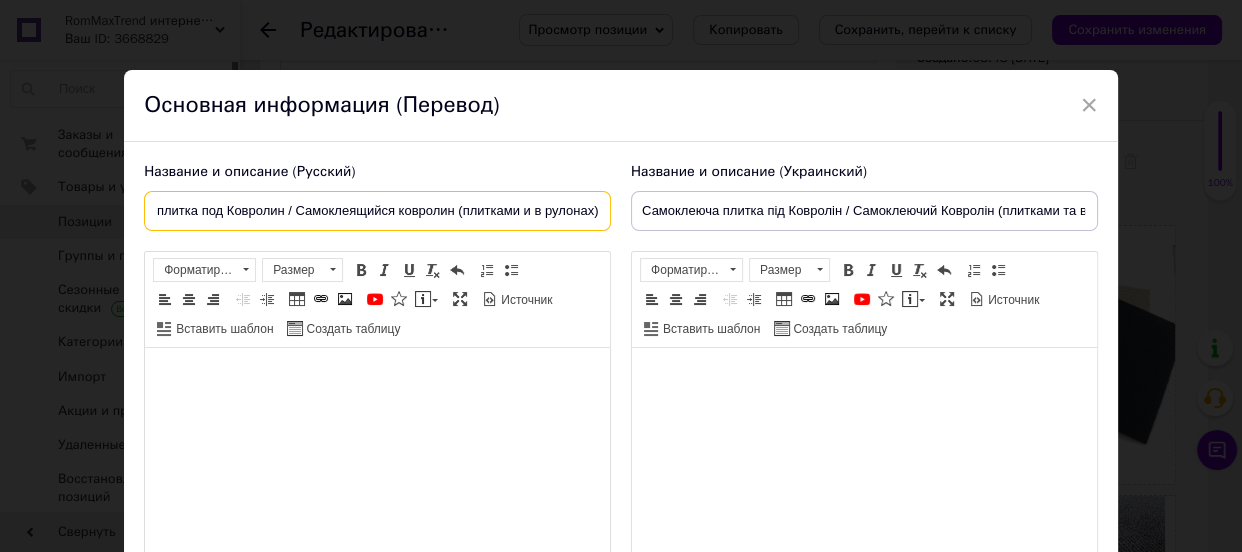 drag, startPoint x: 573, startPoint y: 213, endPoint x: 633, endPoint y: 210, distance: 60.074955 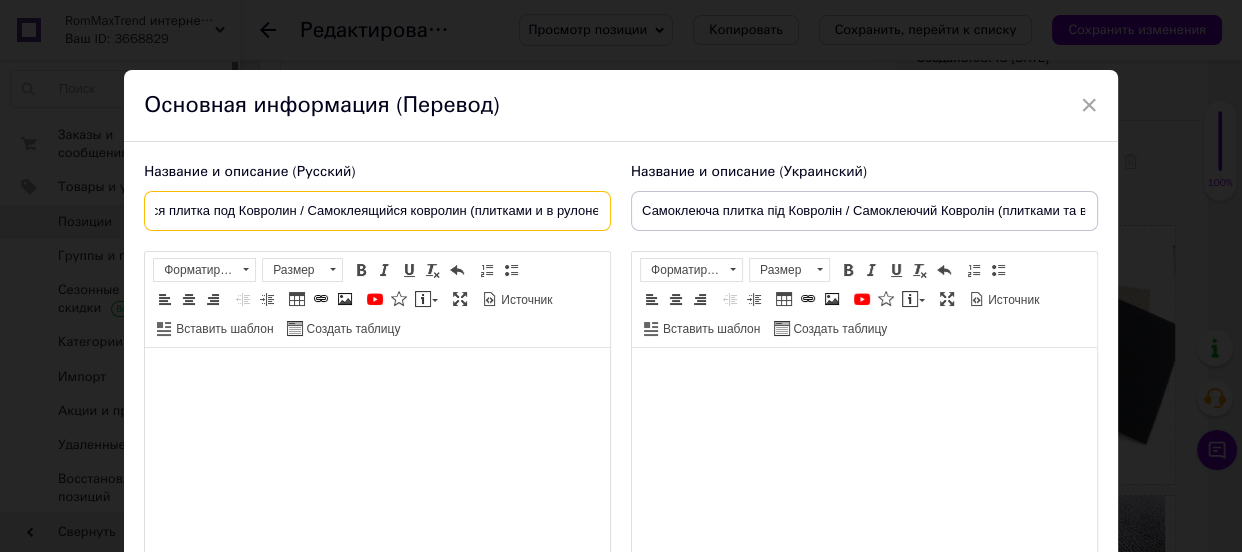 scroll, scrollTop: 0, scrollLeft: 92, axis: horizontal 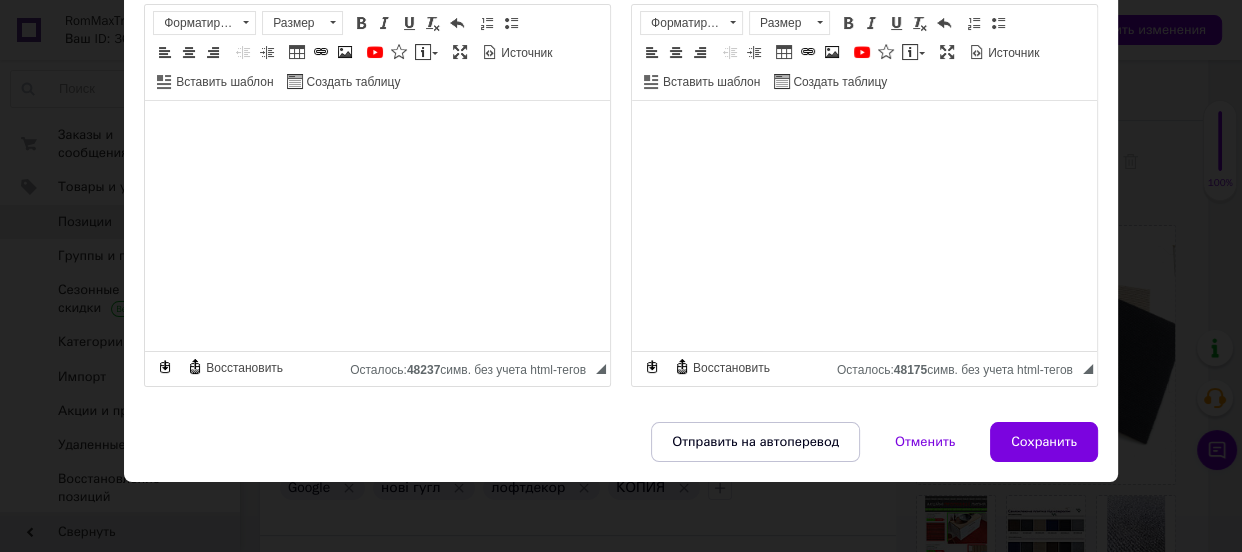 type on "Самоклеящаяся плитка под Ковролин / Самоклеящийся ковролин (плитками и в рулоне)" 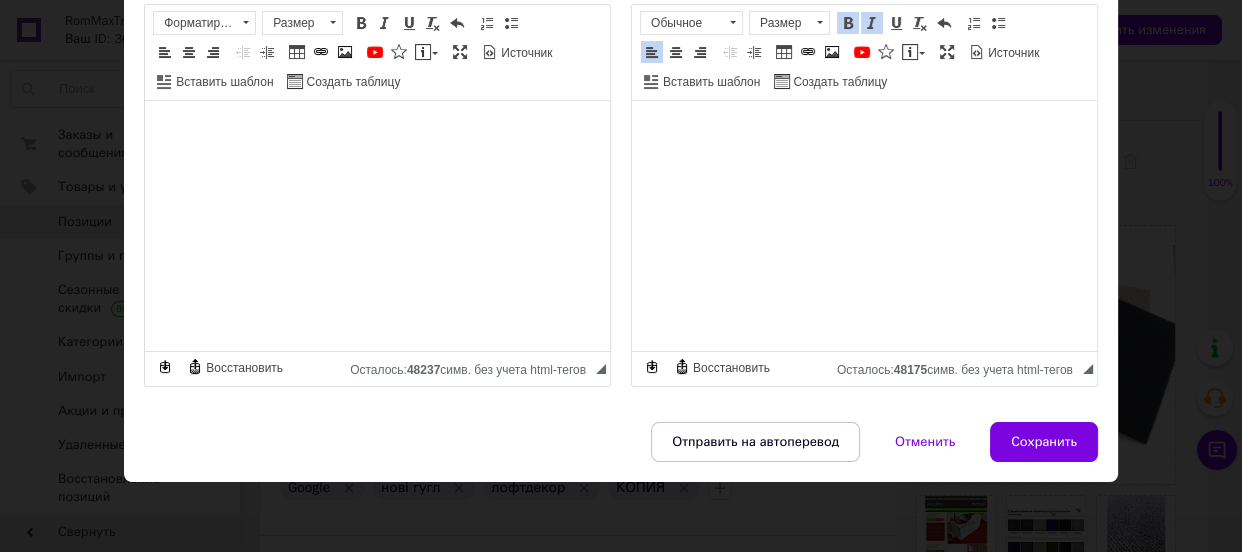 scroll, scrollTop: 0, scrollLeft: 0, axis: both 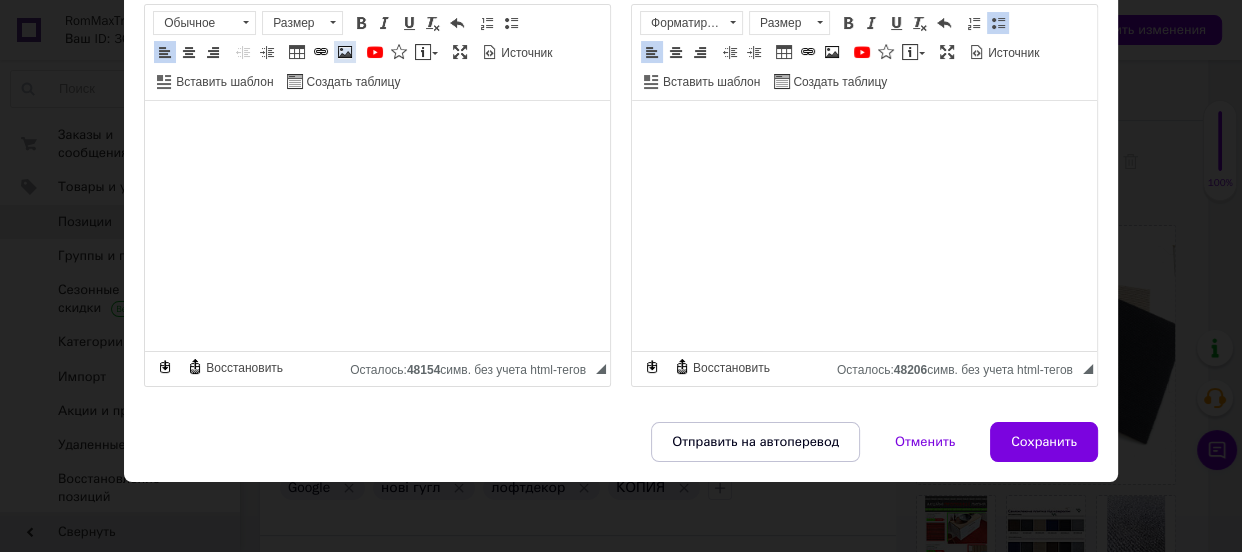 click at bounding box center (345, 52) 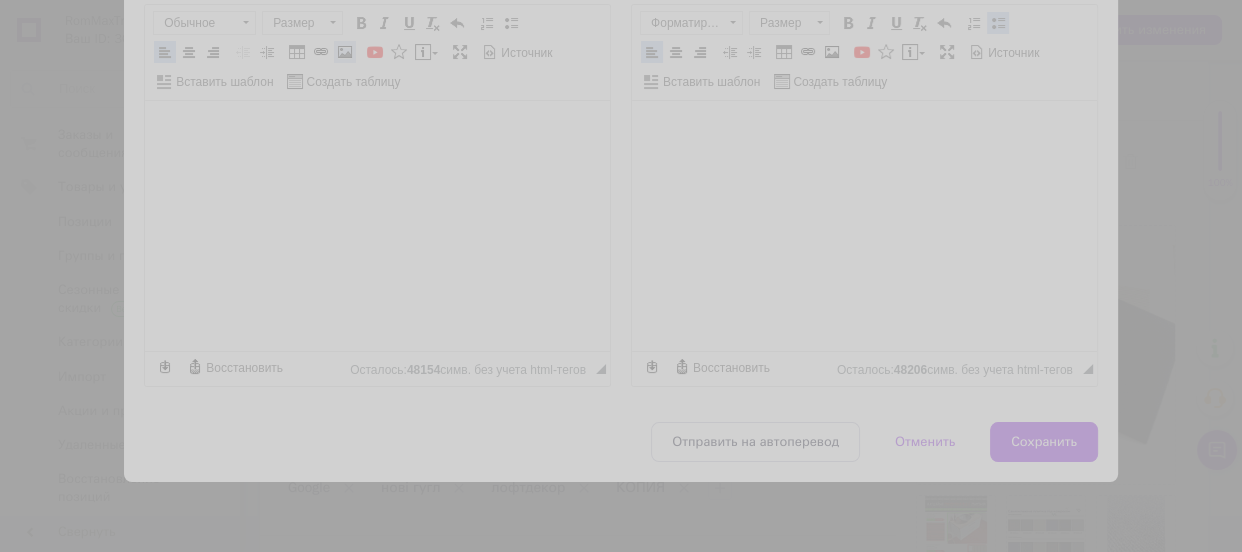 select 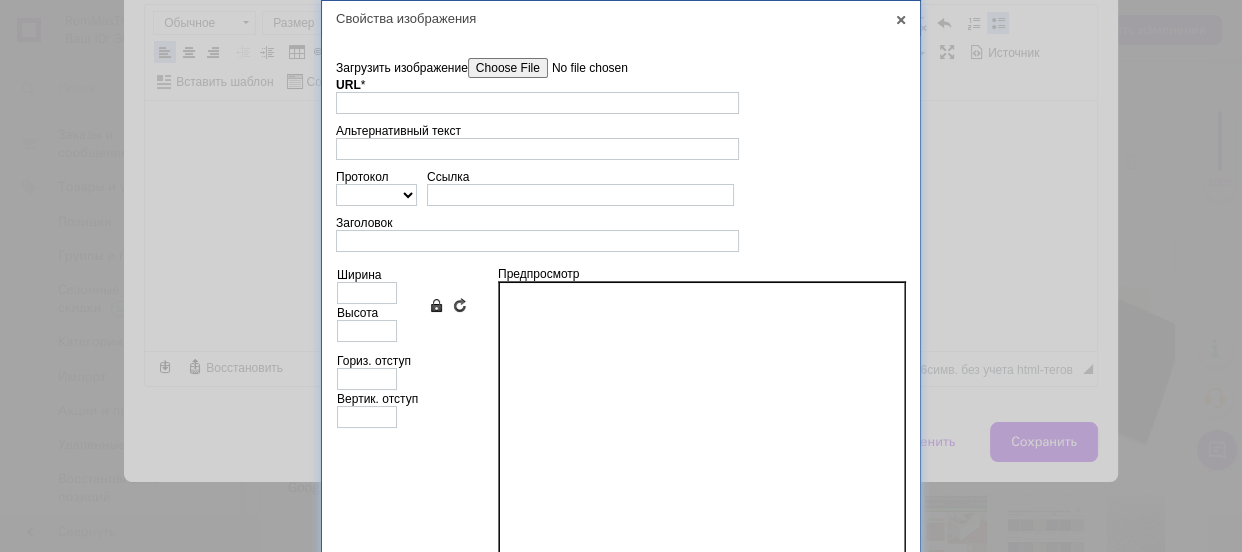 click on "Загрузить изображение" at bounding box center (581, 68) 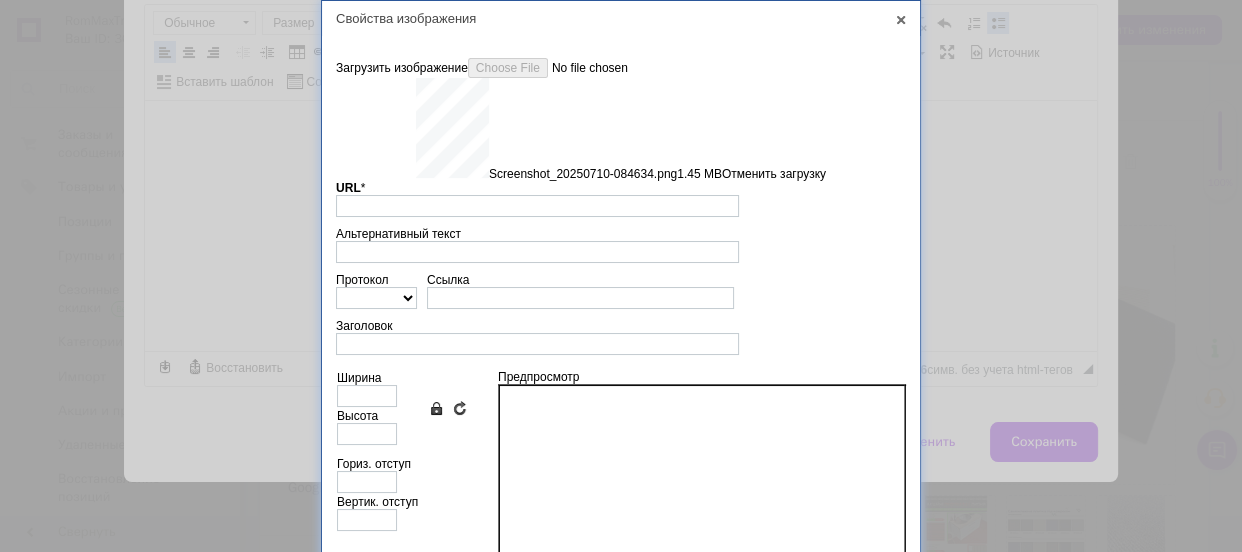 type on "https://images.prom.ua/6743432005_w640_h2048_screenshot_20250710_084634.png?fresh=1&PIMAGE_ID=6743432005" 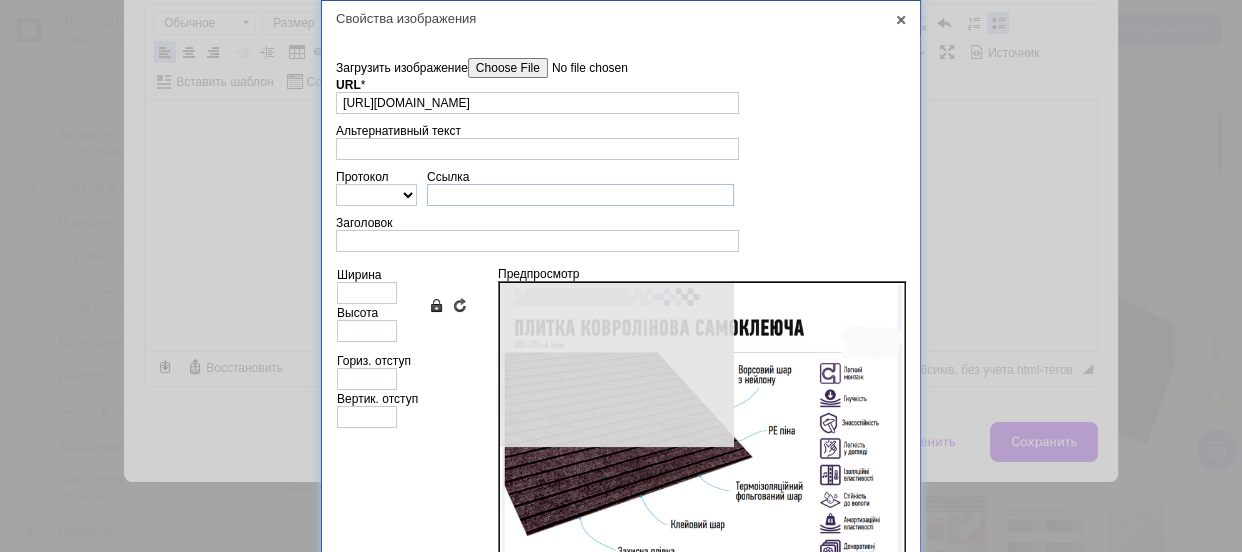 type on "640" 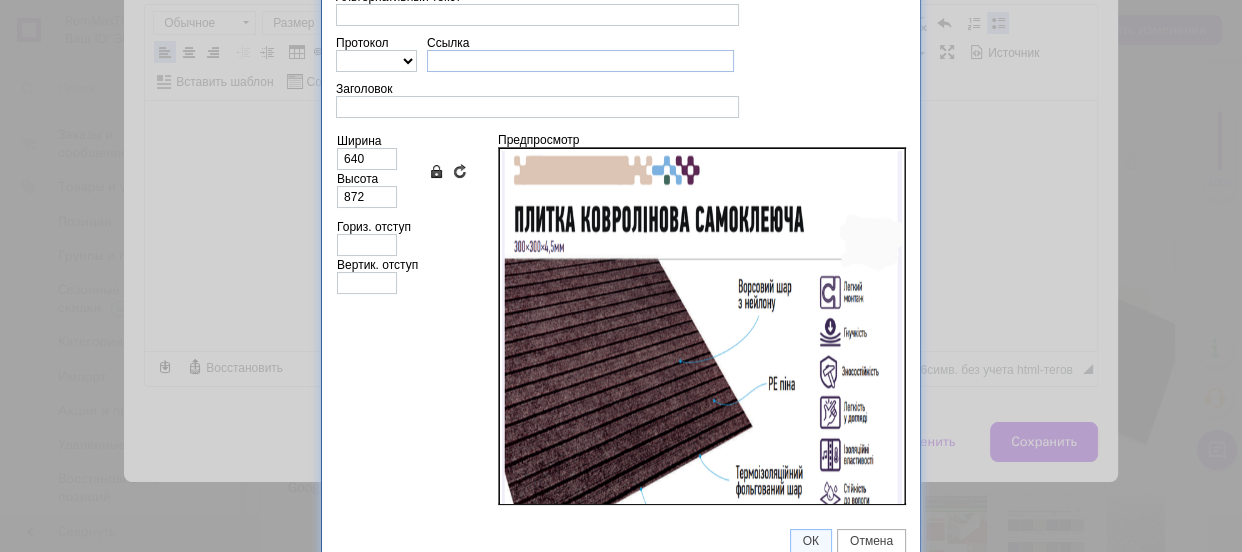 scroll, scrollTop: 146, scrollLeft: 0, axis: vertical 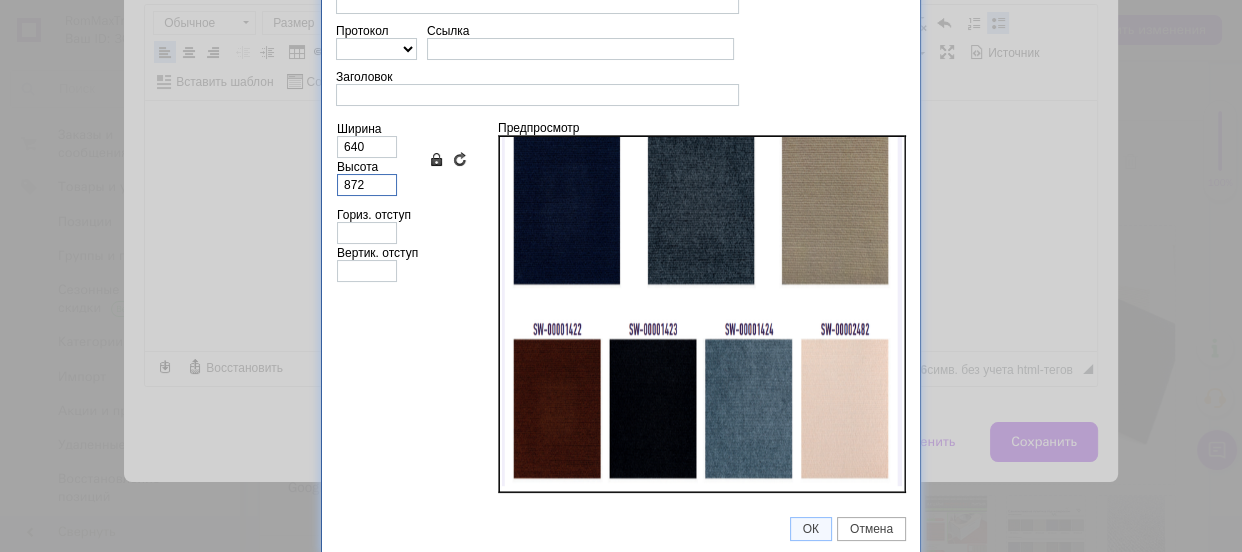 drag, startPoint x: 364, startPoint y: 180, endPoint x: 337, endPoint y: 178, distance: 27.073973 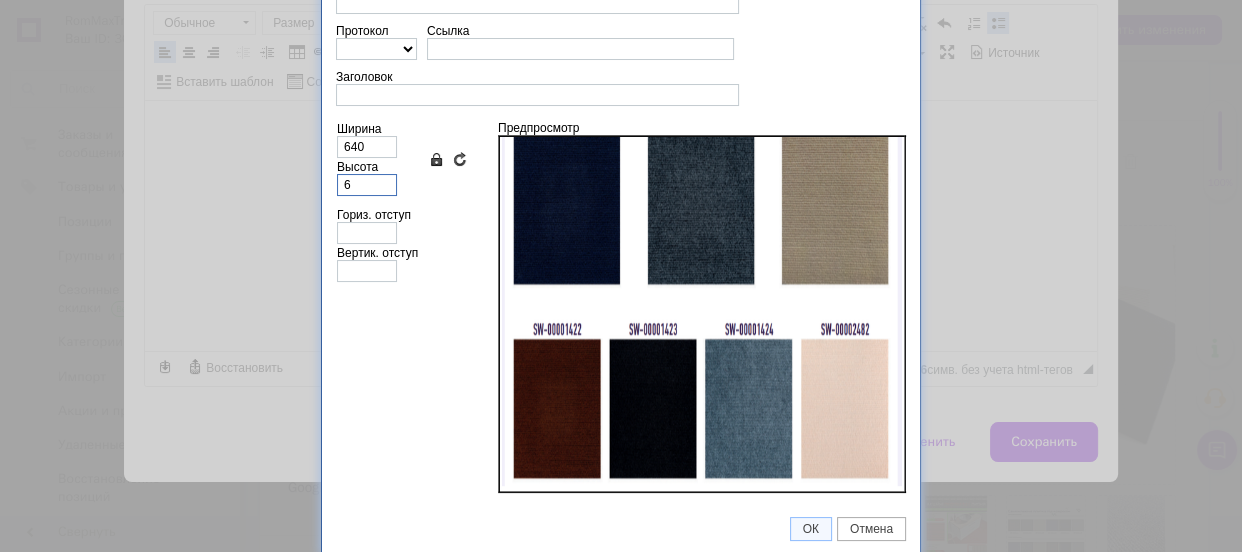 type on "4" 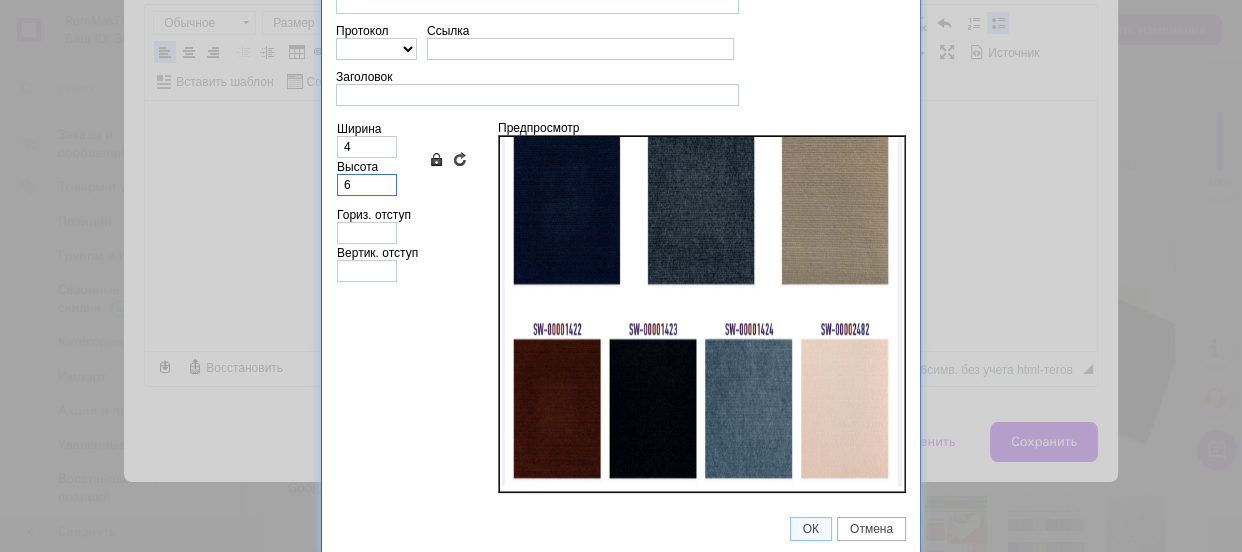 scroll, scrollTop: 0, scrollLeft: 0, axis: both 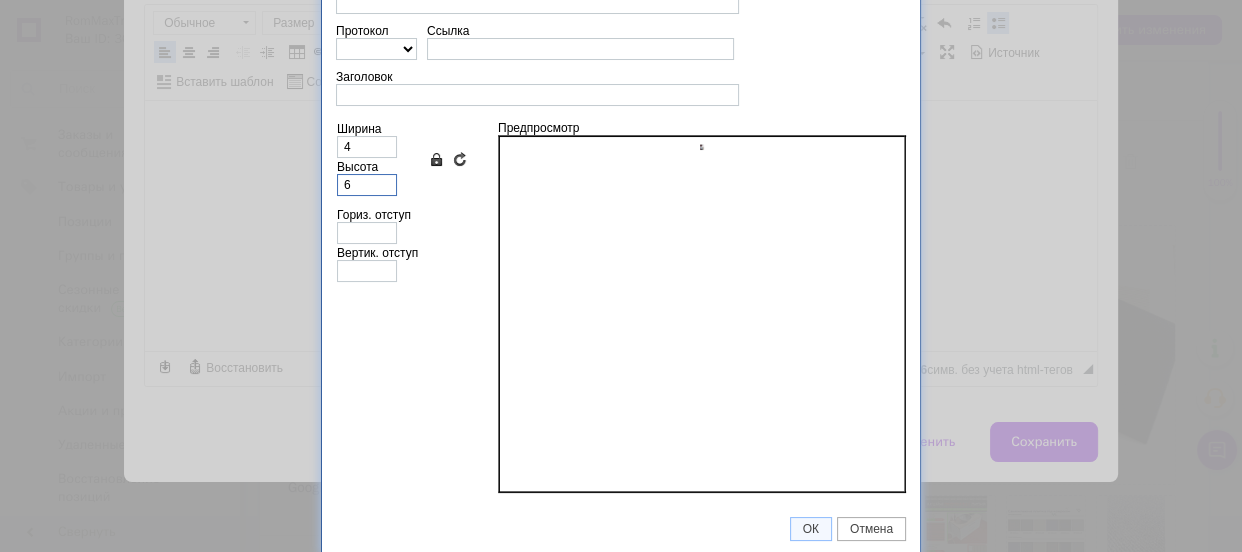 type on "67" 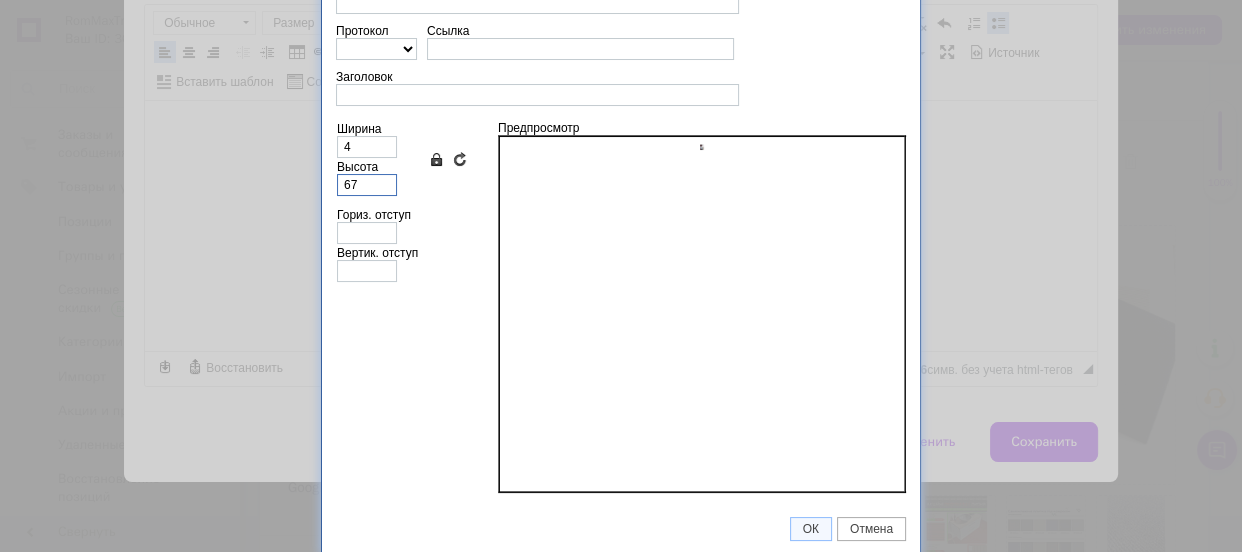 type on "49" 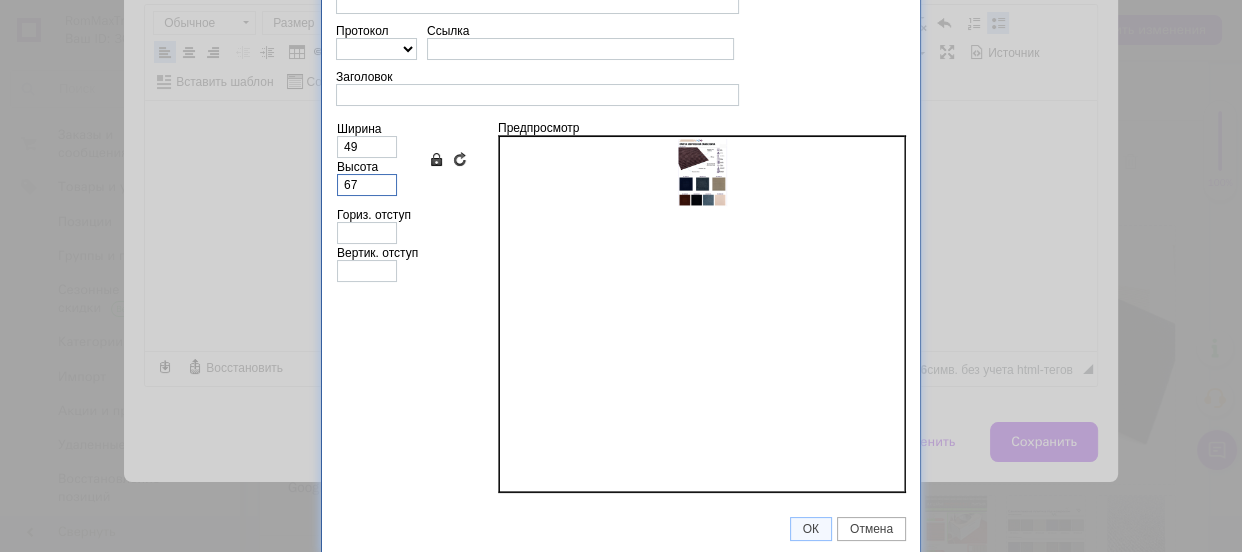 type on "672" 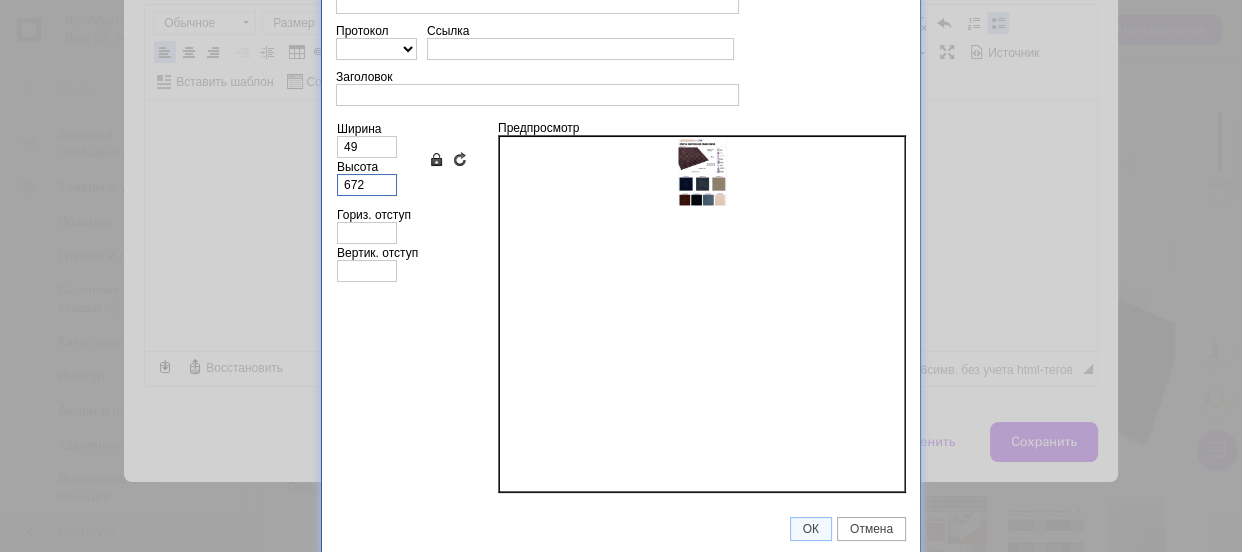 type on "493" 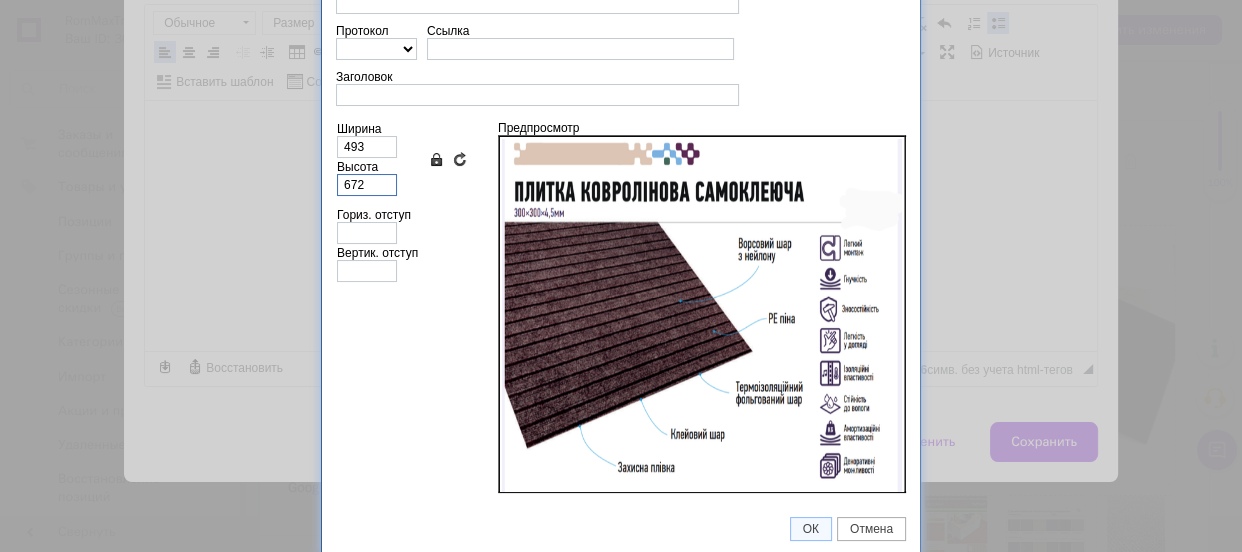 type on "672" 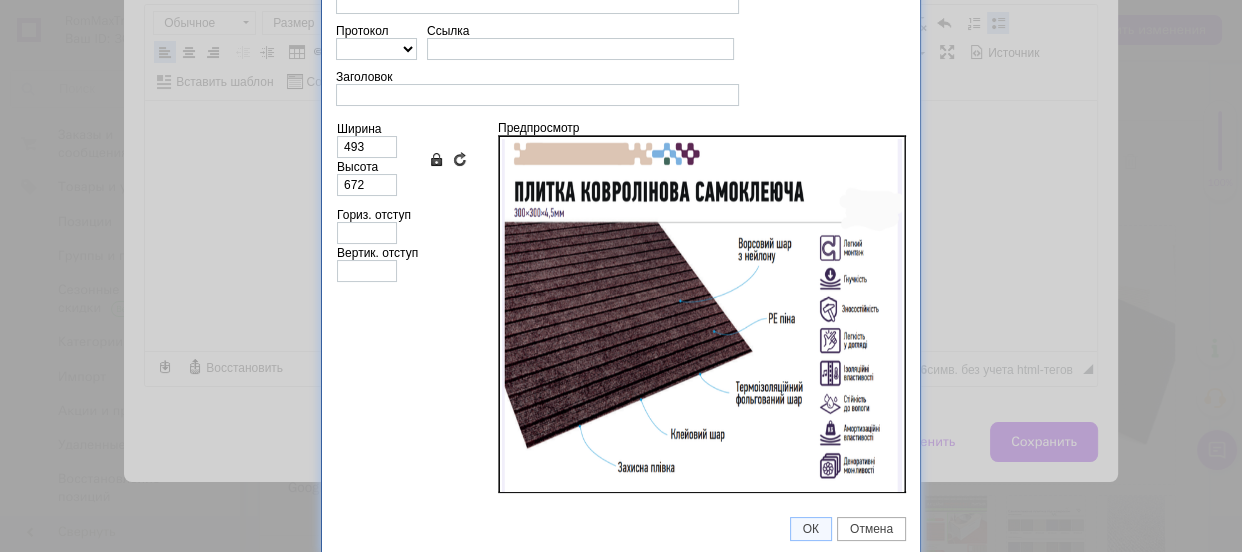 click on "Ширина 493 Высота 672 Сохранять пропорции Вернуть обычные размеры Гориз. отступ Вертик. отступ" at bounding box center [407, 307] 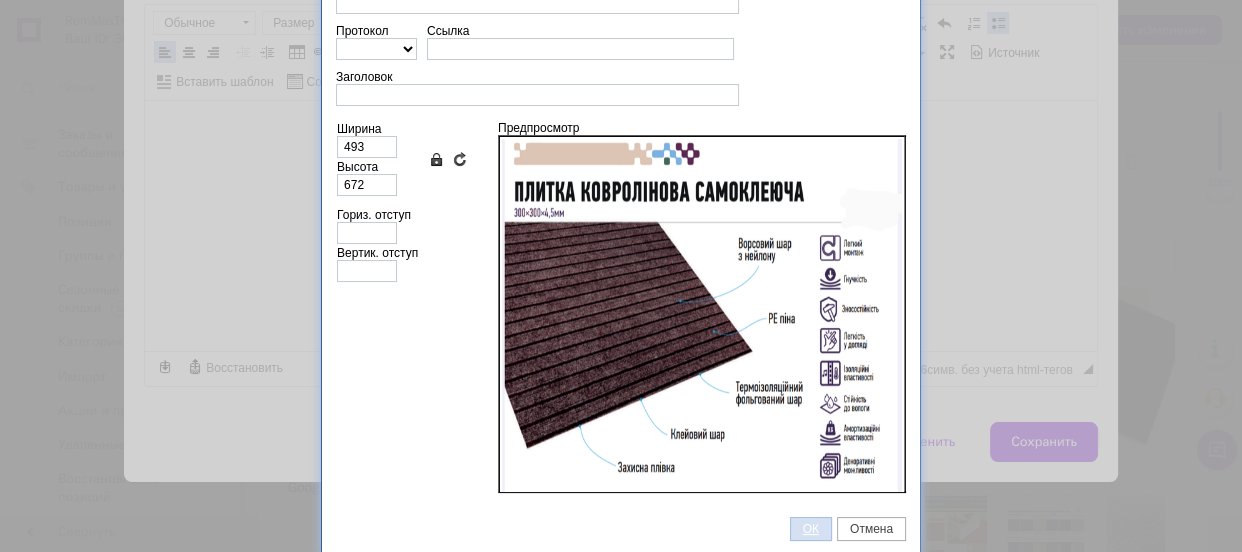 click on "ОК" at bounding box center (811, 529) 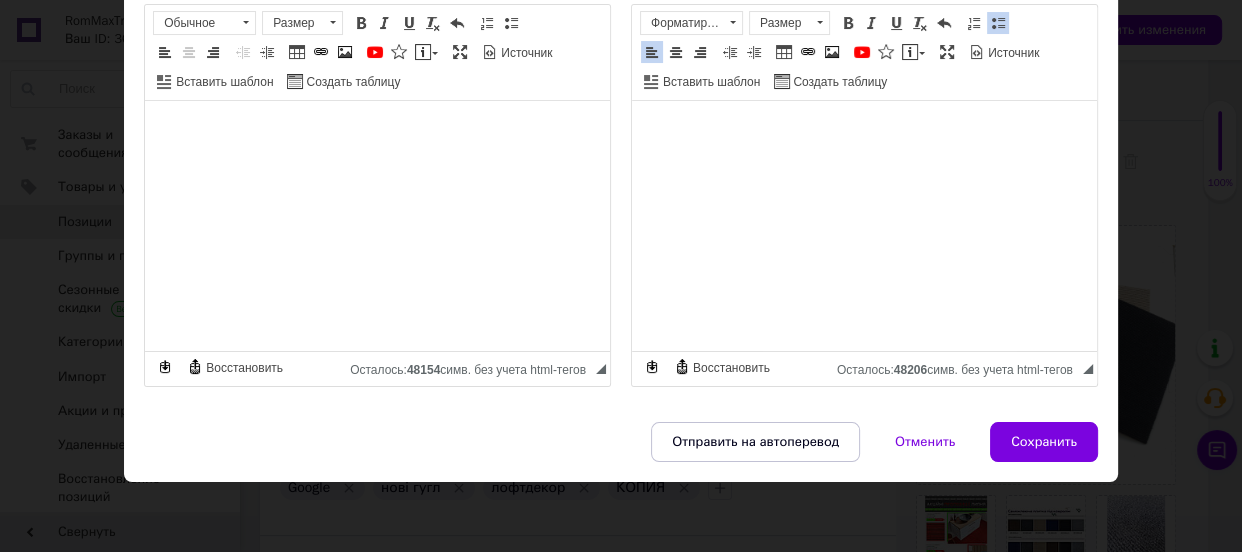 type 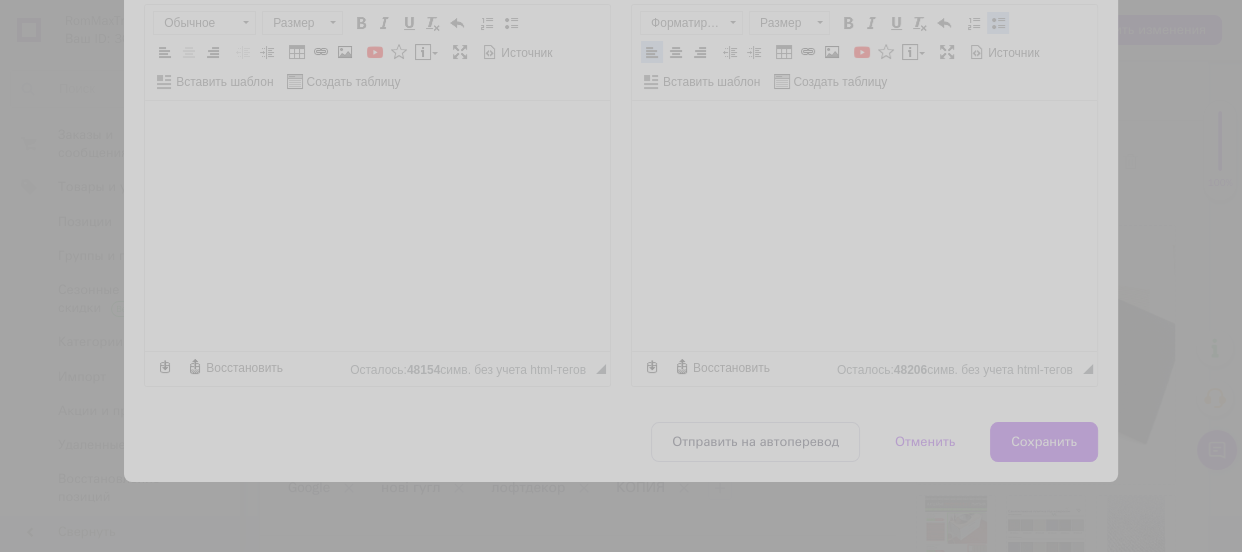 type on "https://images.prom.ua/6743432005_w640_h2048_screenshot_20250710_084634.png?fresh=1&PIMAGE_ID=6743432005" 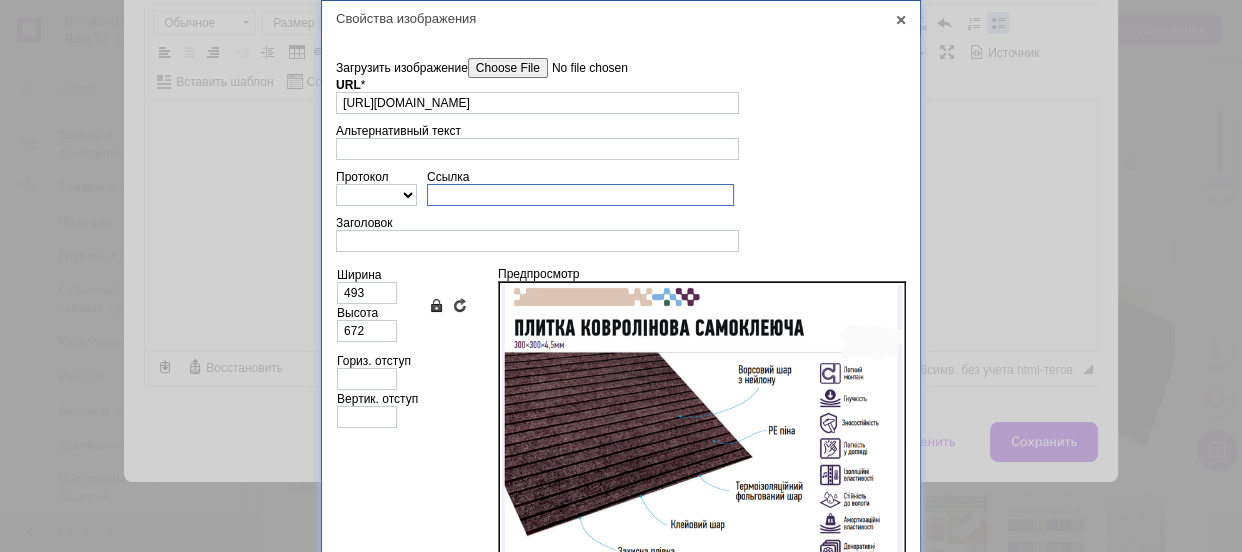 click on "Ссылка" at bounding box center [580, 195] 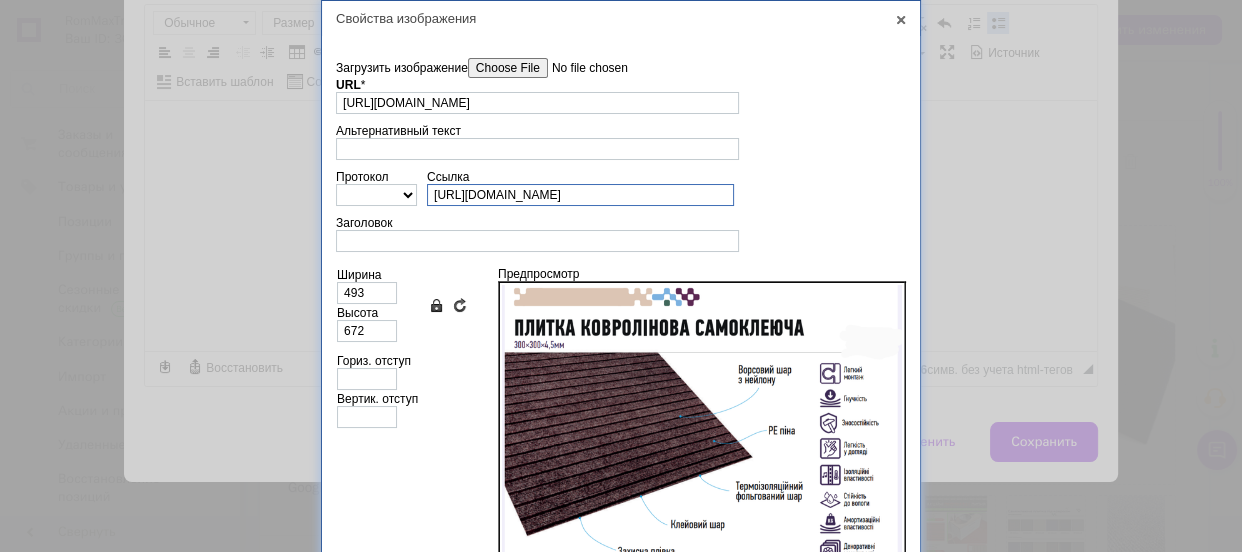 scroll, scrollTop: 0, scrollLeft: 150, axis: horizontal 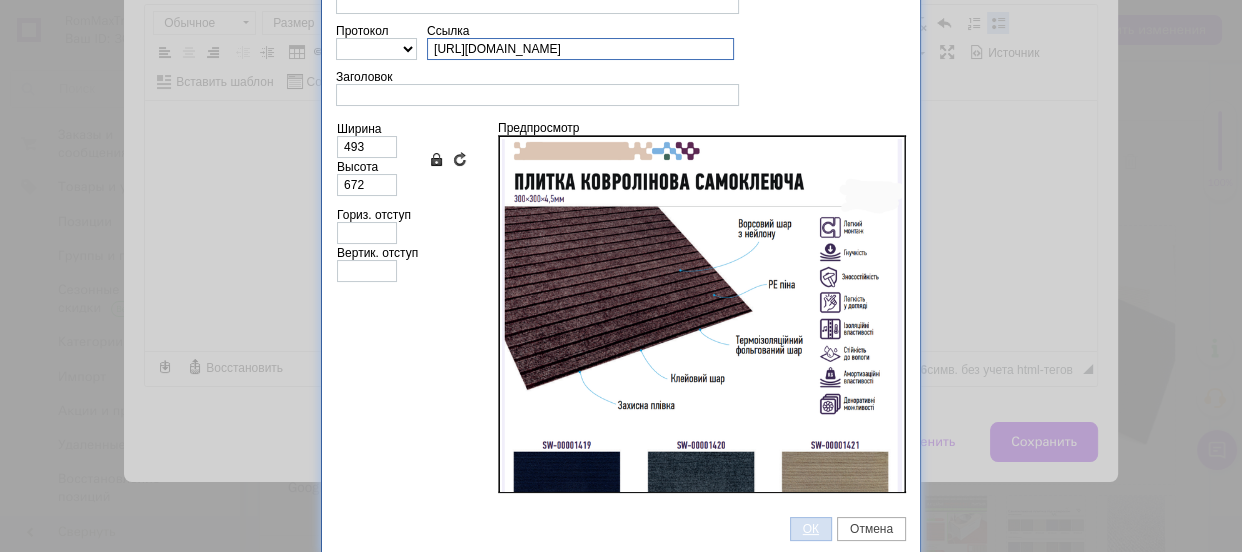 type on "https://rommaxtrend.com.ua/ua/g118102757-samokleyaschijsya-kovrolin?sort=price" 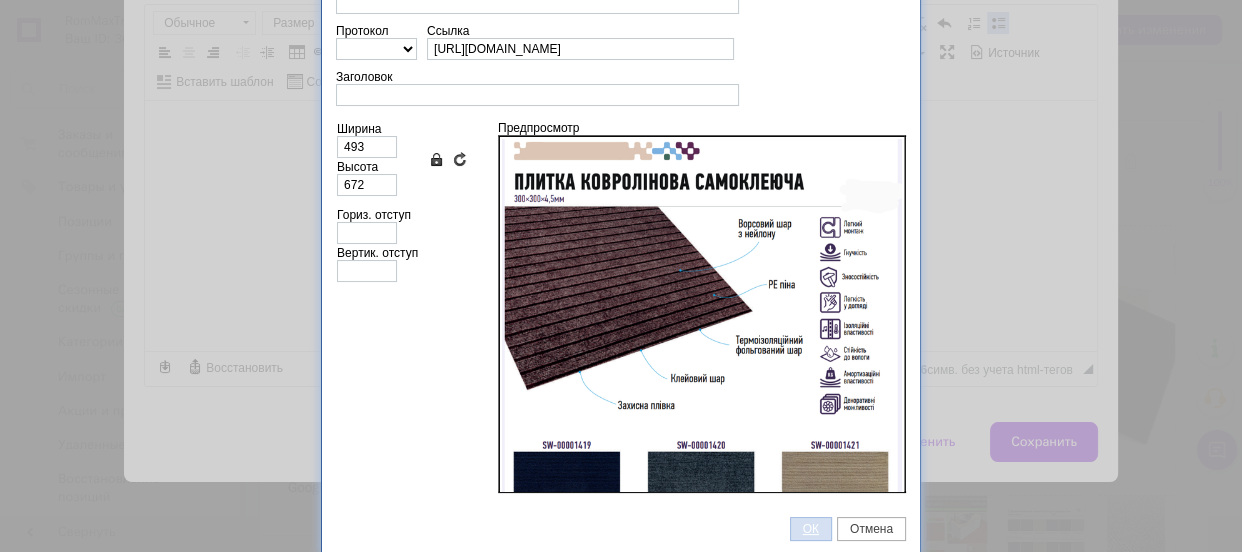 click on "ОК" at bounding box center (811, 529) 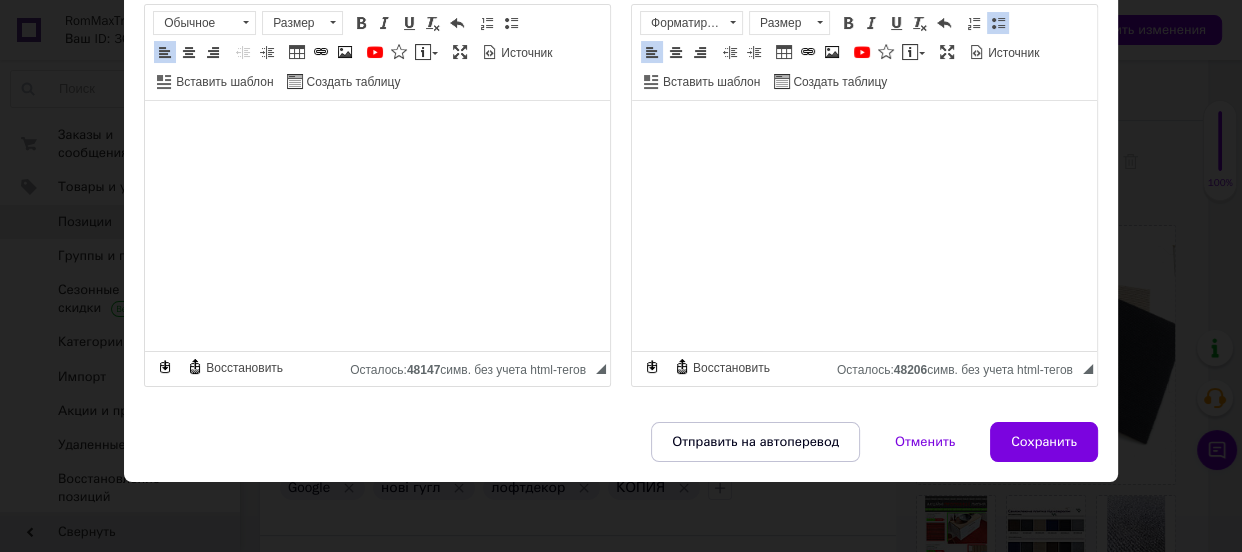 scroll, scrollTop: 0, scrollLeft: 0, axis: both 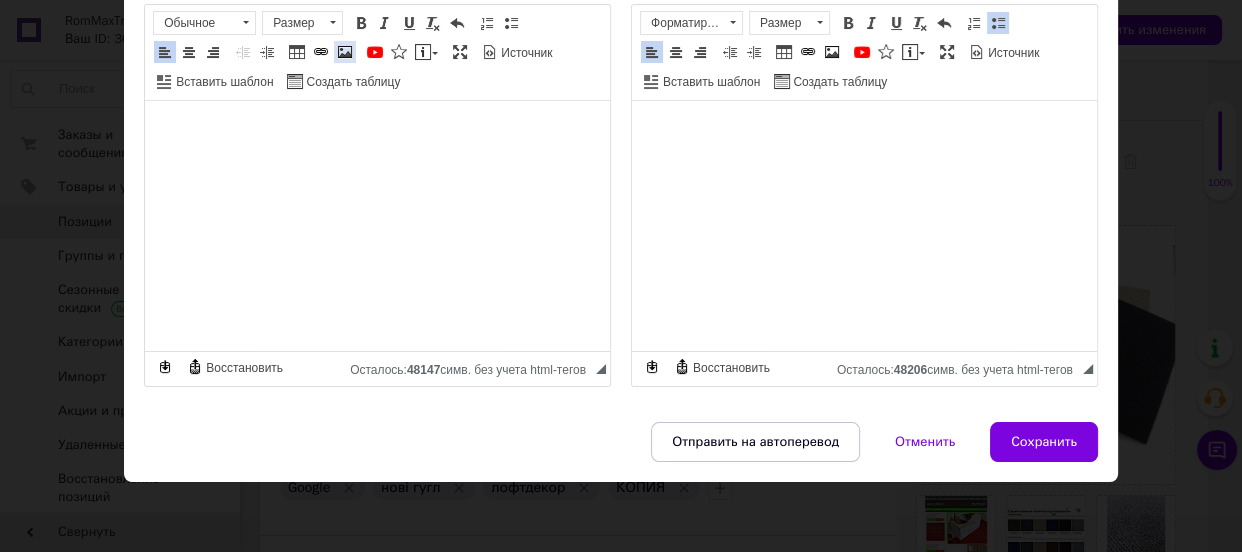 click at bounding box center [345, 52] 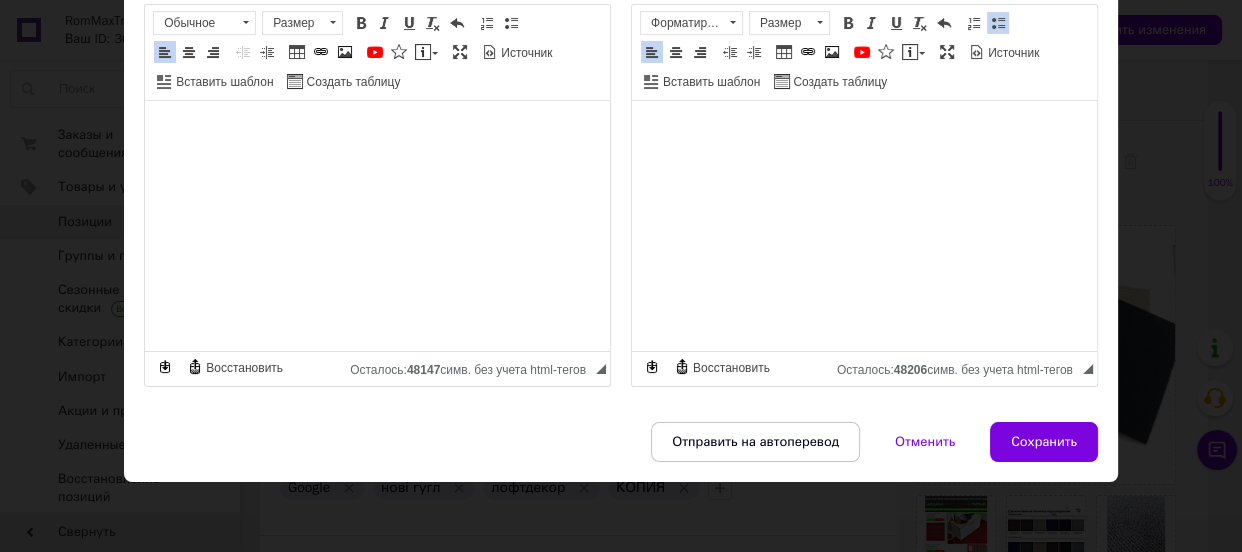 type 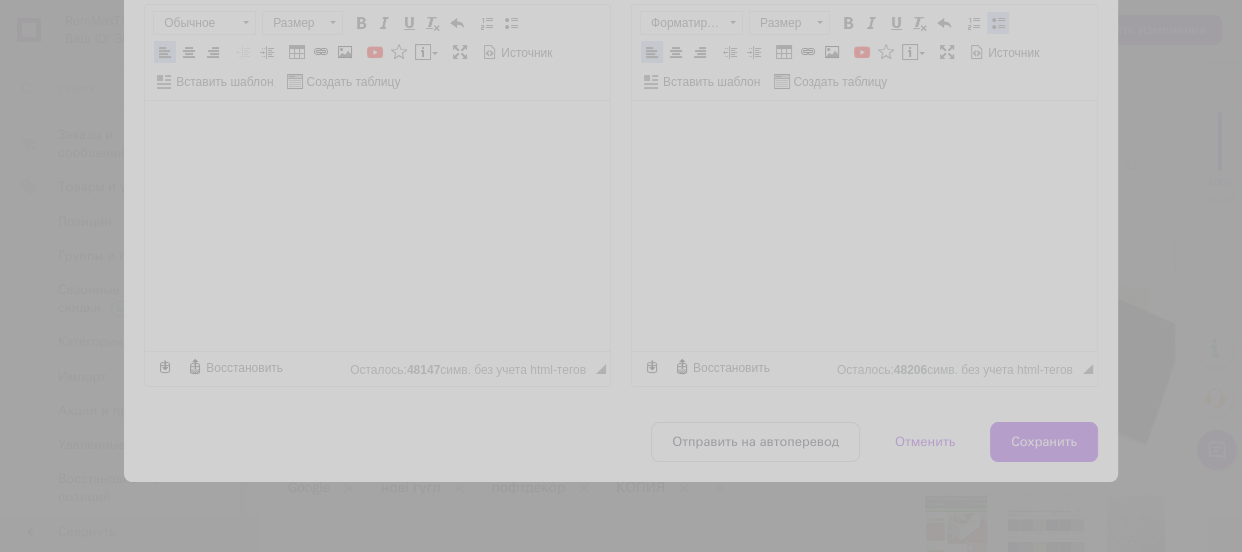 scroll, scrollTop: 0, scrollLeft: 0, axis: both 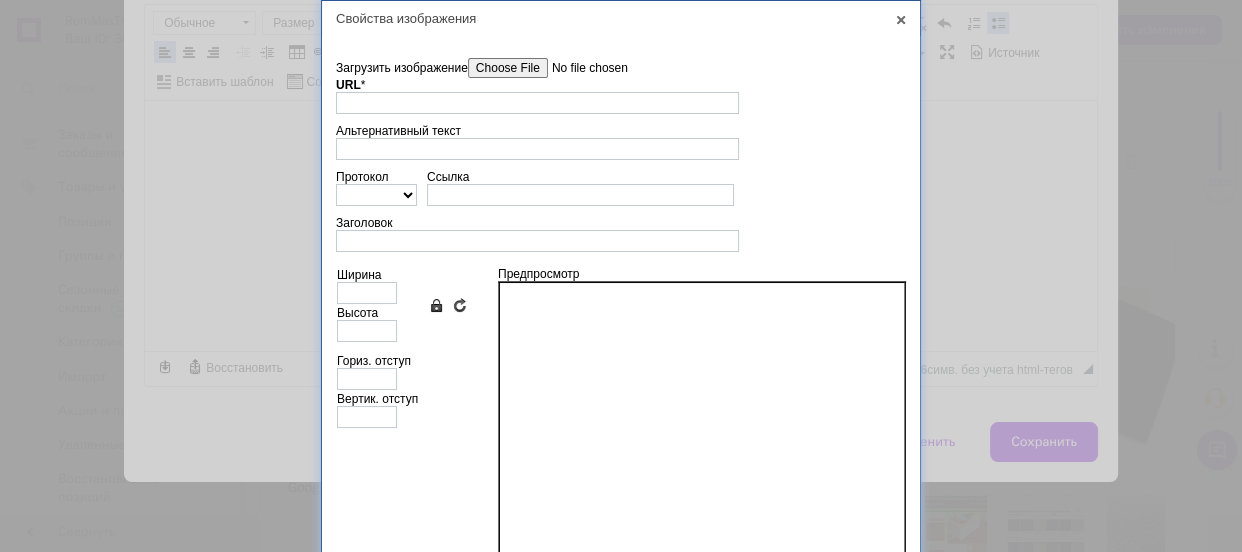 click on "Загрузить изображение" at bounding box center (581, 68) 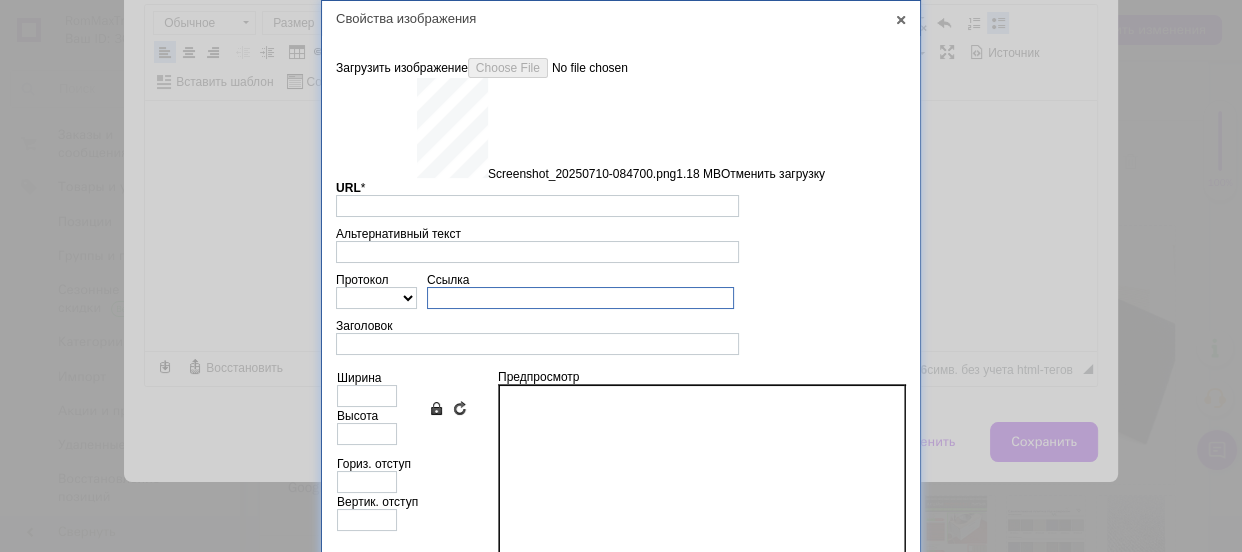 click on "Ссылка" at bounding box center (580, 298) 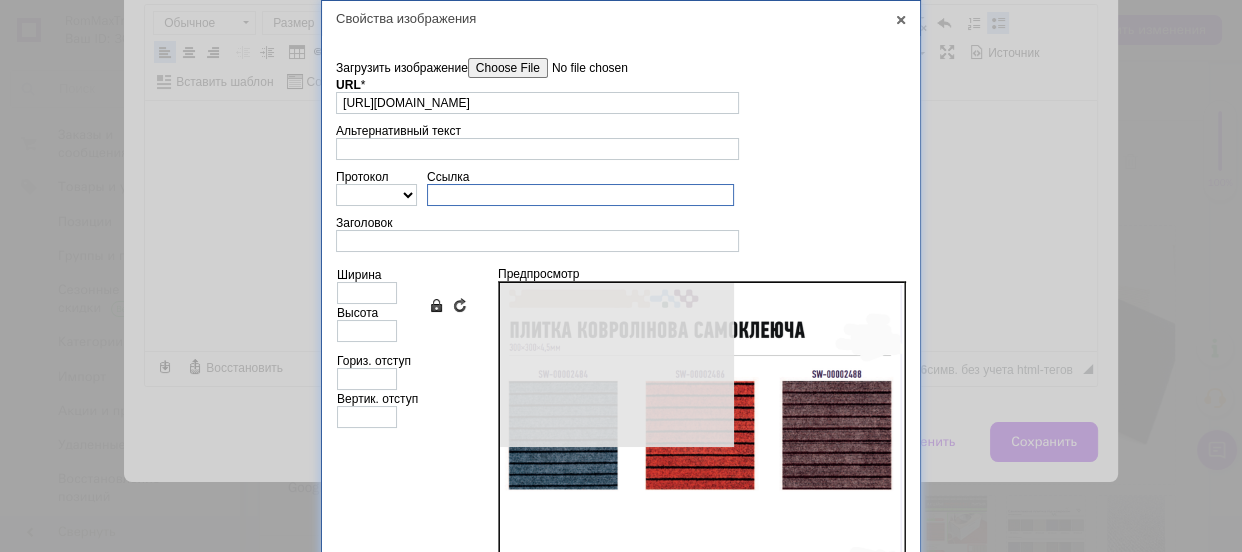 type on "640" 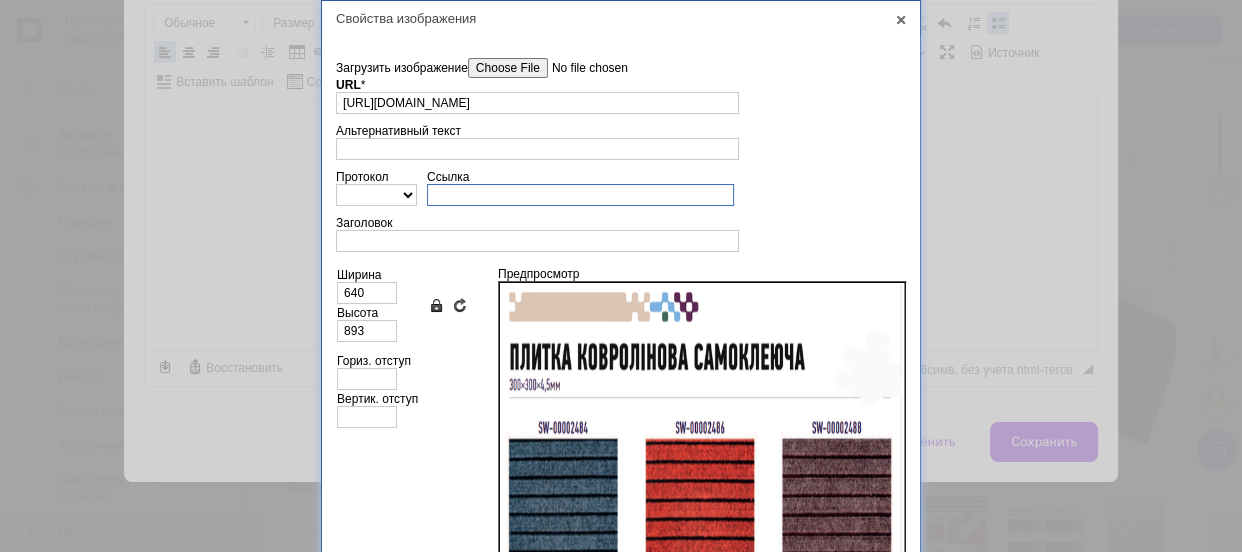 paste on "https://rommaxtrend.com.ua/ua/g118102757-samokleyaschijsya-kovrolin?sort=price" 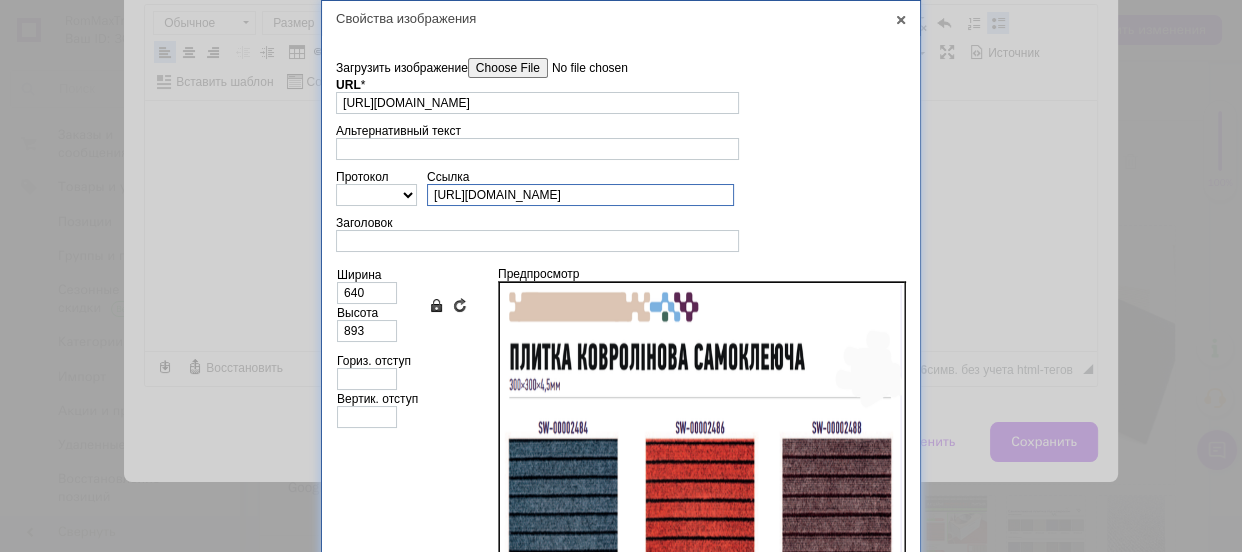 scroll, scrollTop: 0, scrollLeft: 150, axis: horizontal 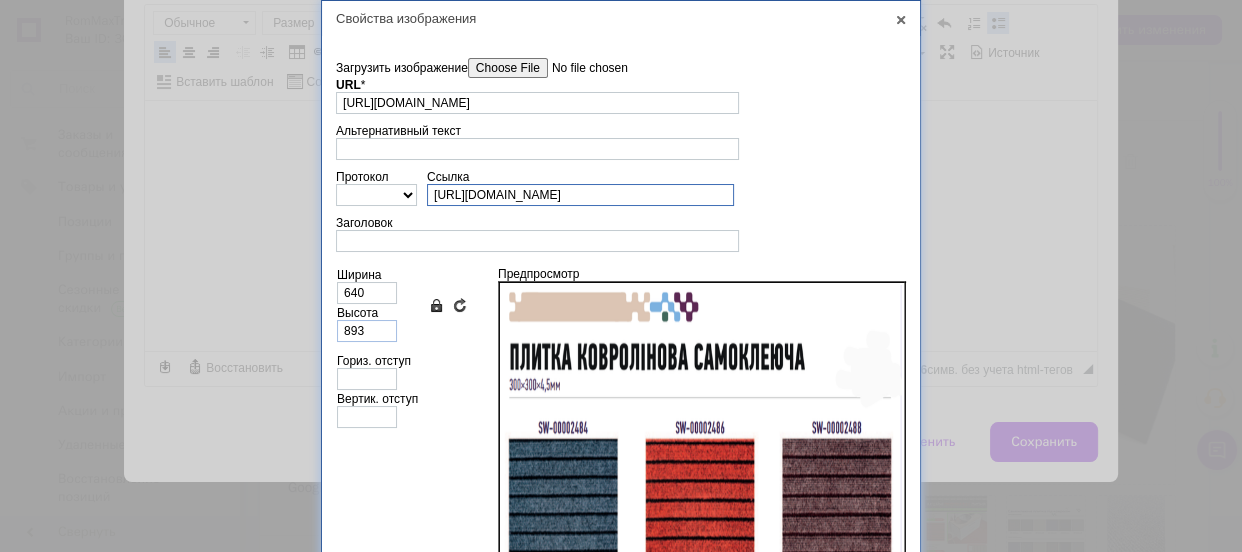 type on "https://rommaxtrend.com.ua/ua/g118102757-samokleyaschijsya-kovrolin?sort=price" 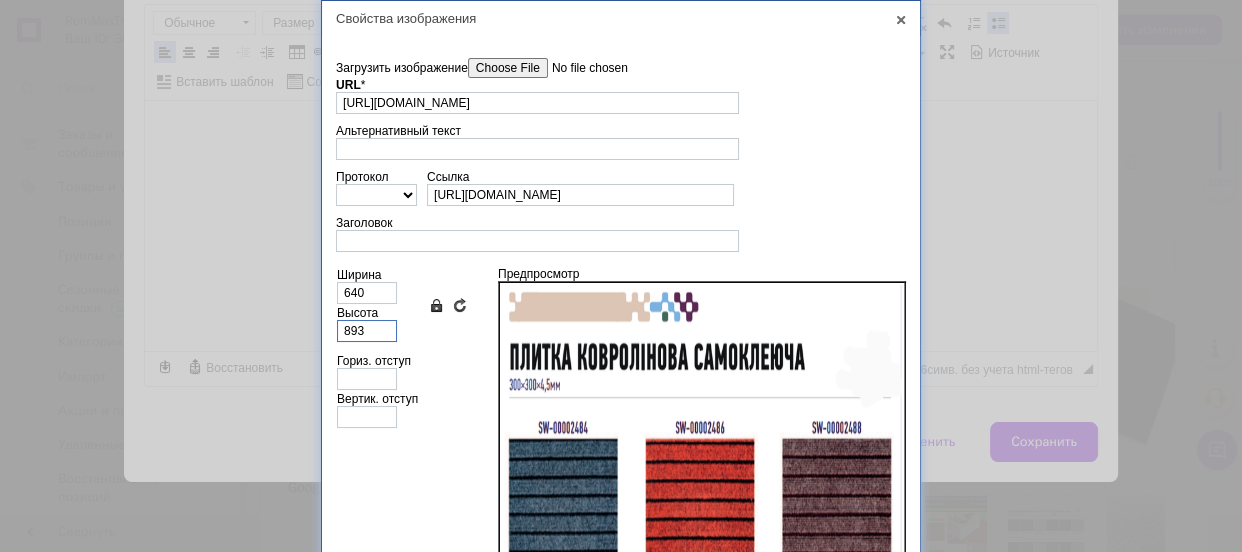 scroll, scrollTop: 0, scrollLeft: 0, axis: both 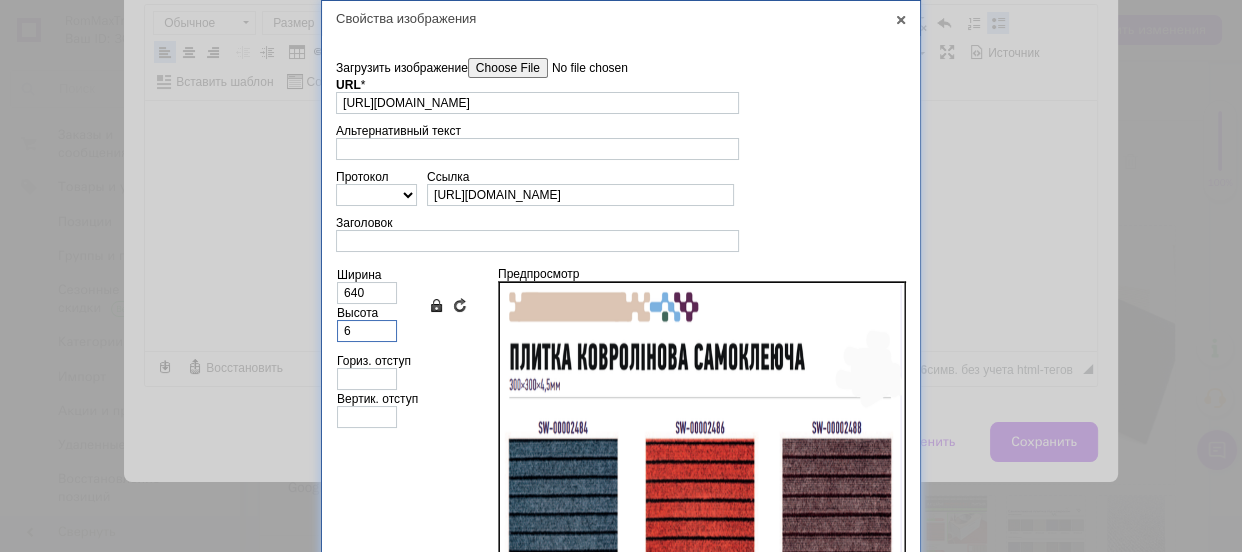 type on "4" 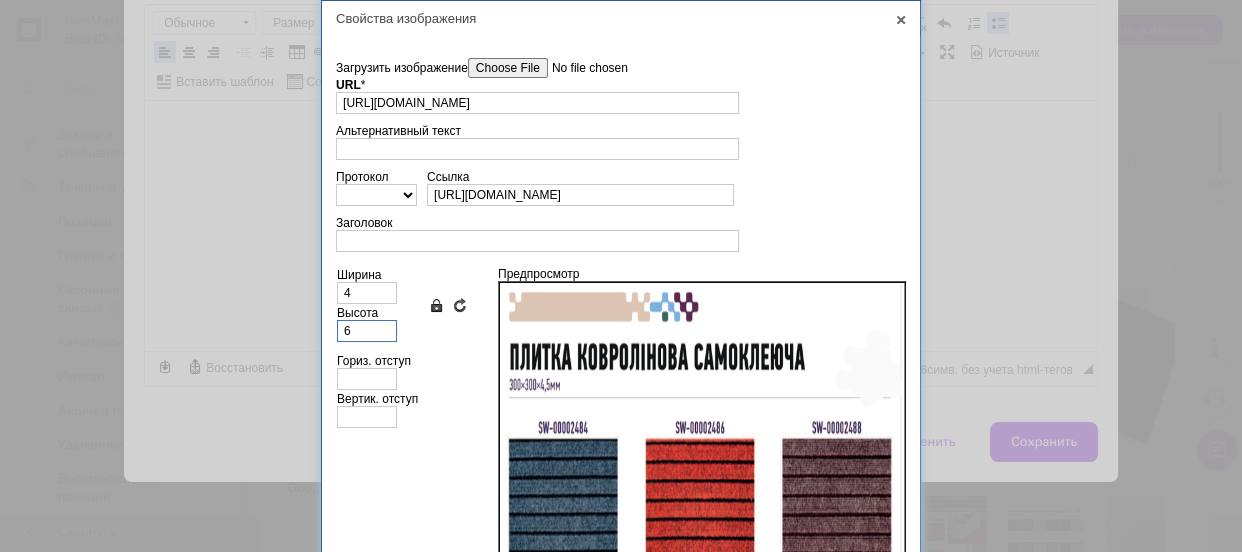 type on "67" 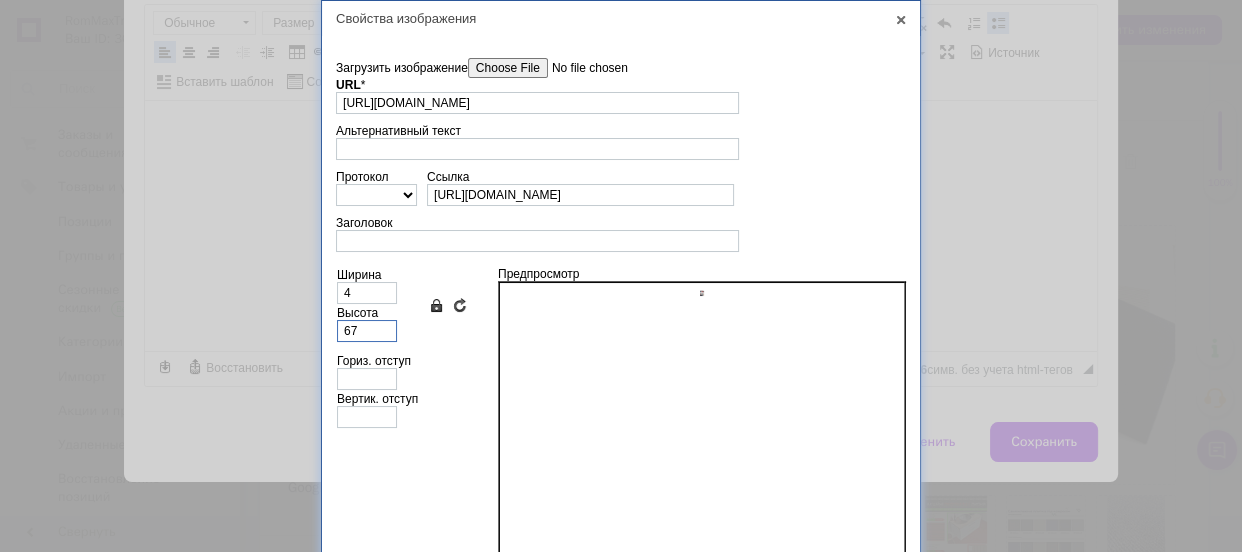 type on "48" 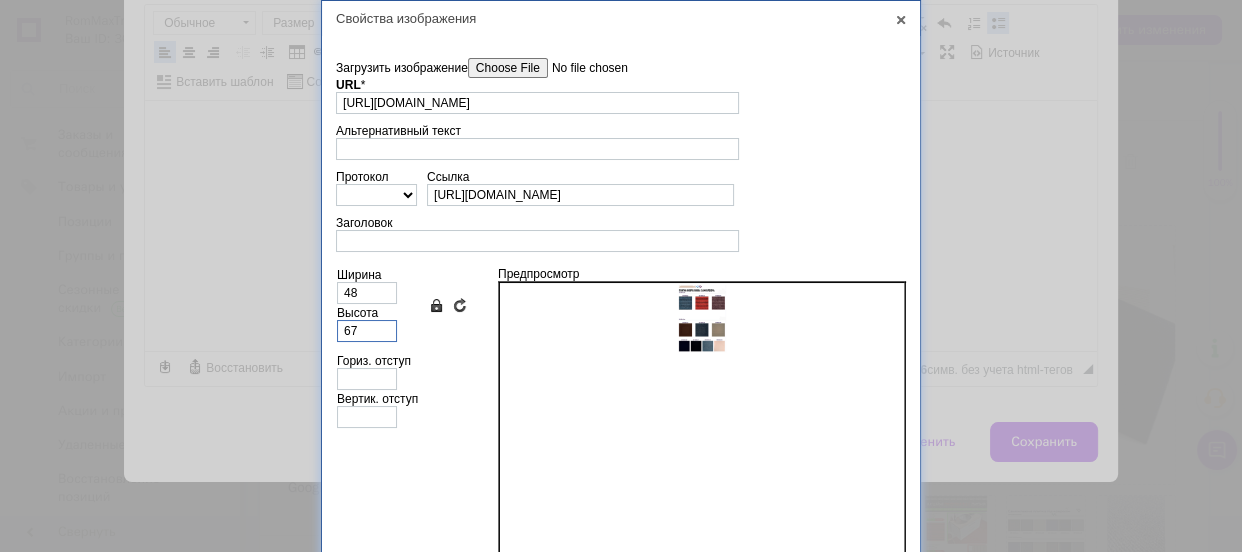 type on "672" 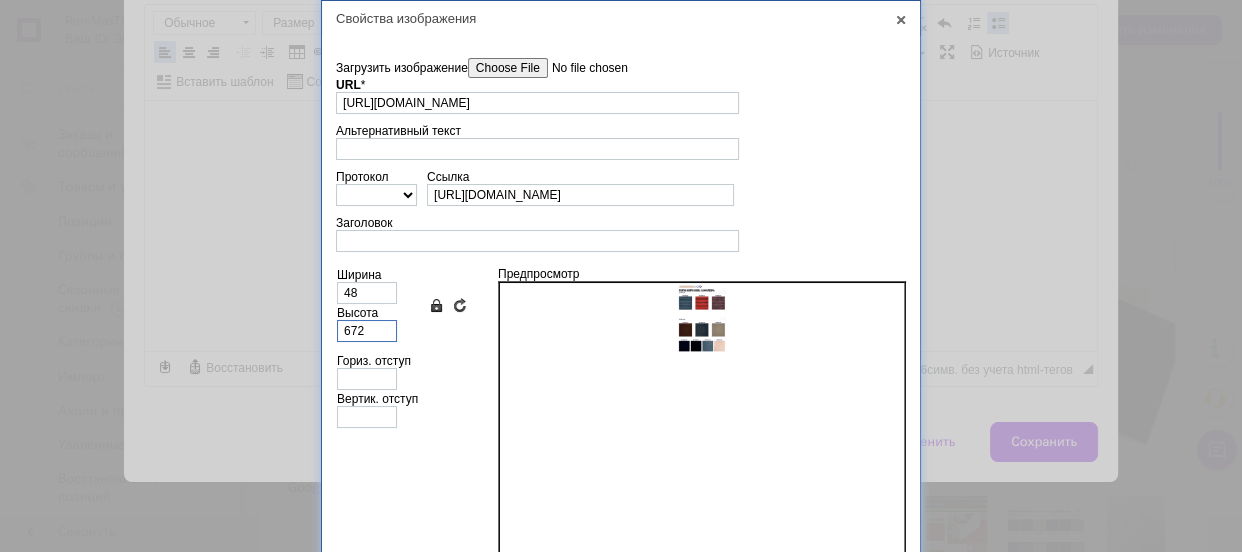 type on "482" 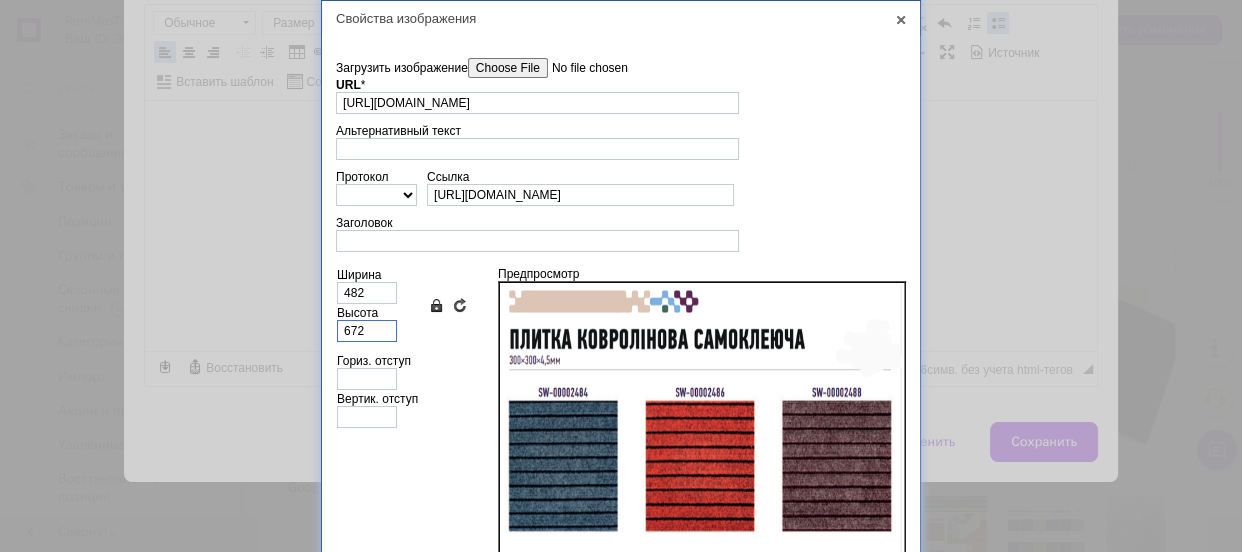 type on "672" 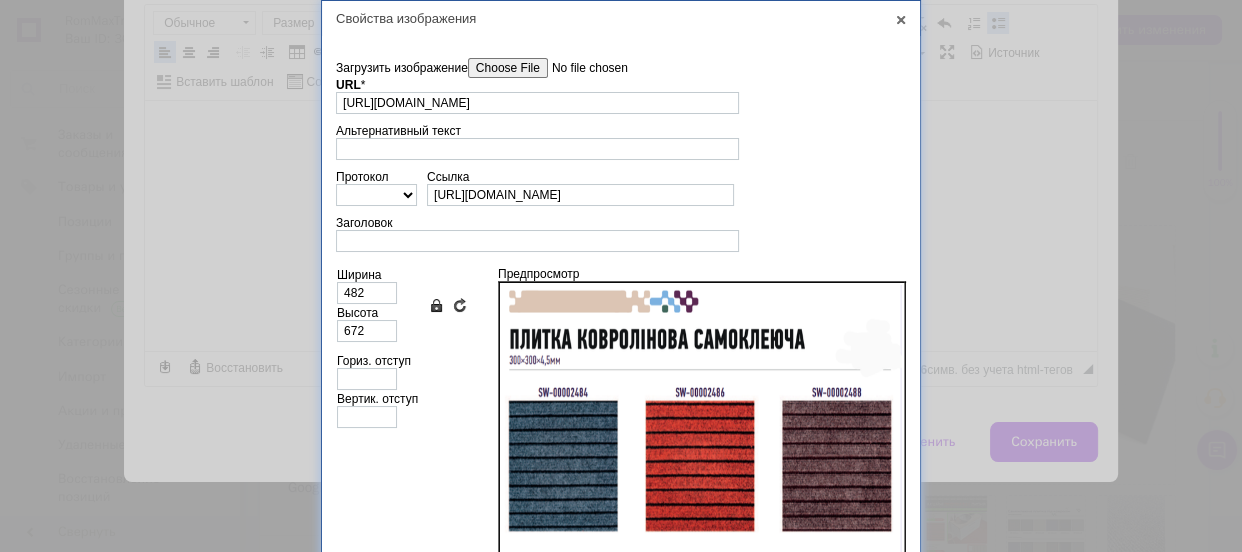click on "Ширина 482 Высота 672 Сохранять пропорции Вернуть обычные размеры" at bounding box center (402, 305) 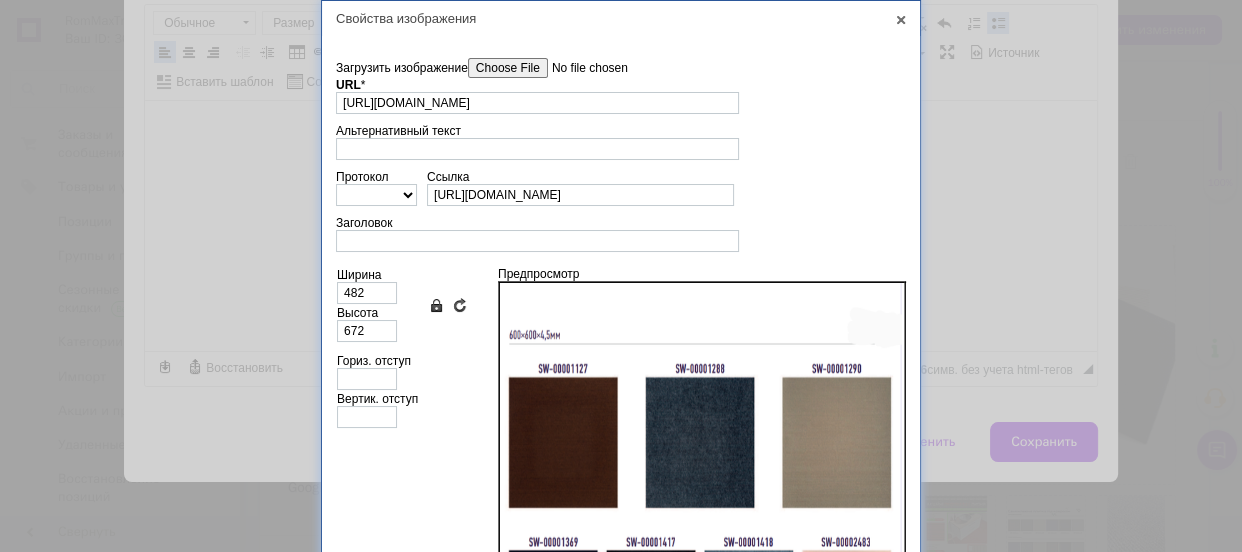 scroll, scrollTop: 330, scrollLeft: 0, axis: vertical 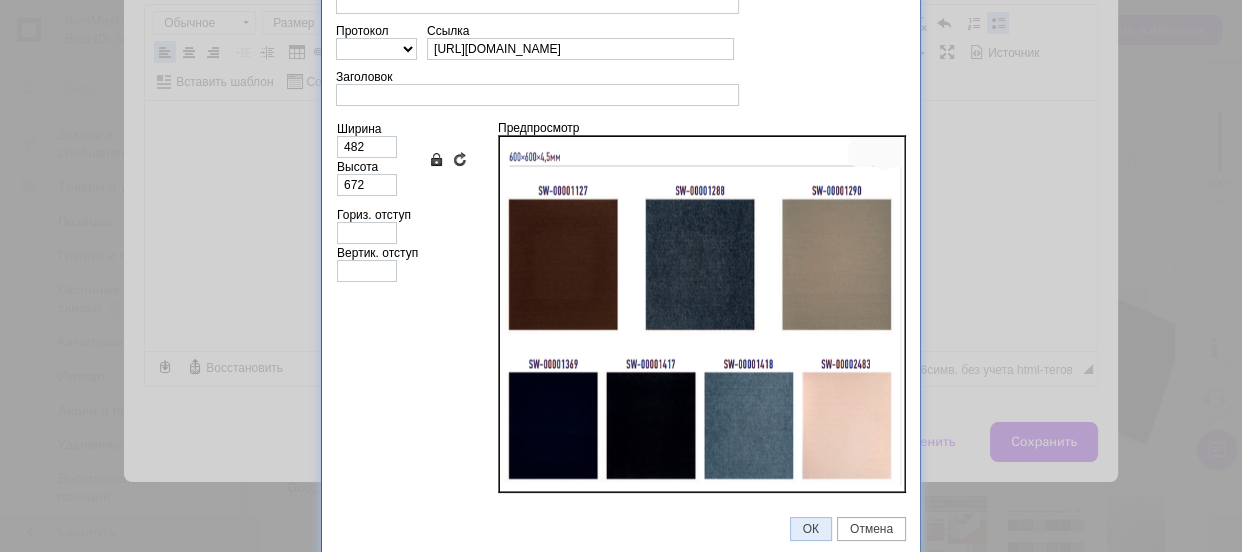 click on "ОК" at bounding box center (811, 529) 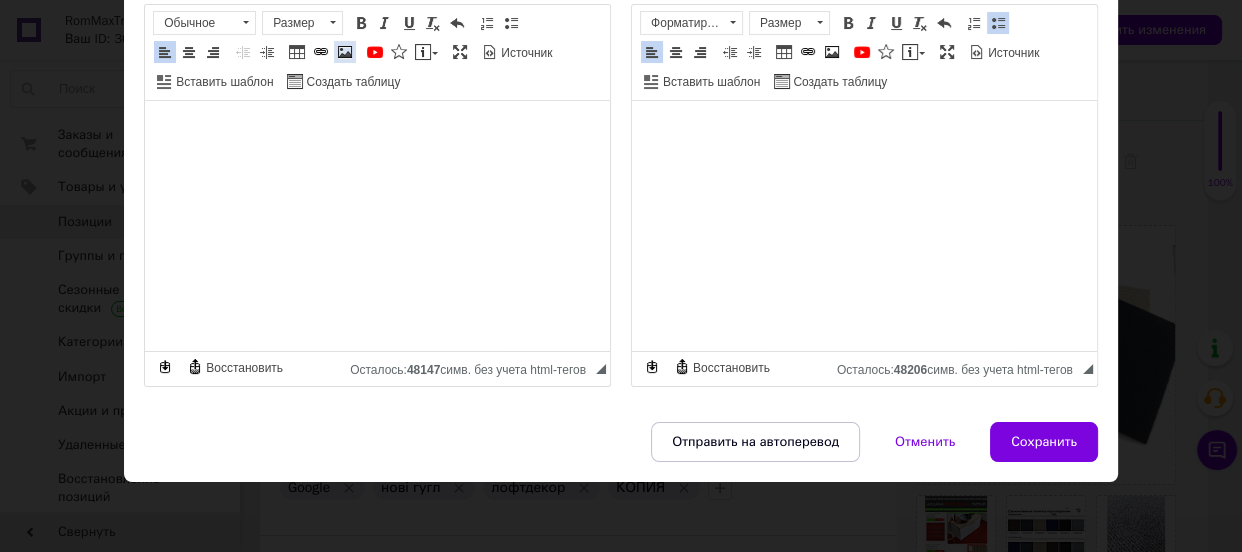 click at bounding box center [345, 52] 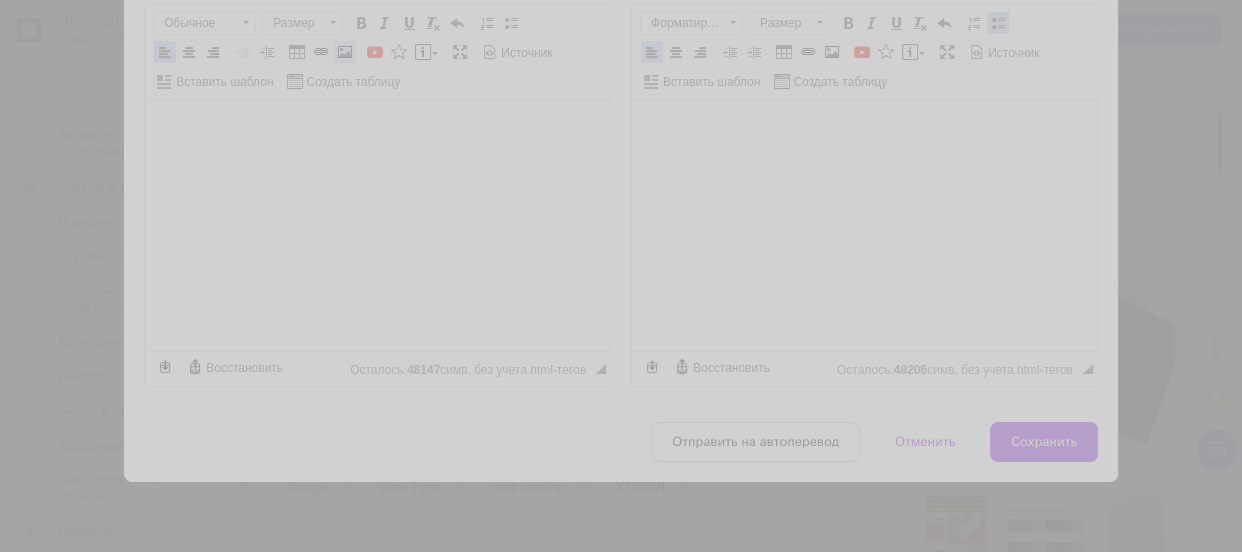 scroll, scrollTop: 0, scrollLeft: 0, axis: both 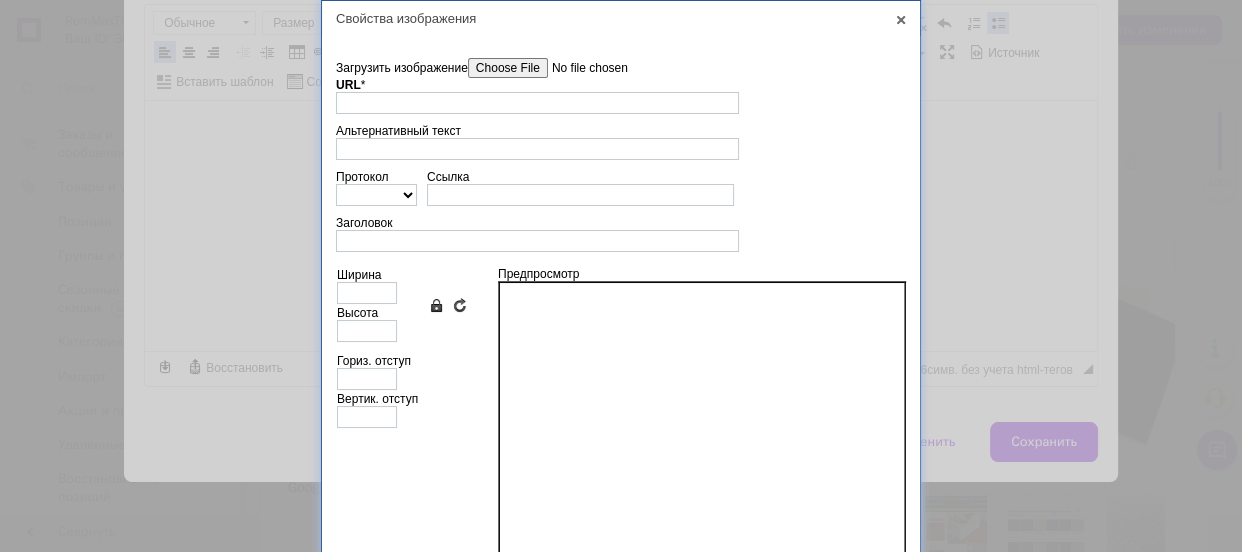 click on "Загрузить изображение" at bounding box center [581, 68] 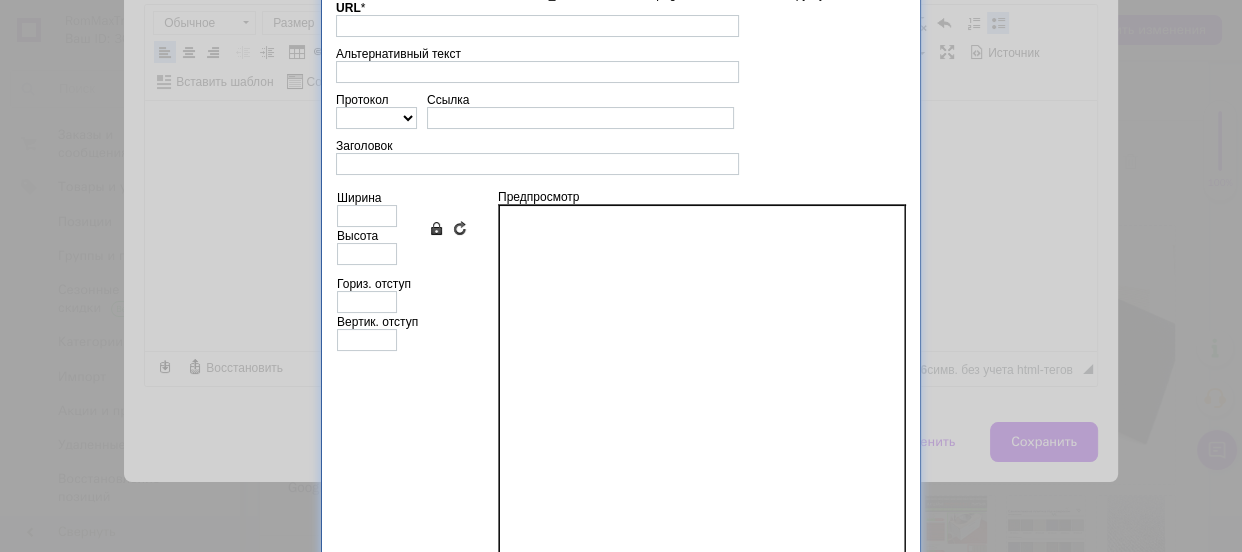 scroll, scrollTop: 181, scrollLeft: 0, axis: vertical 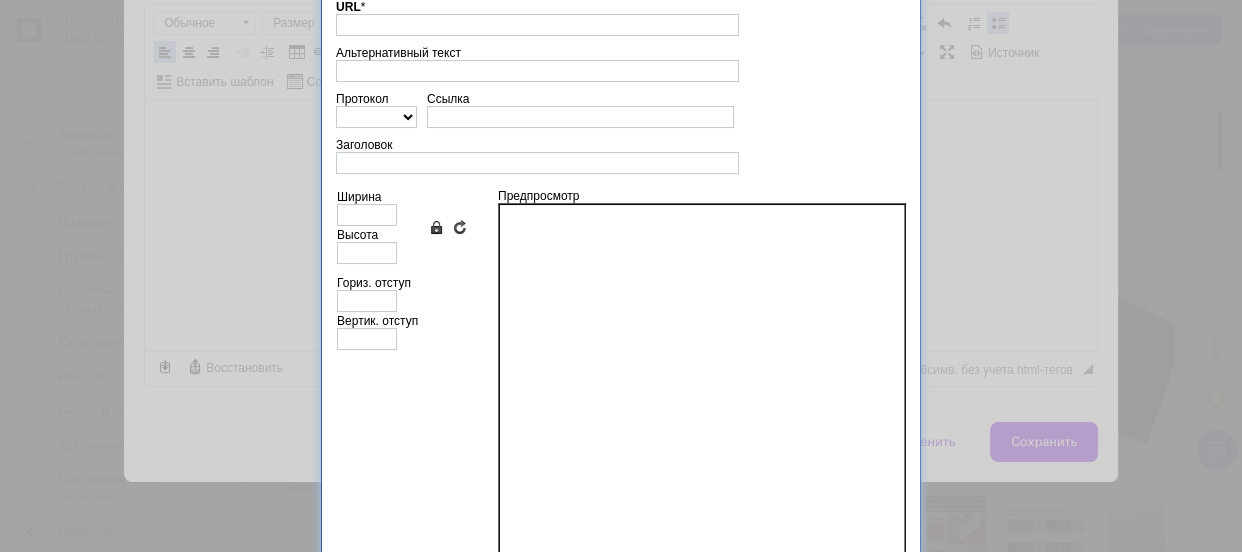 type on "https://images.prom.ua/6743432432_w640_h2048_screenshot_20250710_084731.png?fresh=1&PIMAGE_ID=6743432432" 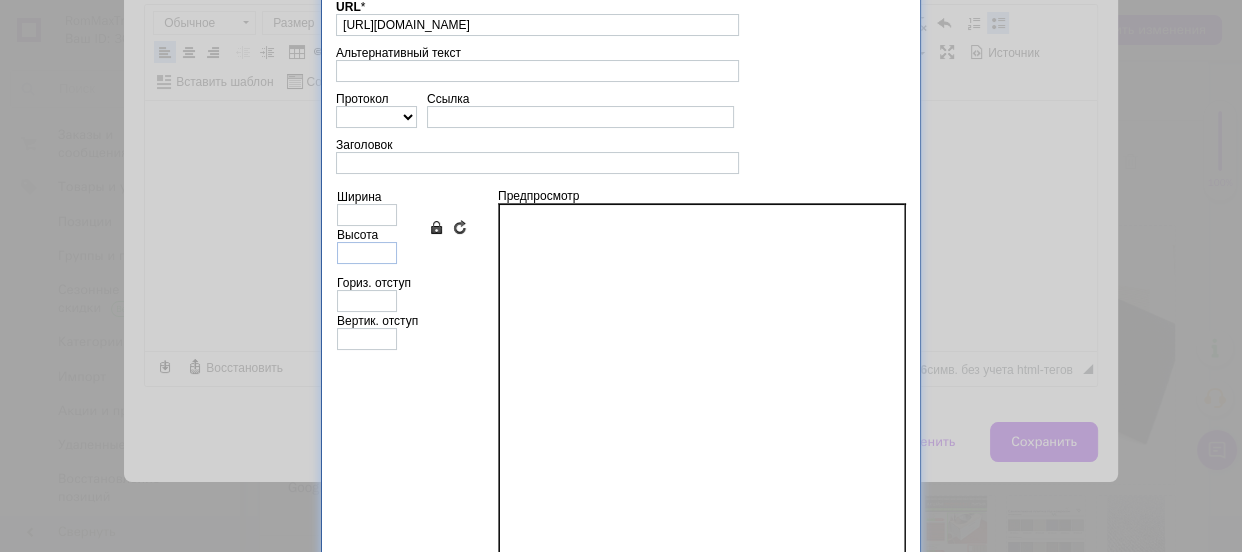 scroll, scrollTop: 79, scrollLeft: 0, axis: vertical 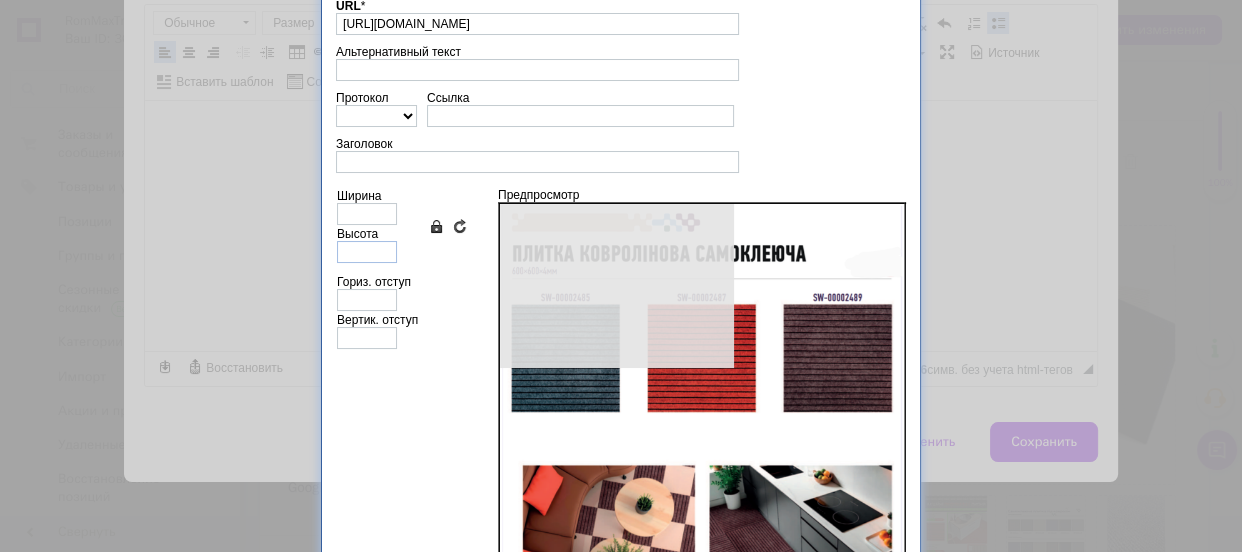 type on "640" 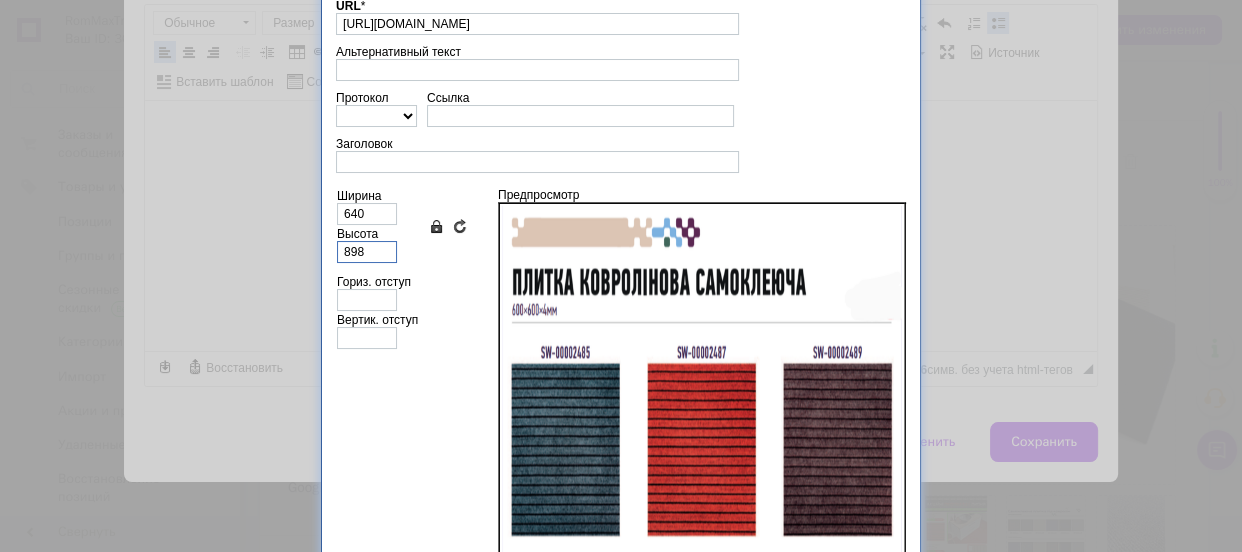 drag, startPoint x: 368, startPoint y: 247, endPoint x: 335, endPoint y: 242, distance: 33.37664 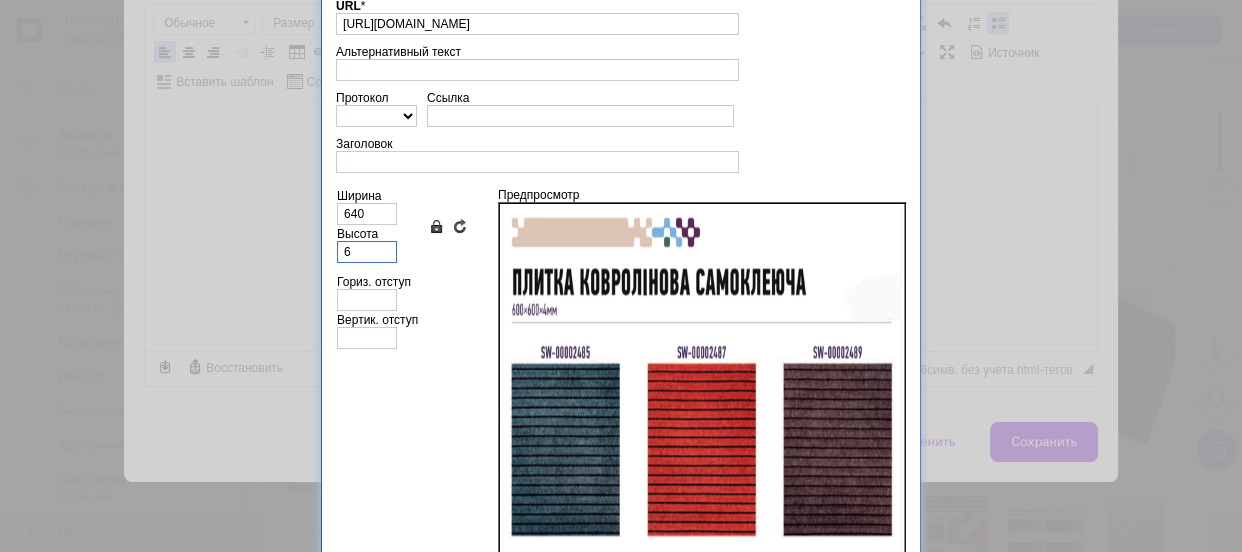 type on "4" 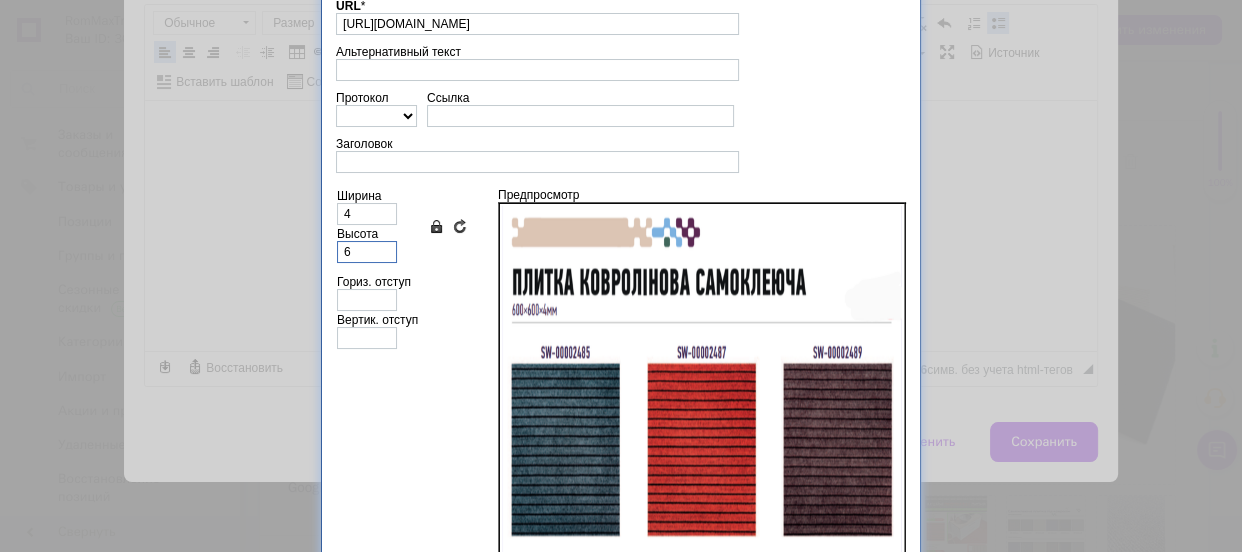 type on "67" 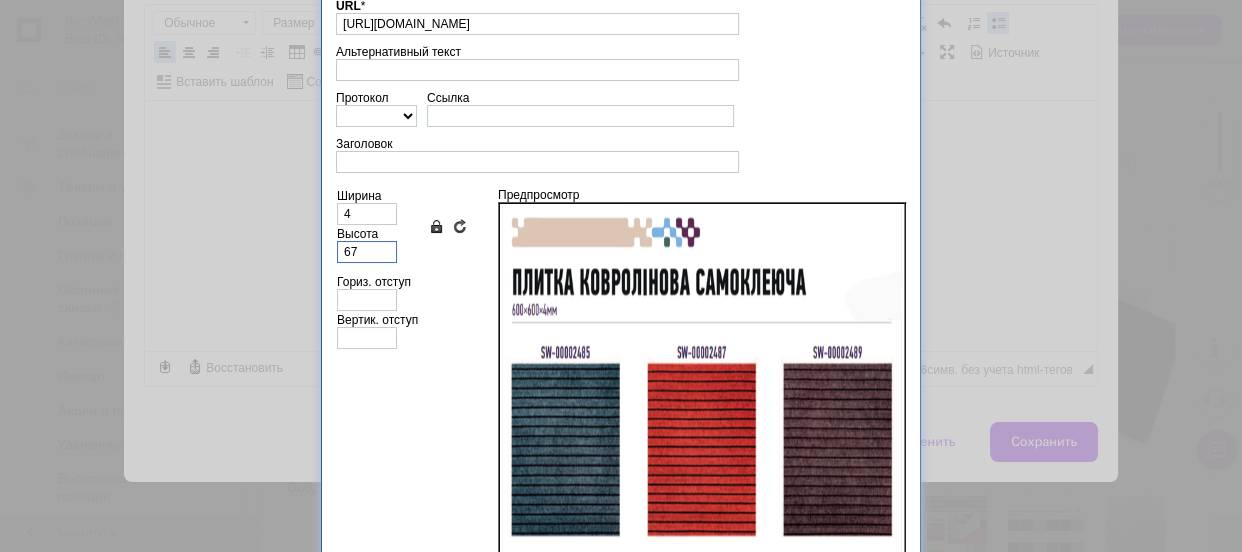 type on "48" 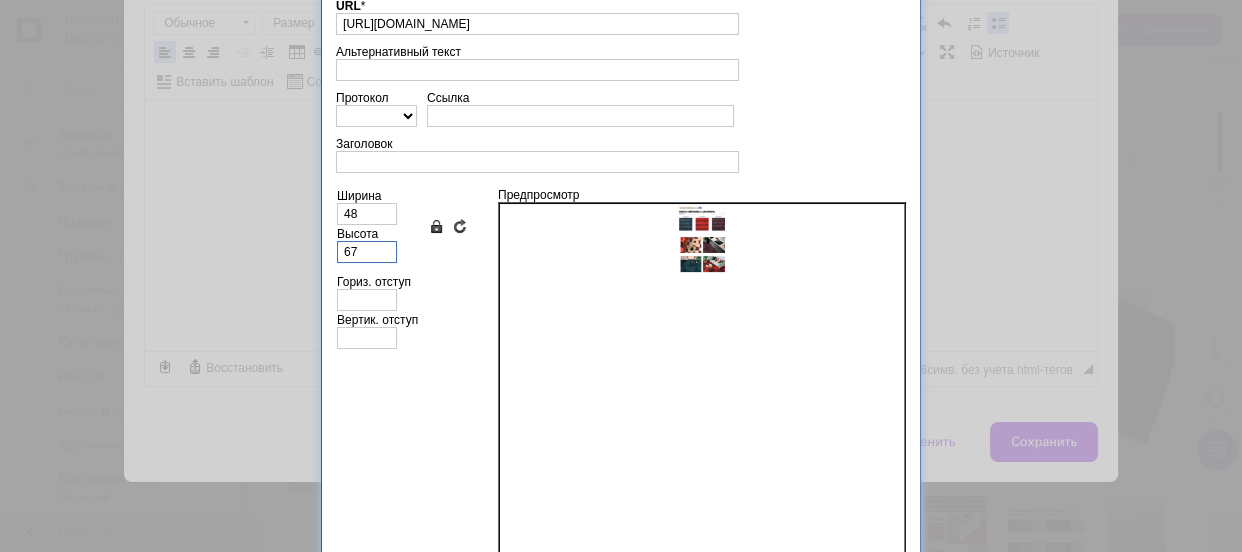 type on "672" 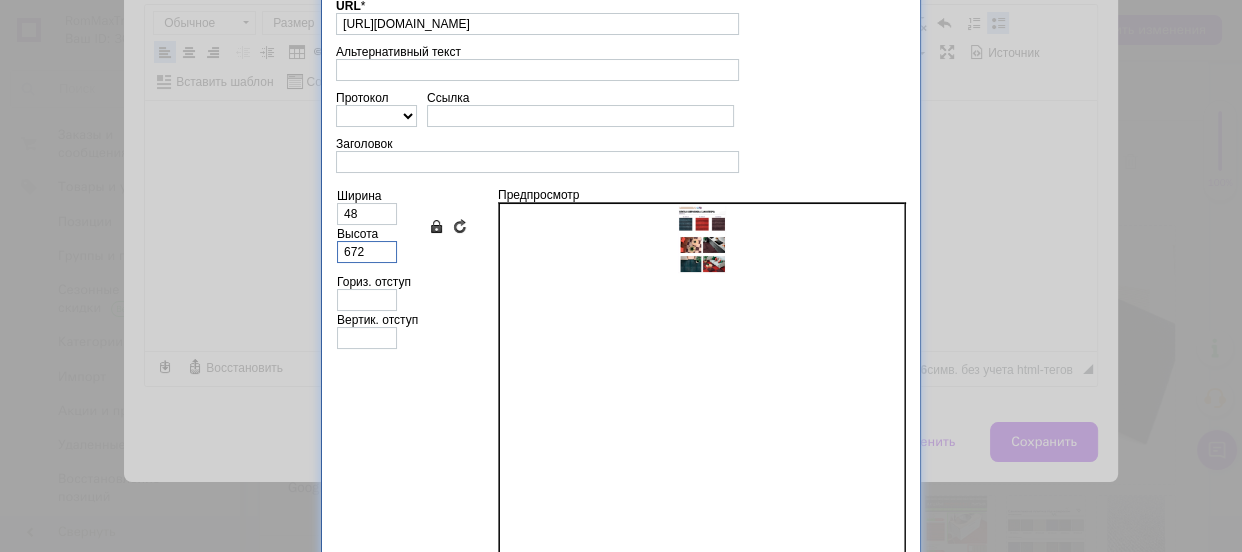 type on "479" 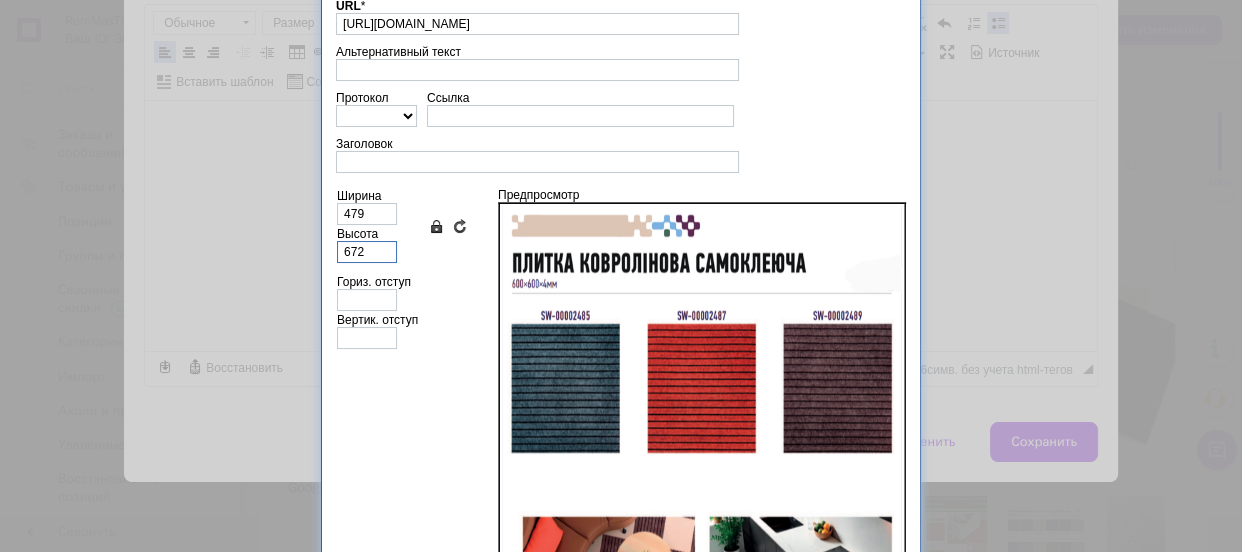 type on "672" 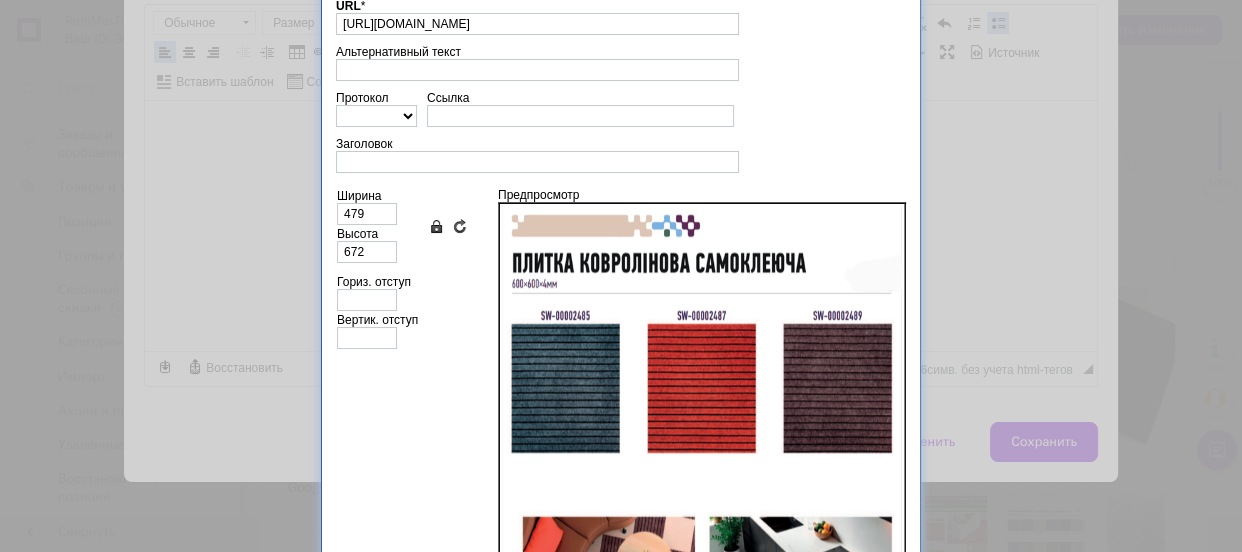 click on "Ширина 479 Высота 672 Сохранять пропорции Вернуть обычные размеры Гориз. отступ Вертик. отступ" at bounding box center (407, 374) 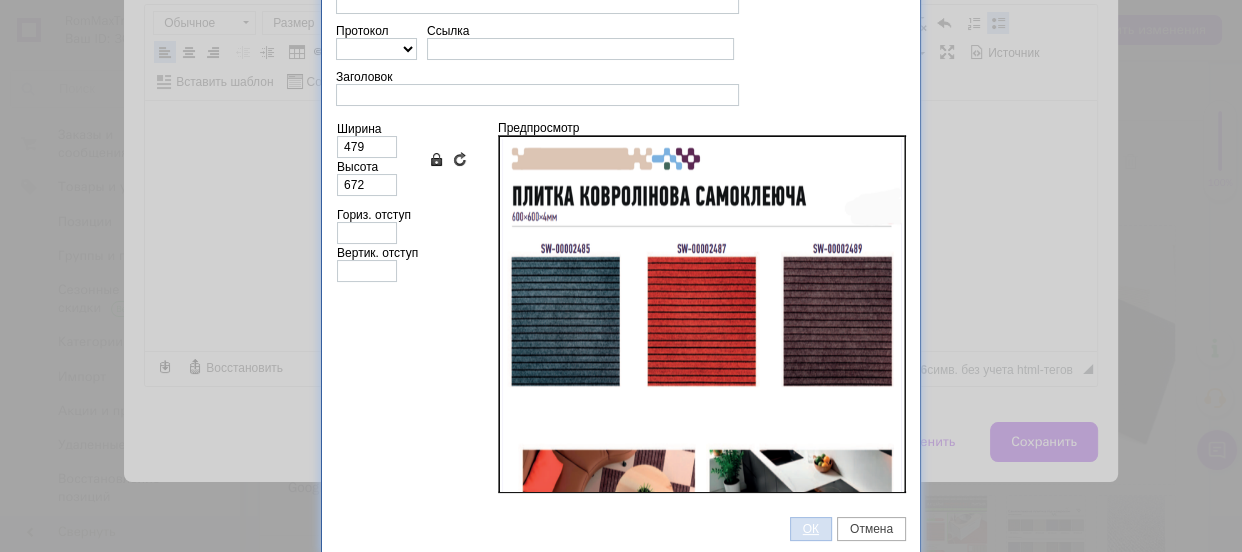click on "ОК" at bounding box center (811, 529) 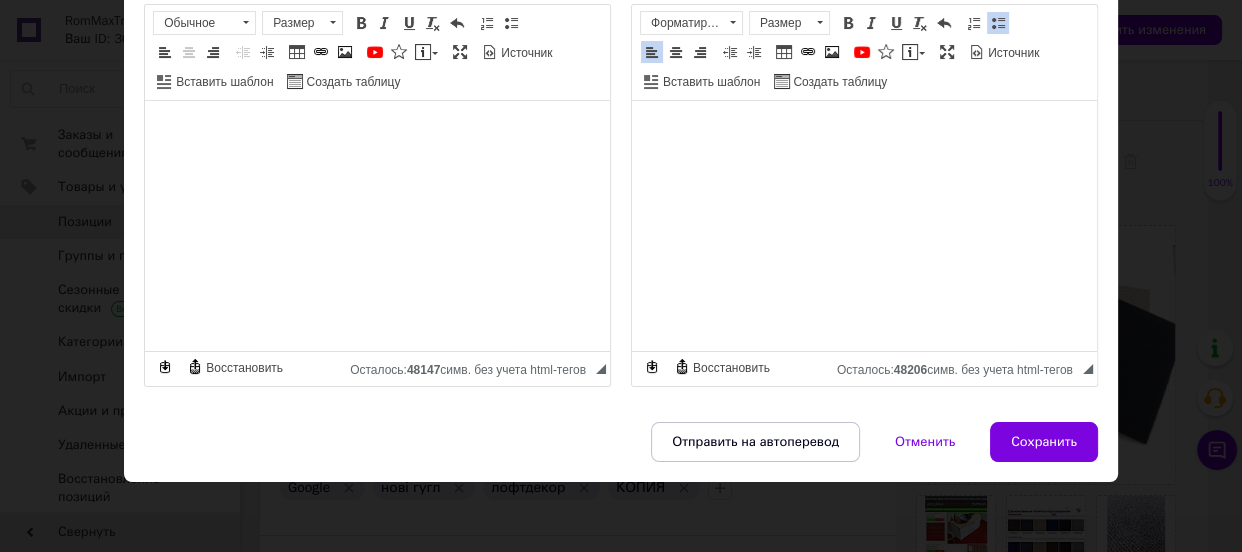 type 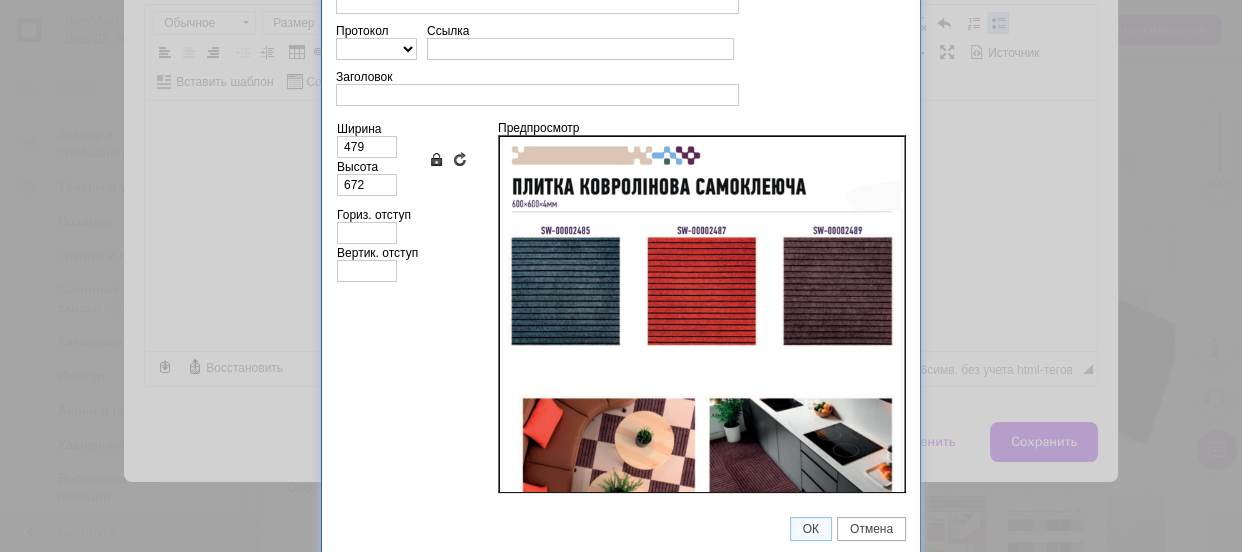 scroll, scrollTop: 0, scrollLeft: 0, axis: both 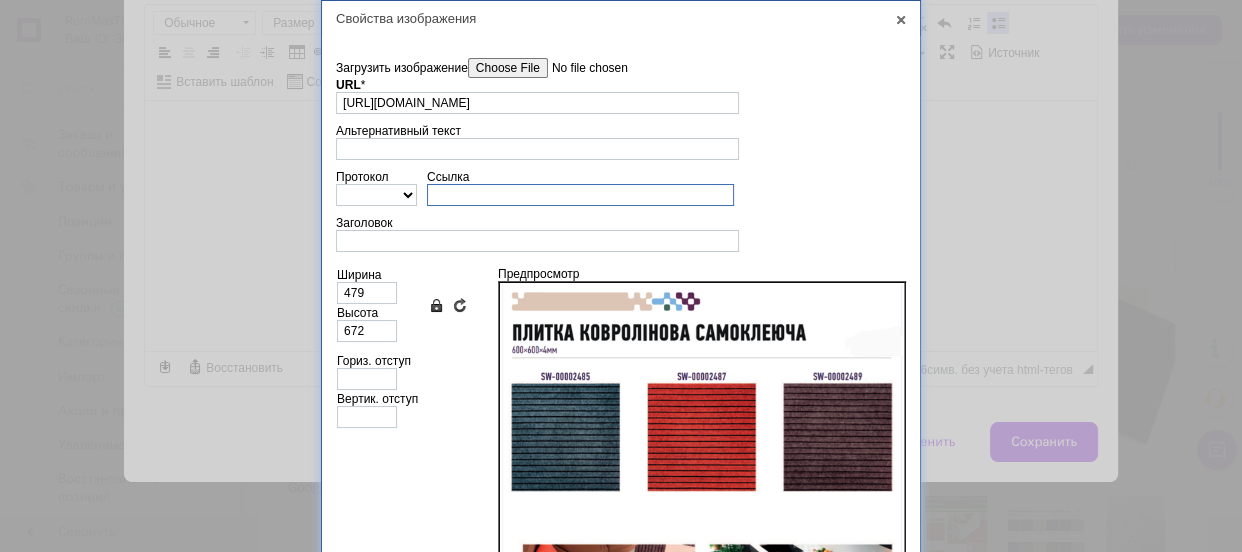 click on "Ссылка" at bounding box center [580, 195] 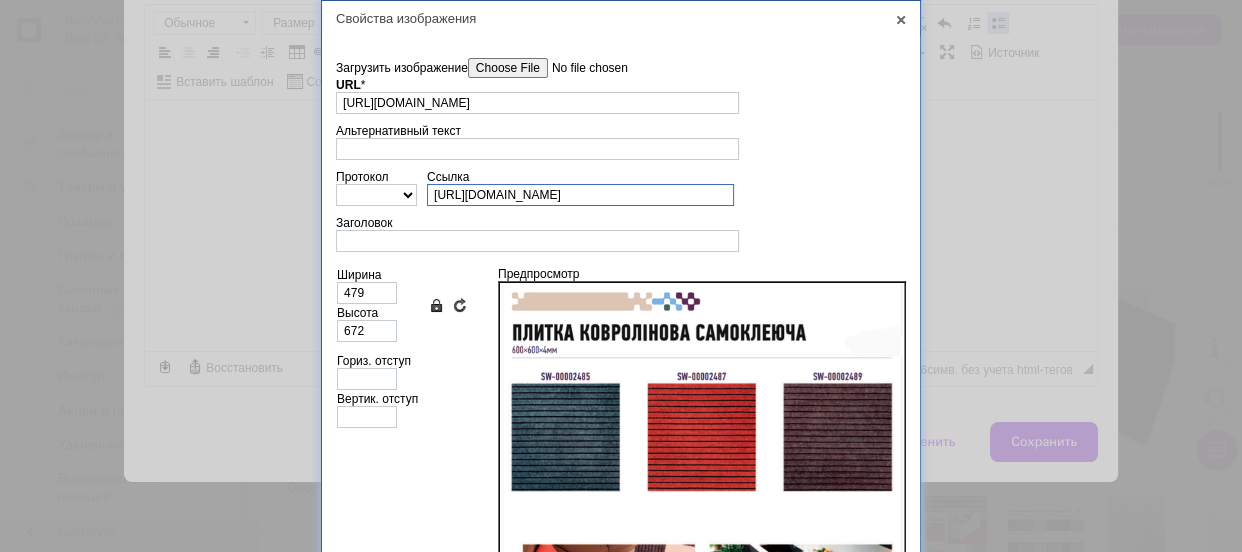 scroll, scrollTop: 0, scrollLeft: 150, axis: horizontal 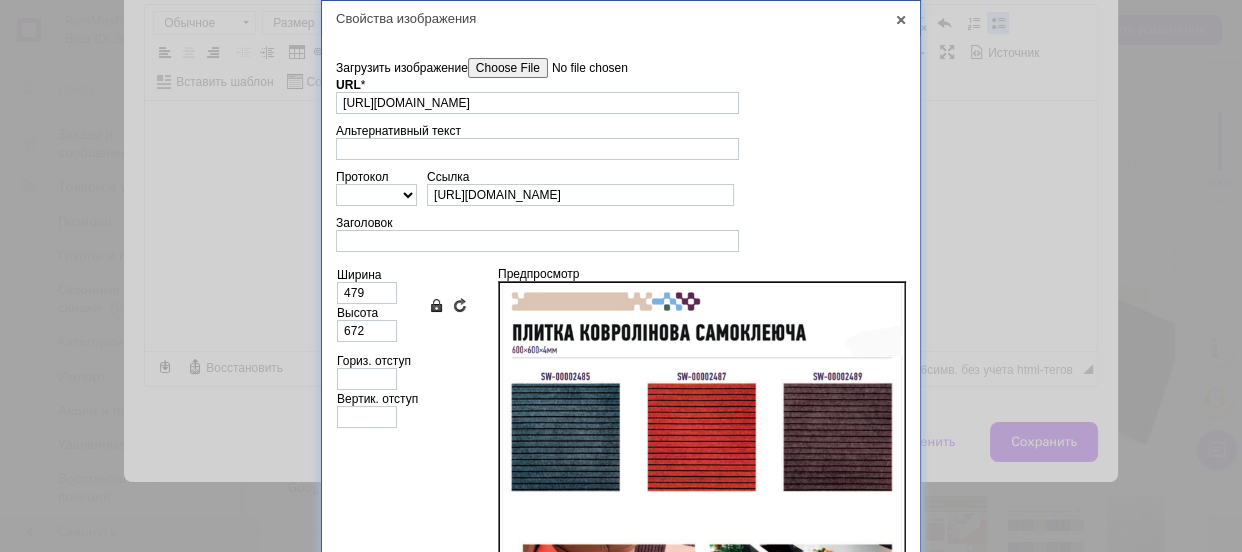 click on "Ссылка https://rommaxtrend.com.ua/ua/g118102757-samokleyaschijsya-kovrolin?sort=price" at bounding box center (666, 188) 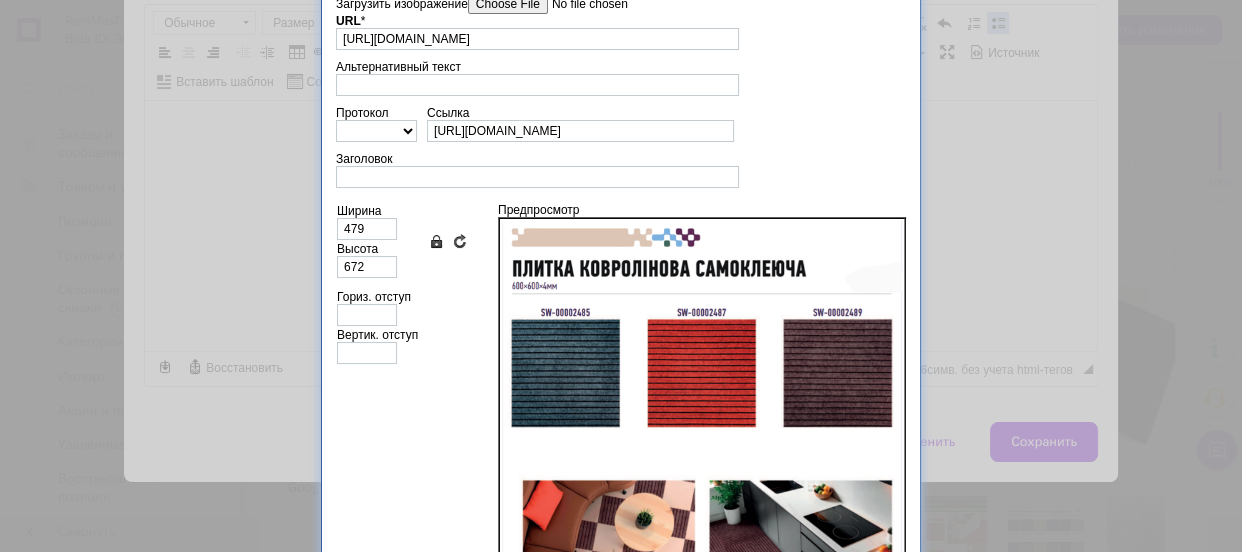 scroll, scrollTop: 146, scrollLeft: 0, axis: vertical 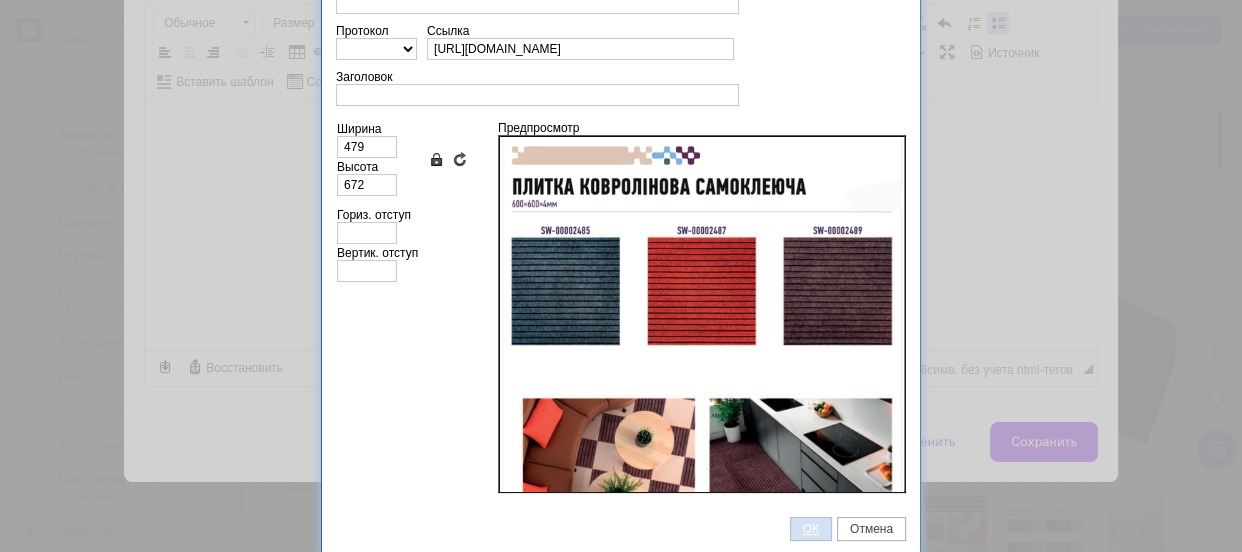 click on "ОК" at bounding box center (811, 529) 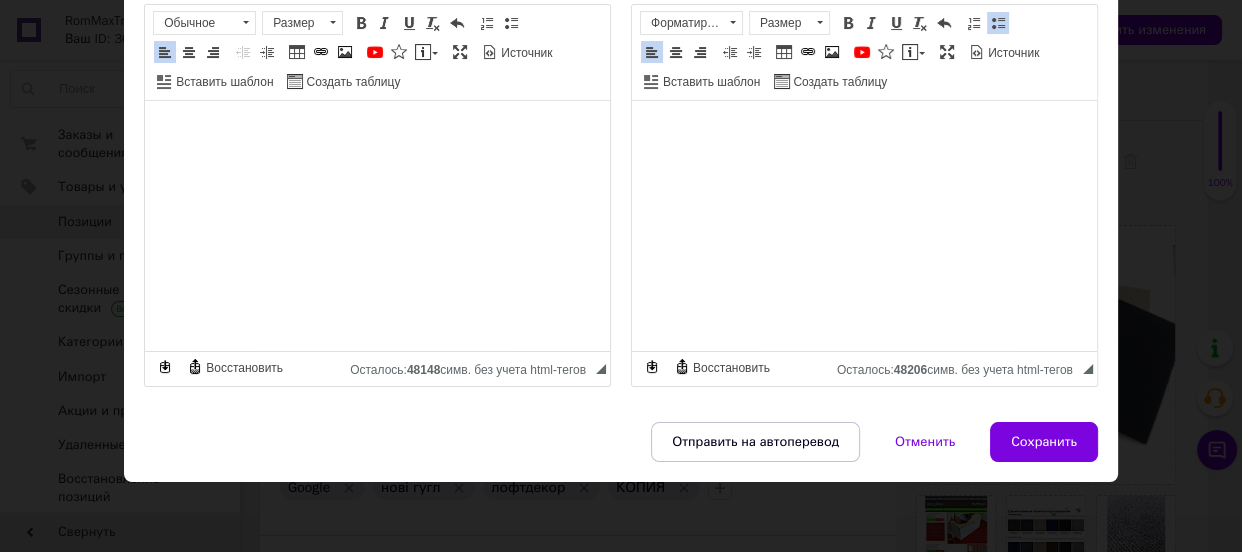 click at bounding box center [345, 52] 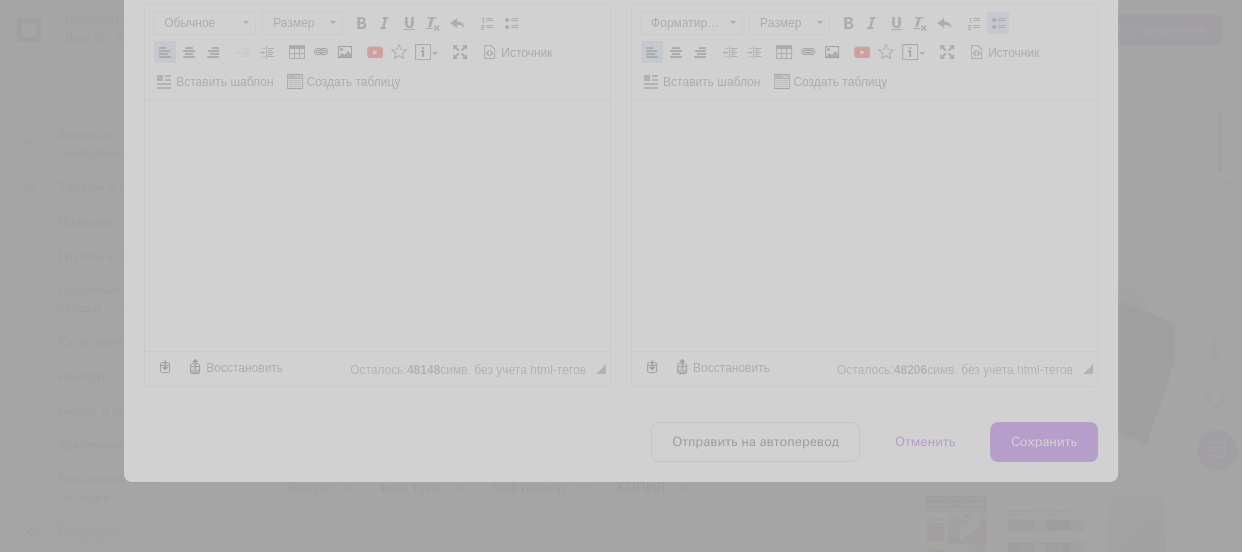 scroll, scrollTop: 0, scrollLeft: 0, axis: both 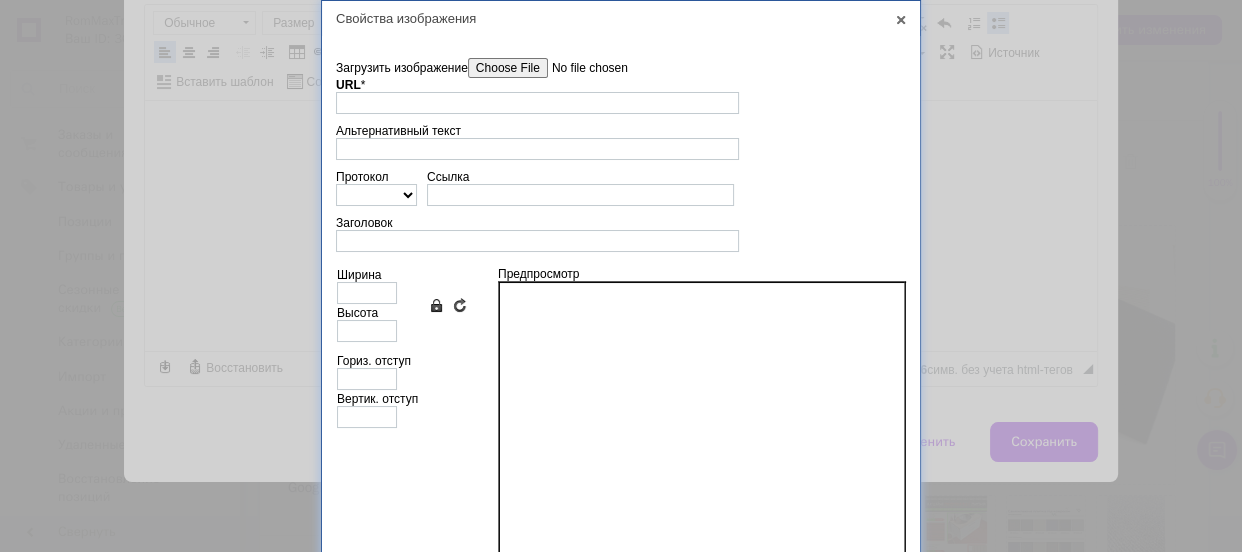click on "Загрузить изображение" at bounding box center (581, 68) 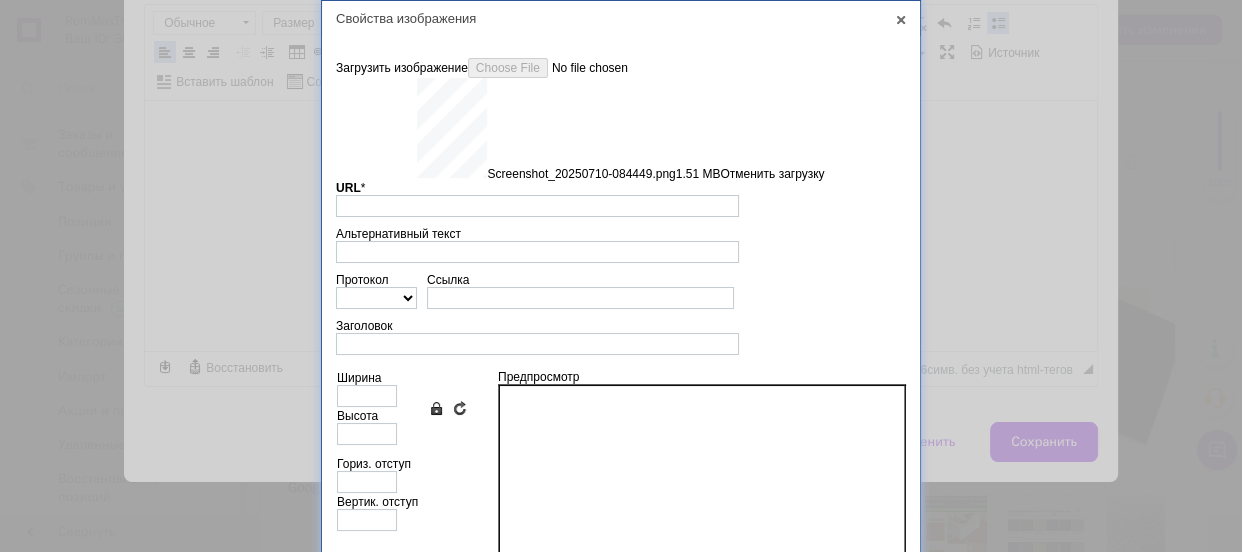 type on "https://images.prom.ua/6743432686_w640_h2048_screenshot_20250710_084449.png?fresh=1&PIMAGE_ID=6743432686" 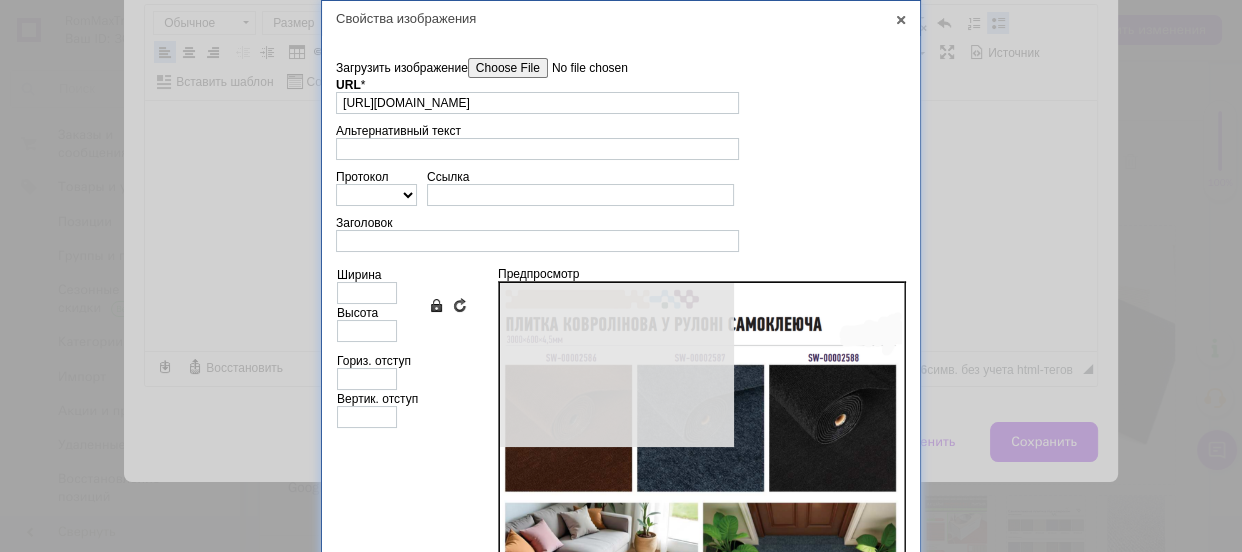 type on "640" 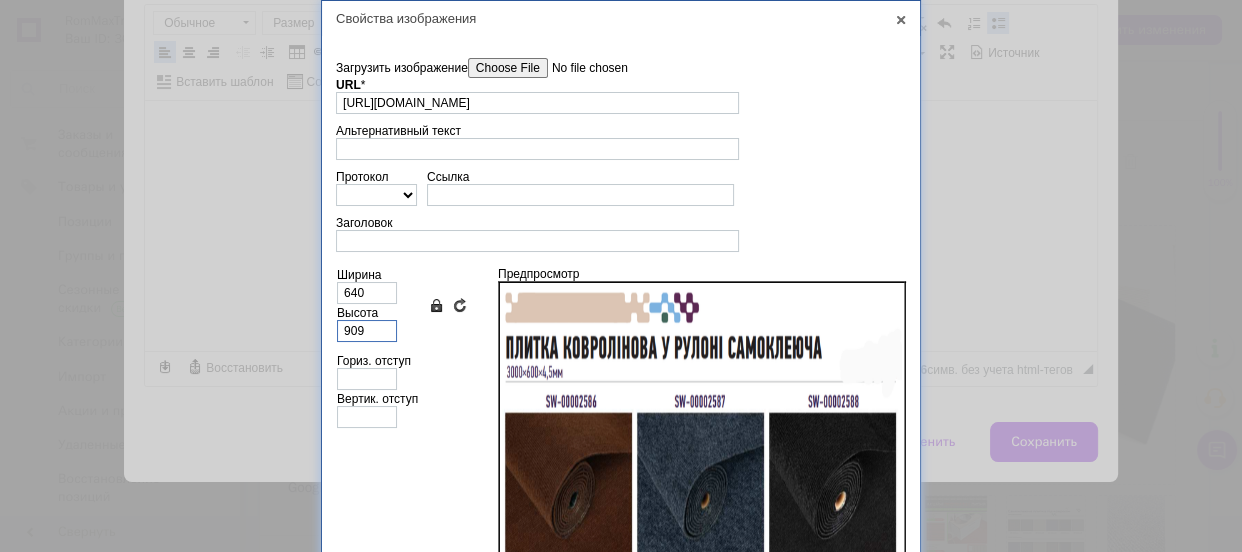 drag, startPoint x: 365, startPoint y: 326, endPoint x: 336, endPoint y: 326, distance: 29 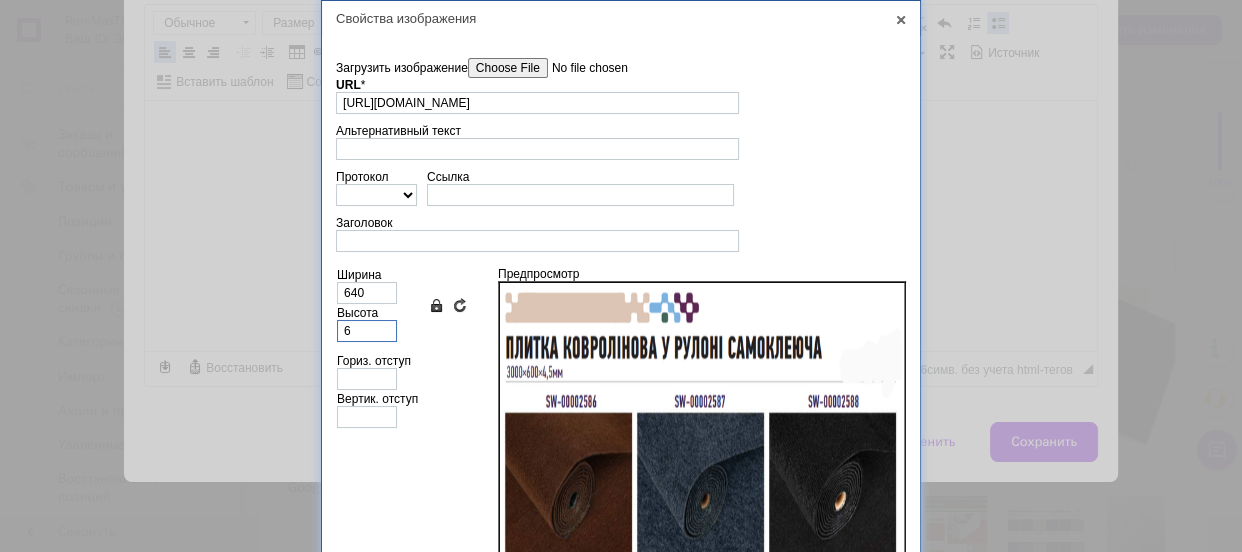 type on "4" 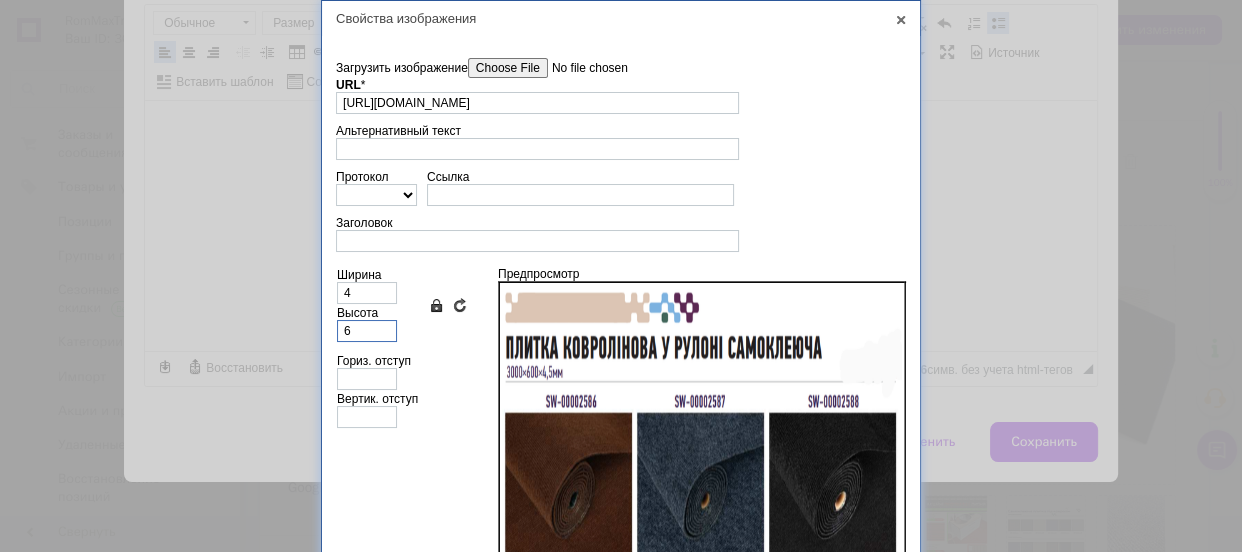 type on "68" 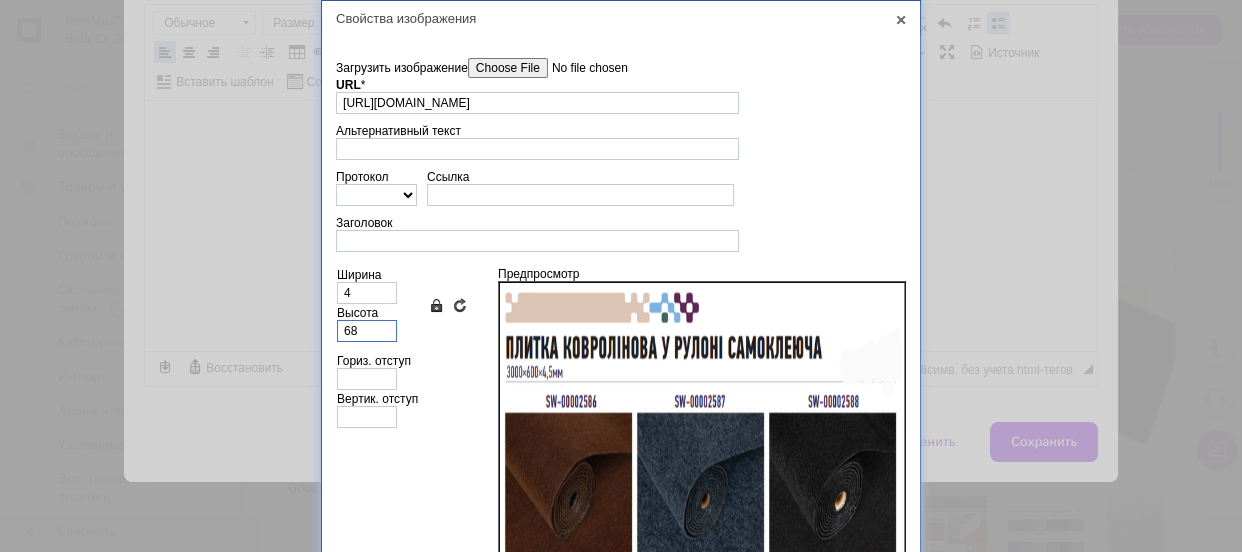 type on "48" 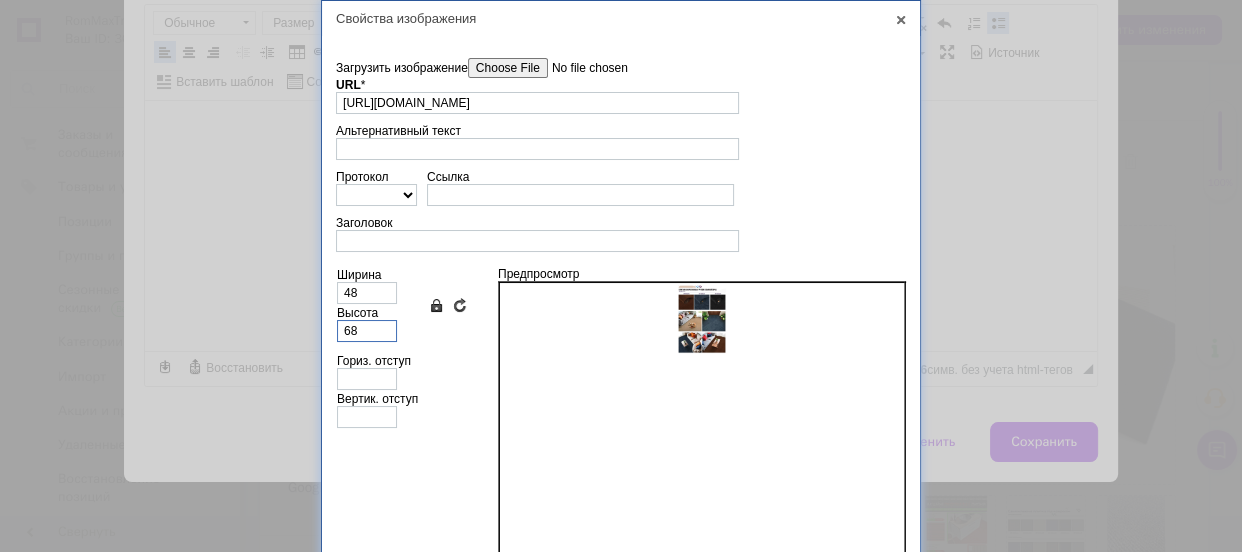 type on "682" 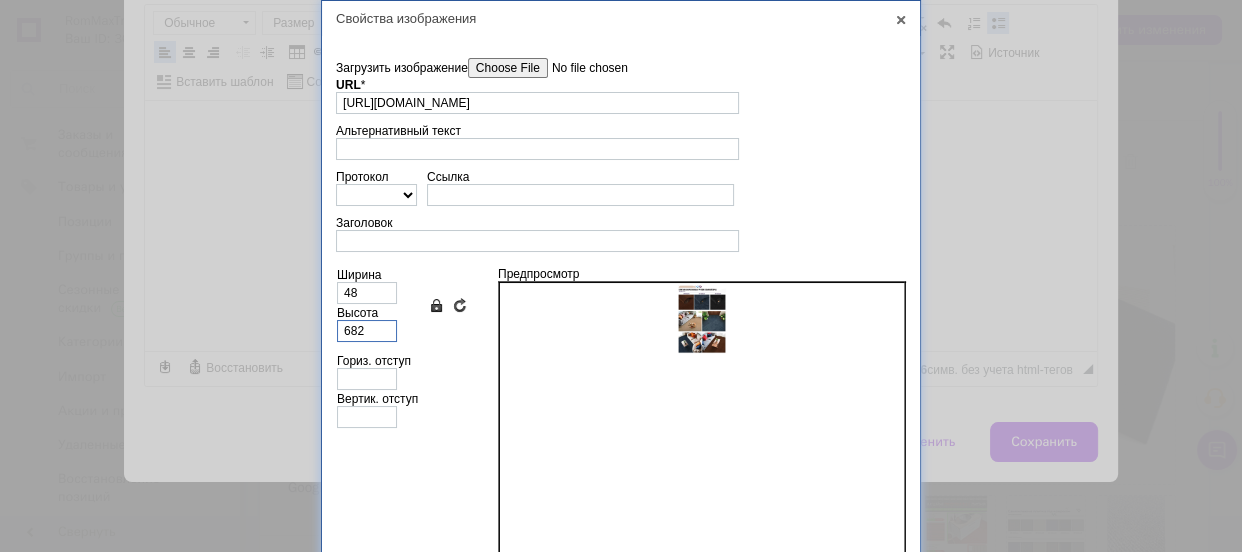 type on "480" 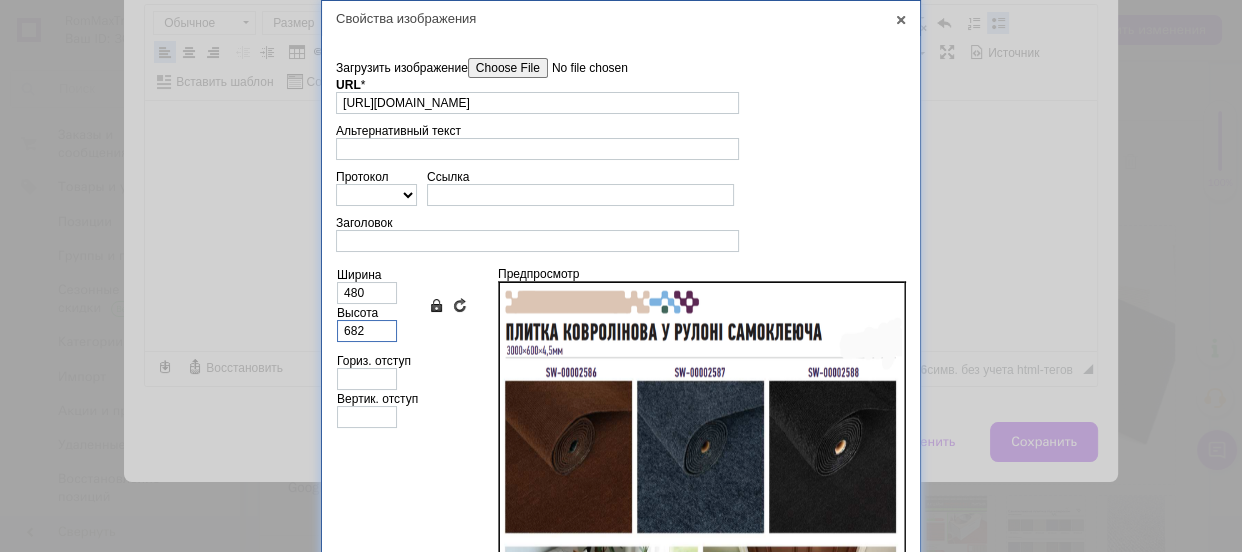 type on "682" 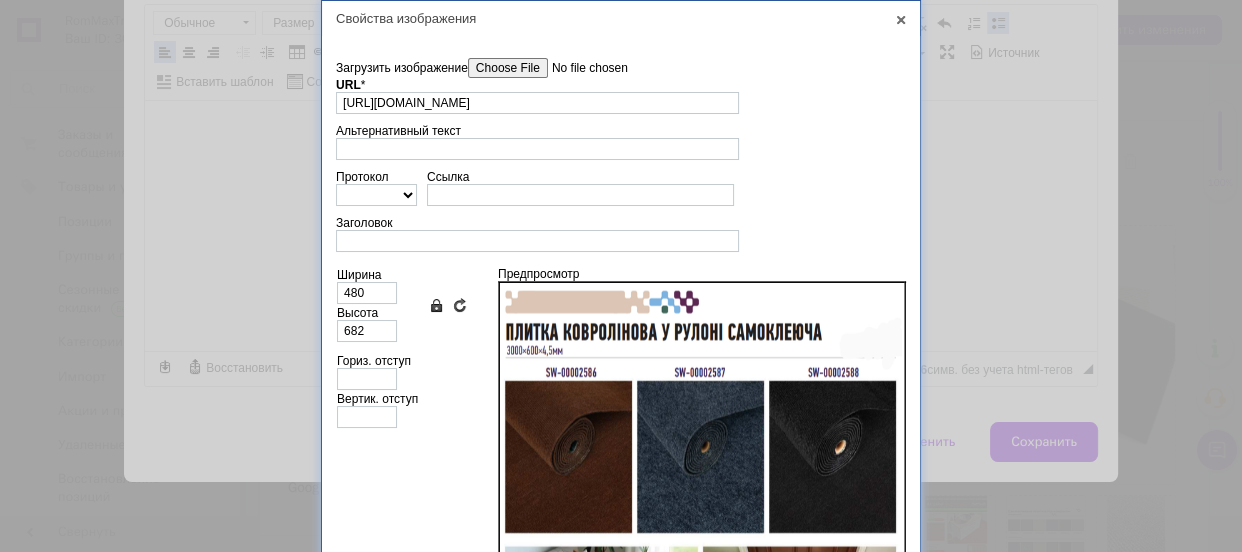 click on "Ширина 480 Высота 682 Сохранять пропорции Вернуть обычные размеры Гориз. отступ Вертик. отступ" at bounding box center (407, 453) 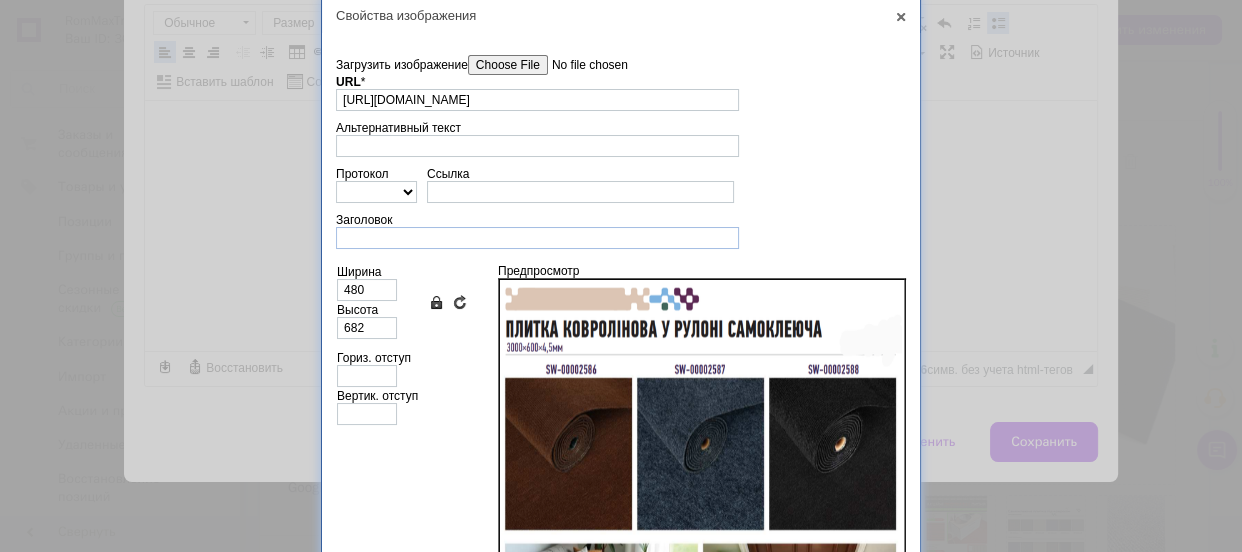 scroll, scrollTop: 0, scrollLeft: 0, axis: both 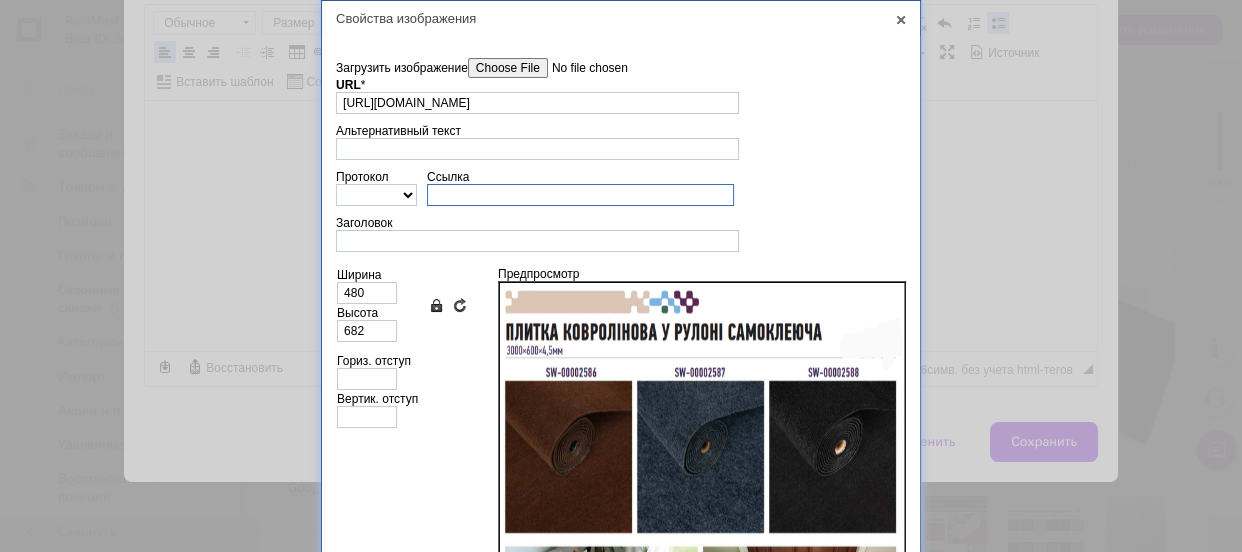 click on "Ссылка" at bounding box center (580, 195) 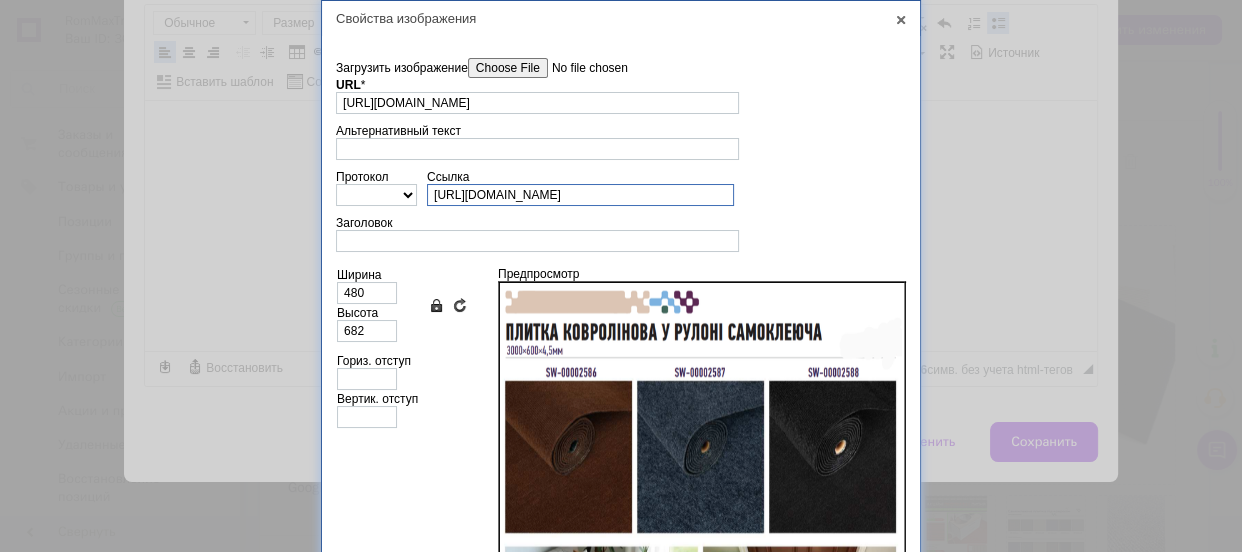 scroll, scrollTop: 0, scrollLeft: 52, axis: horizontal 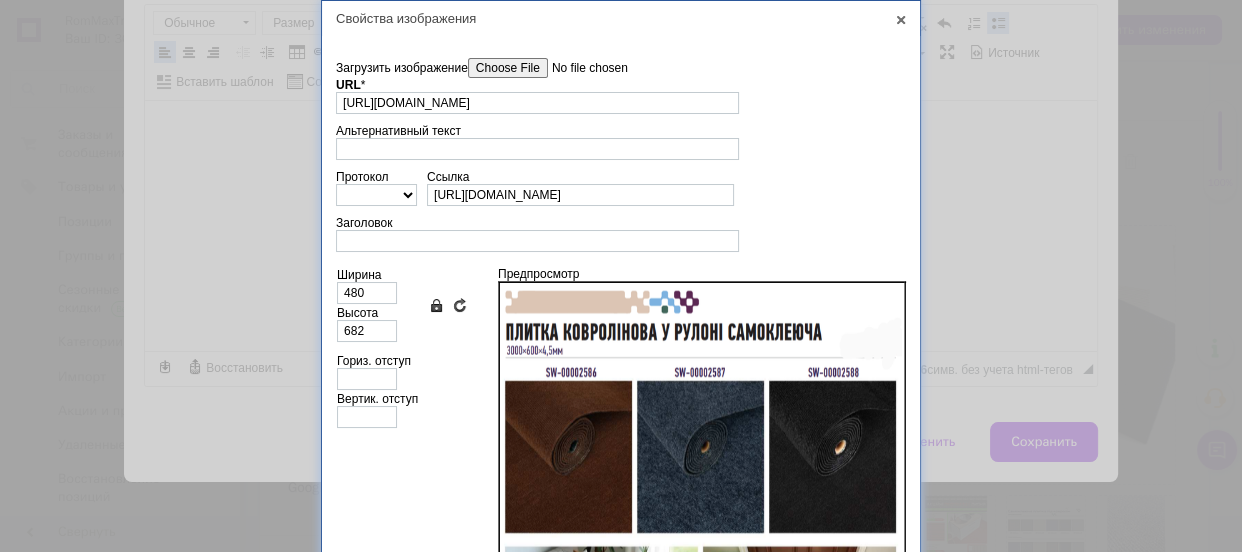 click on "Заголовок" at bounding box center [621, 234] 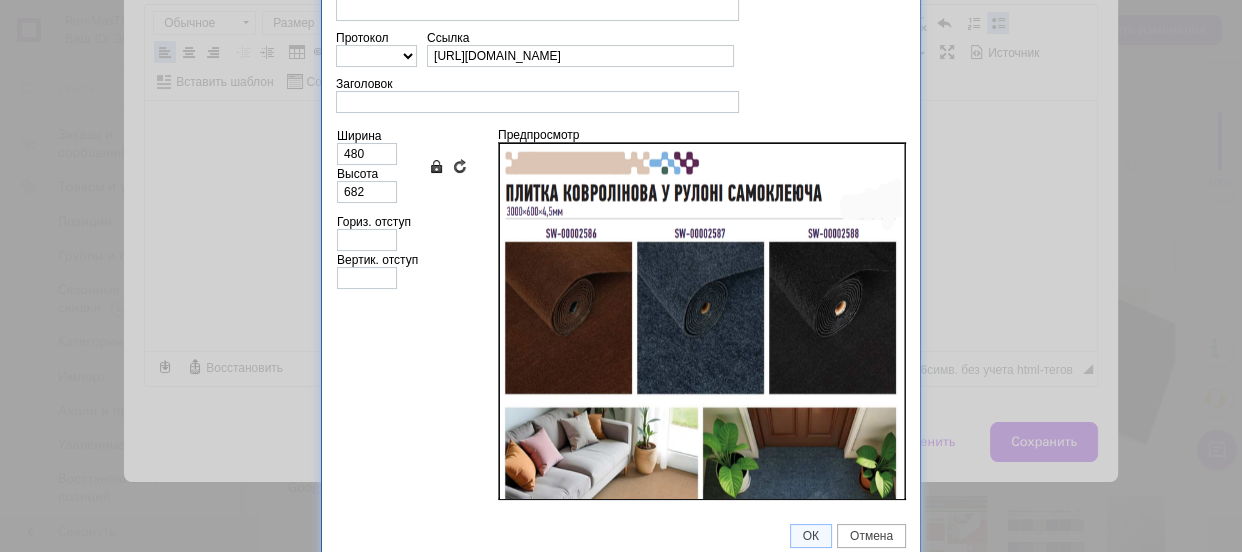 scroll, scrollTop: 146, scrollLeft: 0, axis: vertical 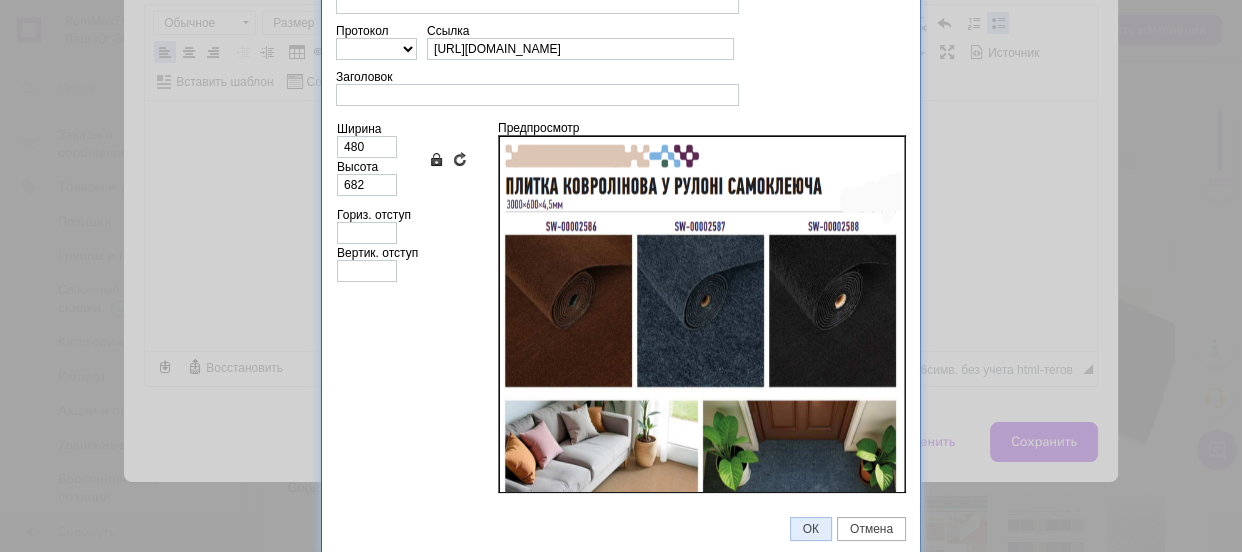 click on "ОК" at bounding box center (811, 529) 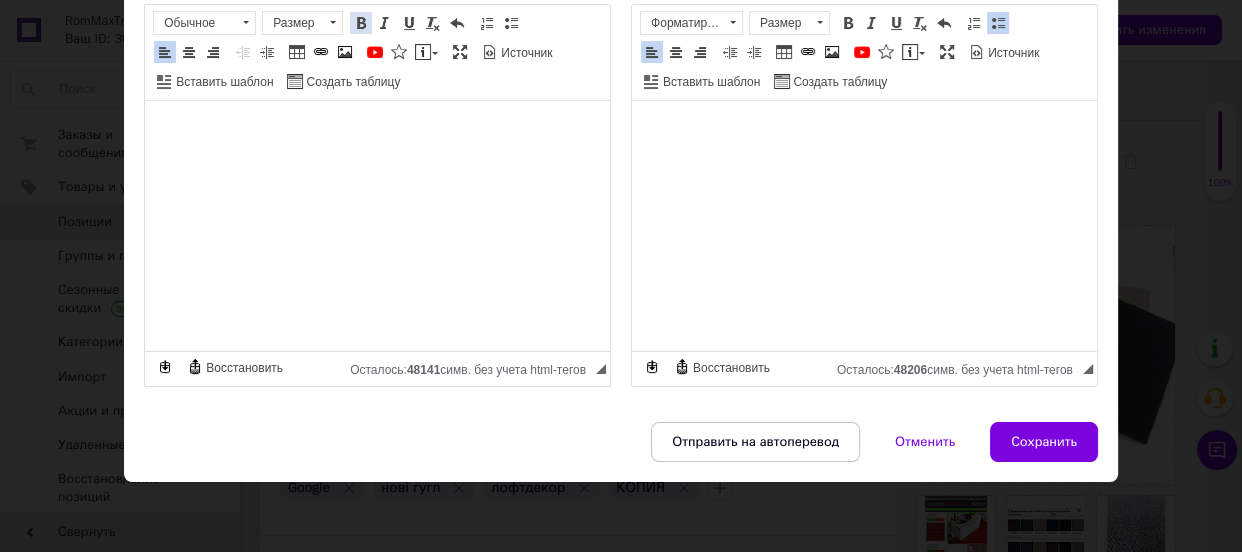 click on "Полужирный  Комбинация клавиш Ctrl+B" at bounding box center (361, 23) 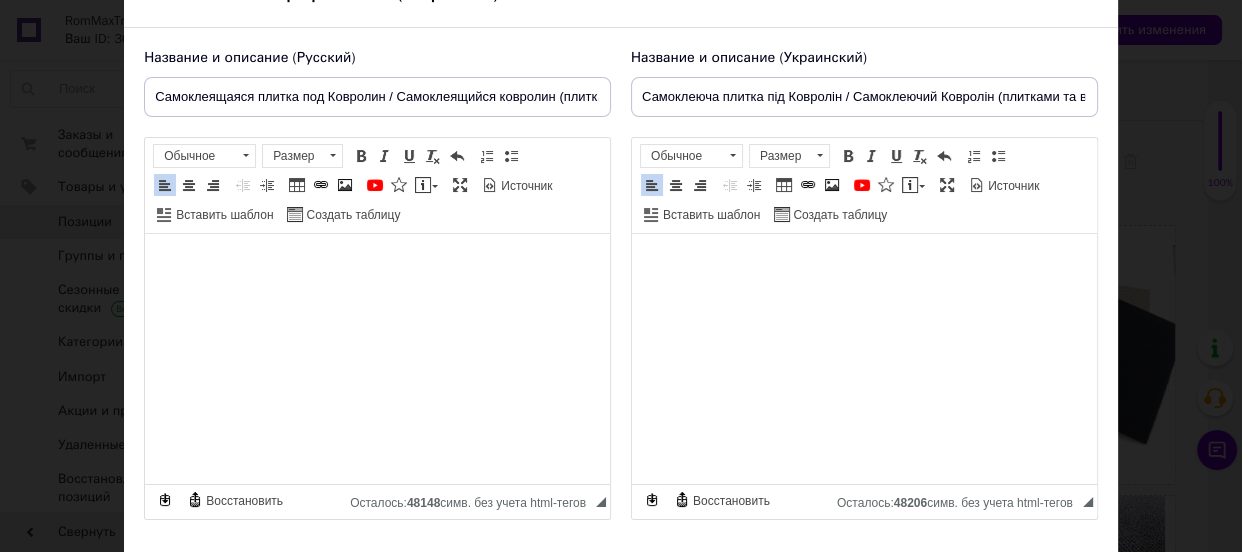 scroll, scrollTop: 92, scrollLeft: 0, axis: vertical 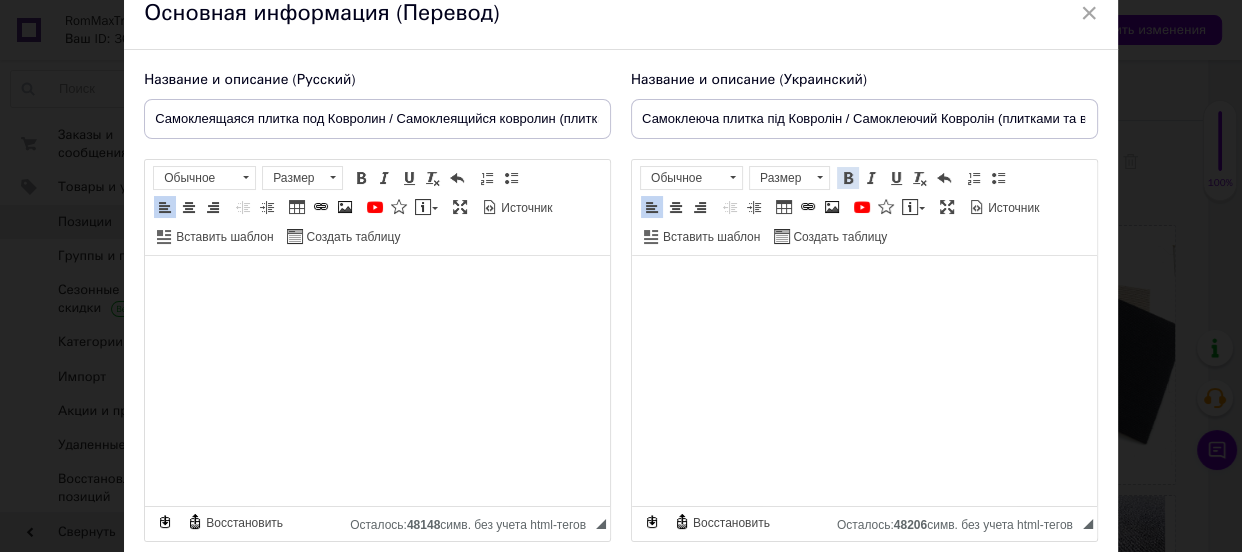 click at bounding box center [848, 178] 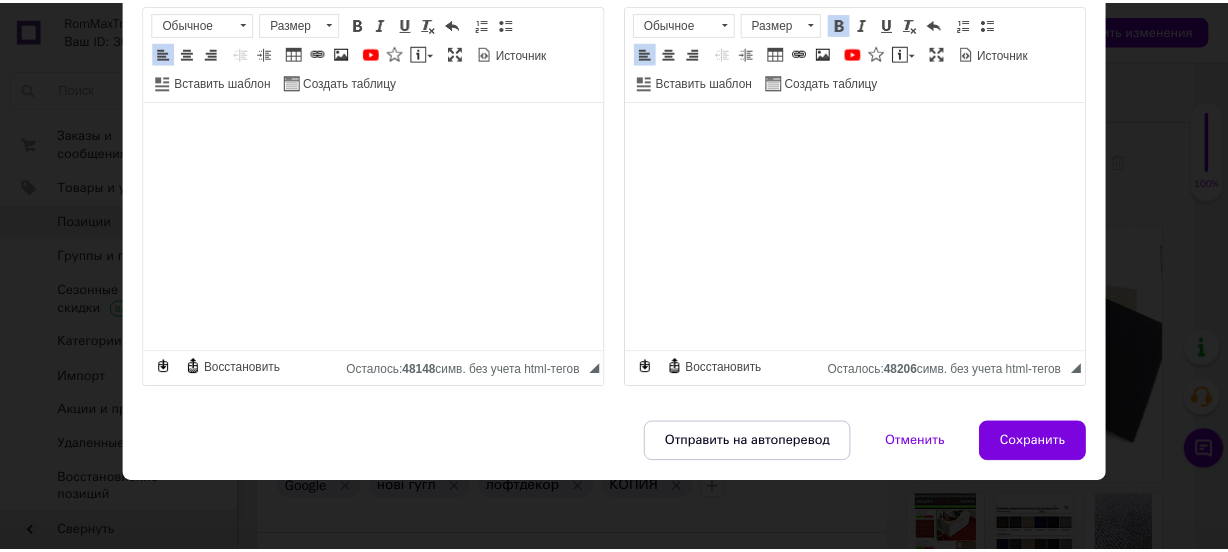 scroll, scrollTop: 274, scrollLeft: 0, axis: vertical 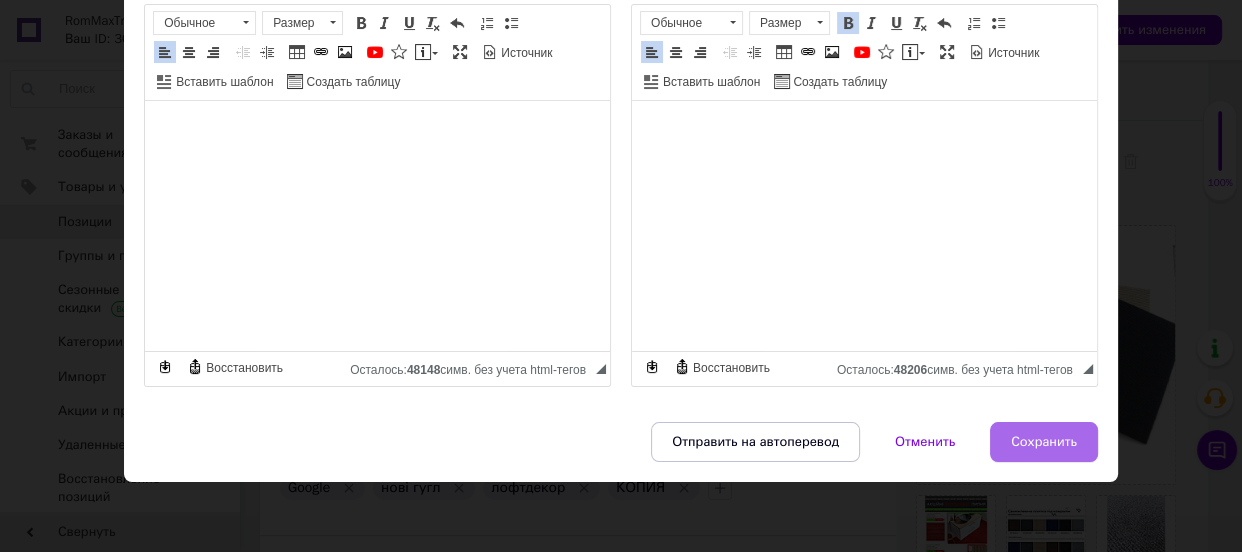 click on "Сохранить" at bounding box center (1044, 442) 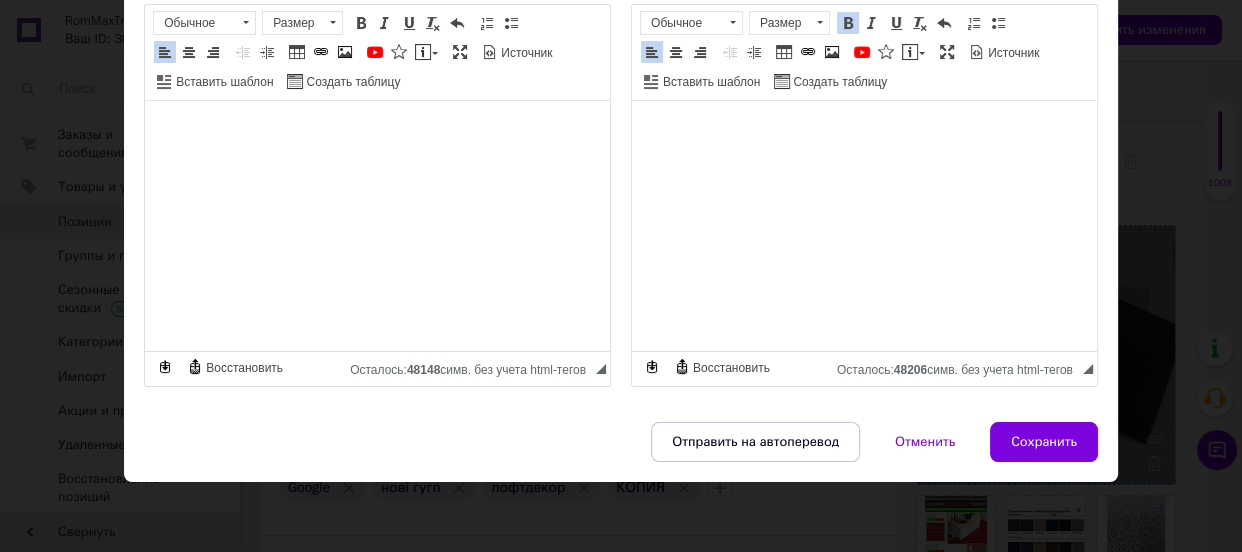 type on "Самоклеящаяся плитка под Ковролин / Самоклеящийся ковролин (плитками и в рулоне)" 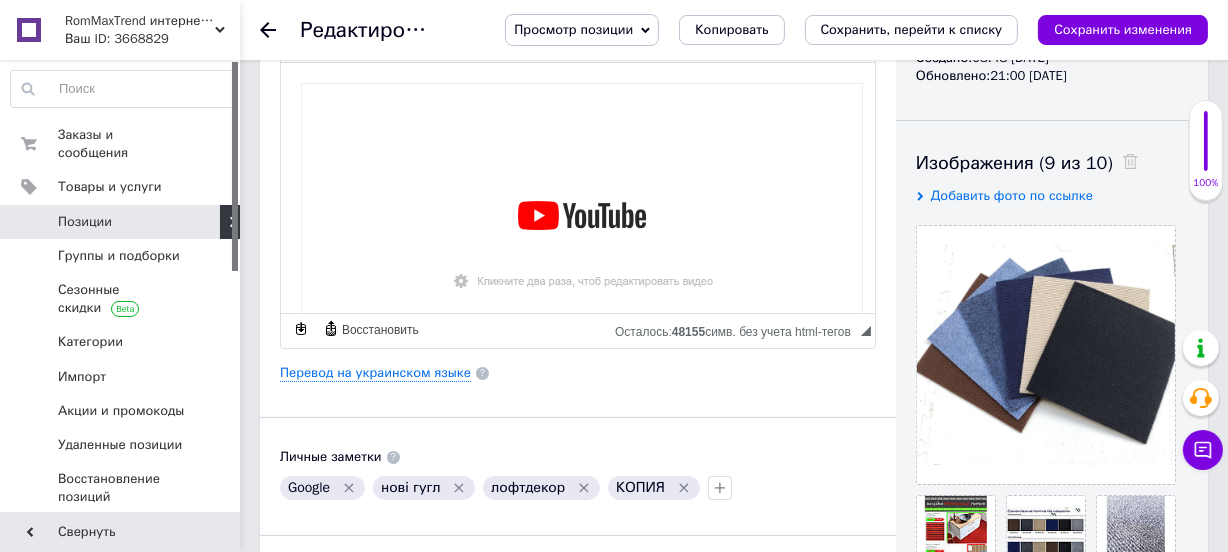click on "Сохранить изменения" at bounding box center (1123, 29) 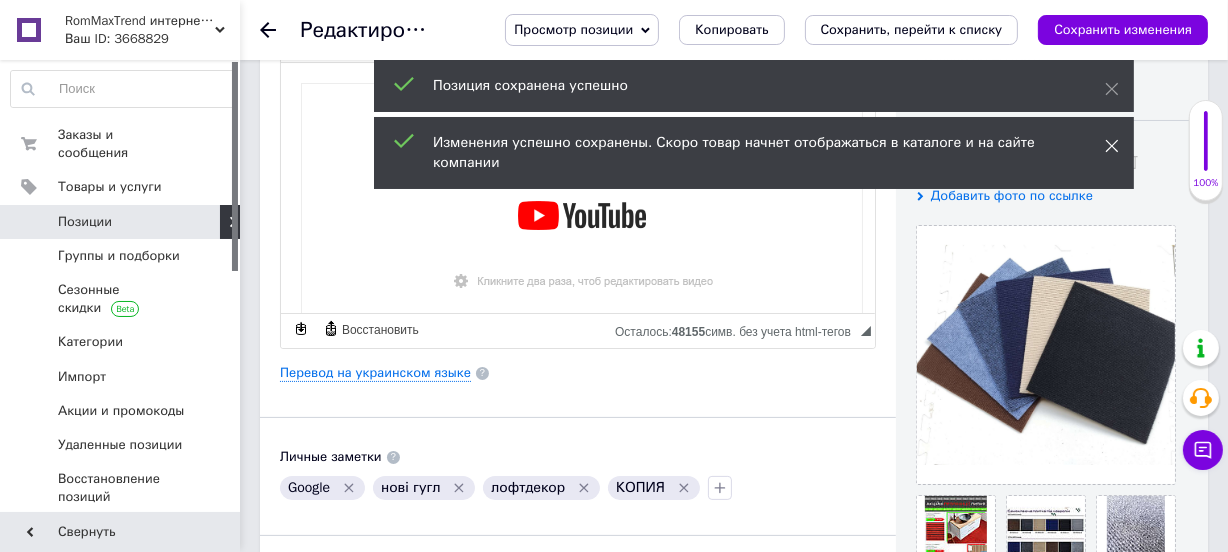 click 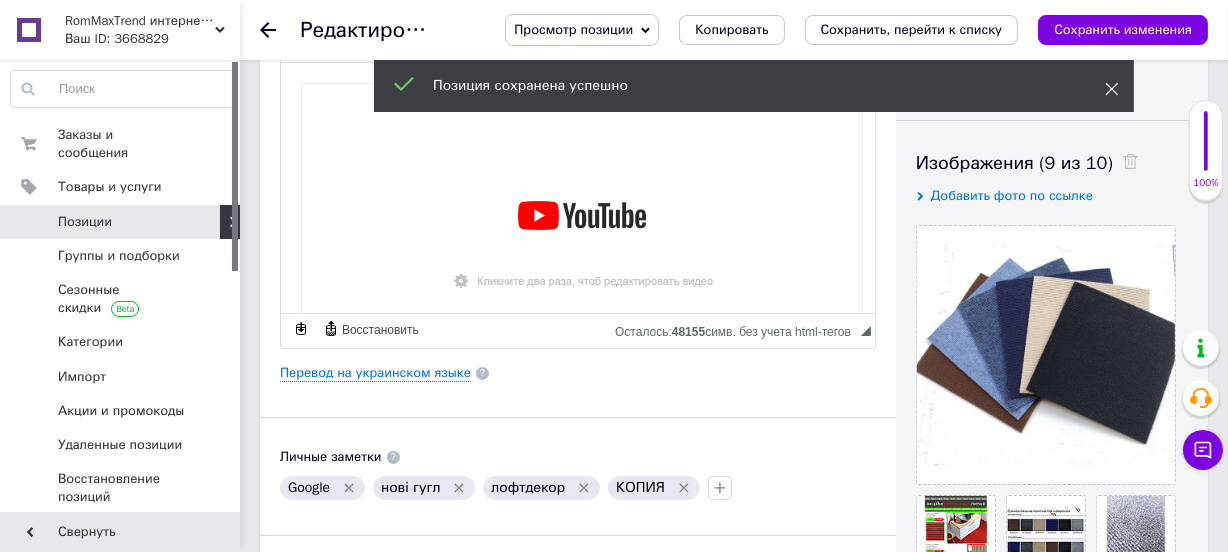 click 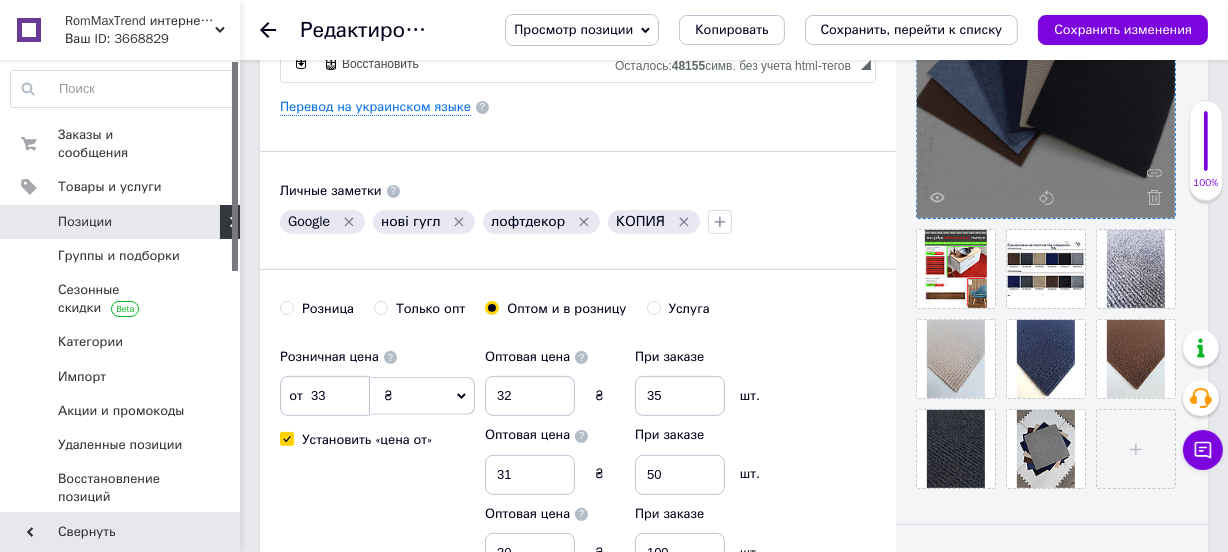 scroll, scrollTop: 545, scrollLeft: 0, axis: vertical 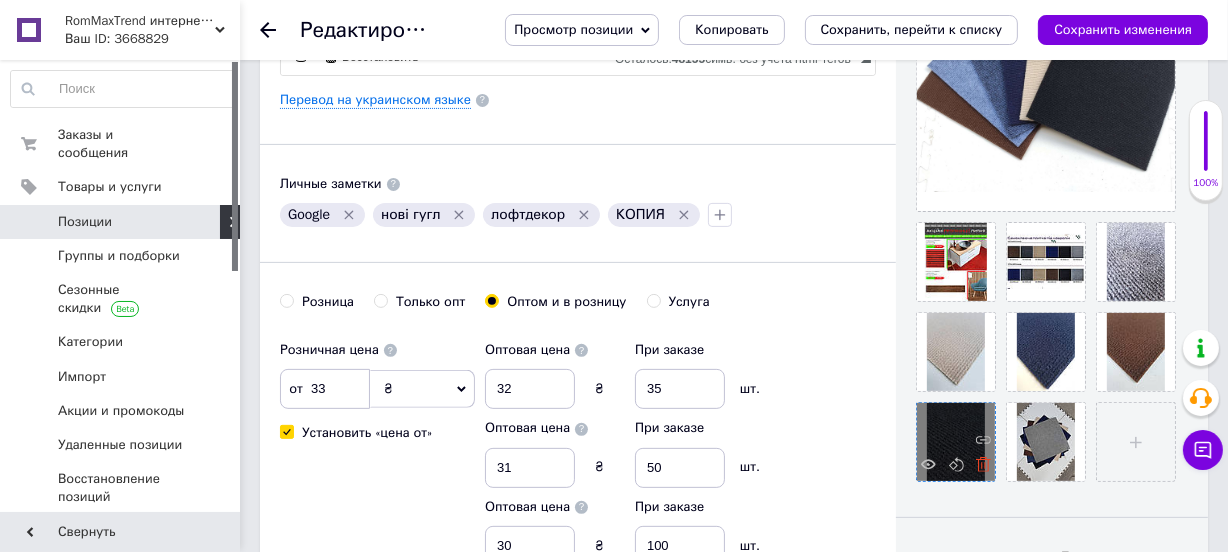click 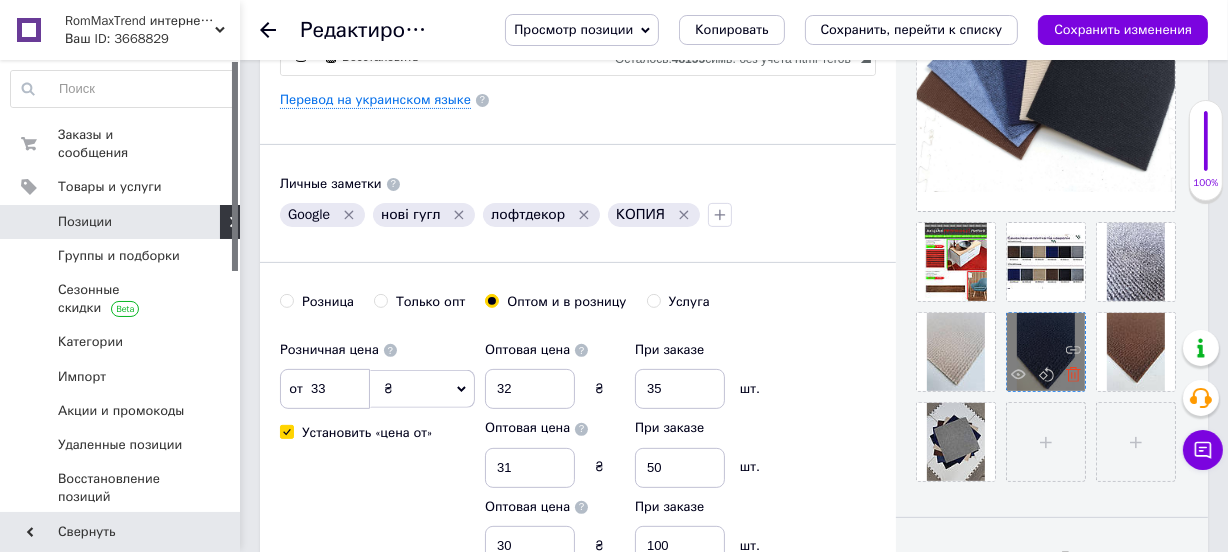 click 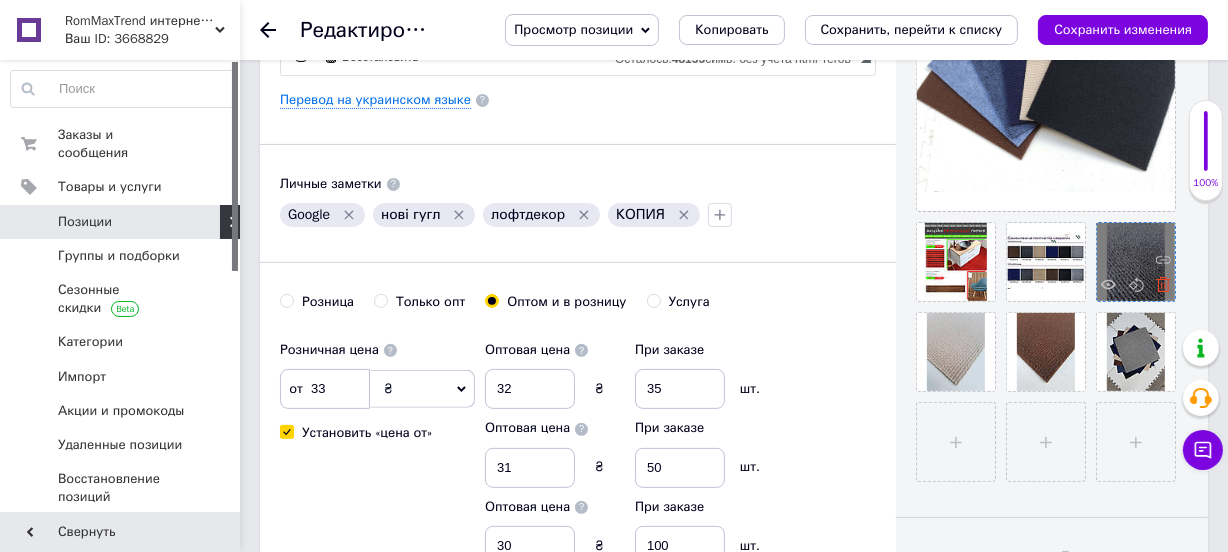 click 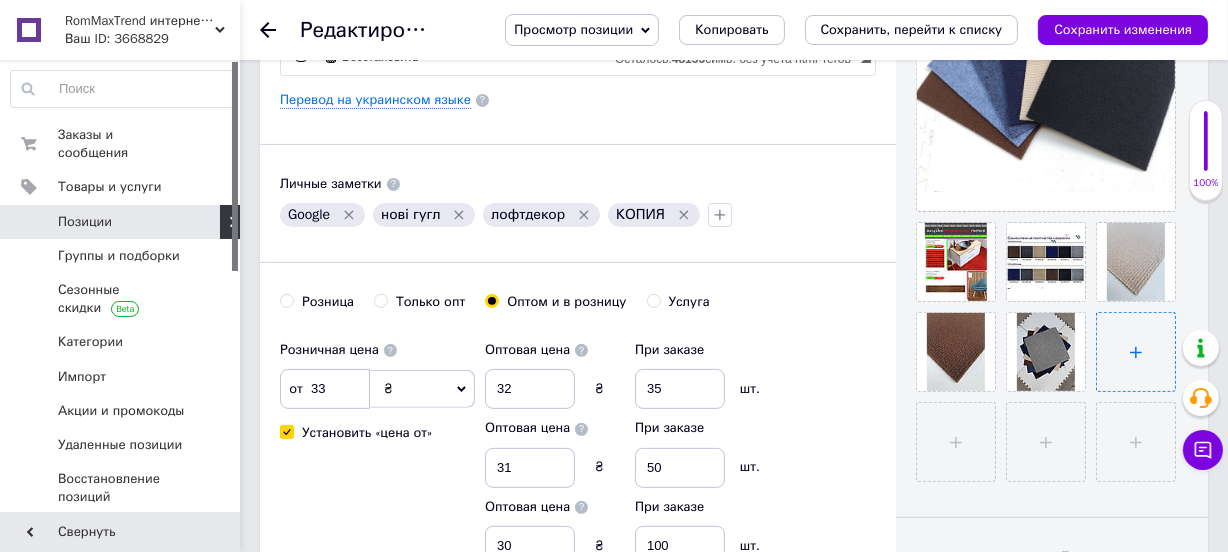 click at bounding box center [1136, 352] 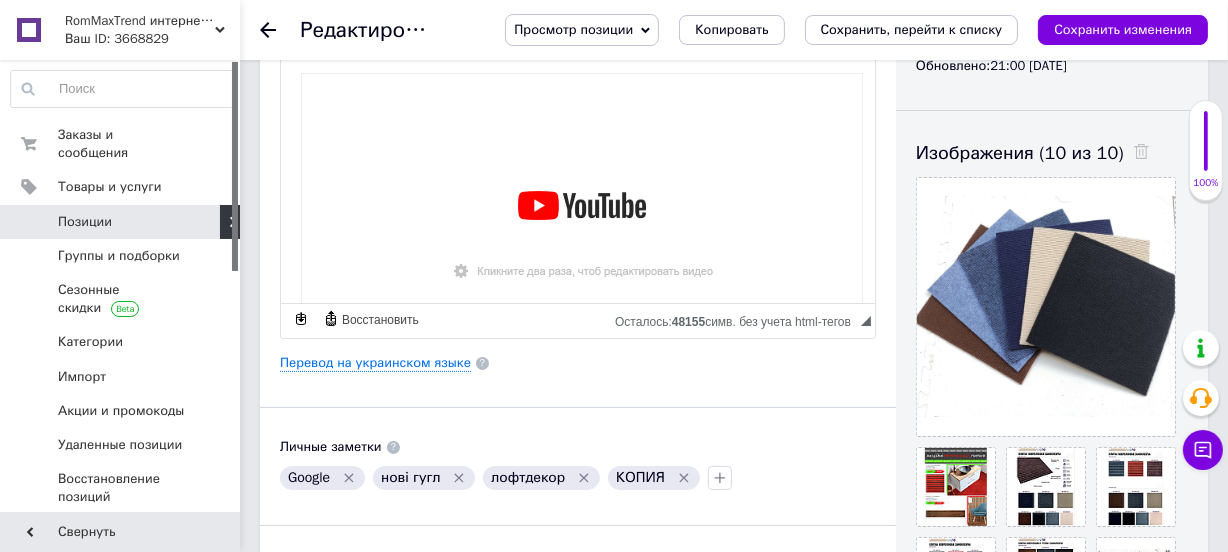 scroll, scrollTop: 0, scrollLeft: 0, axis: both 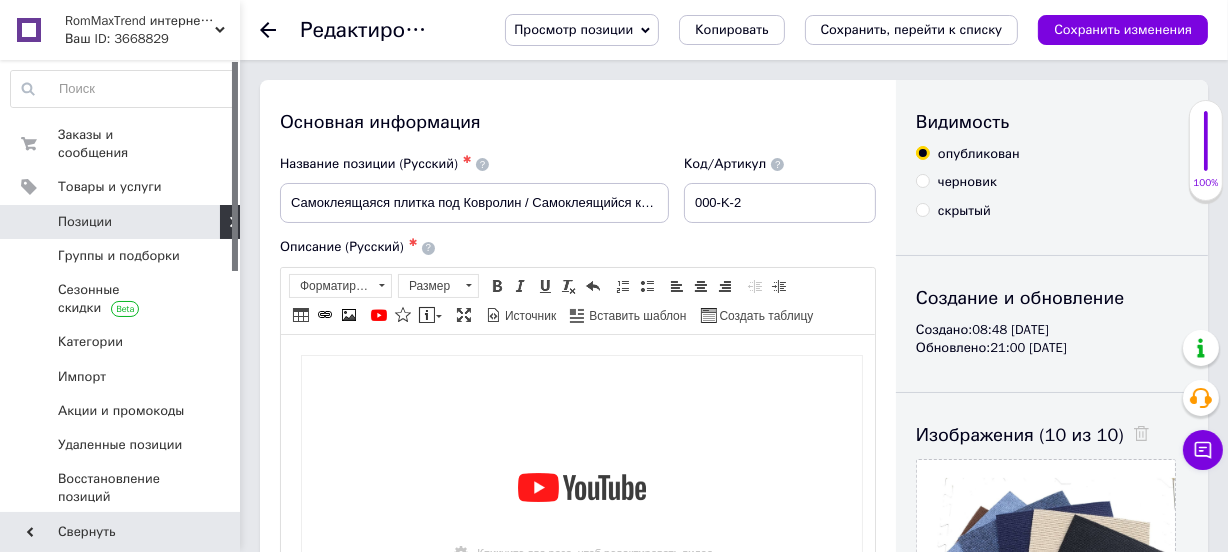 click at bounding box center (581, 512) 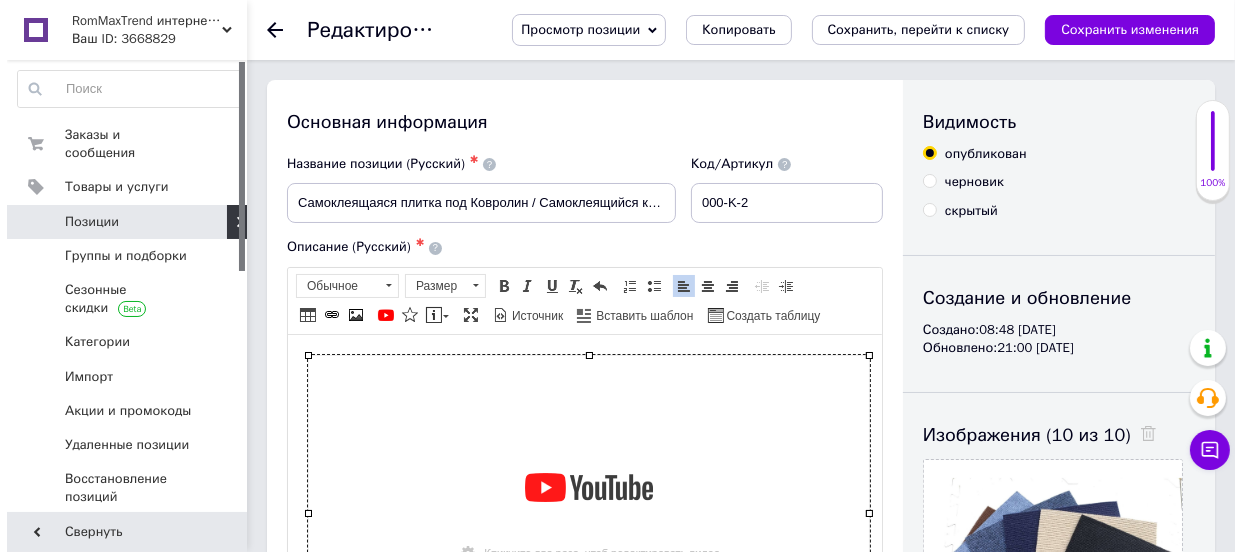 click at bounding box center [588, 512] 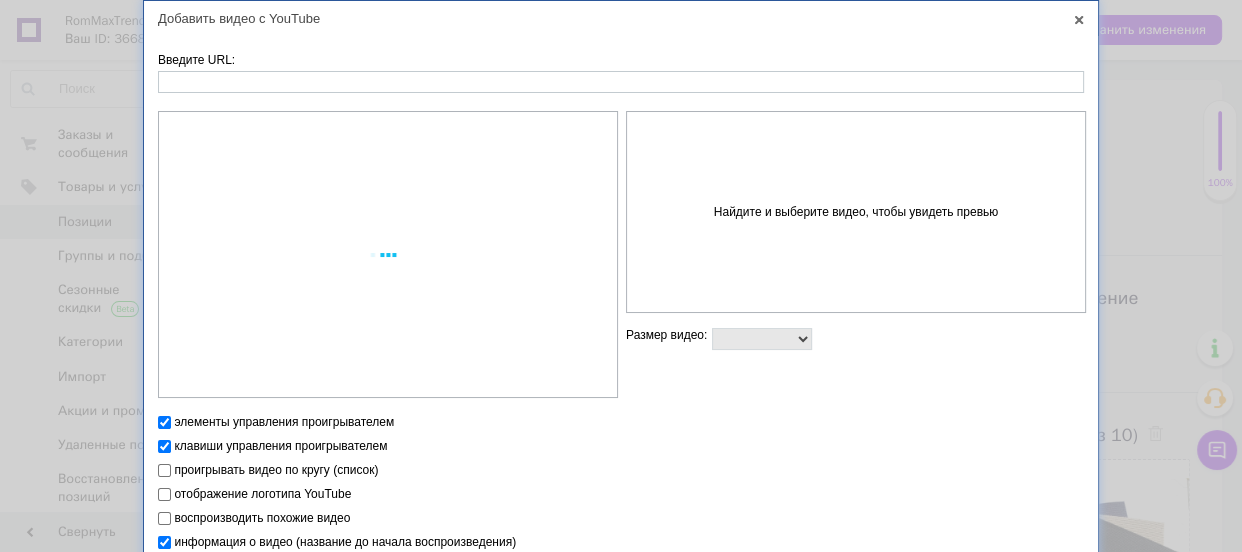select on "560x315" 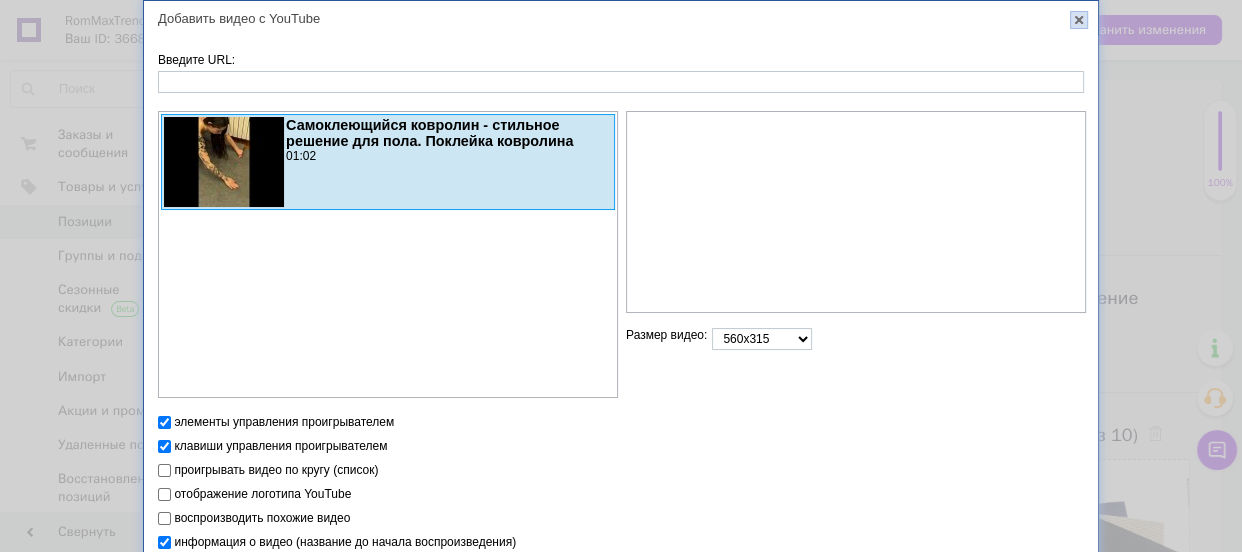 click on "X" at bounding box center (1079, 20) 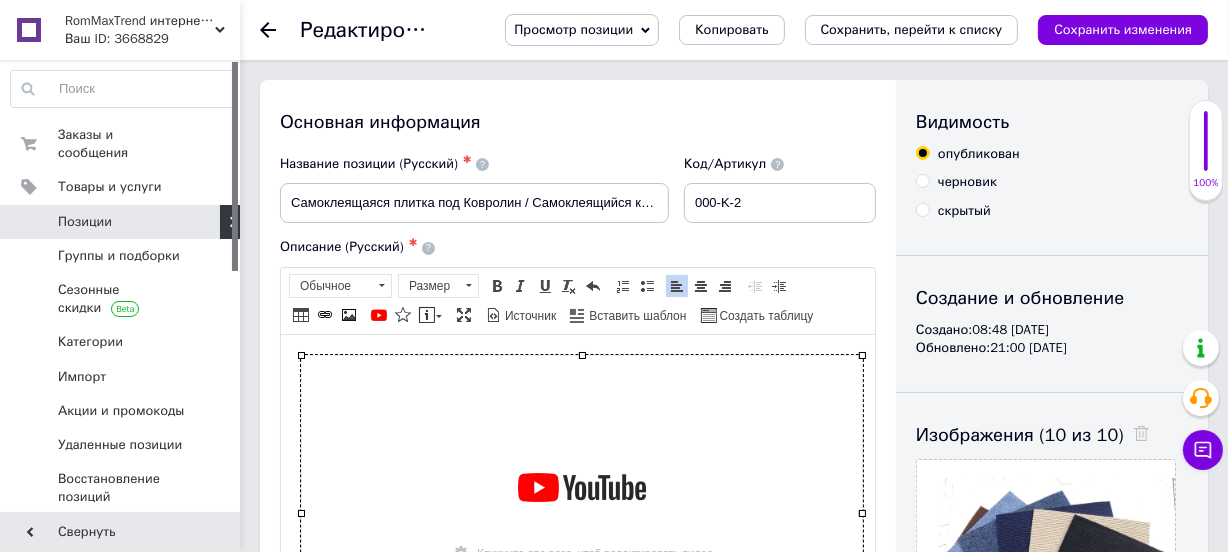 scroll, scrollTop: 0, scrollLeft: 0, axis: both 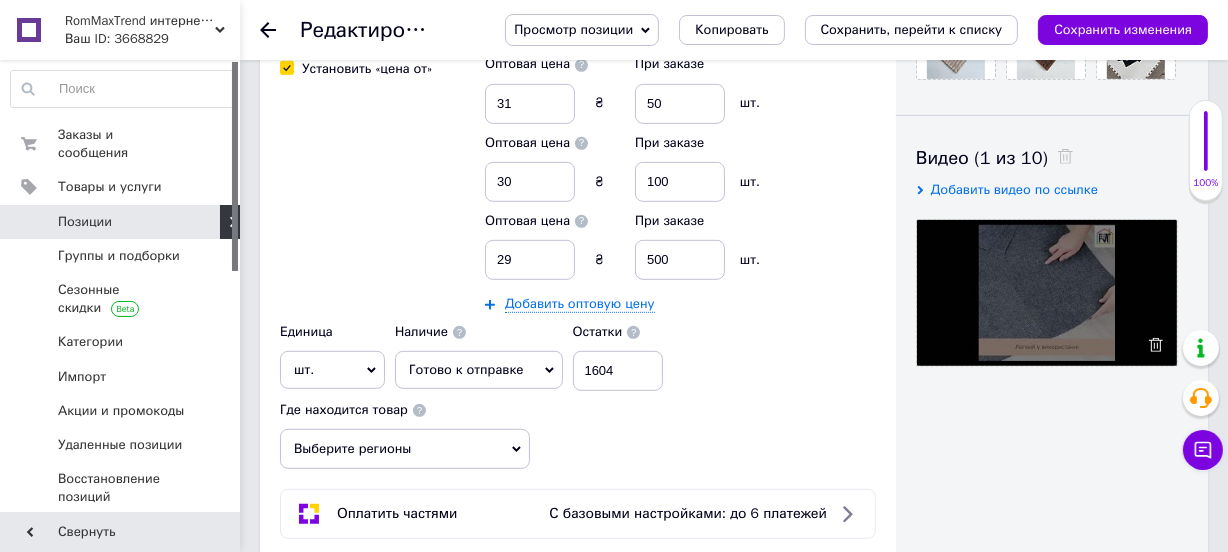 click at bounding box center (1047, 293) 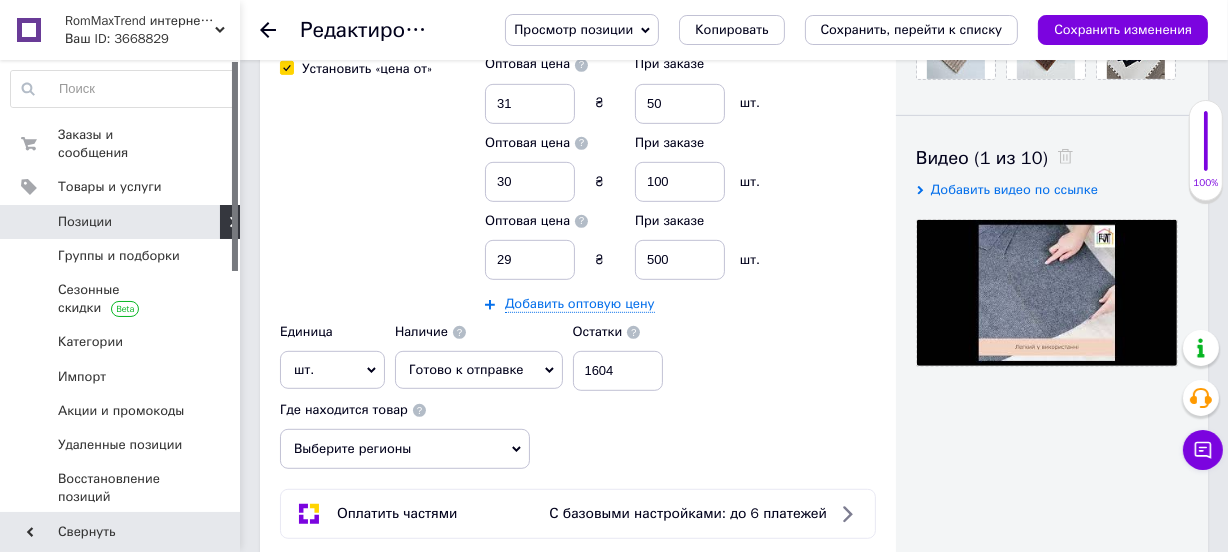 click on "Добавить видео по ссылке" at bounding box center (1014, 189) 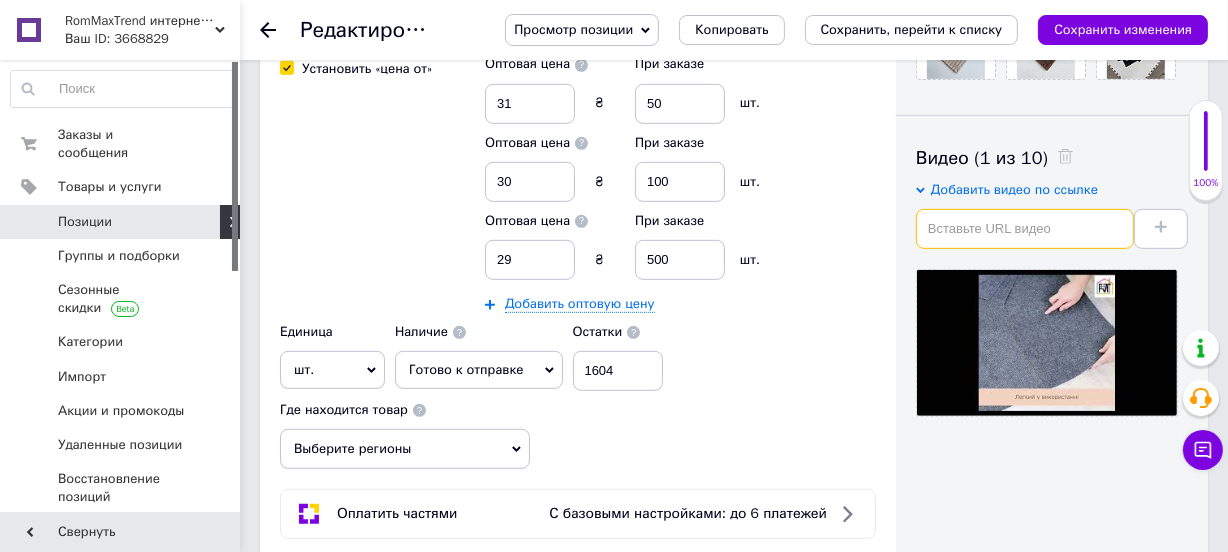 click at bounding box center [1025, 229] 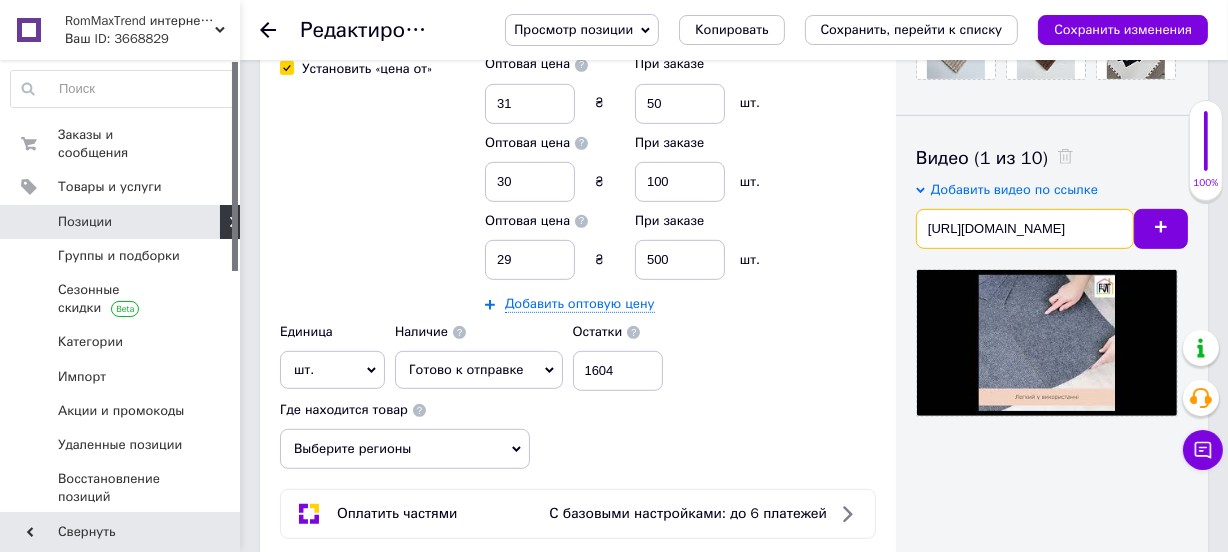 scroll, scrollTop: 0, scrollLeft: 80, axis: horizontal 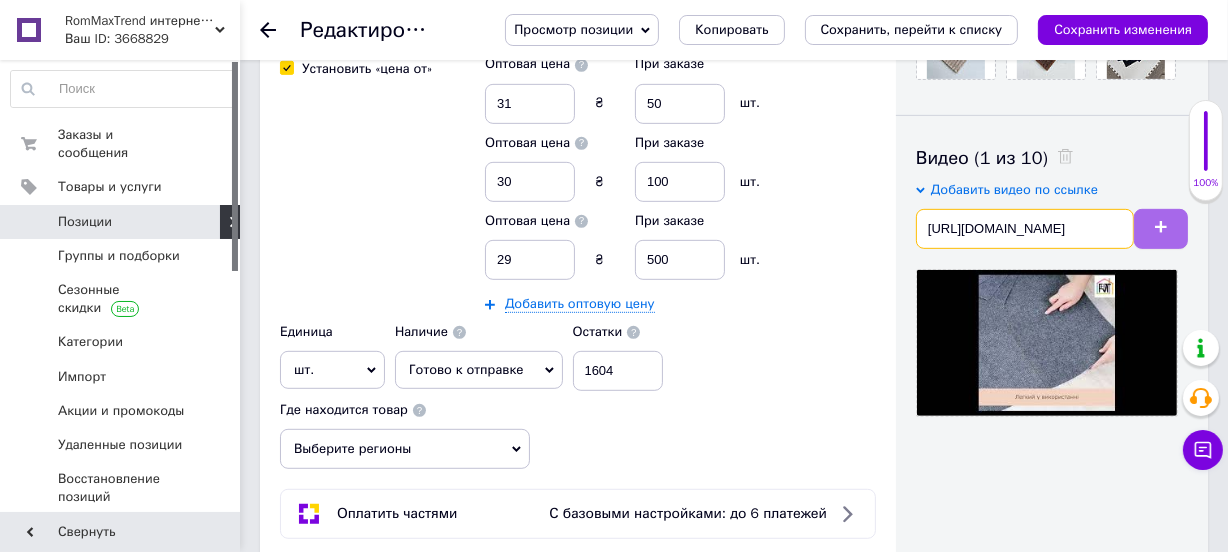 type on "https://www.youtube.com/watch?v=_Ia4fXbGidk" 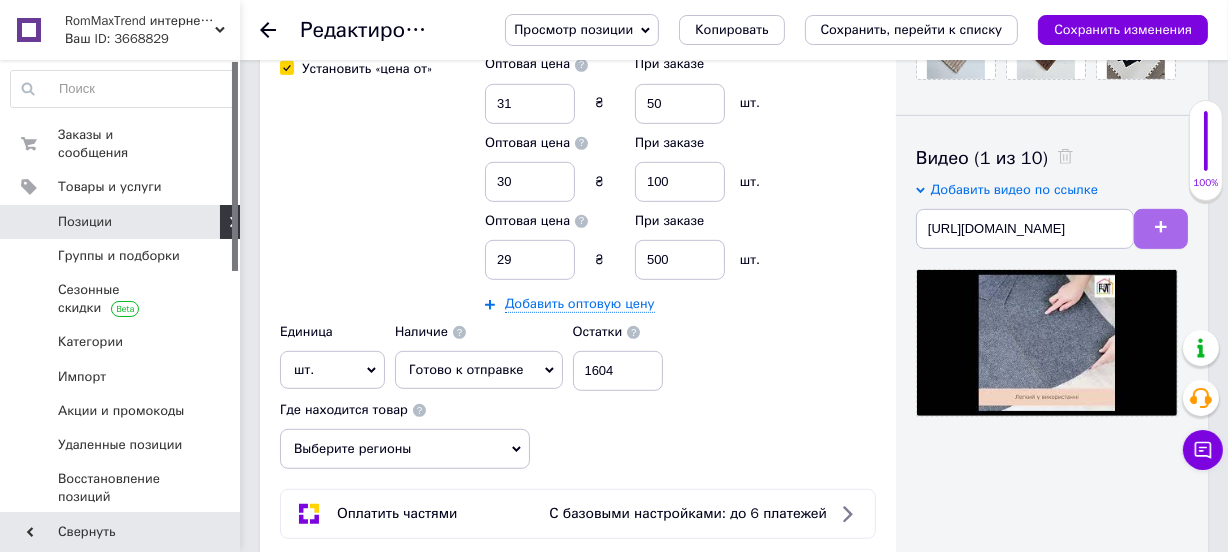 click at bounding box center (1161, 229) 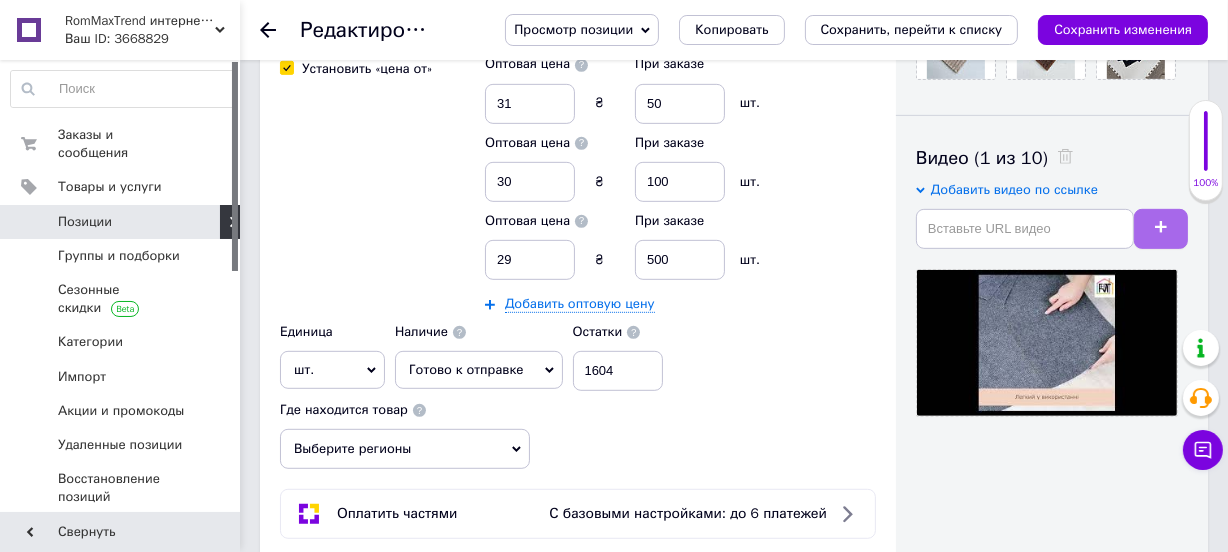 scroll, scrollTop: 0, scrollLeft: 0, axis: both 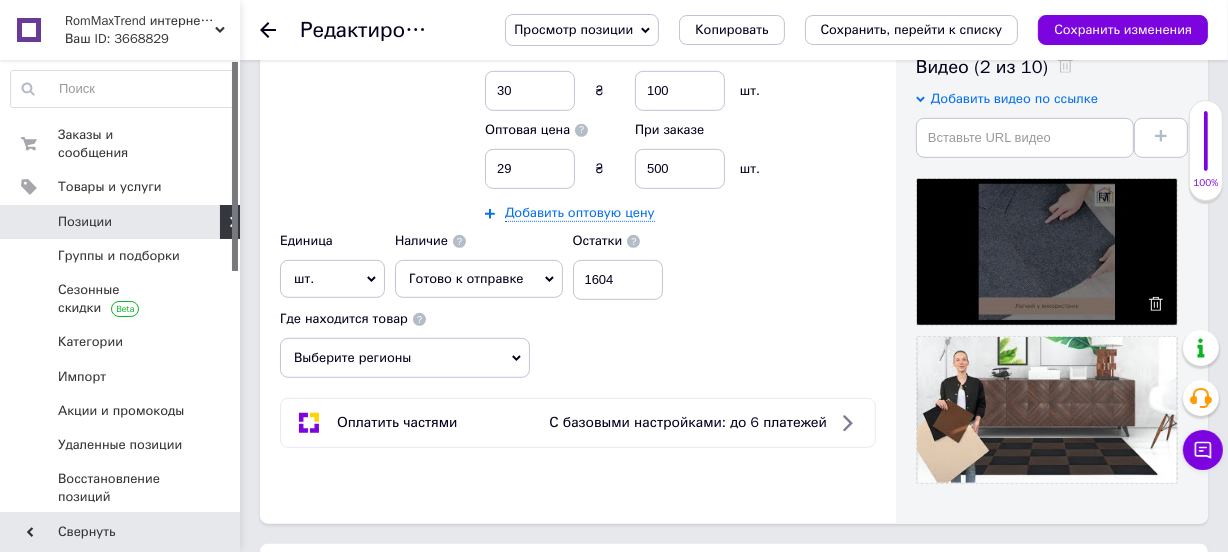 click 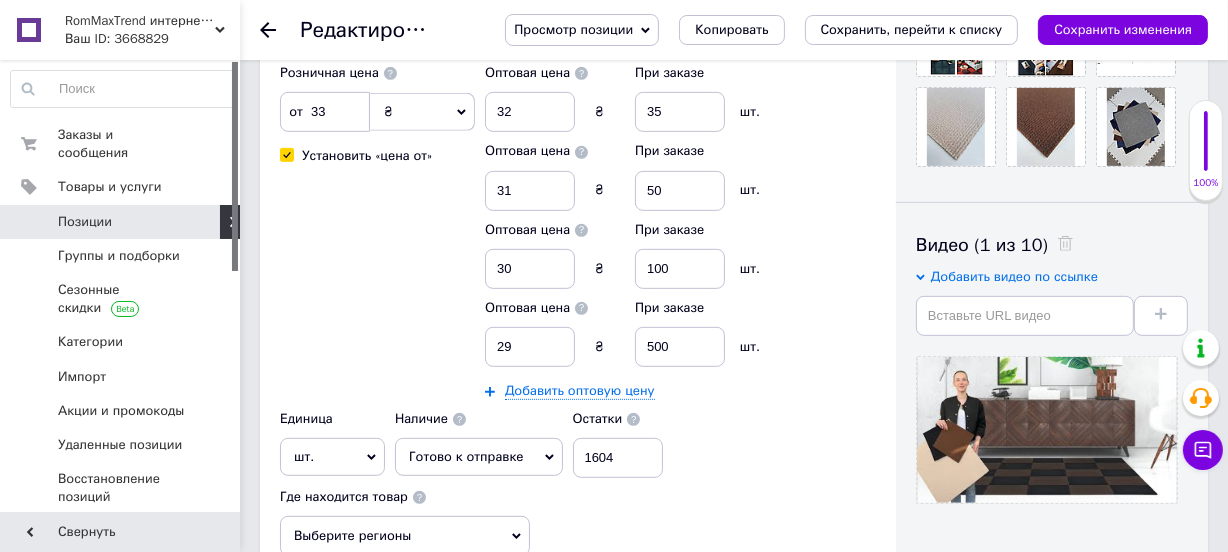 scroll, scrollTop: 818, scrollLeft: 0, axis: vertical 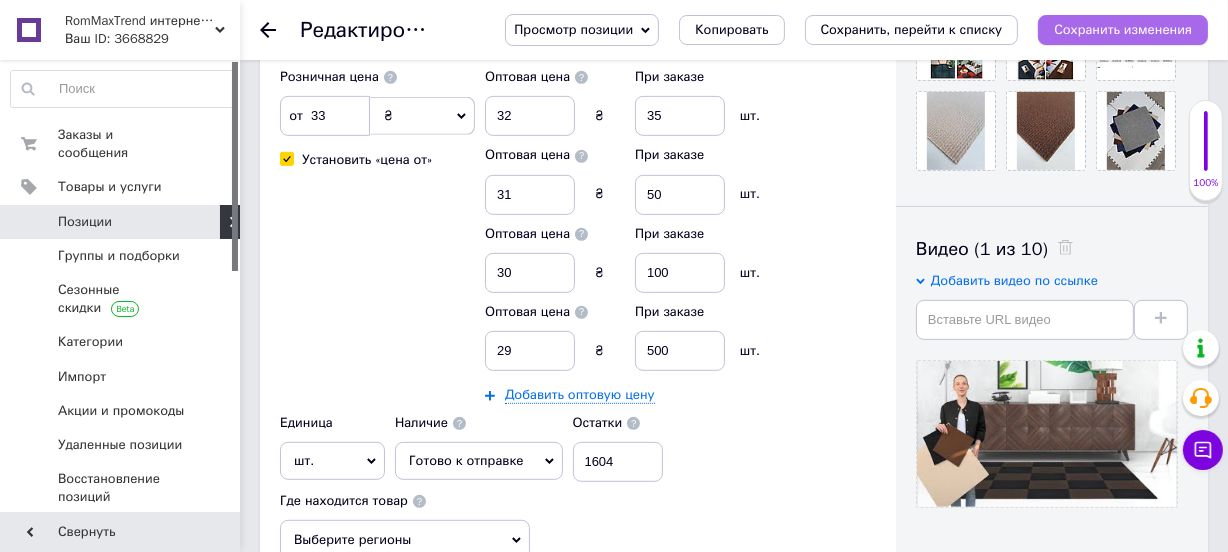 click on "Сохранить изменения" at bounding box center (1123, 29) 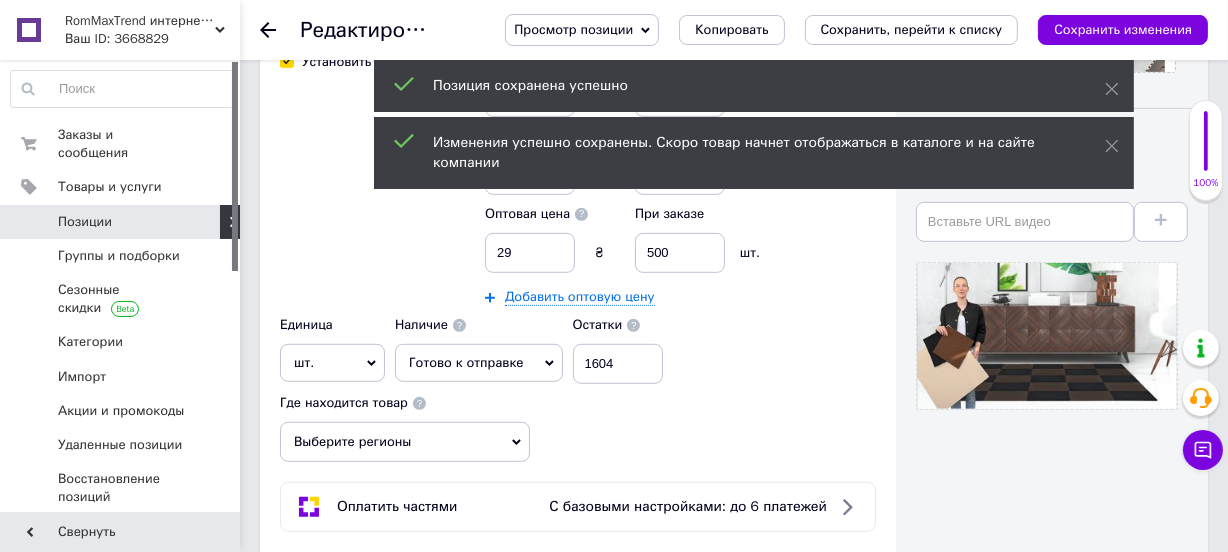 scroll, scrollTop: 909, scrollLeft: 0, axis: vertical 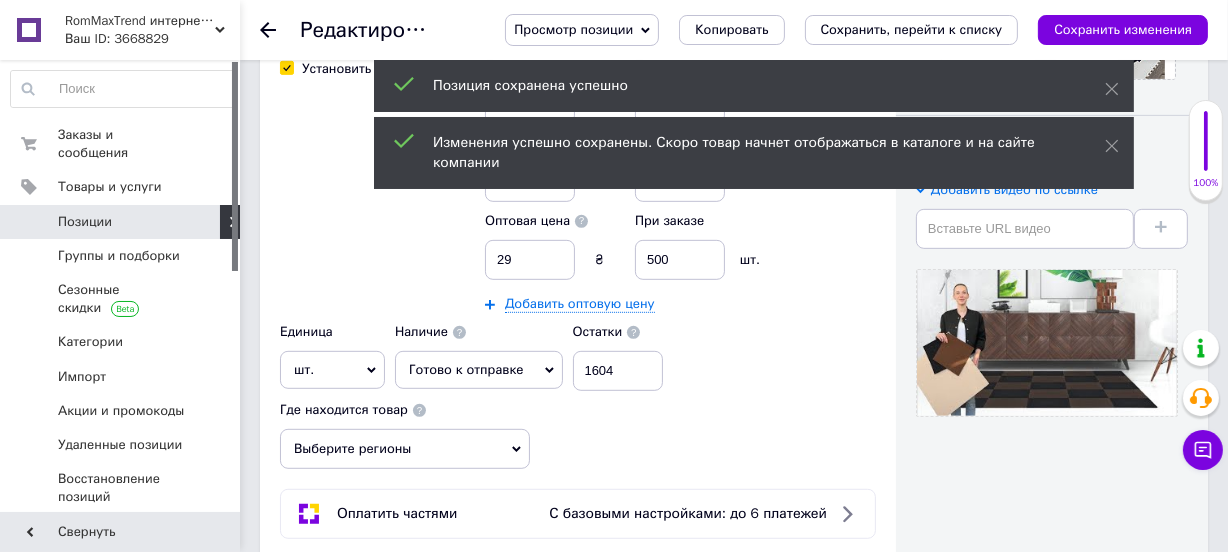 click on "Просмотр позиции" at bounding box center (573, 29) 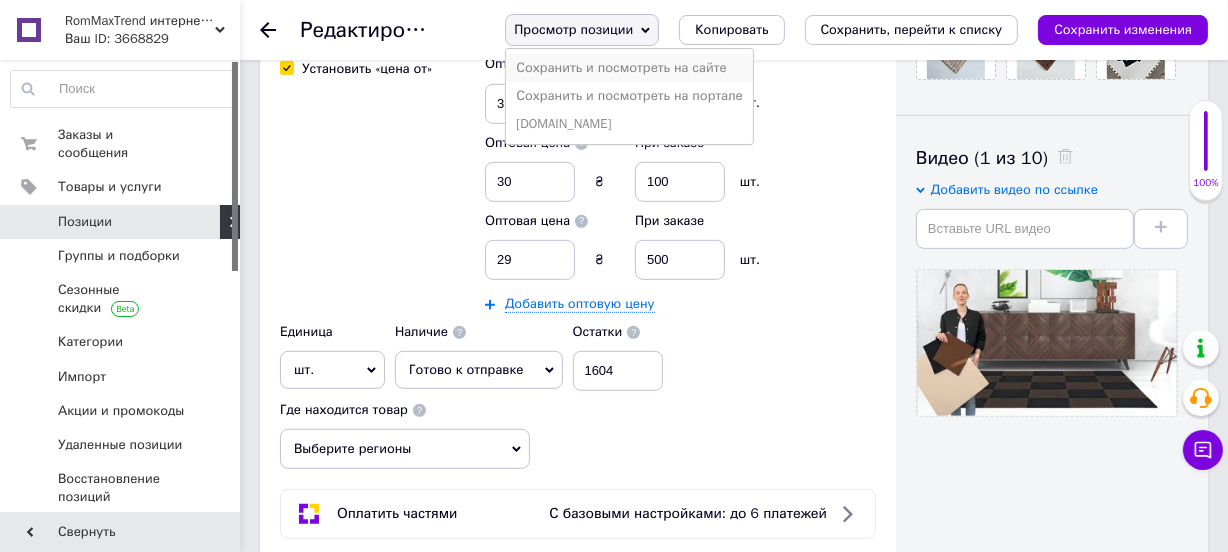 click on "Сохранить и посмотреть на сайте" at bounding box center (629, 68) 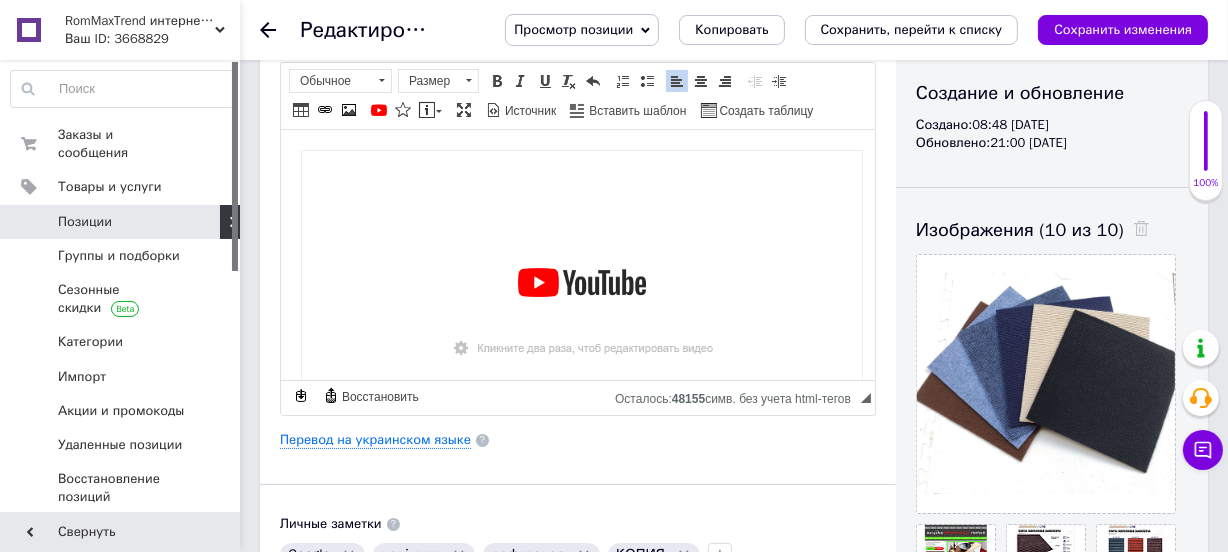 scroll, scrollTop: 181, scrollLeft: 0, axis: vertical 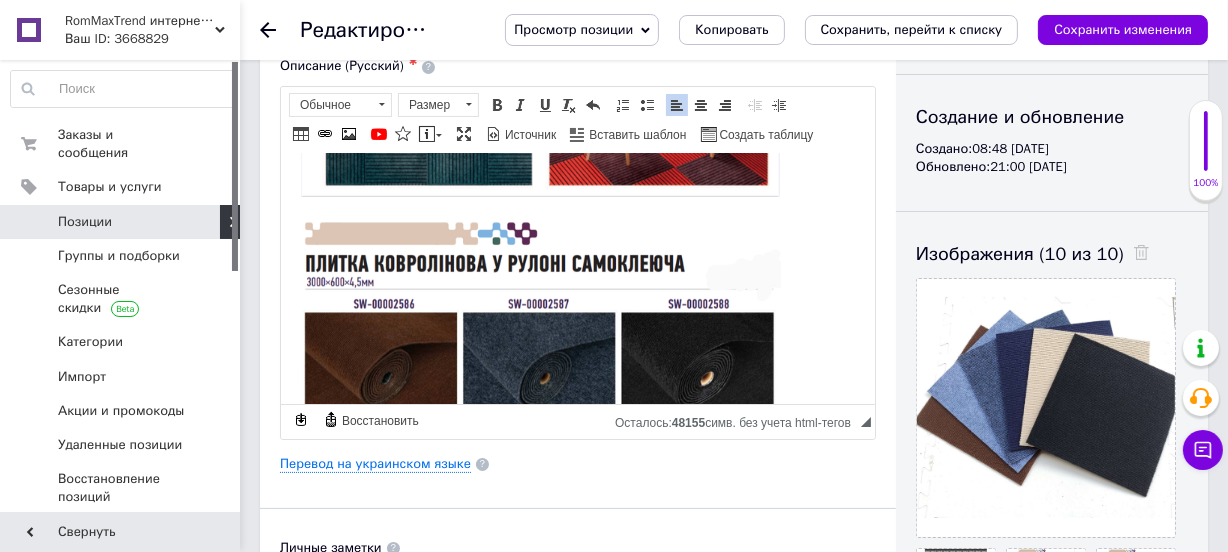 click at bounding box center [577, -816] 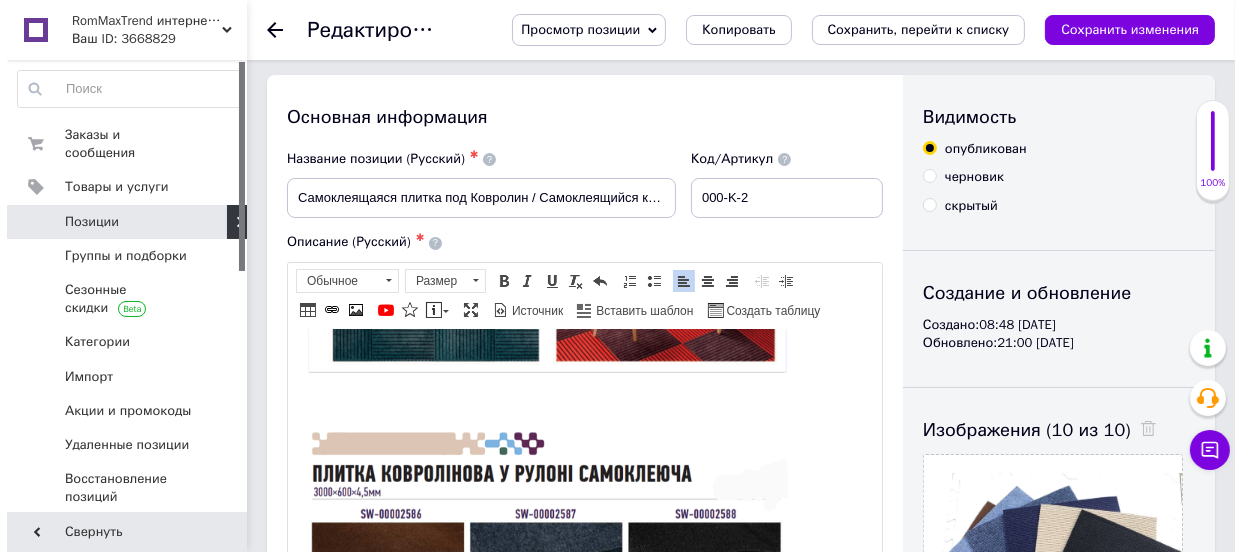 scroll, scrollTop: 0, scrollLeft: 0, axis: both 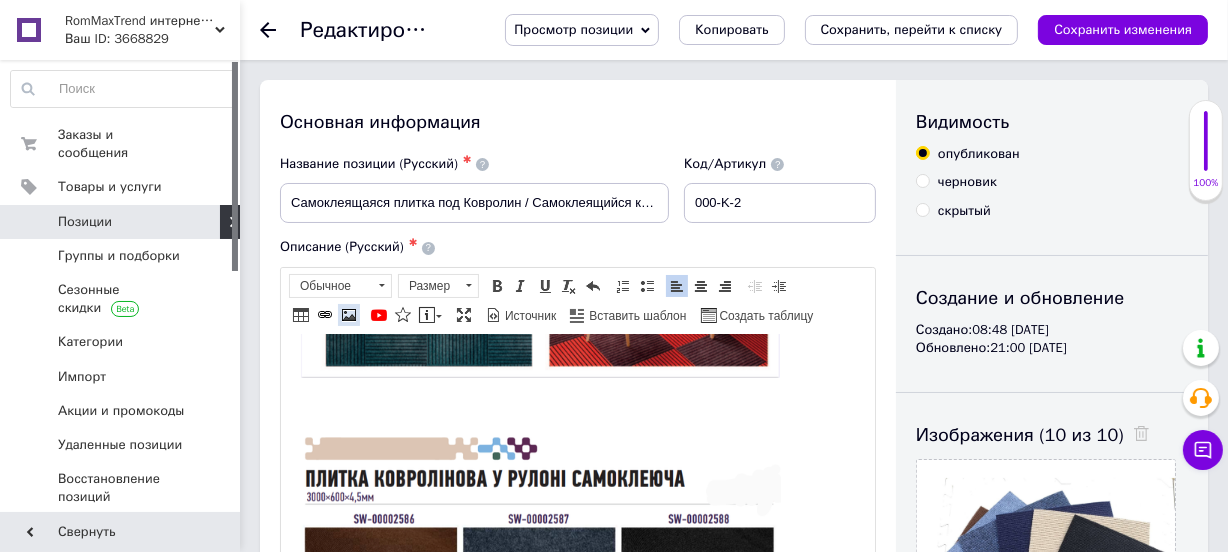click at bounding box center [349, 315] 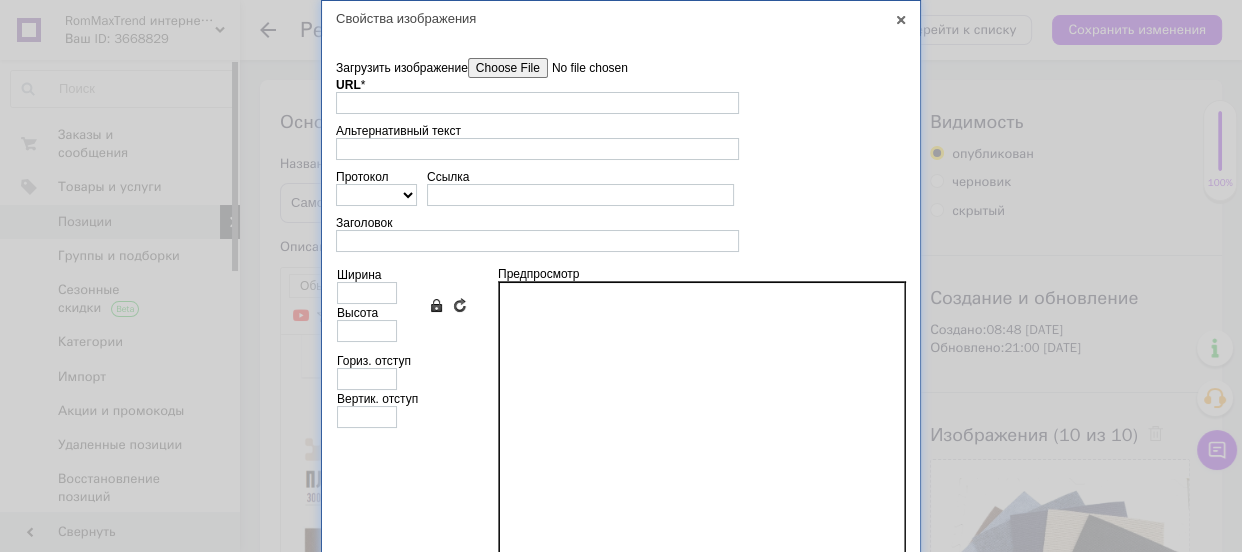 click on "Загрузить изображение" at bounding box center [581, 68] 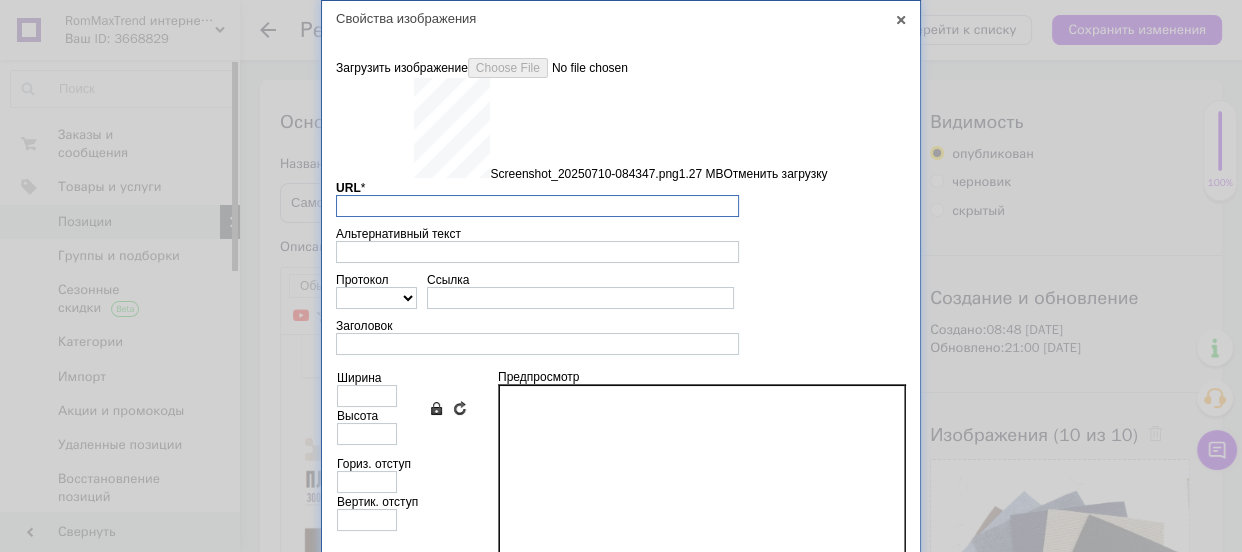 click on "URL *" at bounding box center [537, 206] 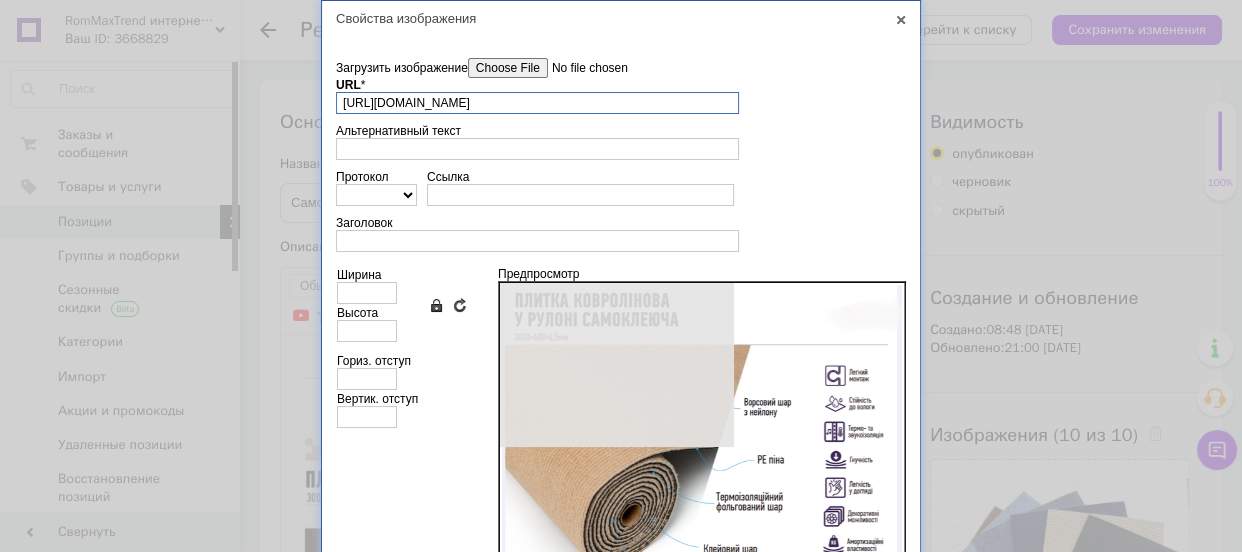 type on "640" 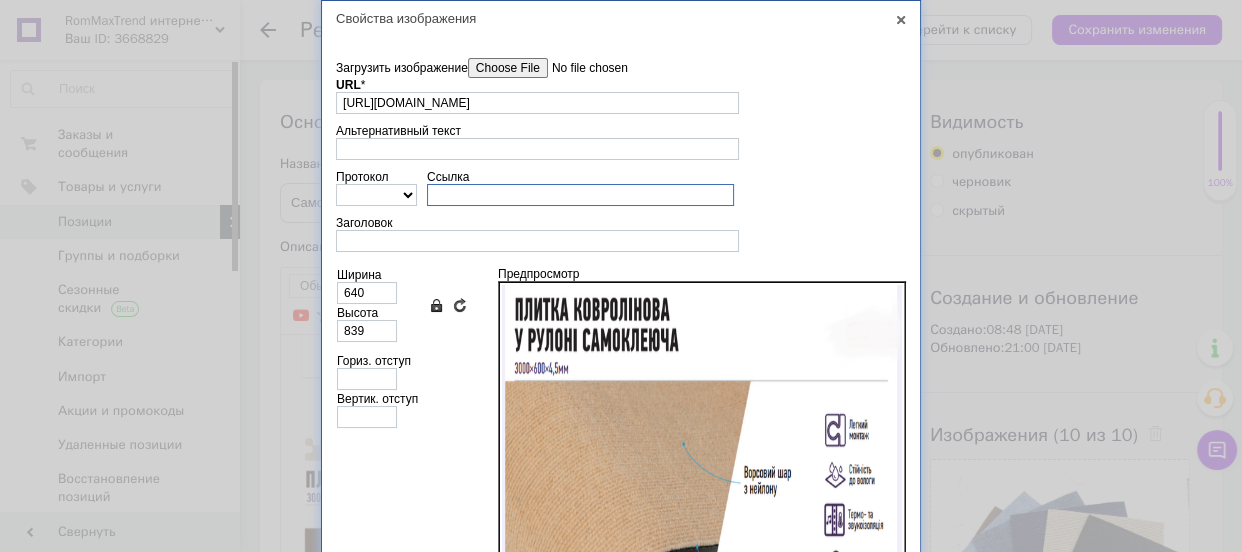 click on "Ссылка" at bounding box center [580, 195] 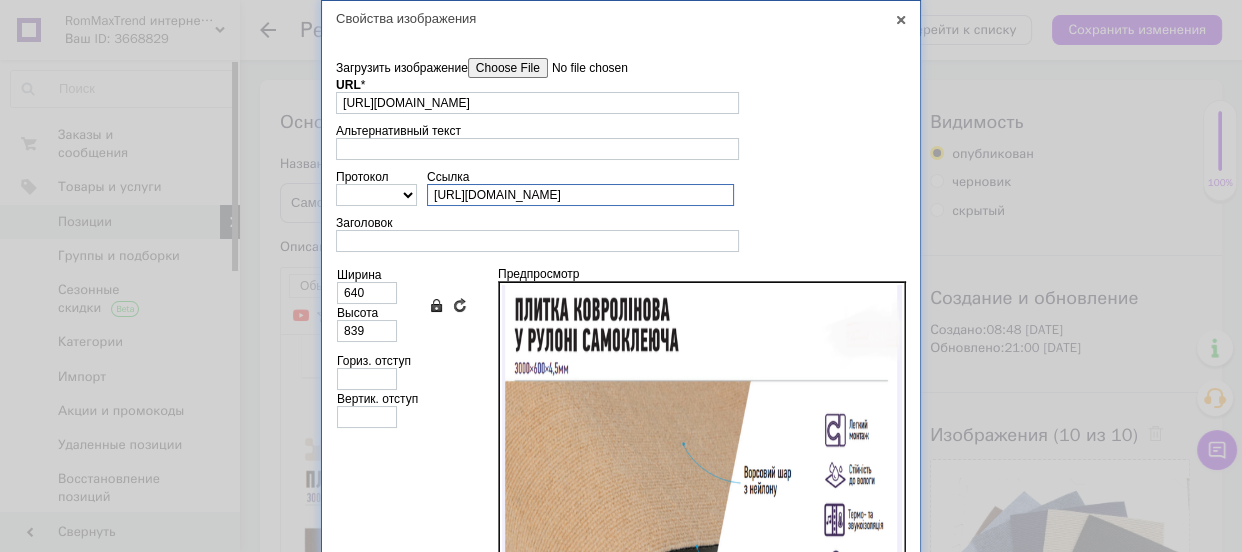 scroll, scrollTop: 0, scrollLeft: 52, axis: horizontal 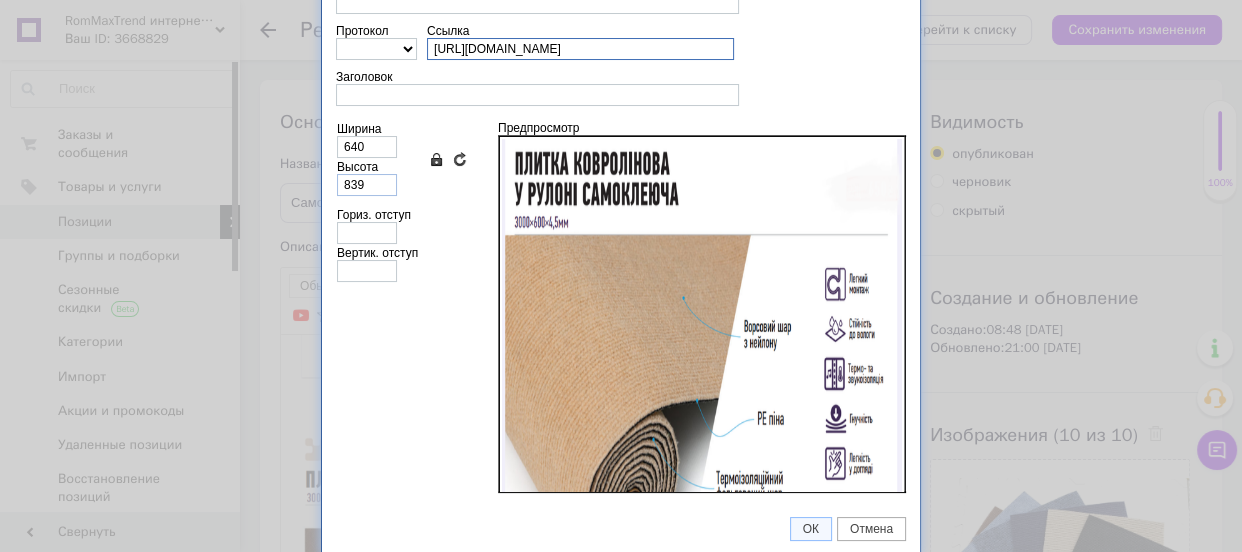 type on "https://rommaxtrend.com.ua/ua/g141619241-kovrolin-rulone-m60" 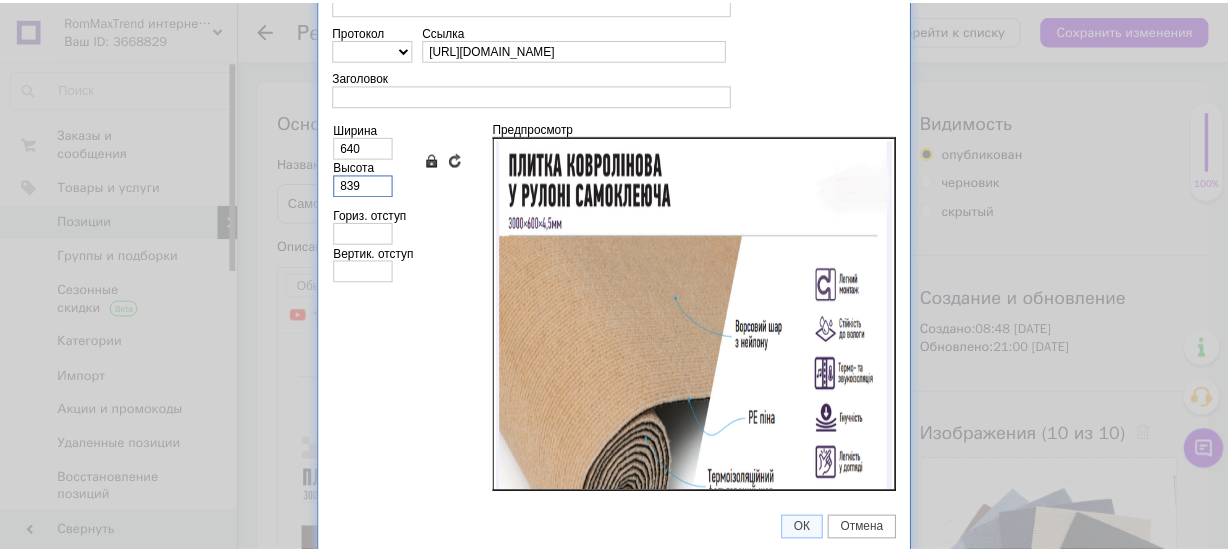 scroll, scrollTop: 0, scrollLeft: 0, axis: both 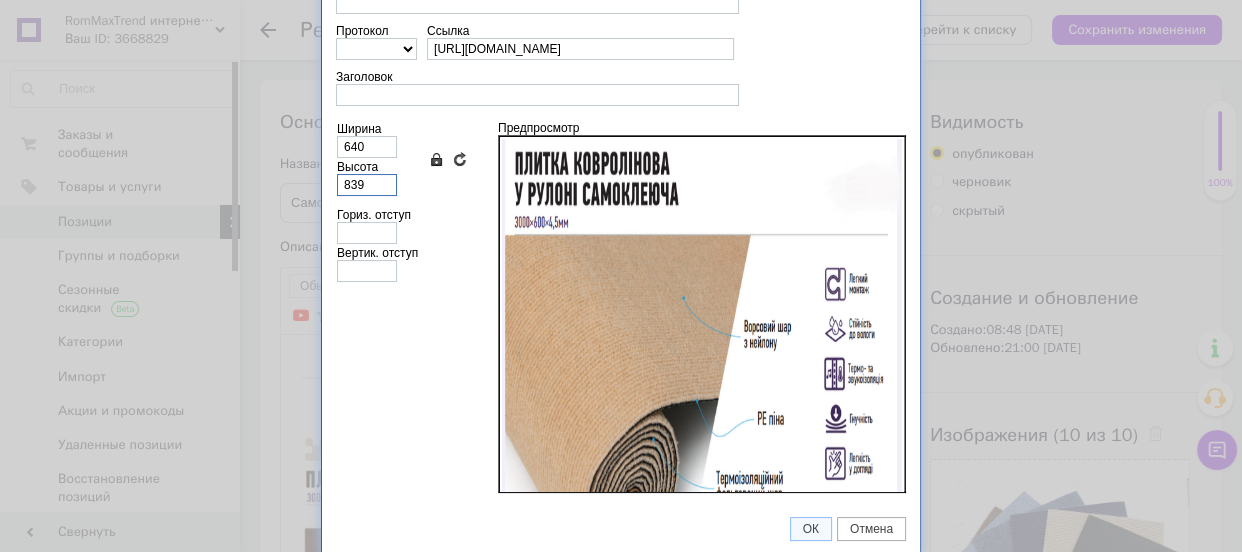 drag, startPoint x: 362, startPoint y: 180, endPoint x: 348, endPoint y: 180, distance: 14 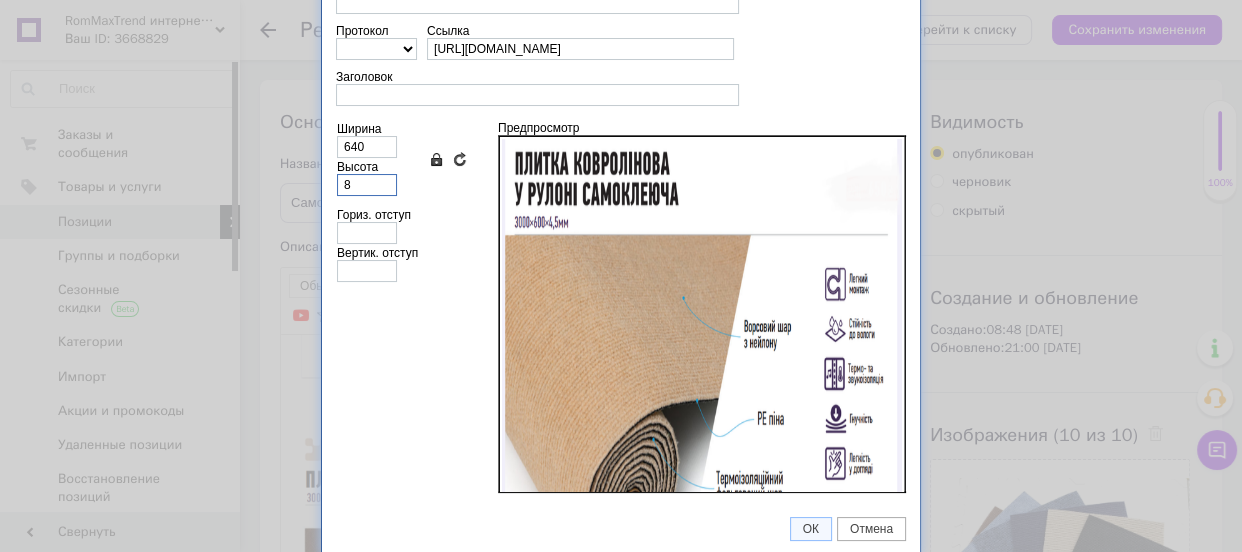 type on "6" 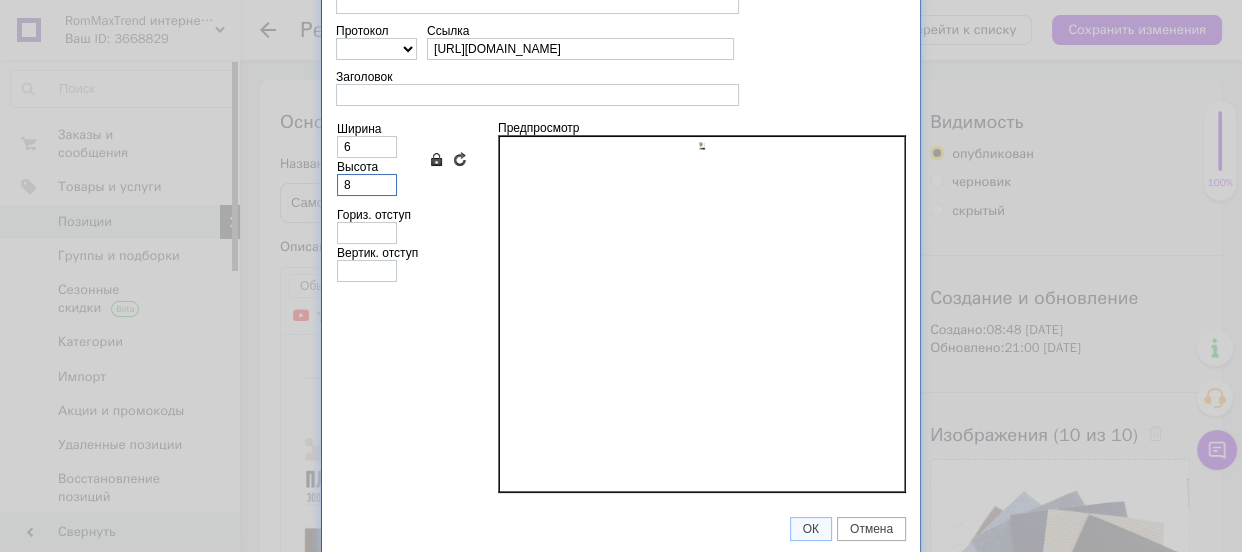 type 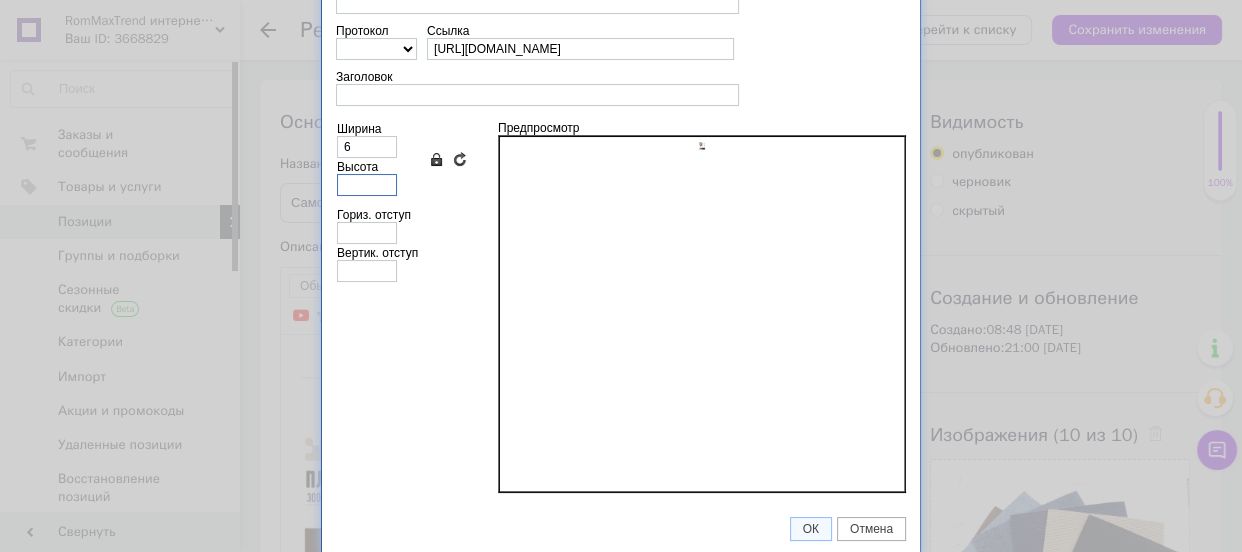 type 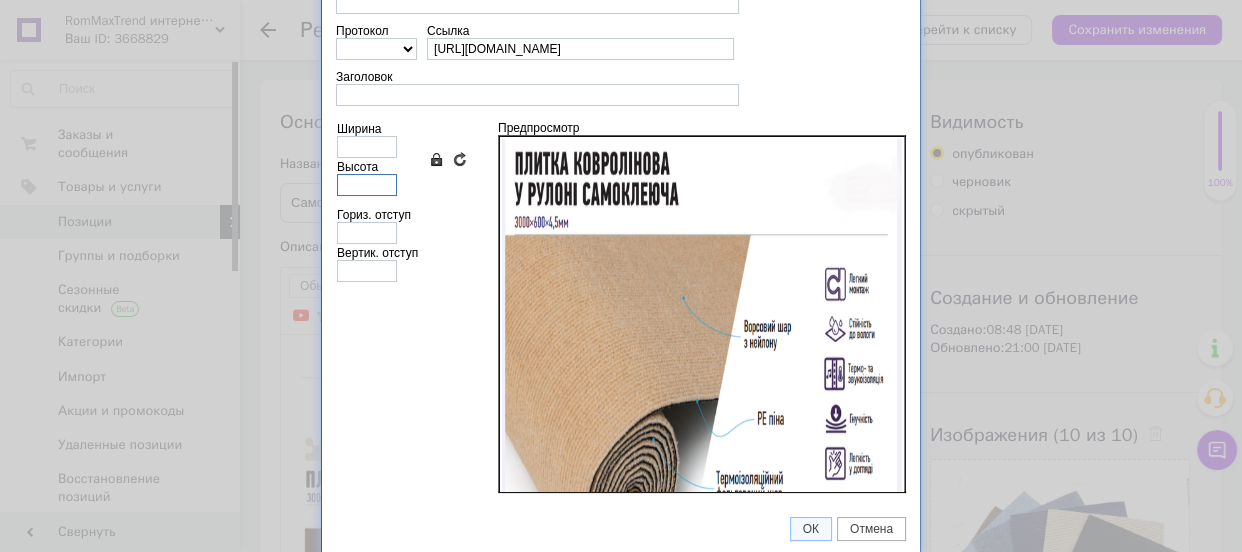 type on "6" 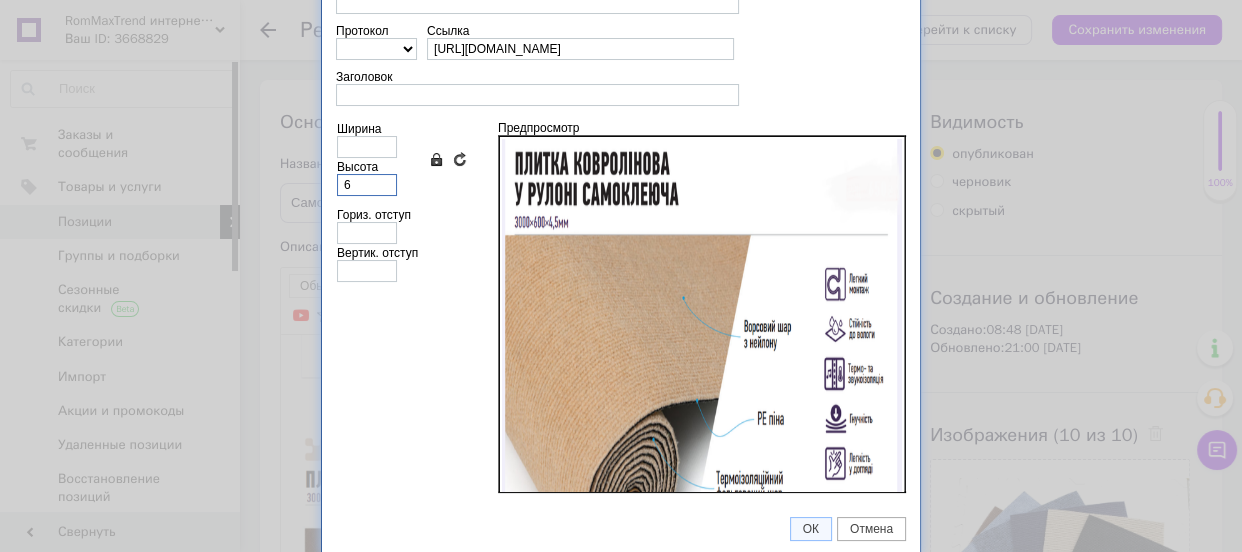 type on "5" 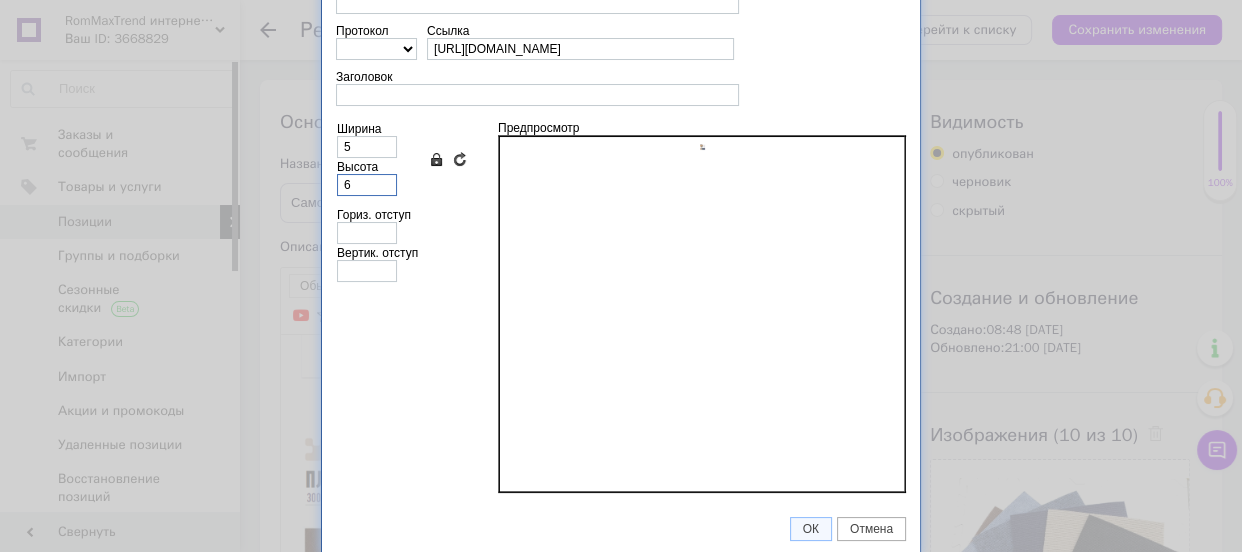 type on "68" 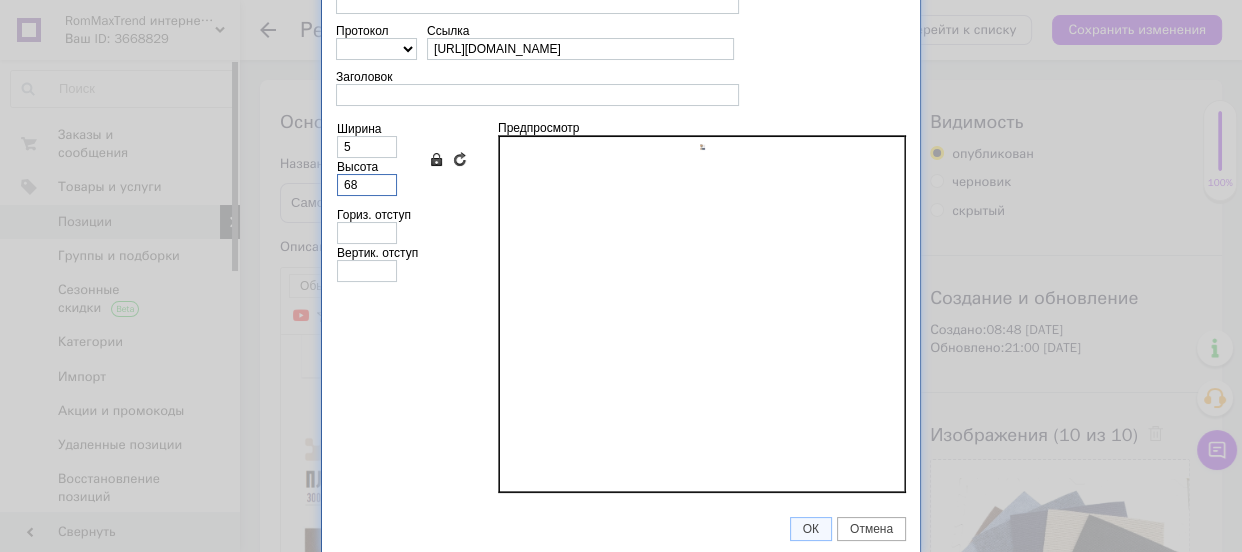 type on "52" 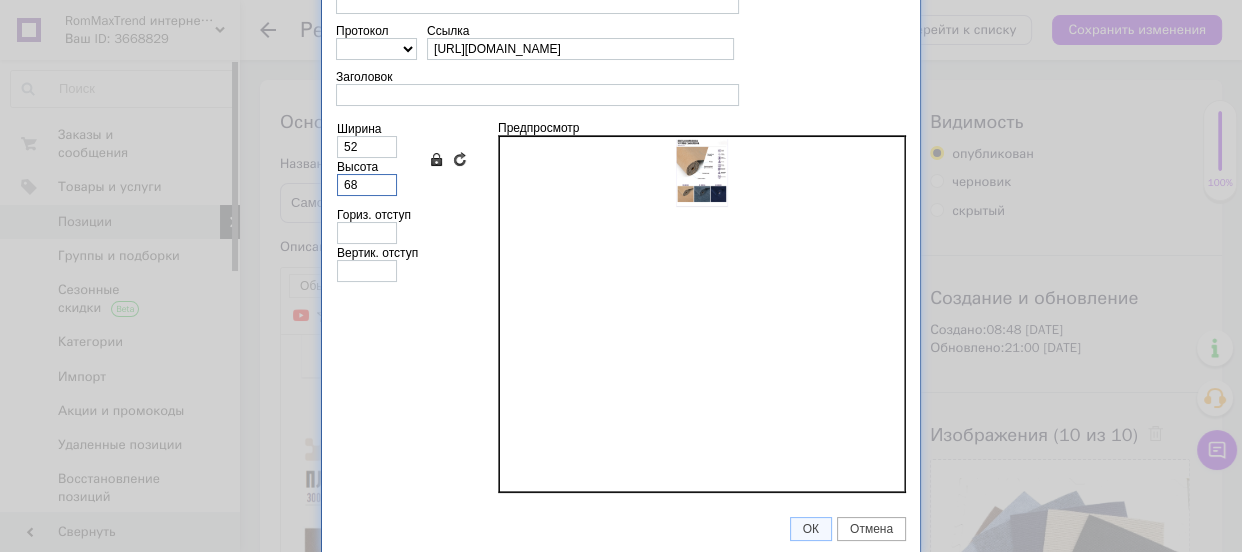 type on "682" 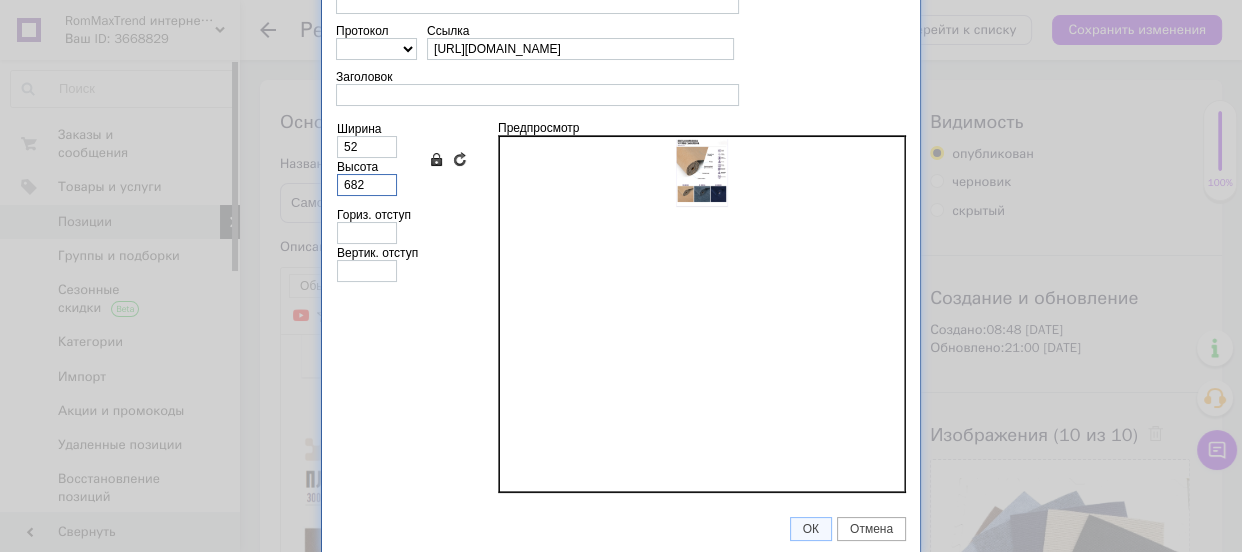 type on "520" 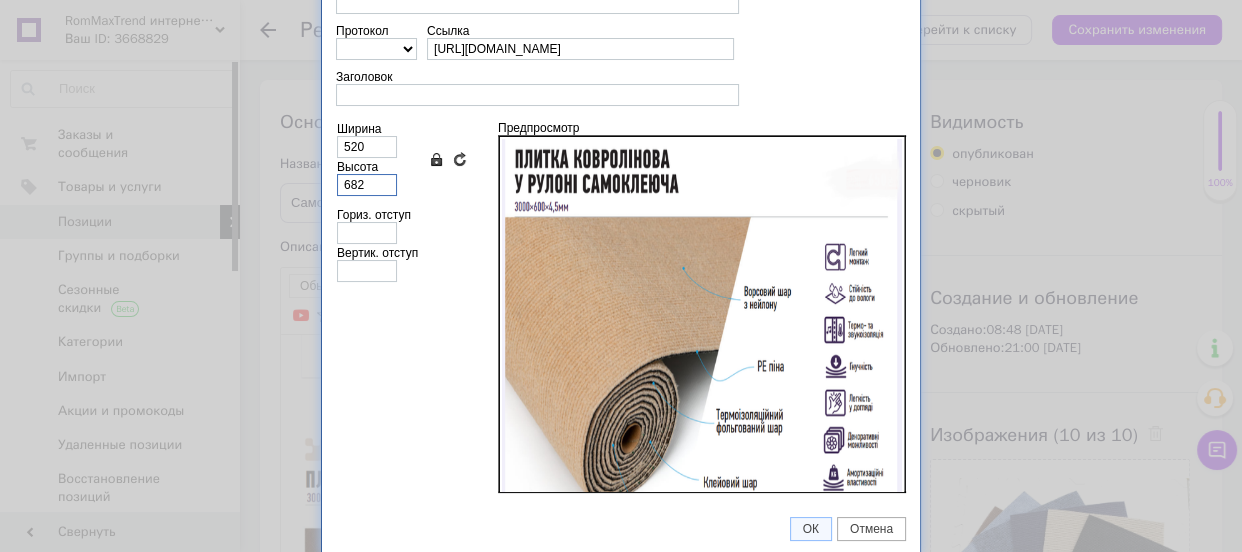 type on "682" 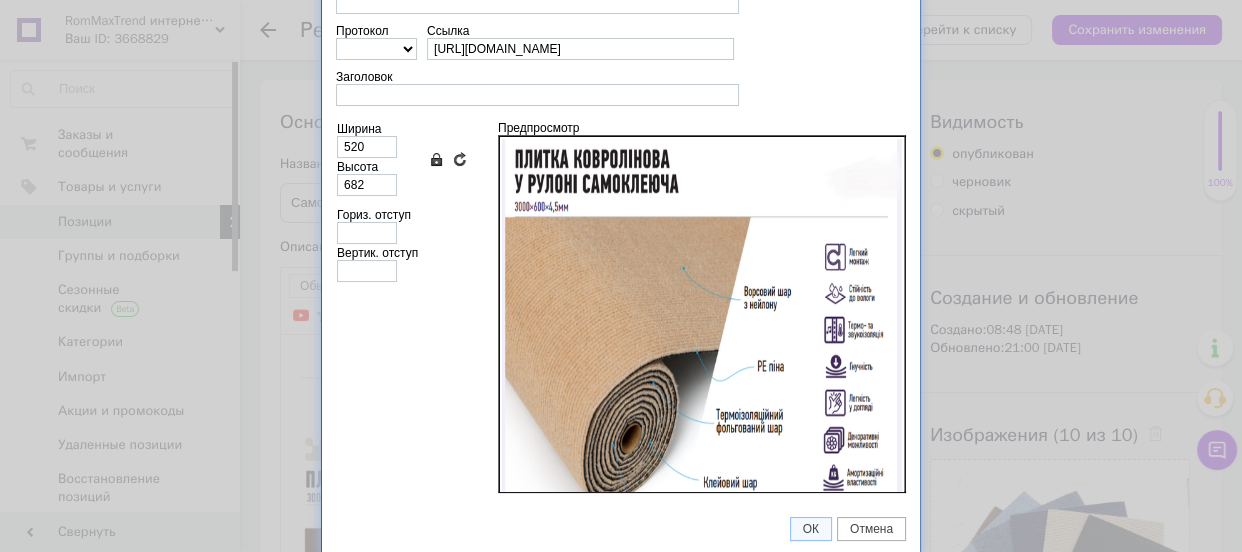 click on "Ширина 520 Высота 682 Сохранять пропорции Вернуть обычные размеры Гориз. отступ Вертик. отступ" at bounding box center (407, 307) 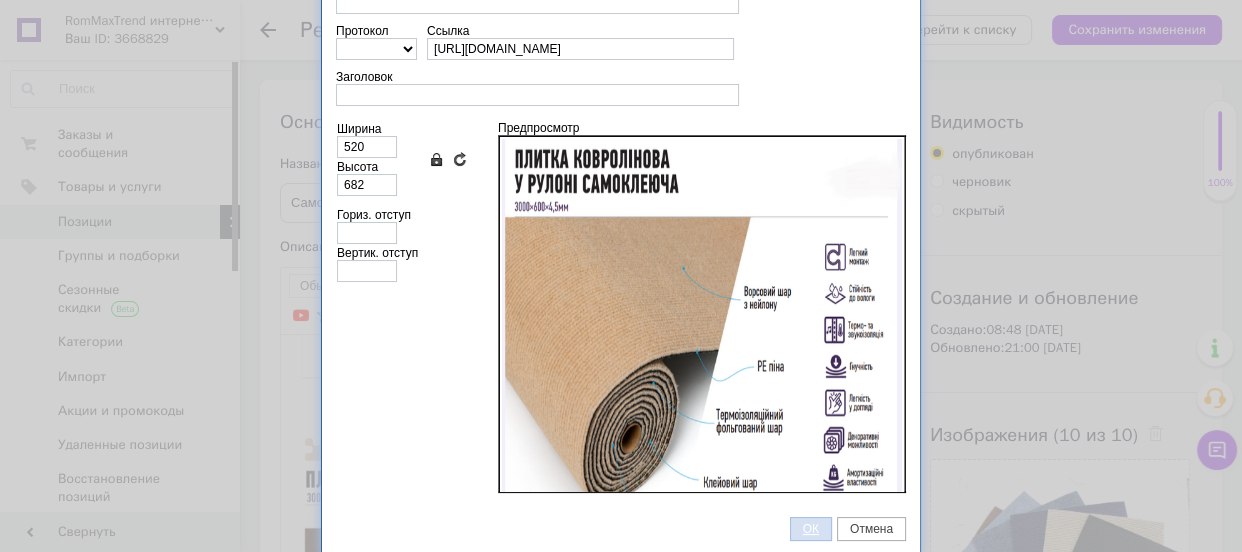 click on "ОК" at bounding box center [811, 529] 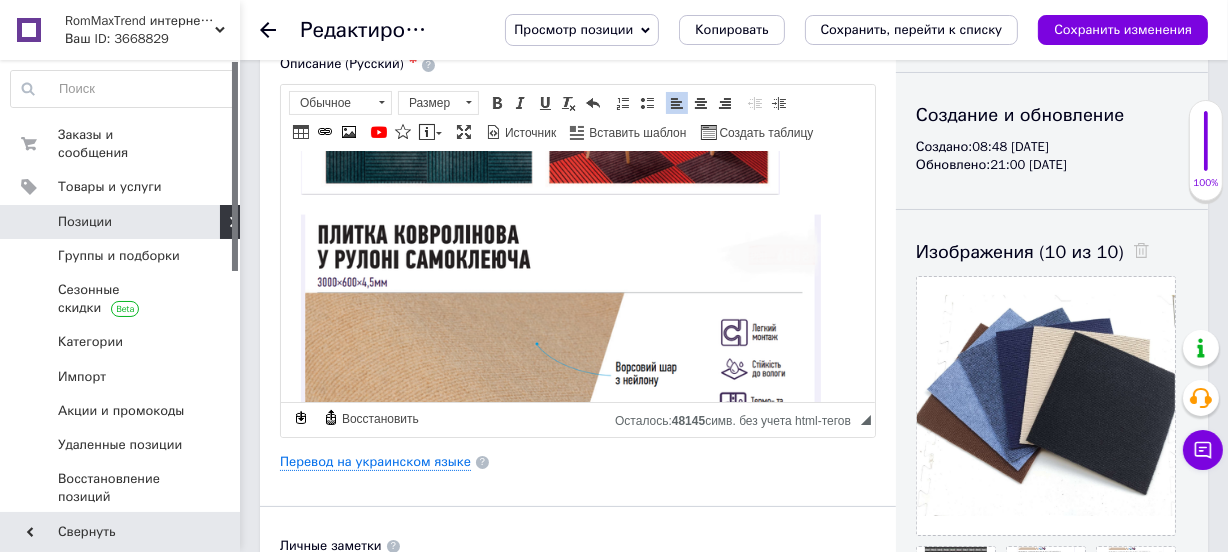 scroll, scrollTop: 272, scrollLeft: 0, axis: vertical 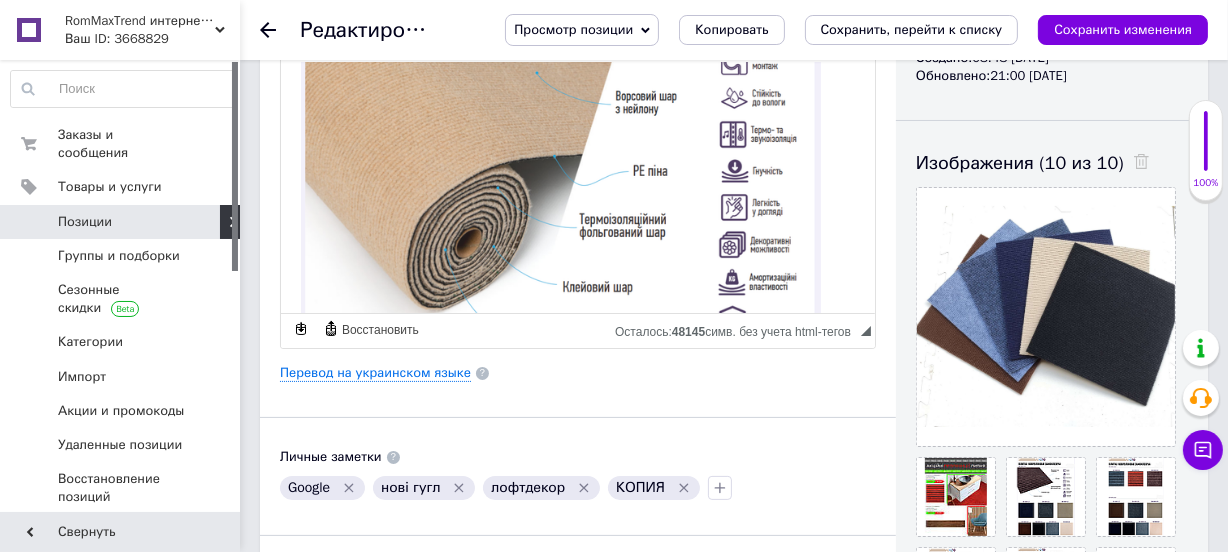 click at bounding box center [560, 284] 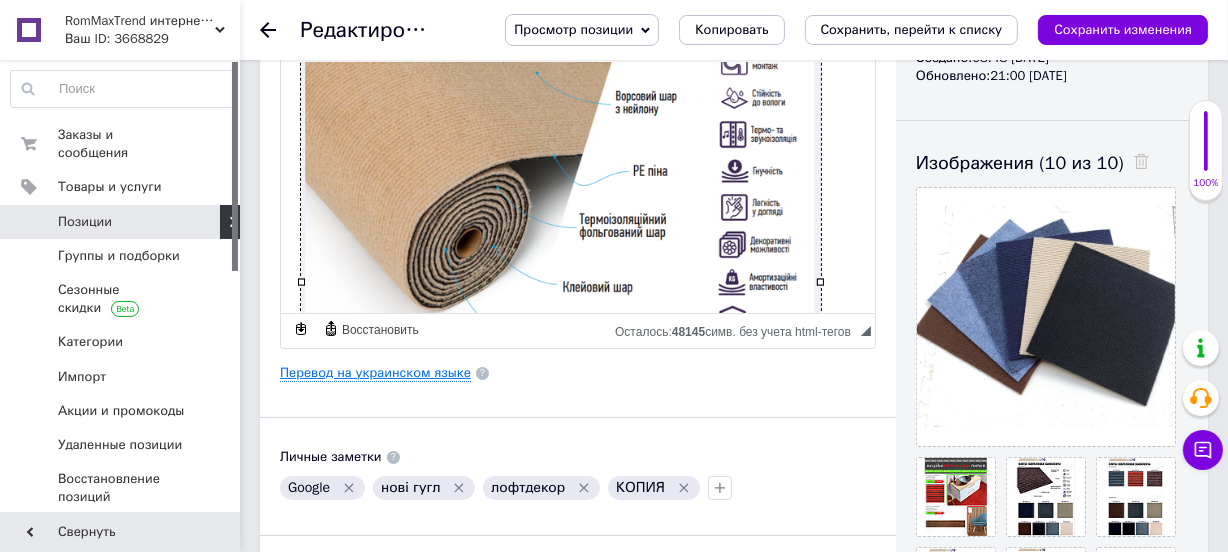 click on "Перевод на украинском языке" at bounding box center [375, 373] 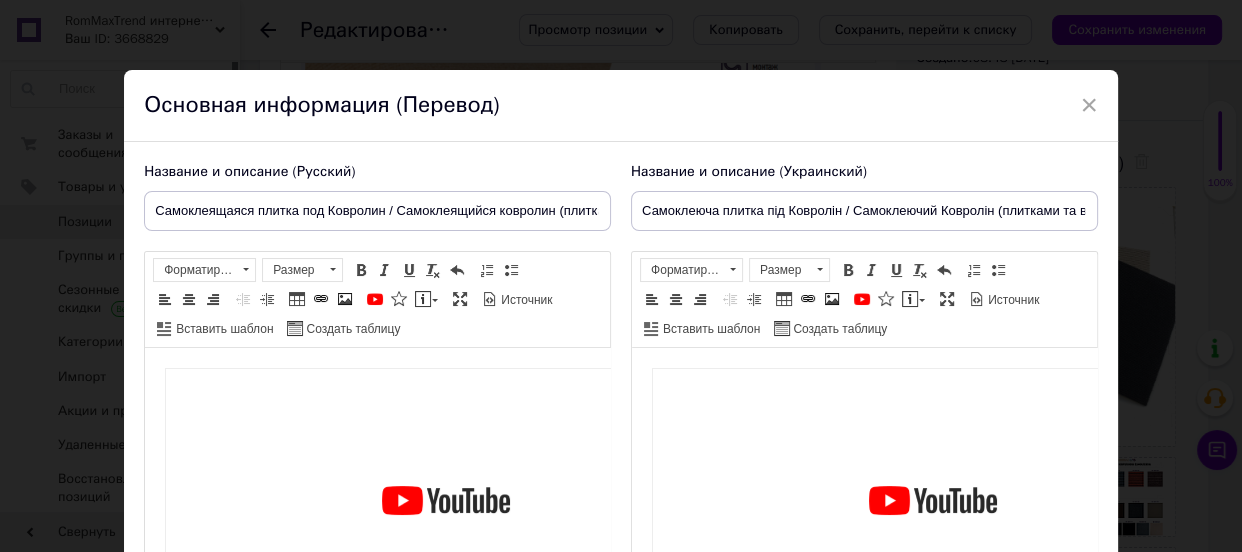scroll, scrollTop: 0, scrollLeft: 0, axis: both 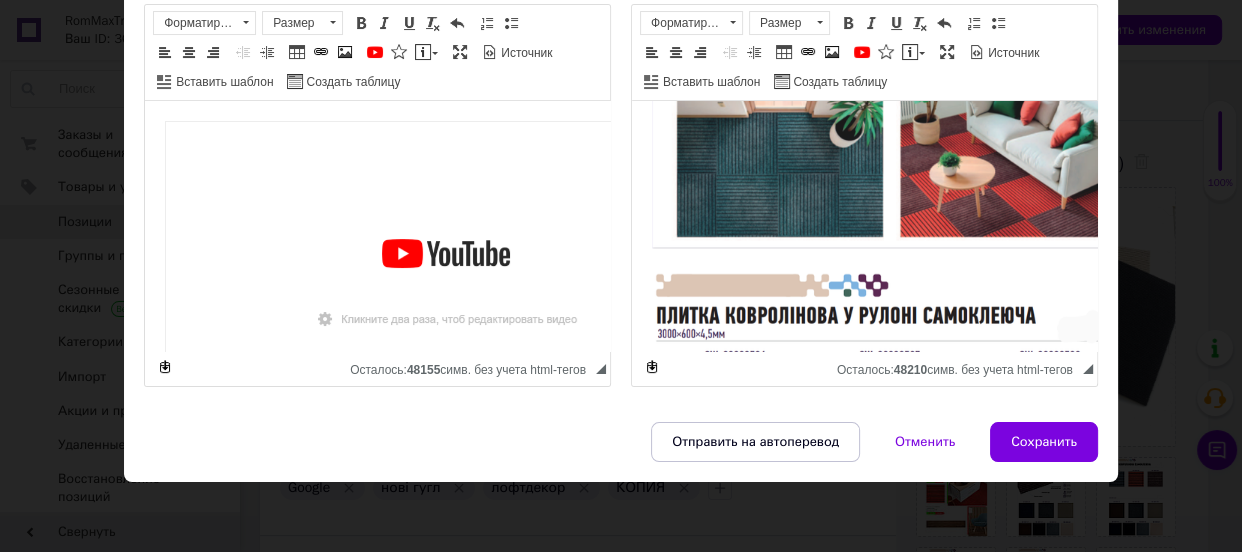 click at bounding box center [891, -88] 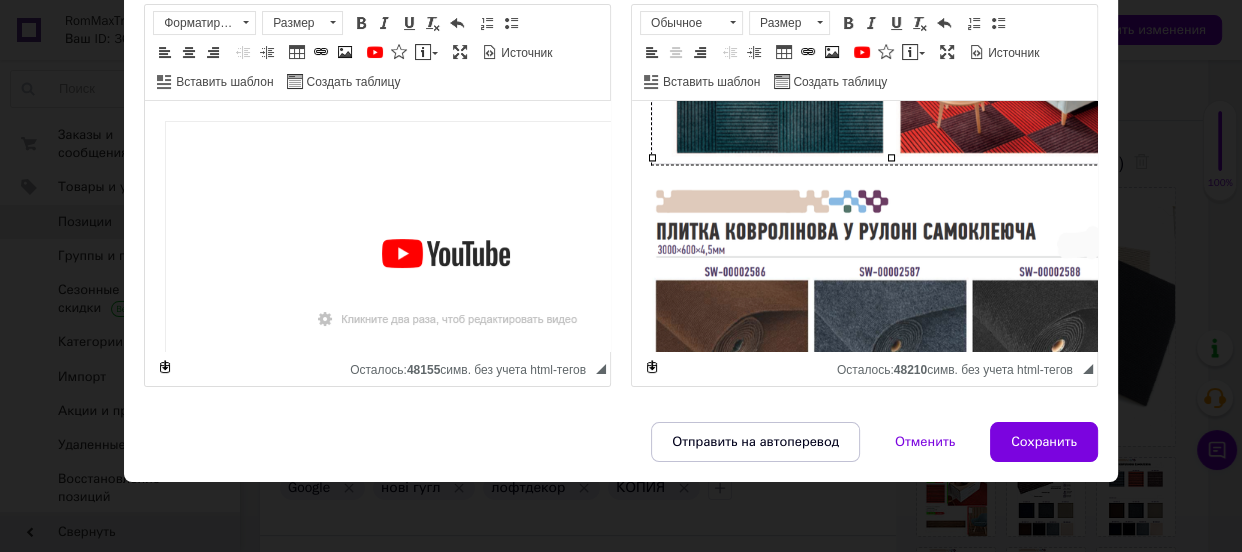 scroll, scrollTop: 2545, scrollLeft: 0, axis: vertical 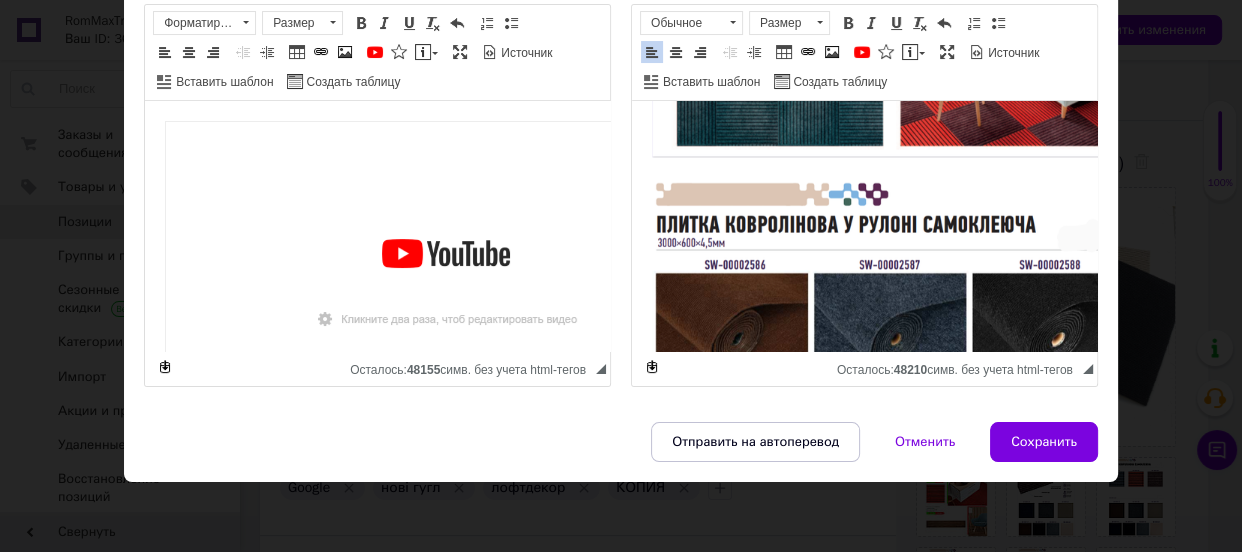 click on "Розміри: 30х30 см - 33-45 грн 60х60 см - 130-180 грн Рулон 3 м. х 60 см  - 650 грн Щоб вибрати колір окремо натисніть  ТУТ  або на відповідну картинку каталогу Самоклеючий ковролін  - це зручне та практичне рішення для покриття підлоги в різних приміщеннях. Він є килимовим покриттям з інтегрованим клейовим шаром на зворотному боці, що дозволяє легко укладати його без використання додаткових клею або інструментів. Основні характеристики самоклеючого ковроліну:" at bounding box center [864, -416] 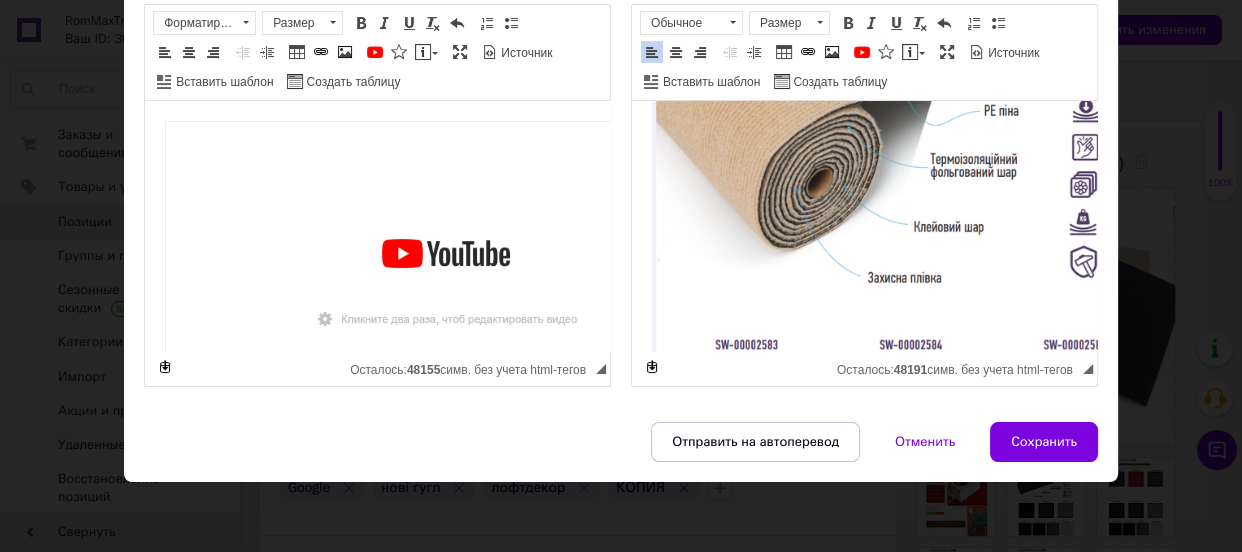 scroll, scrollTop: 2754, scrollLeft: 0, axis: vertical 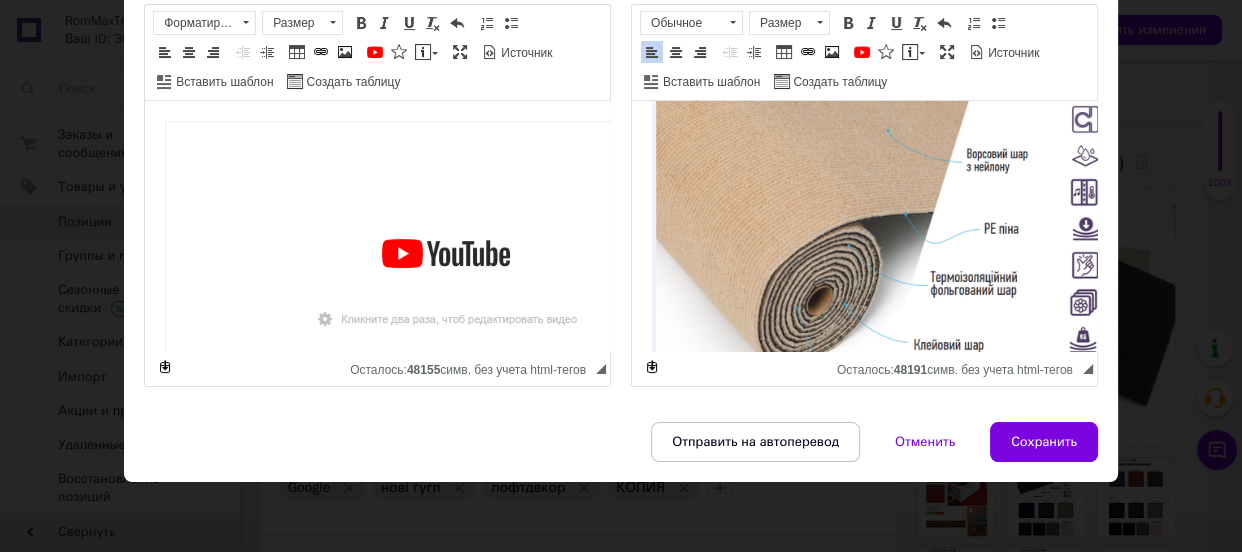 click at bounding box center [912, 342] 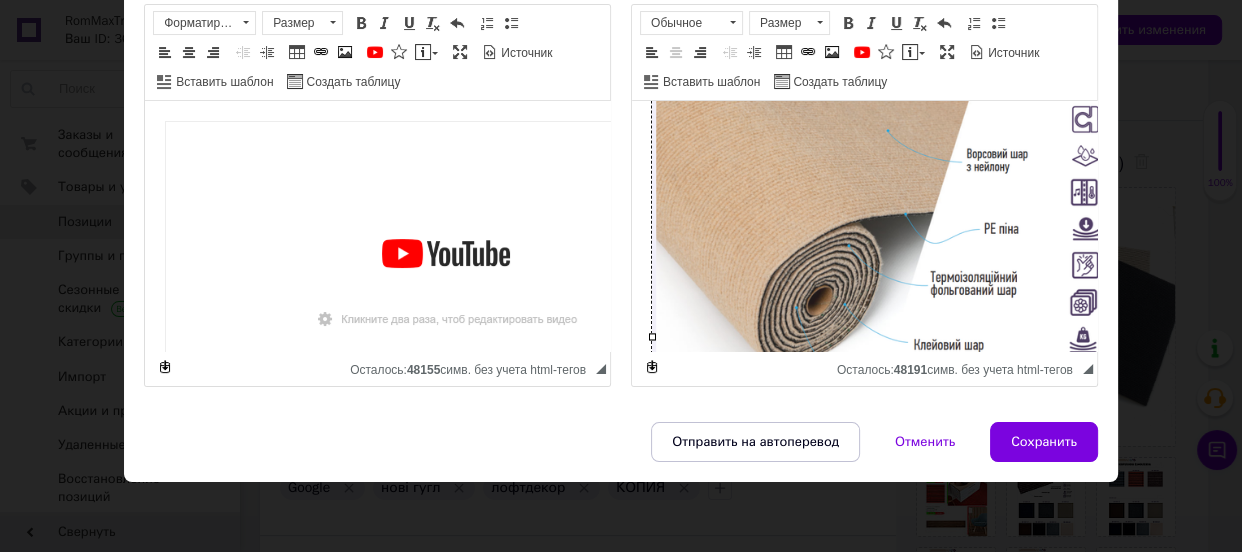 click at bounding box center (912, 342) 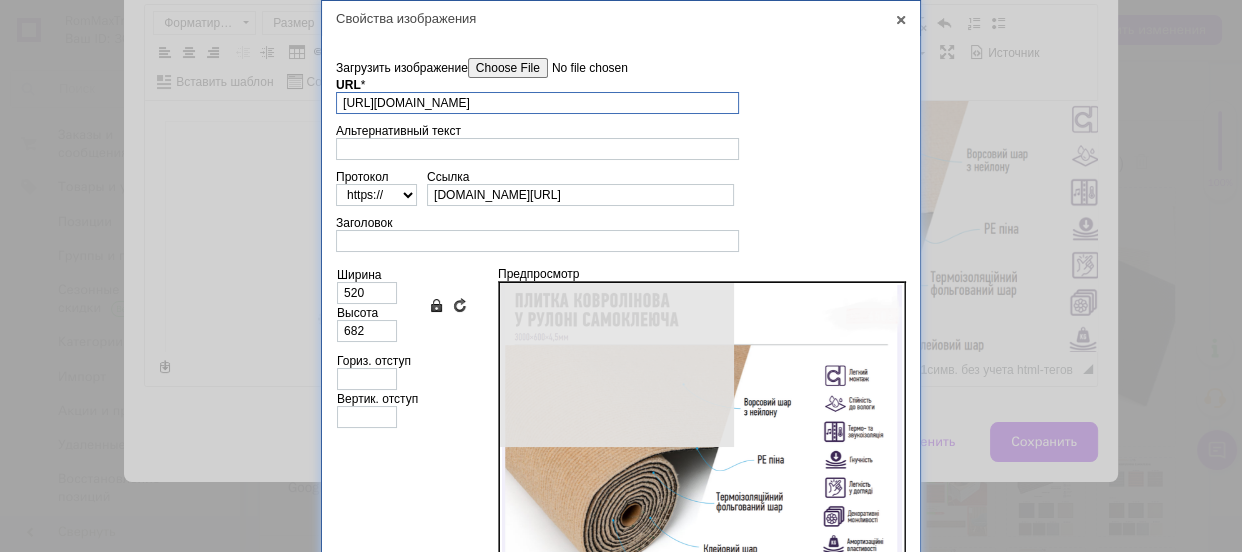 scroll, scrollTop: 0, scrollLeft: 268, axis: horizontal 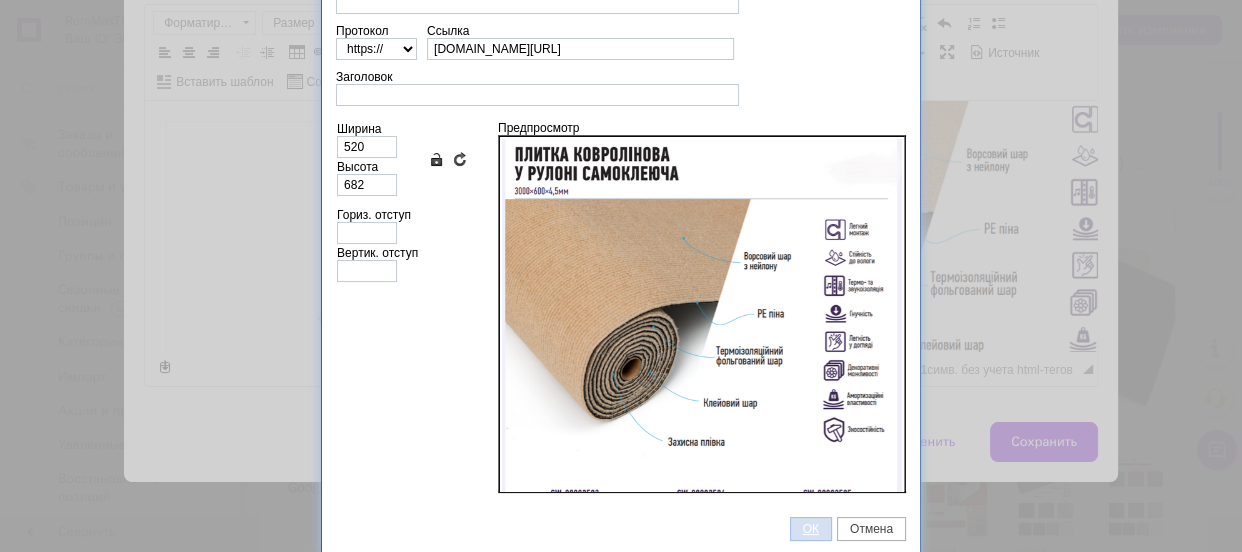 click on "ОК" at bounding box center [811, 529] 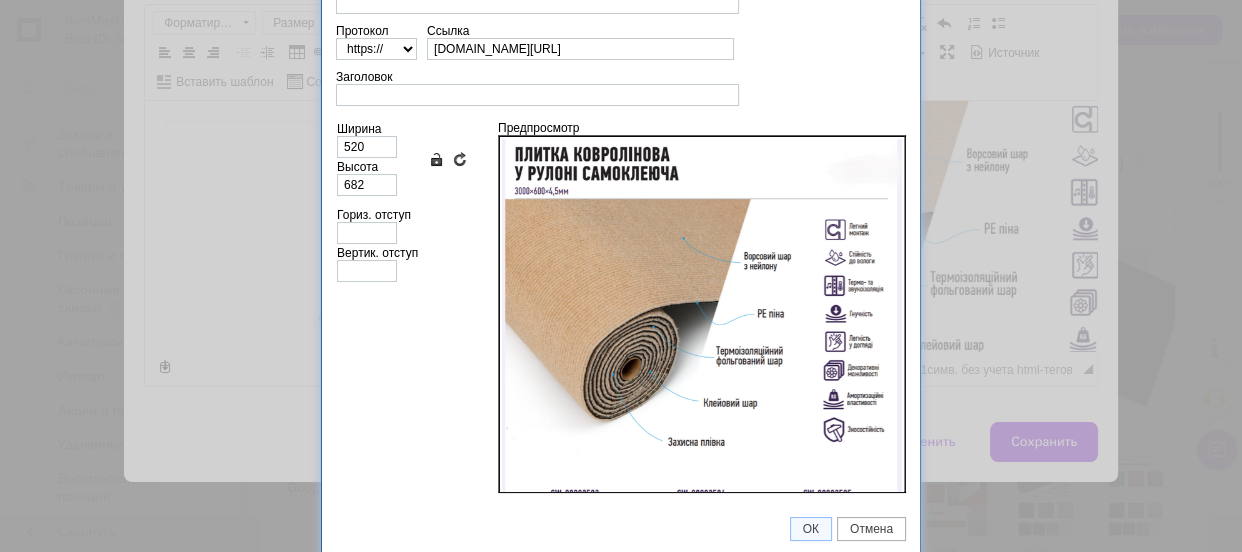 scroll, scrollTop: 0, scrollLeft: 0, axis: both 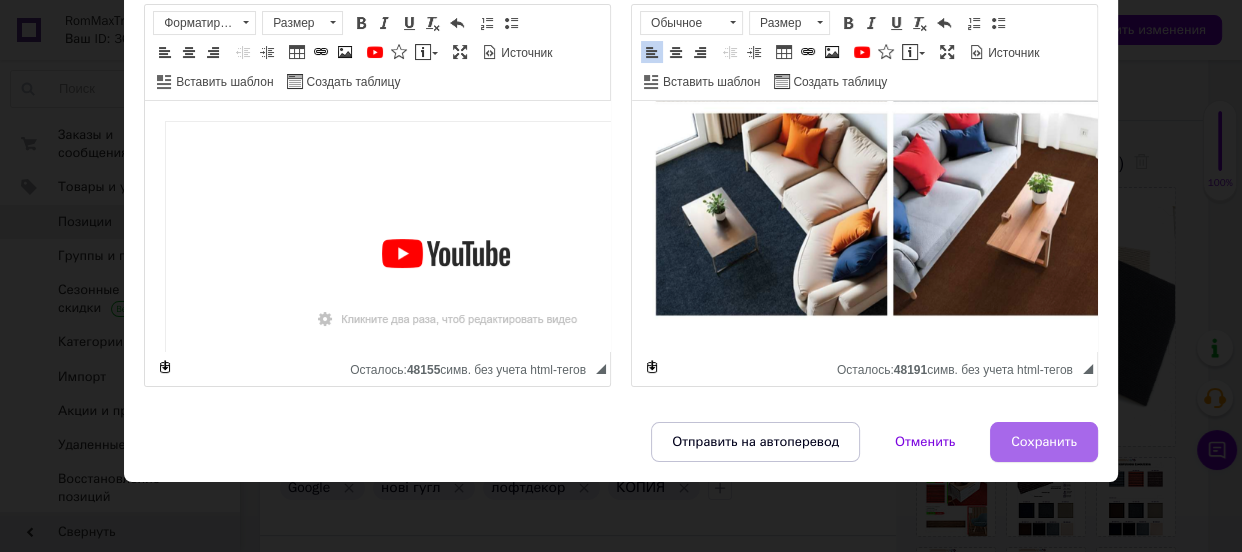 click on "Сохранить" at bounding box center [1044, 442] 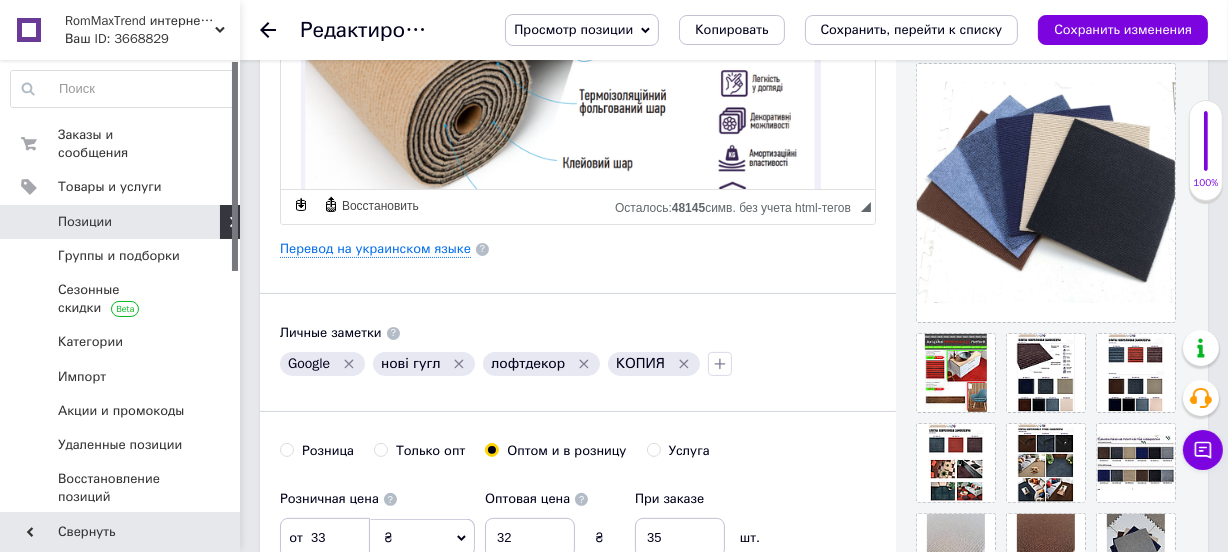 scroll, scrollTop: 545, scrollLeft: 0, axis: vertical 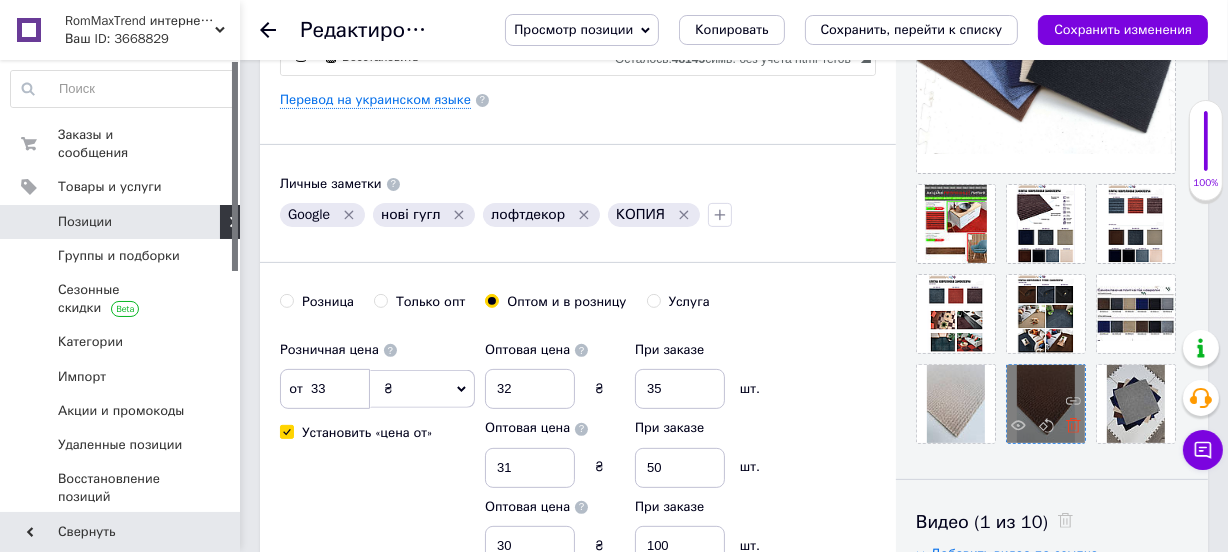 click 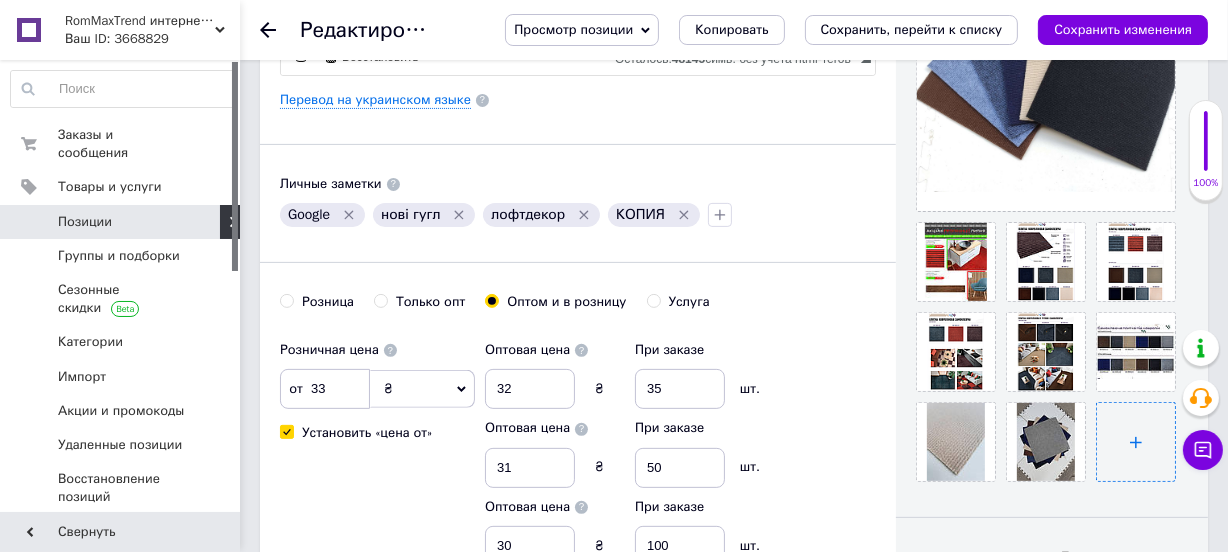 click at bounding box center (1136, 442) 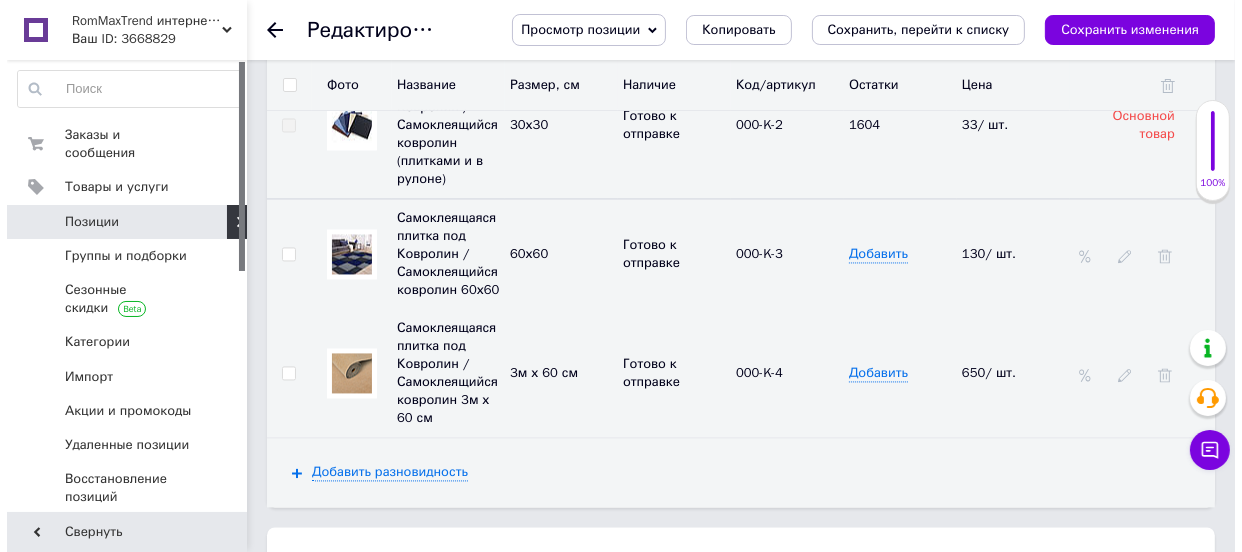 scroll, scrollTop: 3454, scrollLeft: 0, axis: vertical 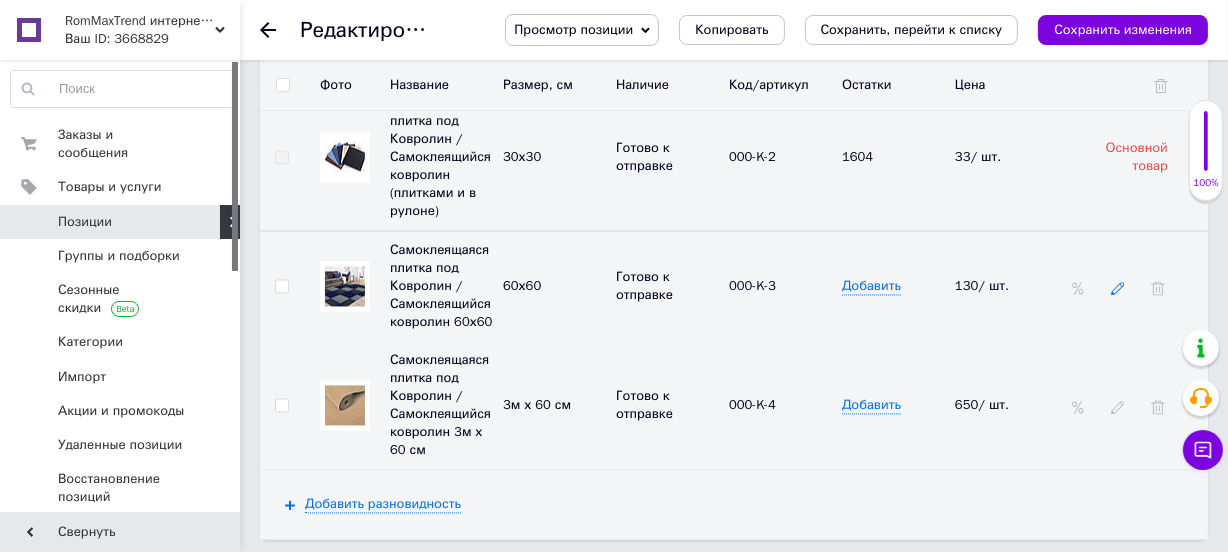 click 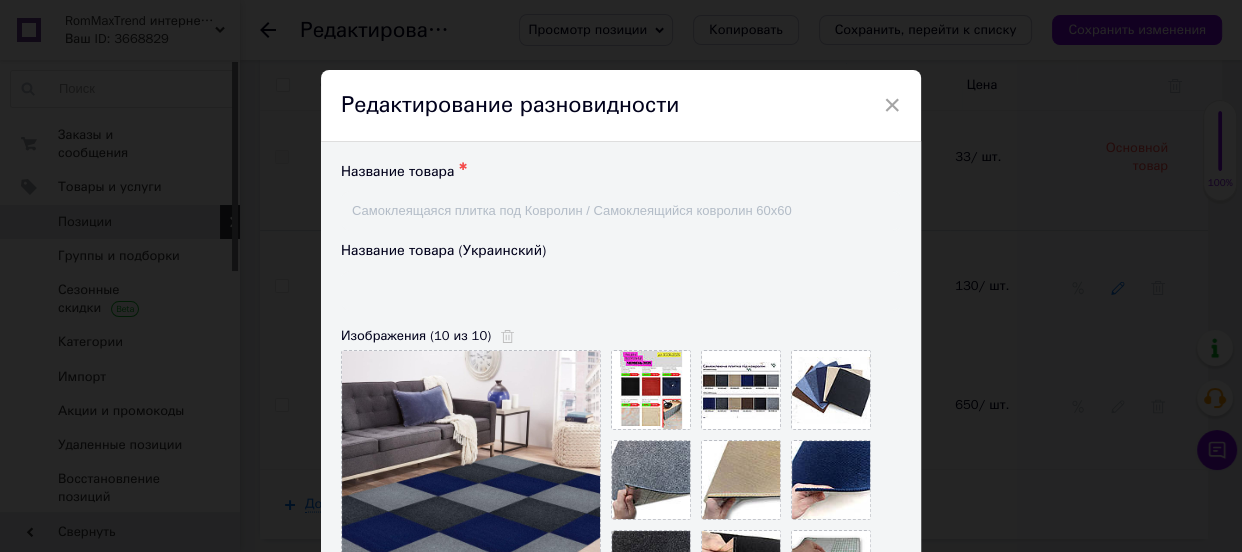 type on "Самоклеюча плитка під Ковролін / Самоклеючий Ковролін 60х60" 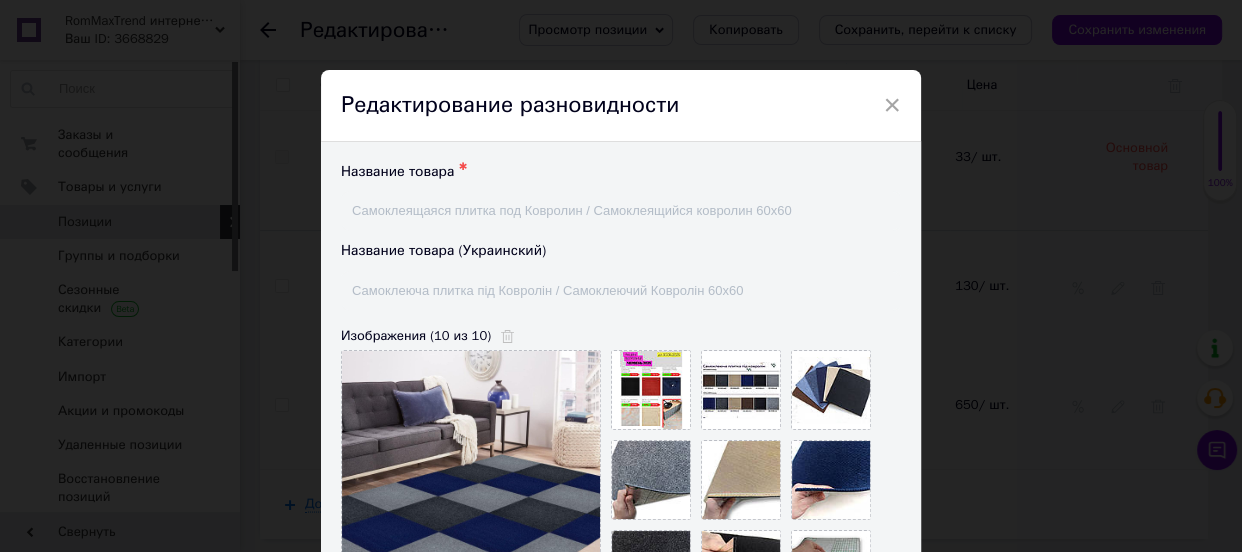 scroll, scrollTop: 181, scrollLeft: 0, axis: vertical 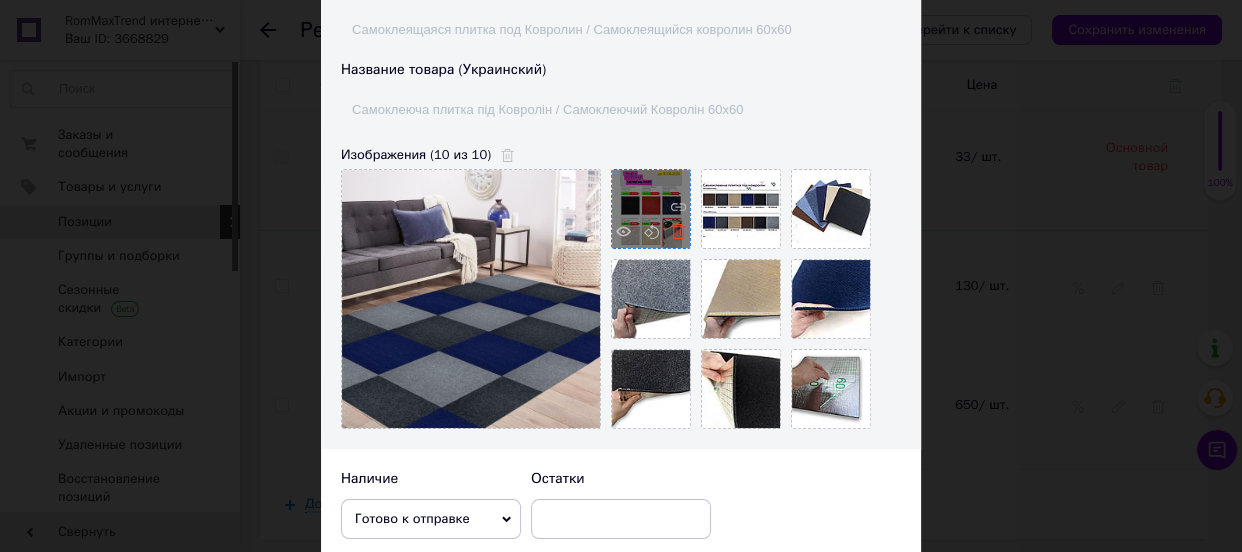 click 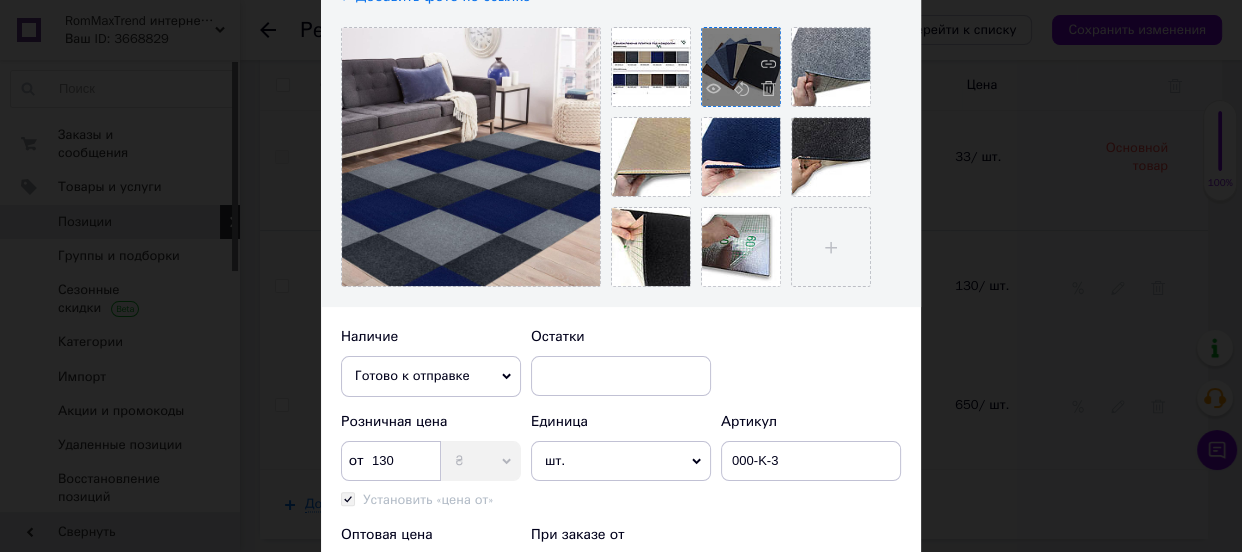 scroll, scrollTop: 272, scrollLeft: 0, axis: vertical 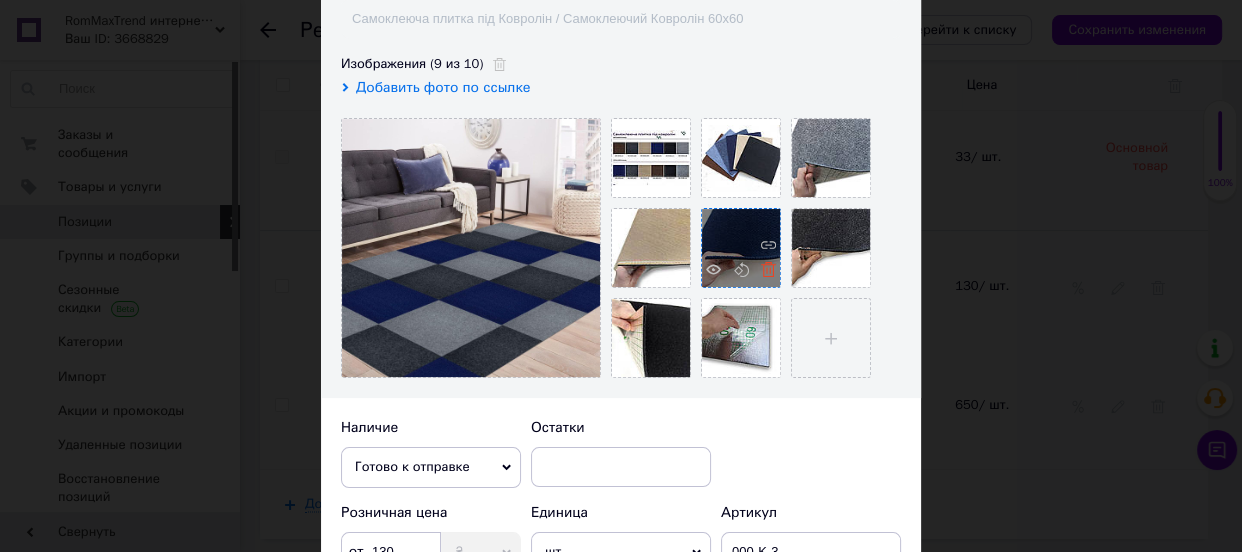 click 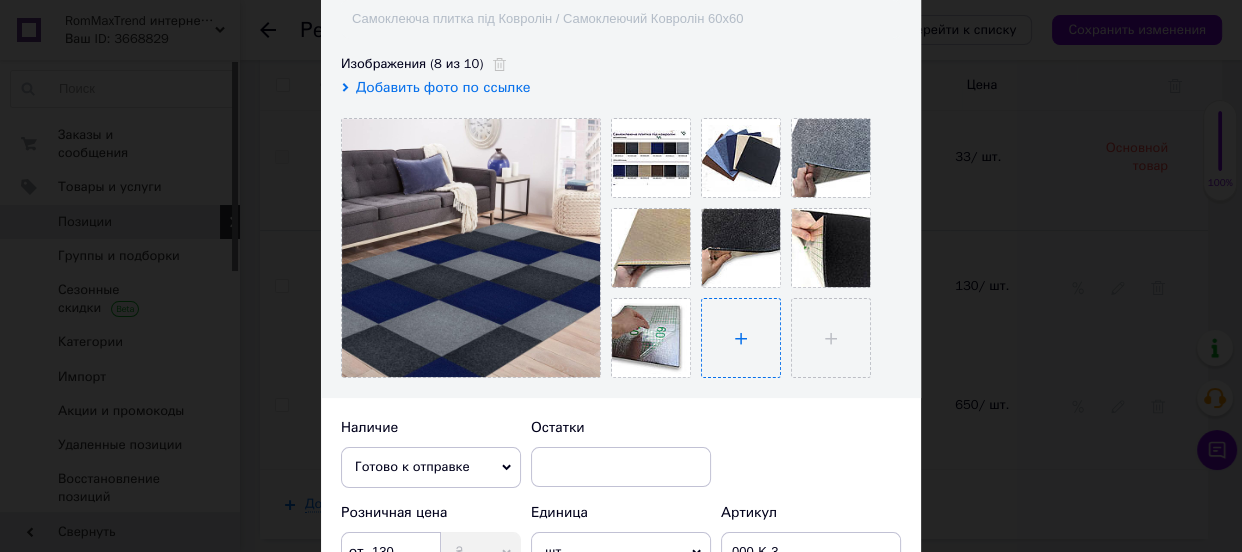 click at bounding box center [741, 338] 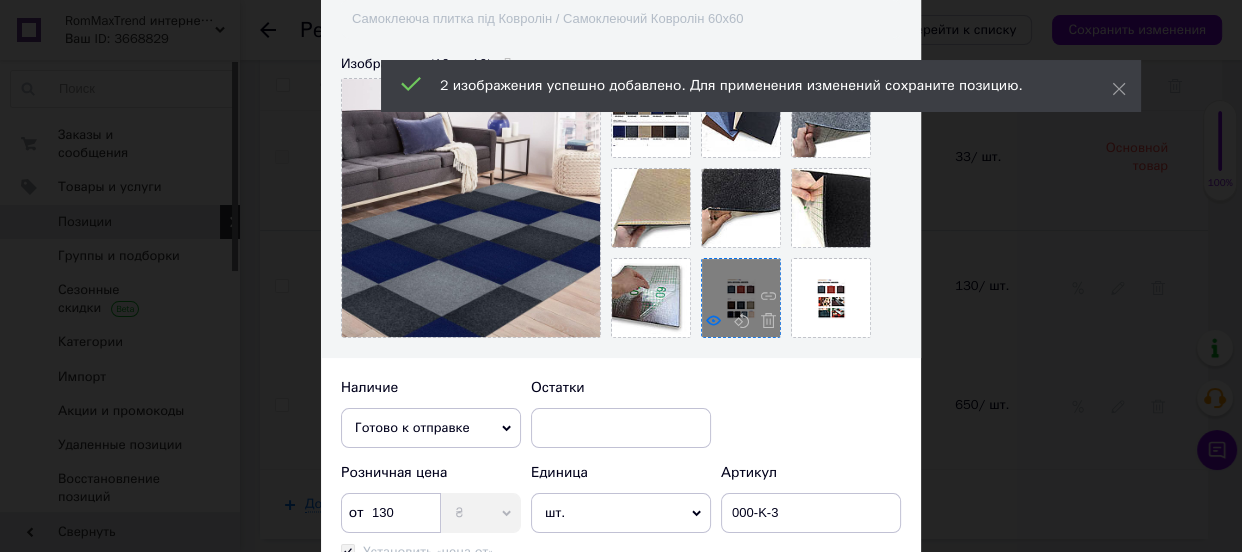 click 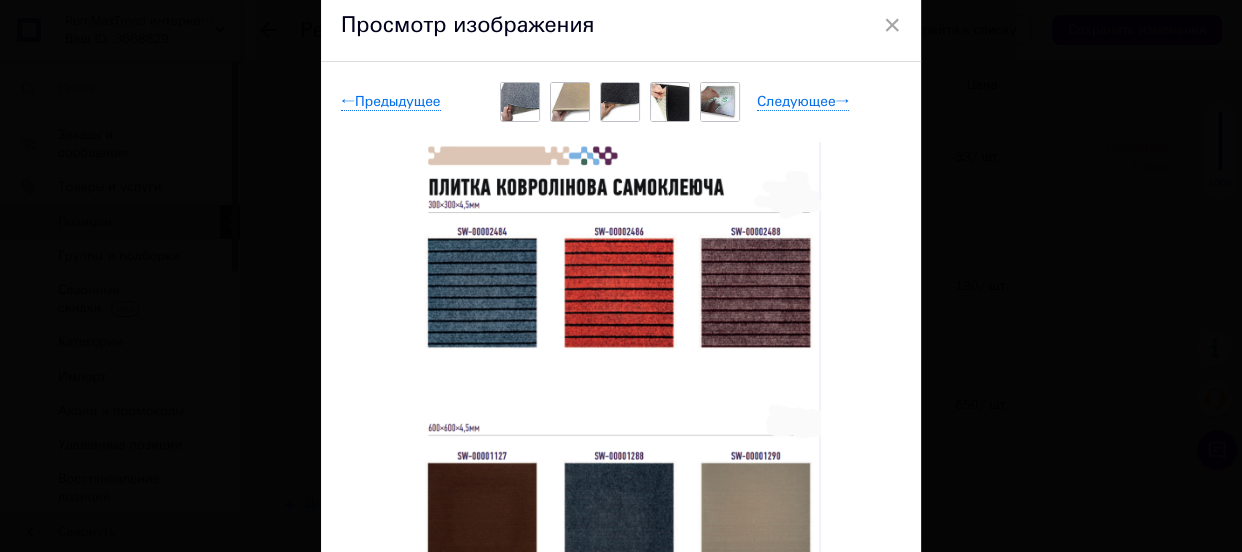 scroll, scrollTop: 0, scrollLeft: 0, axis: both 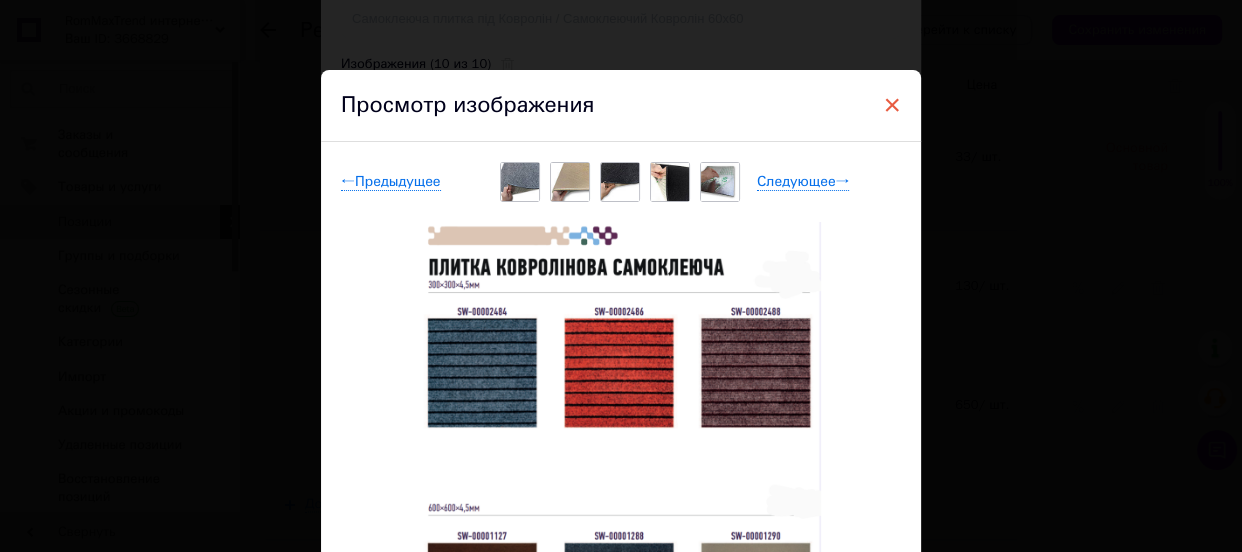 click on "×" at bounding box center [892, 105] 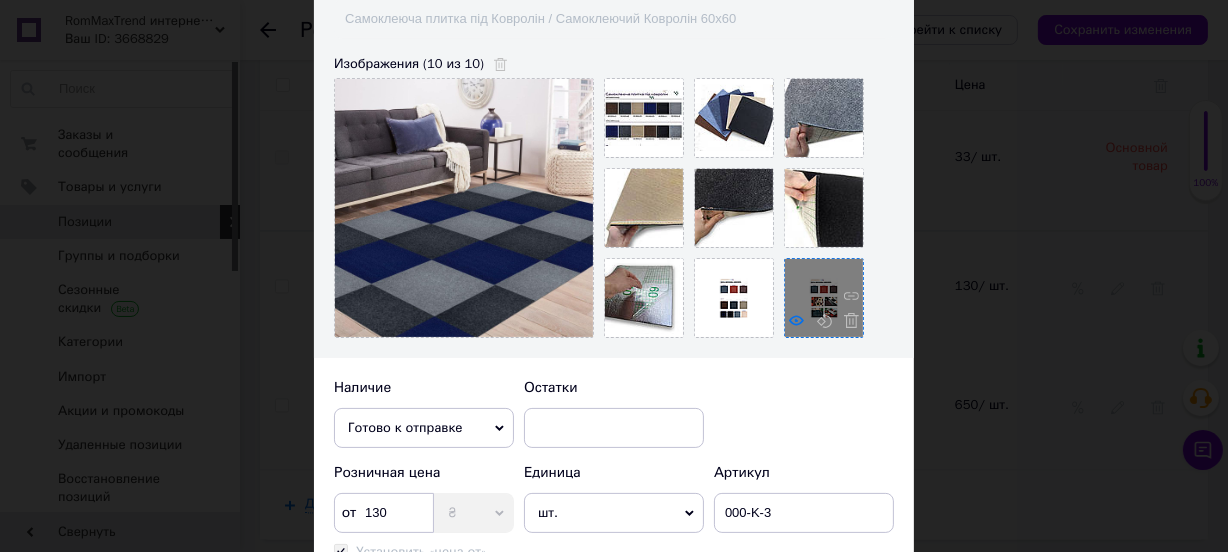click 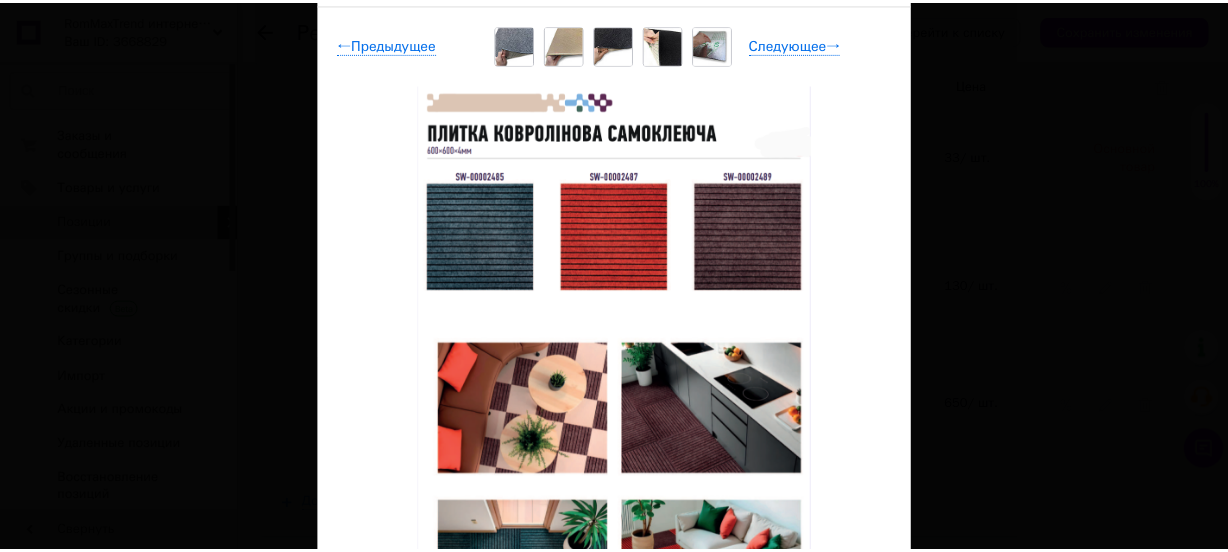 scroll, scrollTop: 0, scrollLeft: 0, axis: both 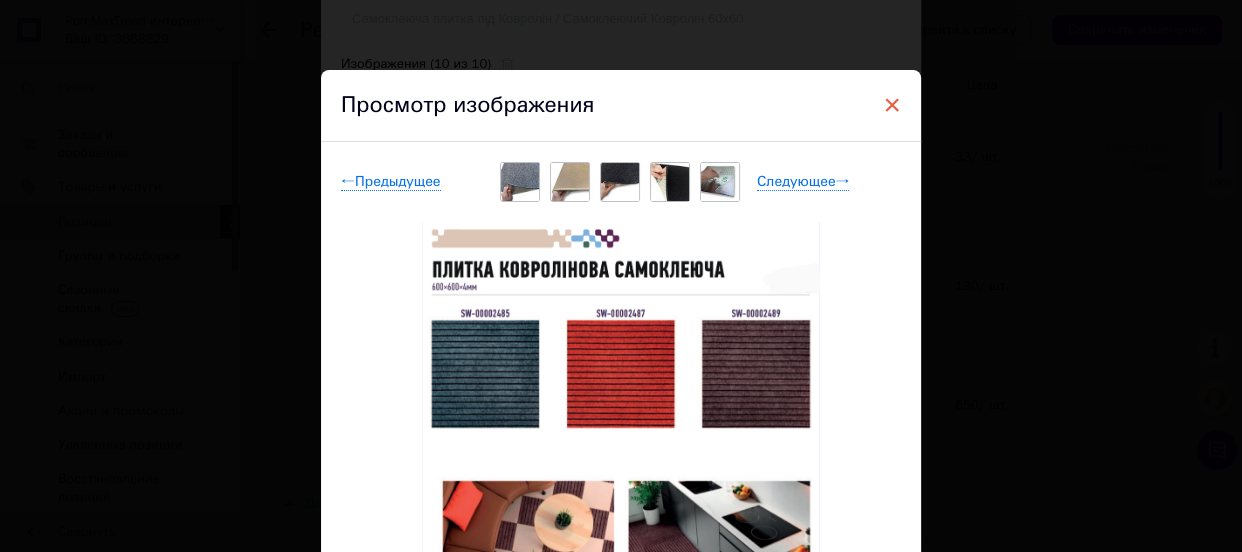 click on "×" at bounding box center (892, 105) 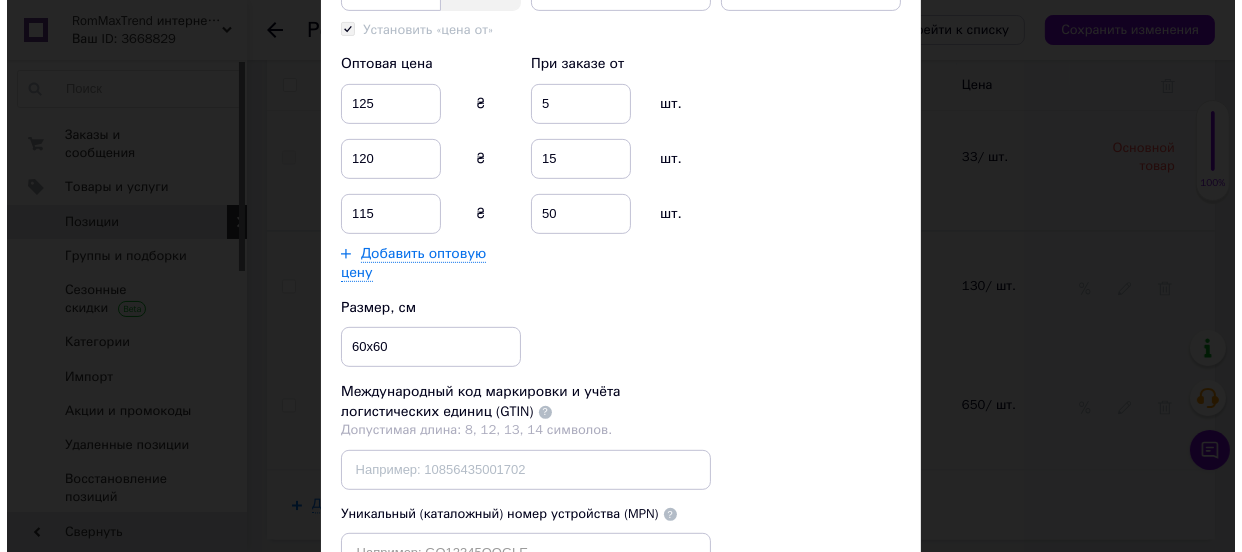 scroll, scrollTop: 852, scrollLeft: 0, axis: vertical 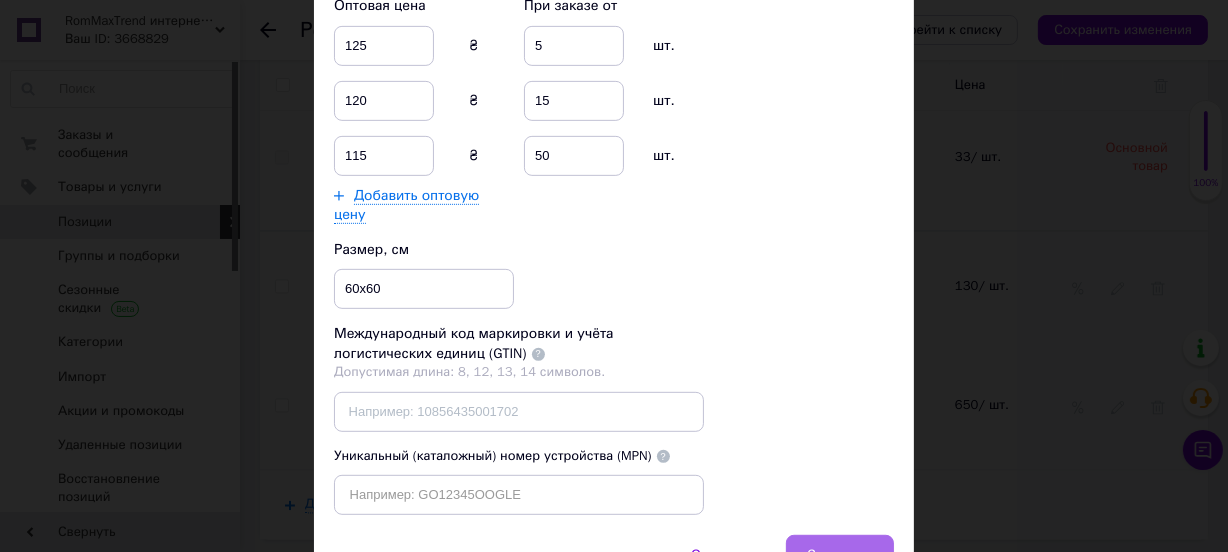 click on "Сохранить" at bounding box center [840, 555] 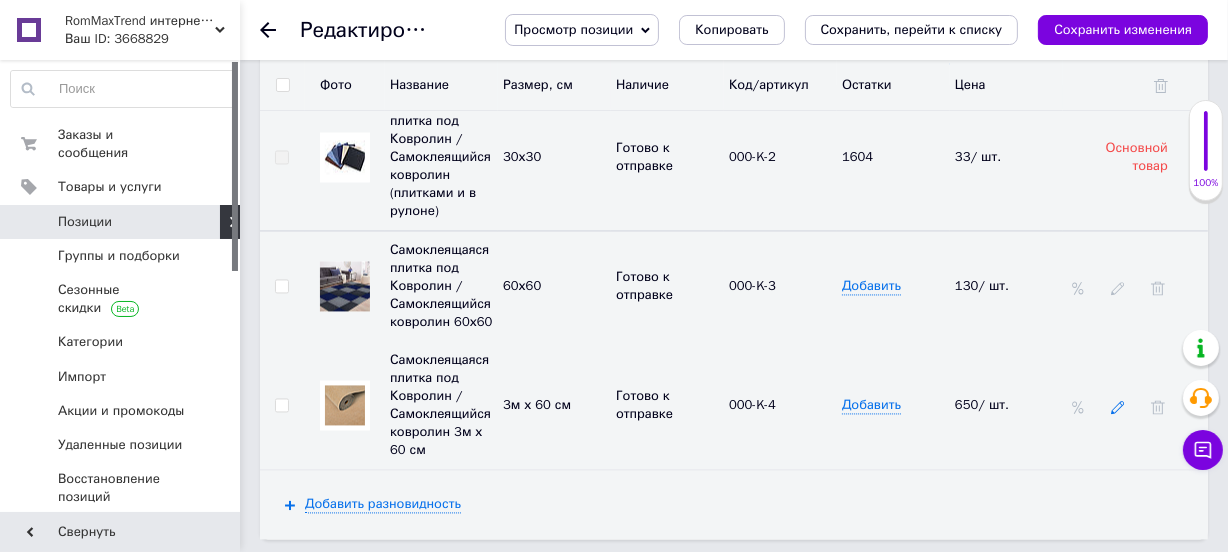 click 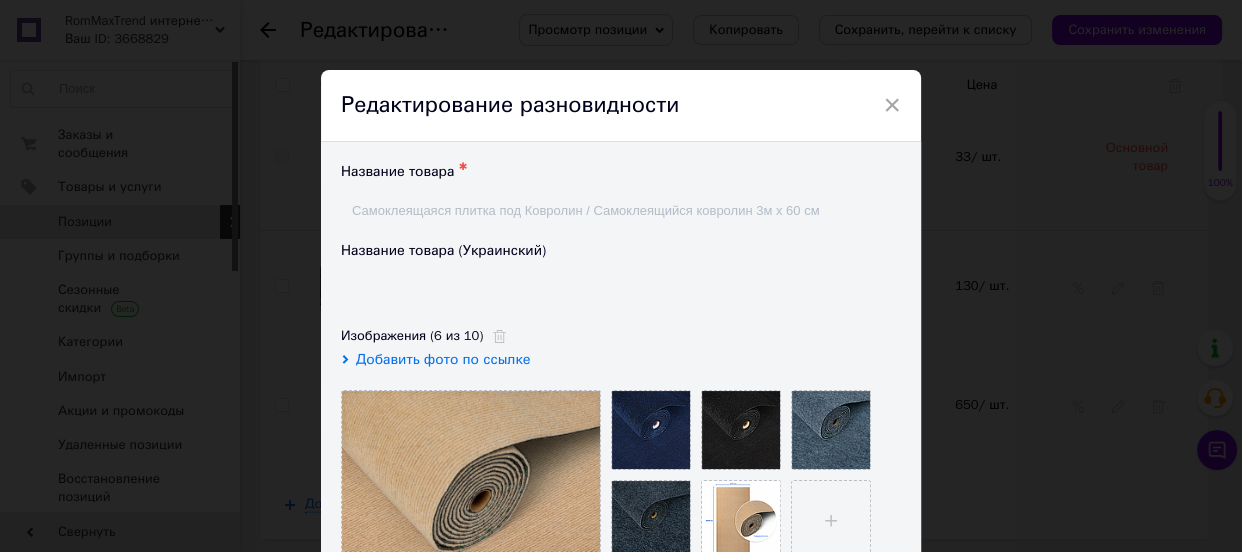 type on "Самоклеюча плитка під Ковролін / Самоклеючий Ковролін" 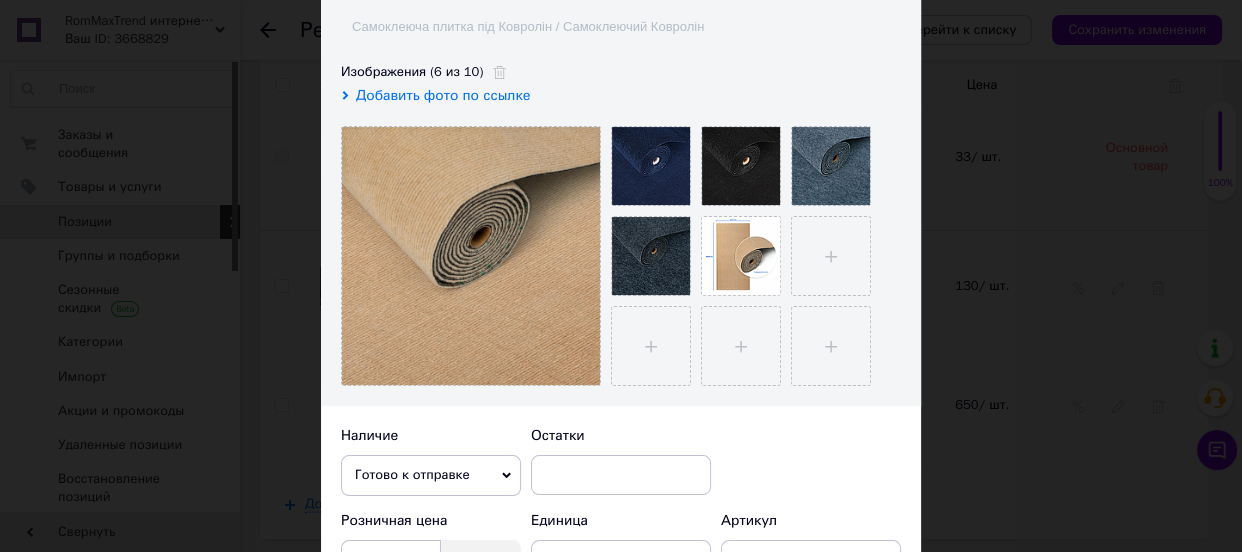 scroll, scrollTop: 272, scrollLeft: 0, axis: vertical 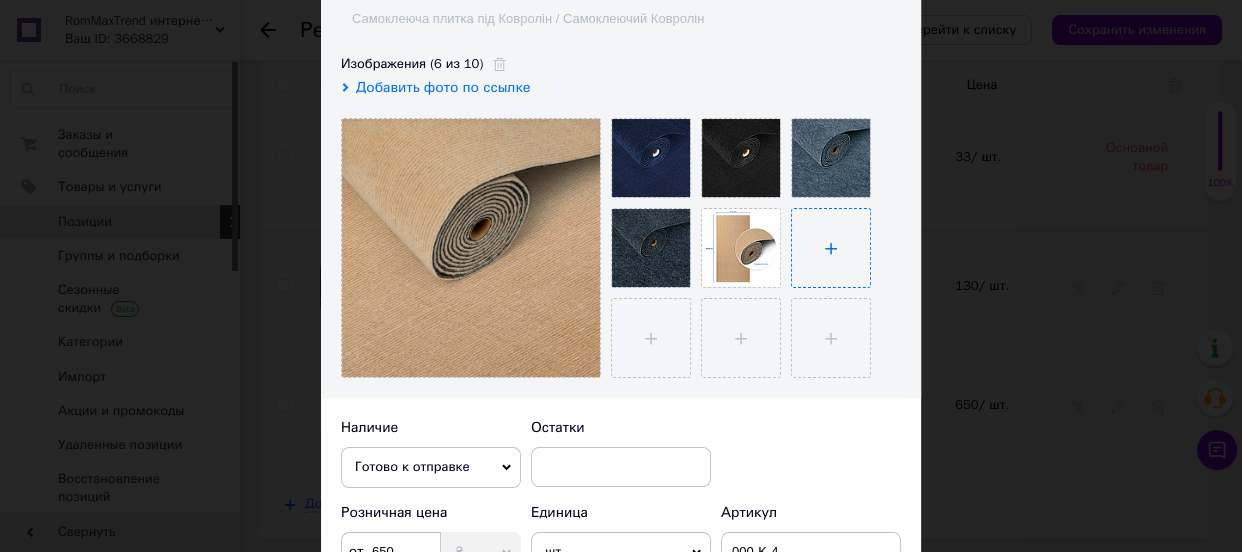 click at bounding box center (831, 248) 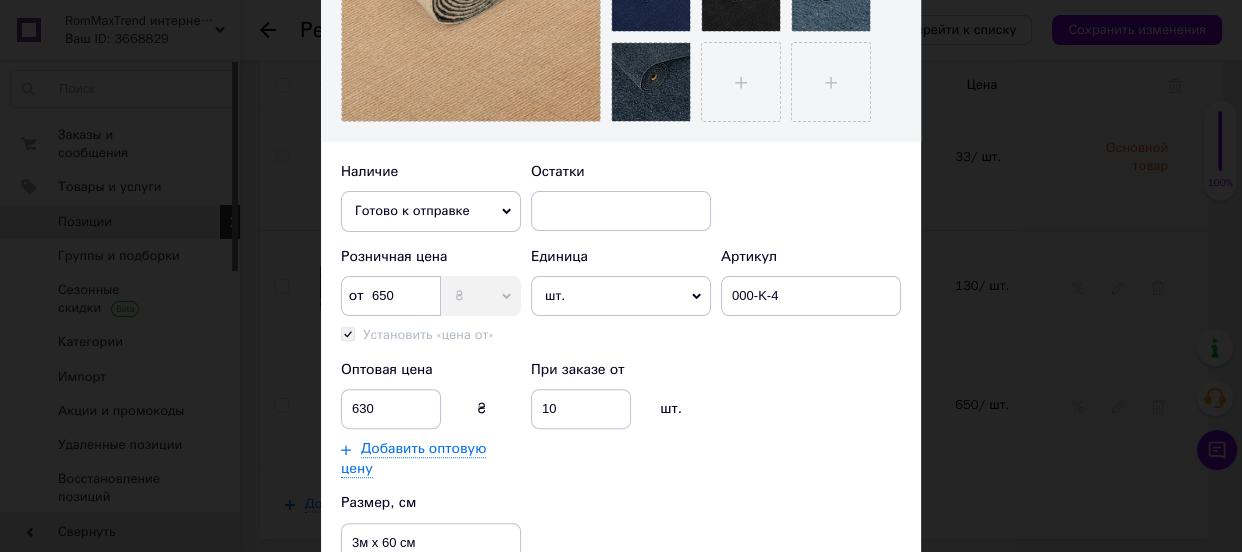 scroll, scrollTop: 545, scrollLeft: 0, axis: vertical 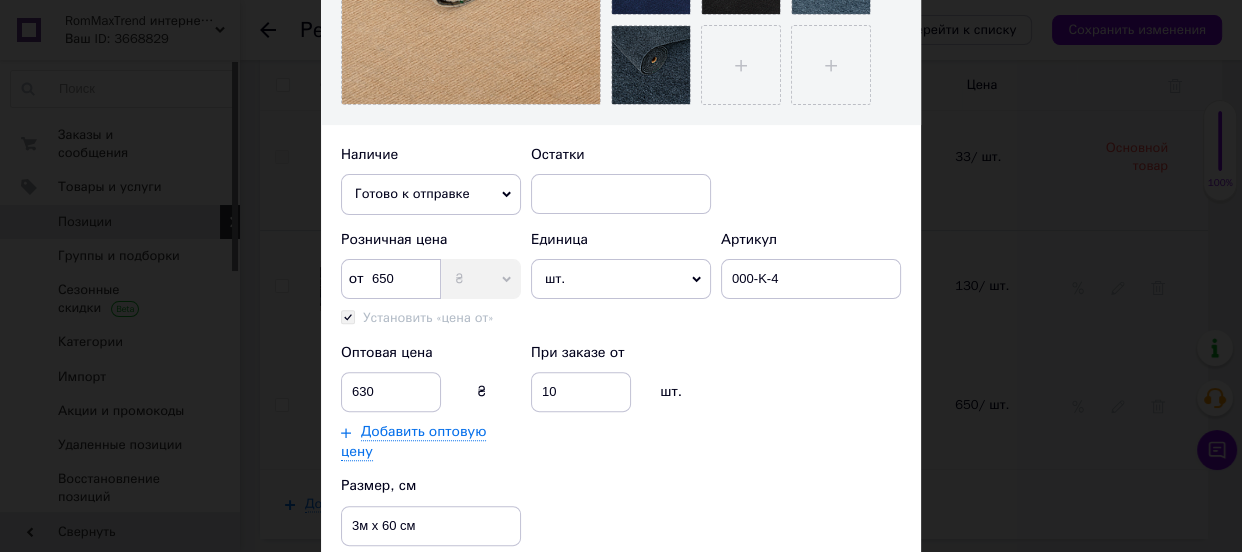 click on "шт." at bounding box center (621, 279) 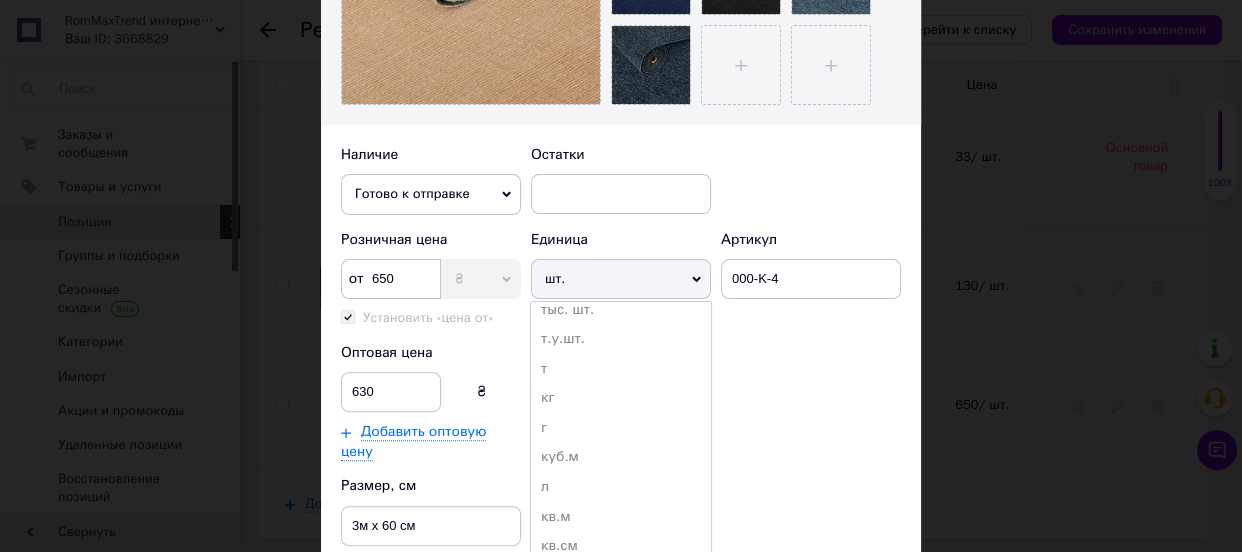 scroll, scrollTop: 0, scrollLeft: 0, axis: both 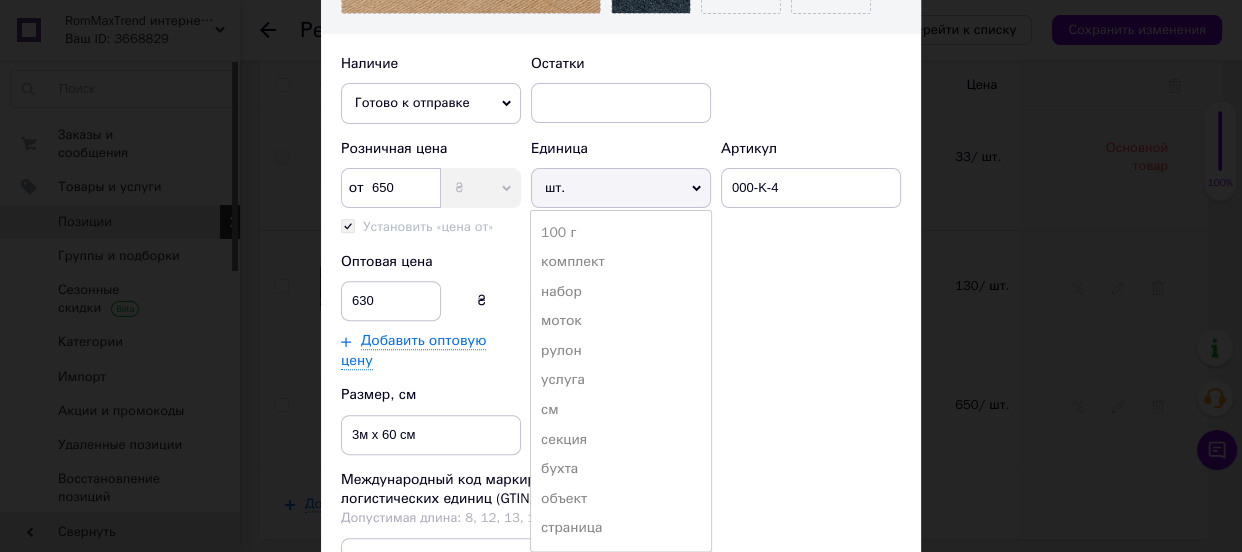 click on "рулон" at bounding box center (621, 351) 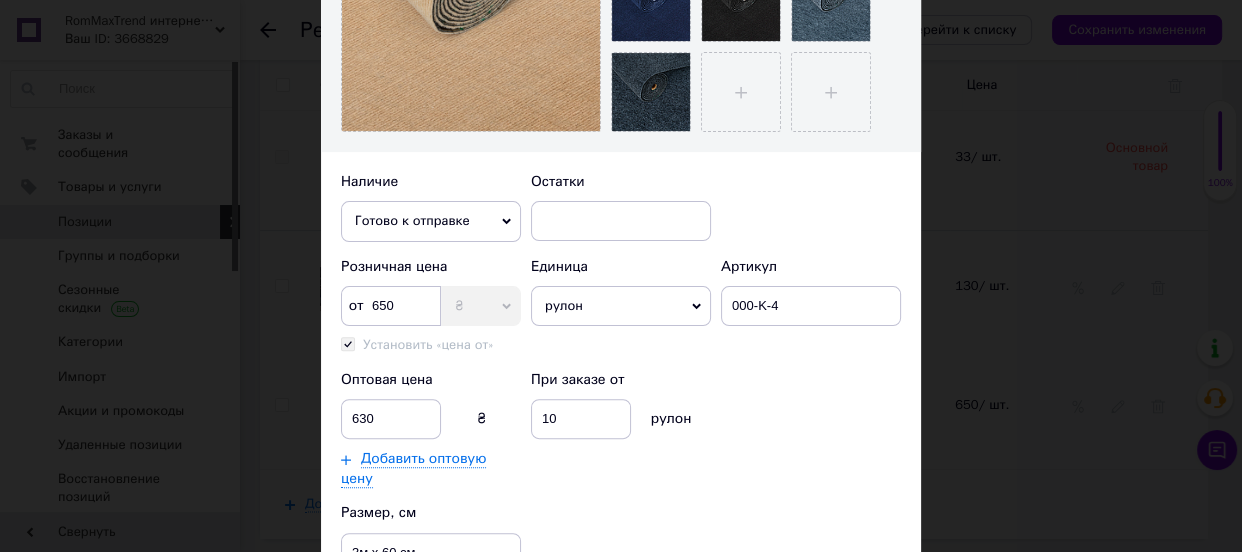 scroll, scrollTop: 510, scrollLeft: 0, axis: vertical 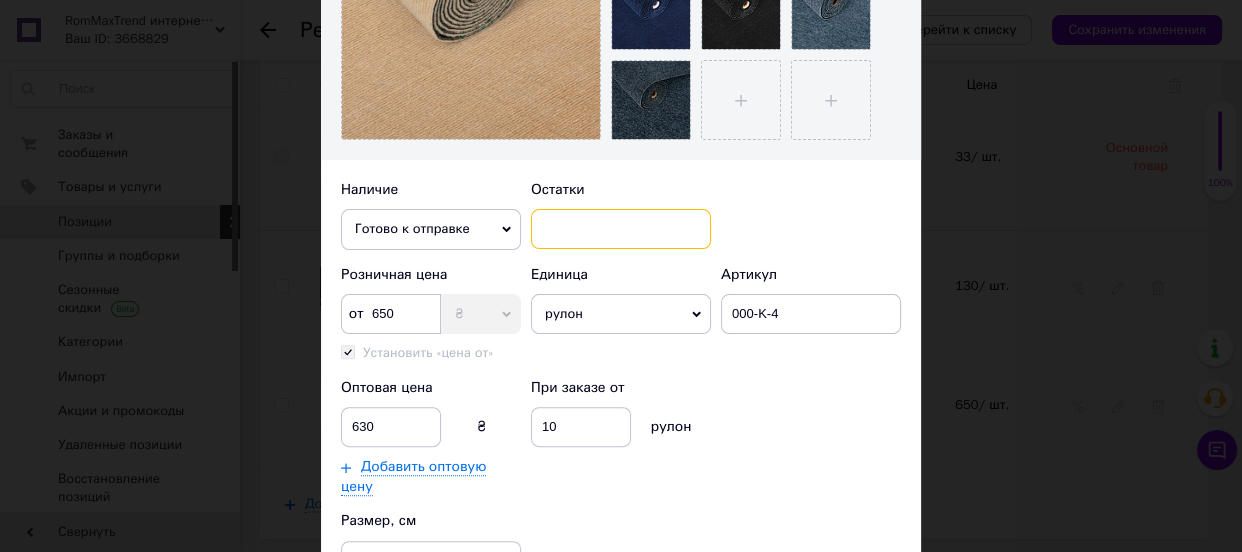 click at bounding box center [621, 229] 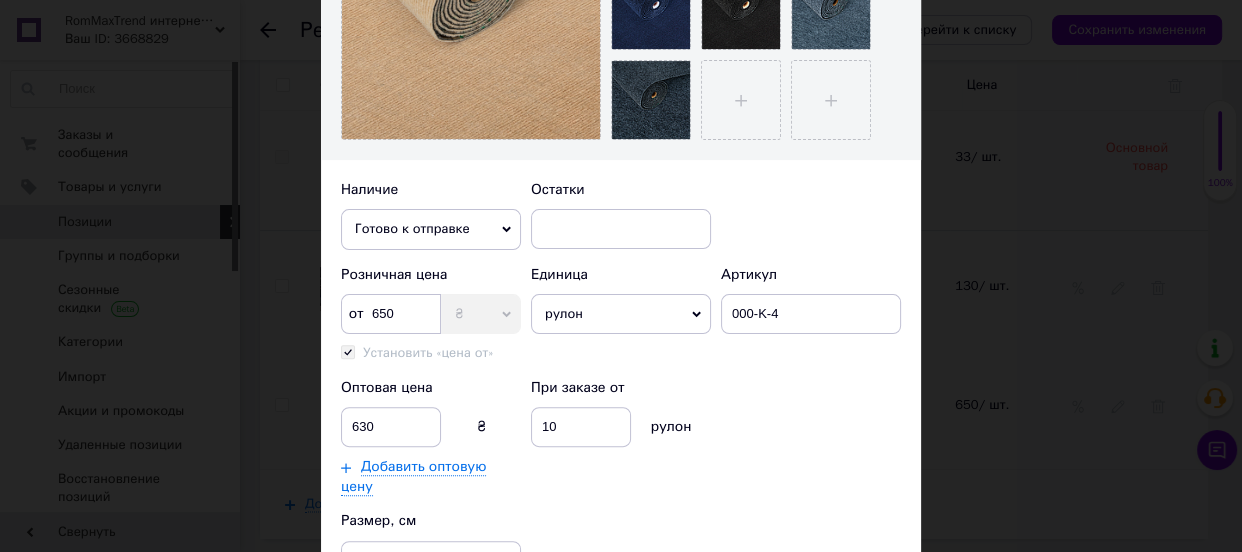 click on "Розничная цена от 650 ₴ $ € CHF £ ¥ PLN ₸ MDL HUF KGS CN¥ TRY ₩ Lei Установить «цена от» «Цена от» унаследована с основного товара Единица рулон шт. 100 шт. 10 шт. тыс. шт. т.у.шт. т кг г куб.м л кв.м кв.см кв.фут кв.дм м км дал мешок пара чел. упаковка тысяча сотка га пог.м ящик ведро банка бут канистра пач мм мл гр/кв.м кг/кв.м 100 г комплект набор моток услуга см секция бухта объект страница т/км сутки ватт лист карат минута кВт мВт бобина паллетоместо смена куб.дм рейс колесо ярд баллон бочка коробка 10 см автоцистерна еврокуб 100 мл ед. час день неделя месяц два месяца квартал полгода" at bounding box center [621, 381] 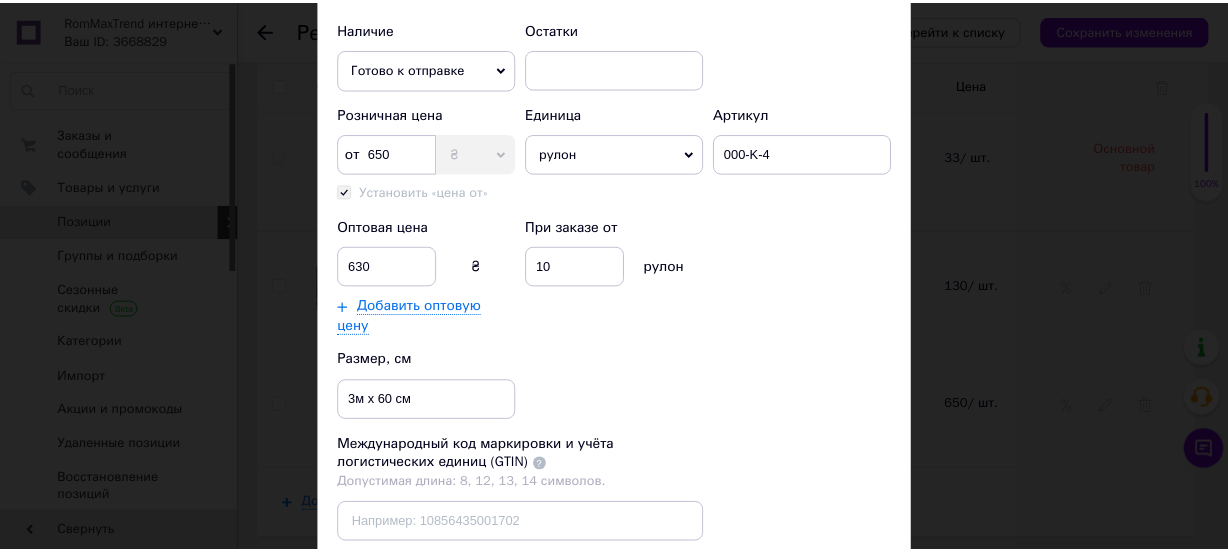 scroll, scrollTop: 873, scrollLeft: 0, axis: vertical 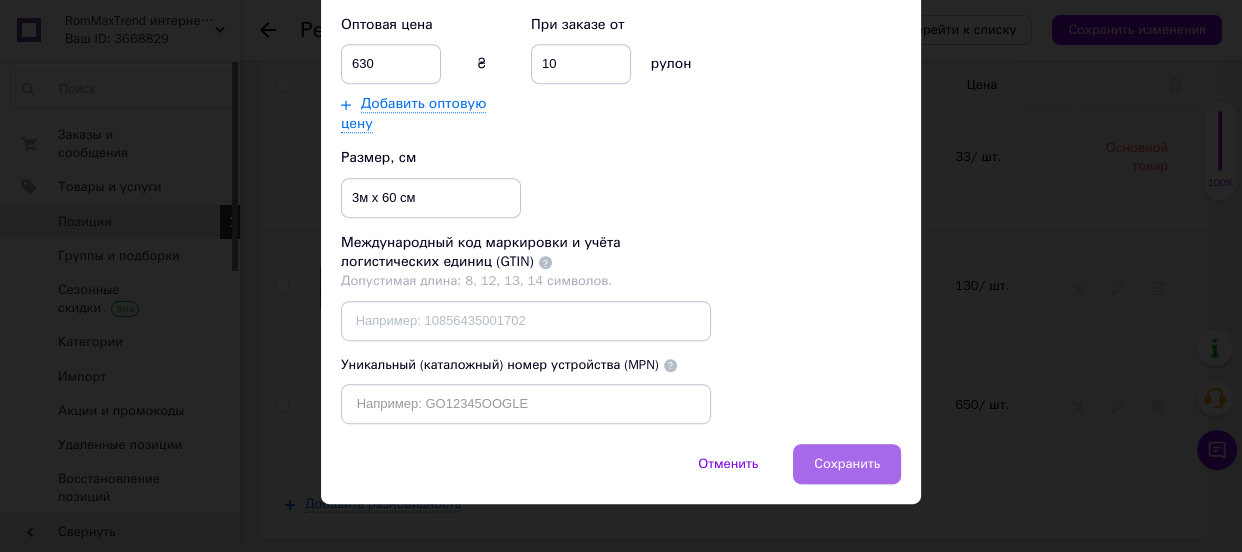 click on "Сохранить" at bounding box center (847, 464) 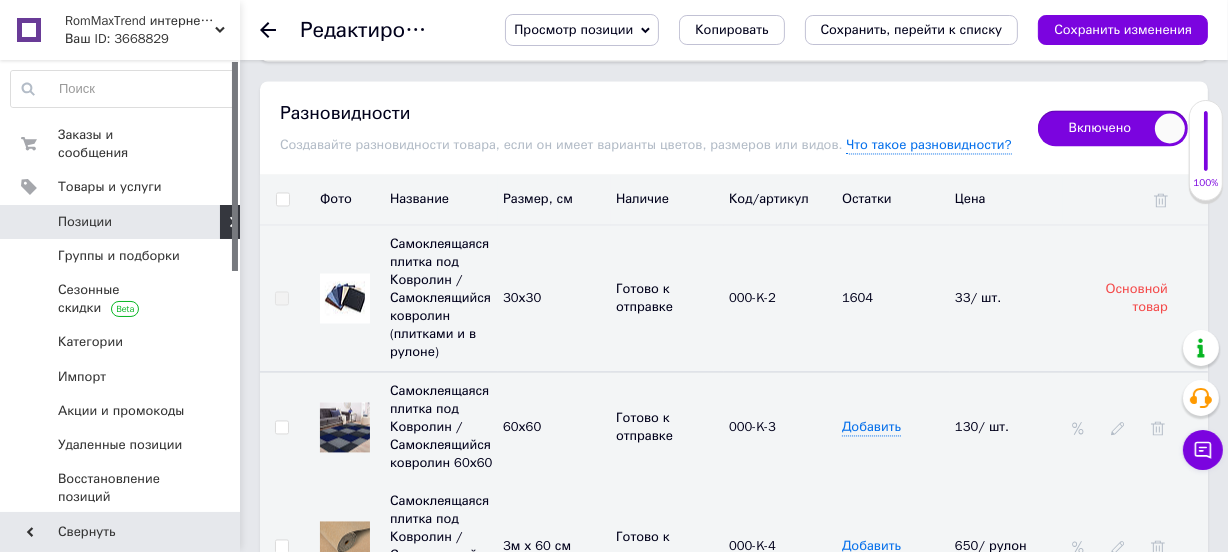 scroll, scrollTop: 3454, scrollLeft: 0, axis: vertical 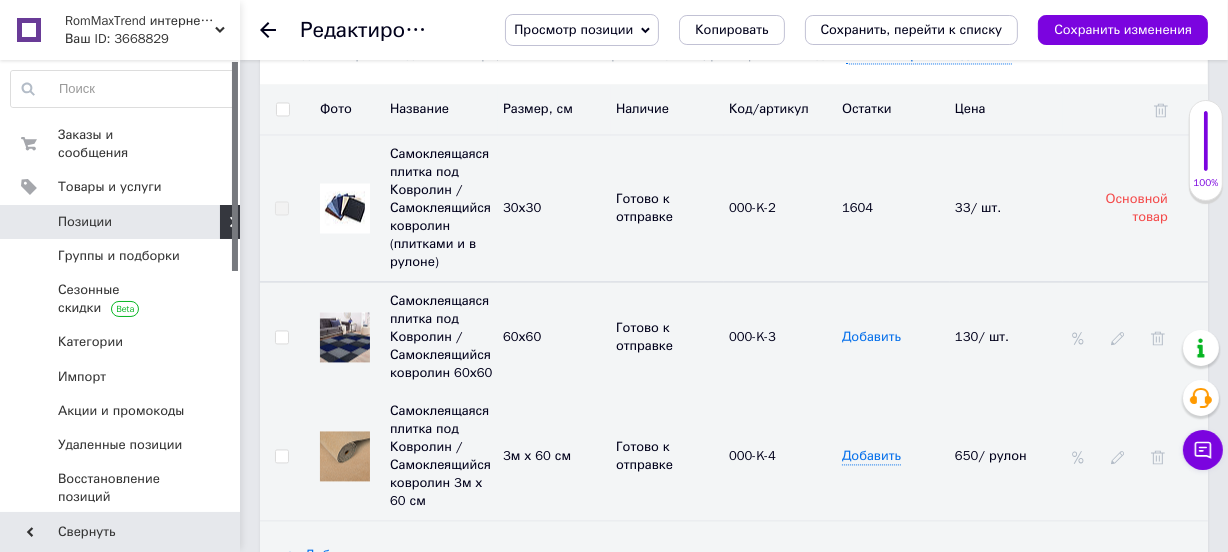 click on "Добавить" at bounding box center (871, 337) 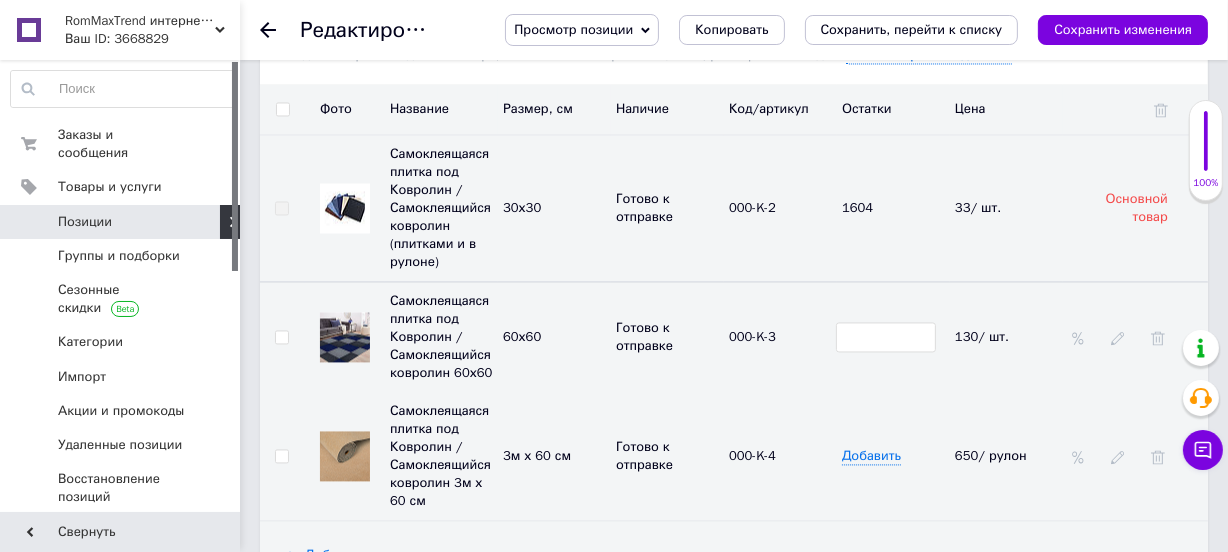 click at bounding box center [886, 337] 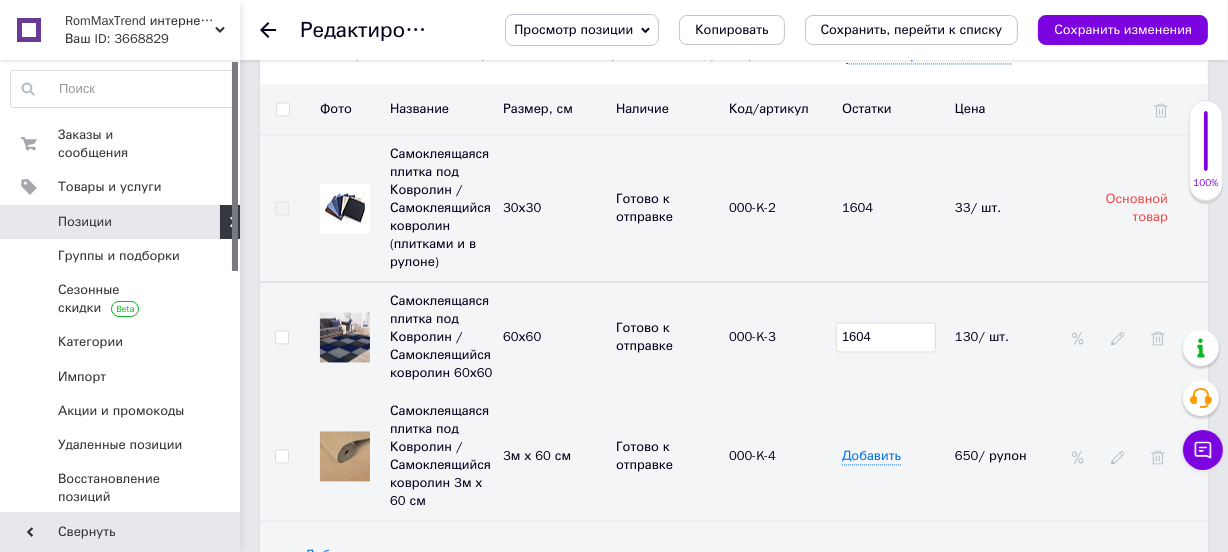 type on "1604" 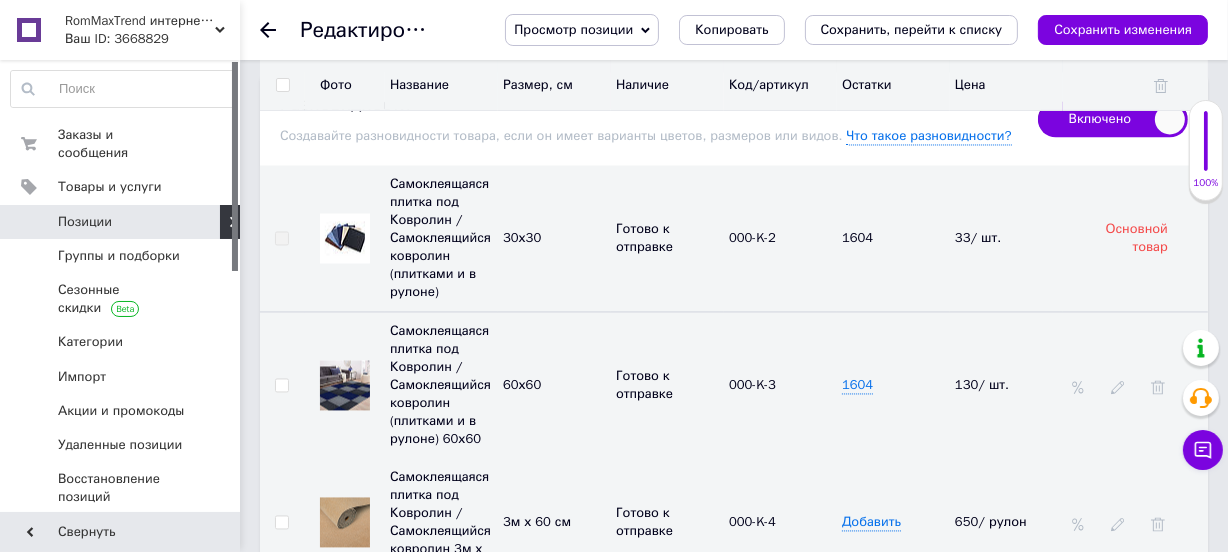 scroll, scrollTop: 3363, scrollLeft: 0, axis: vertical 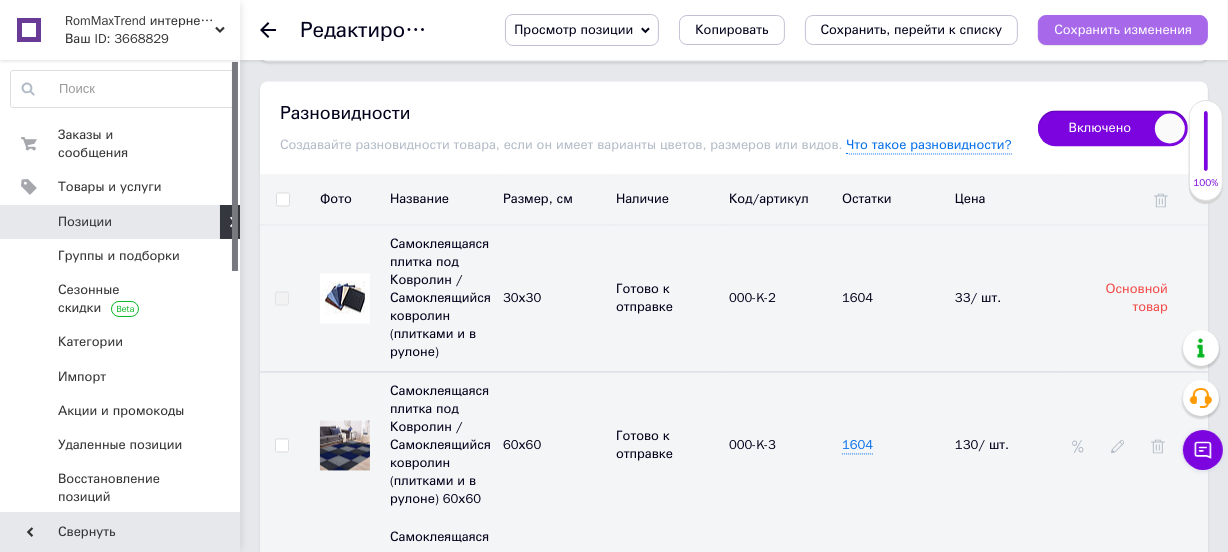 click on "Сохранить изменения" at bounding box center [1123, 29] 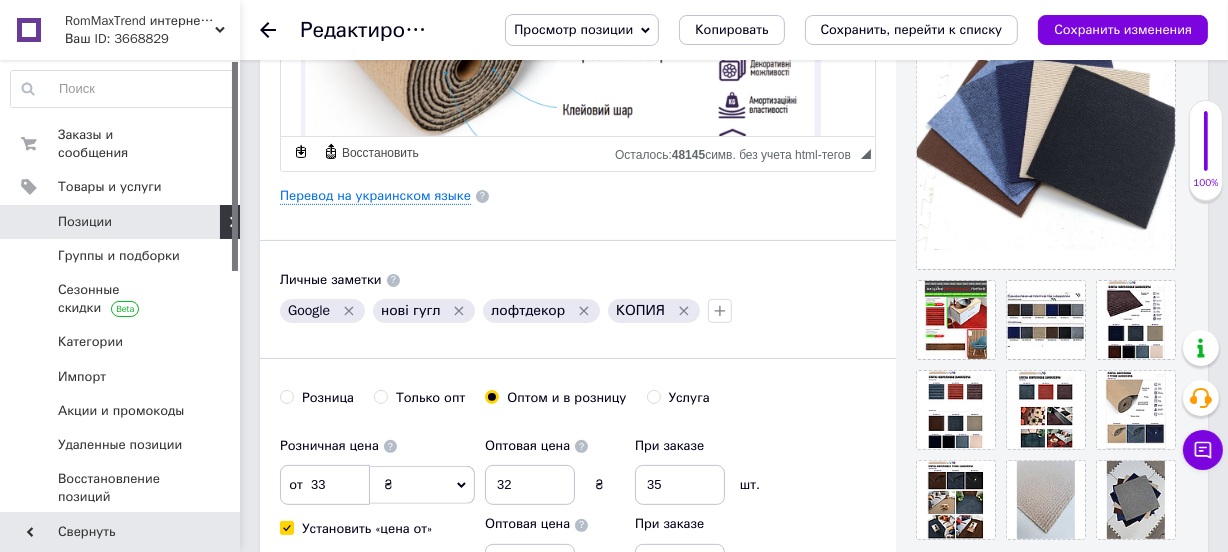 scroll, scrollTop: 454, scrollLeft: 0, axis: vertical 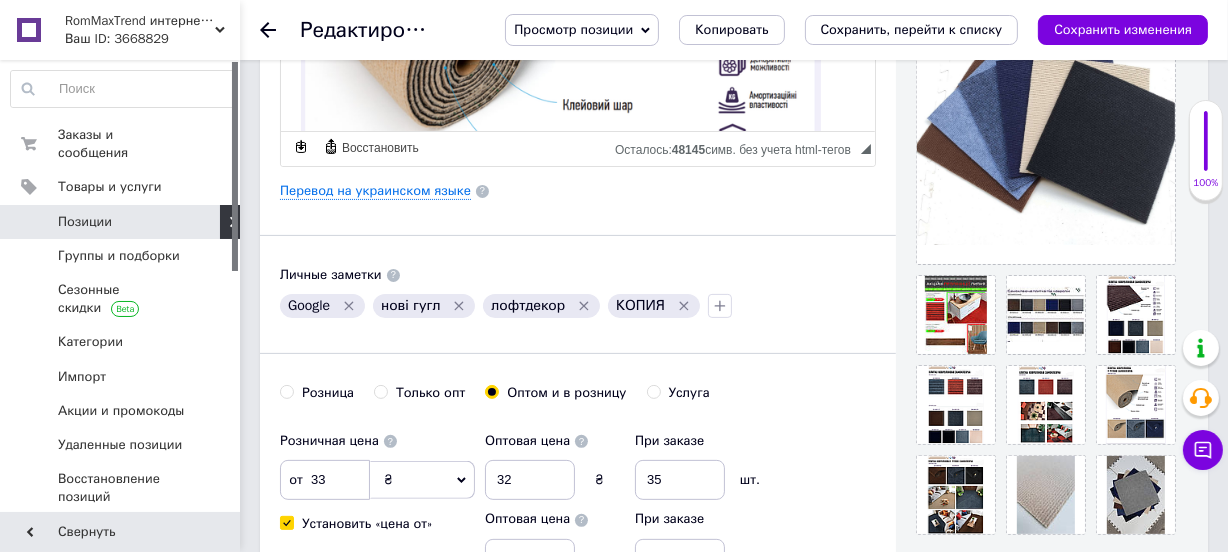 click 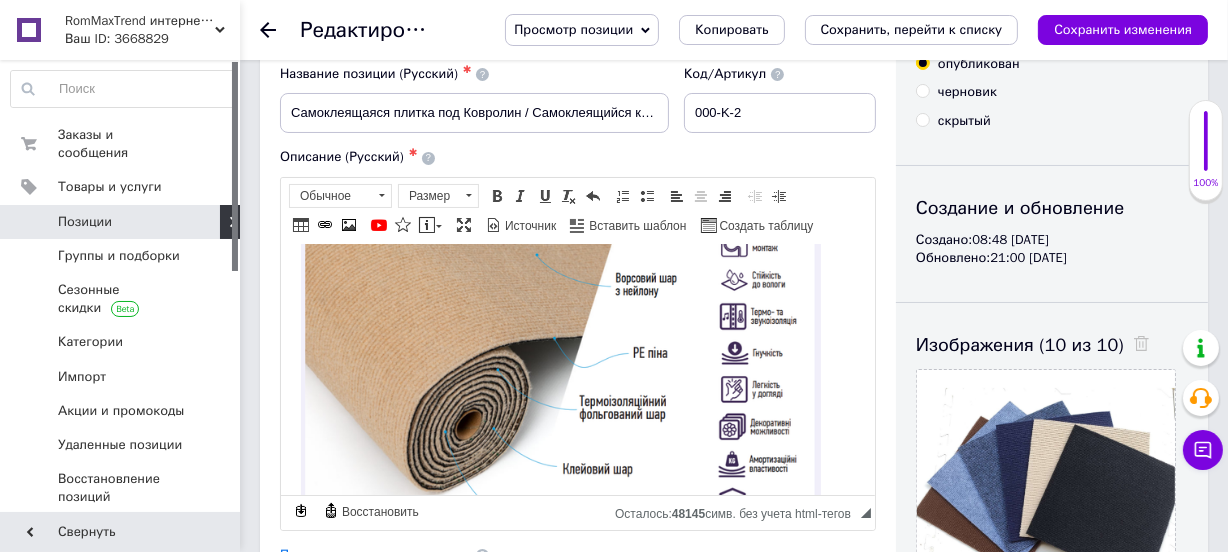 scroll, scrollTop: 0, scrollLeft: 0, axis: both 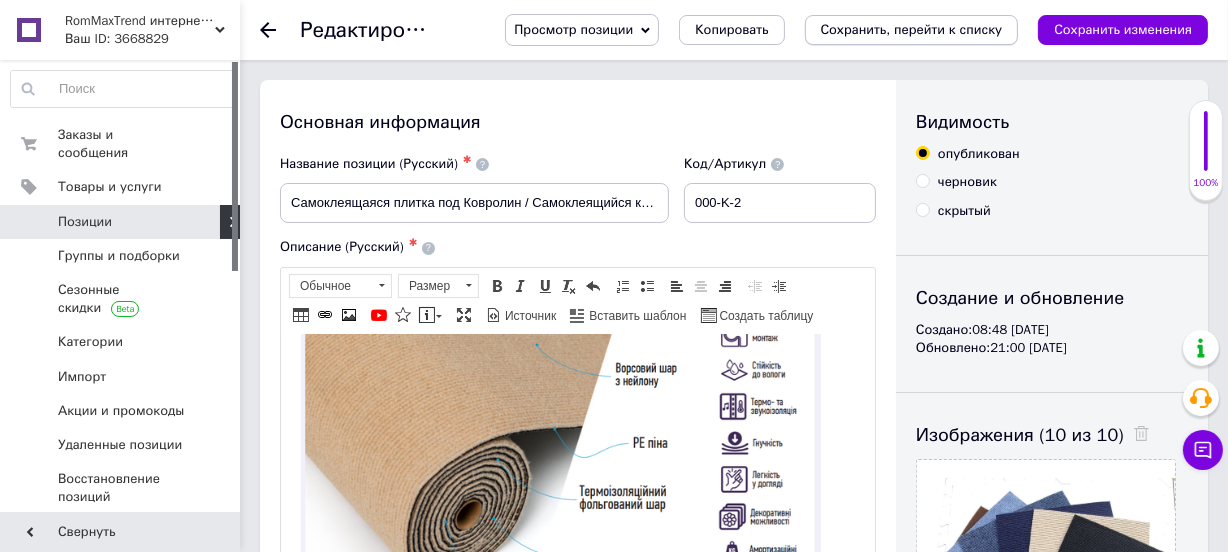 click on "Сохранить, перейти к списку" at bounding box center [912, 29] 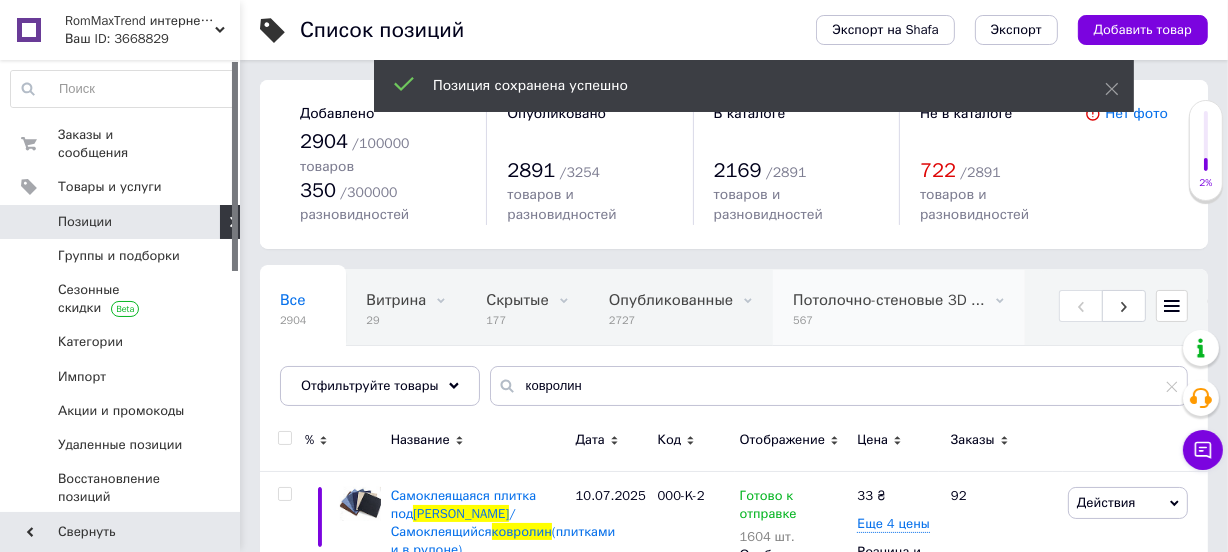 scroll, scrollTop: 0, scrollLeft: 181, axis: horizontal 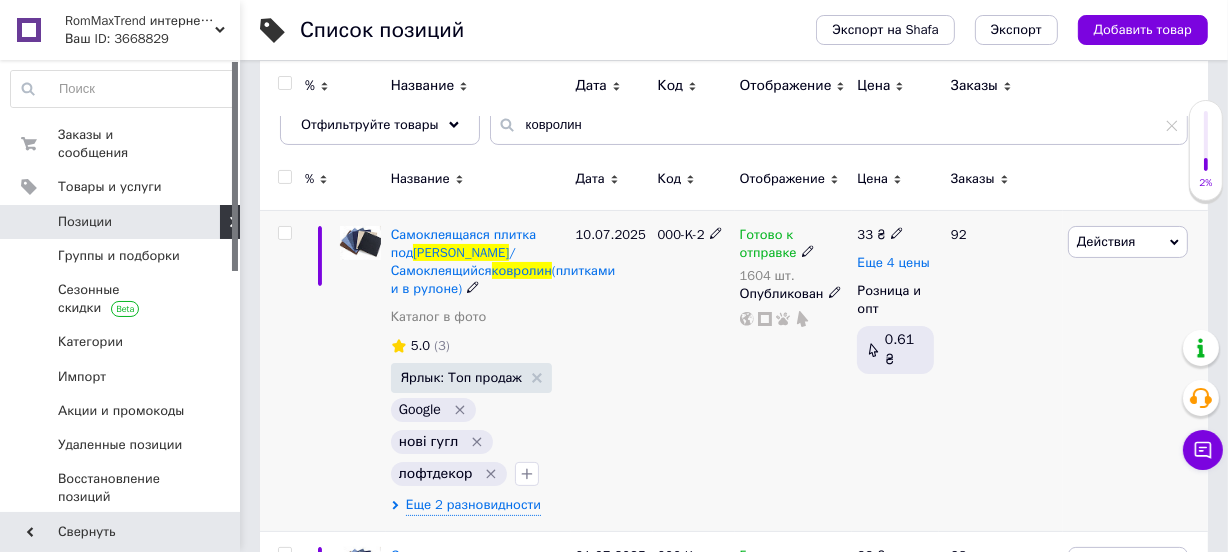 click on "Еще 4 цены" at bounding box center (893, 263) 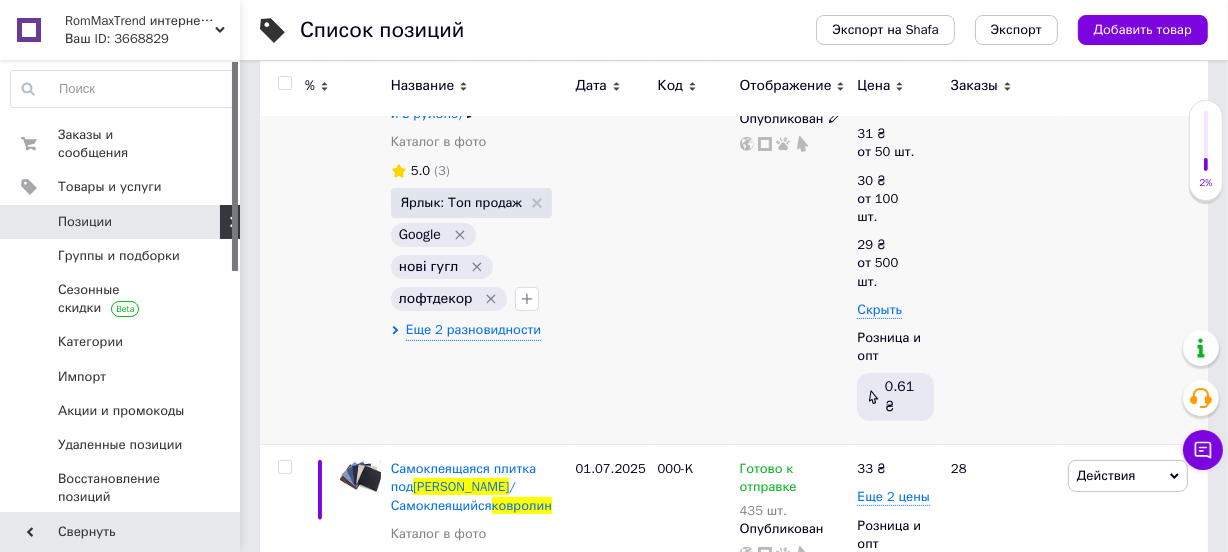 scroll, scrollTop: 443, scrollLeft: 0, axis: vertical 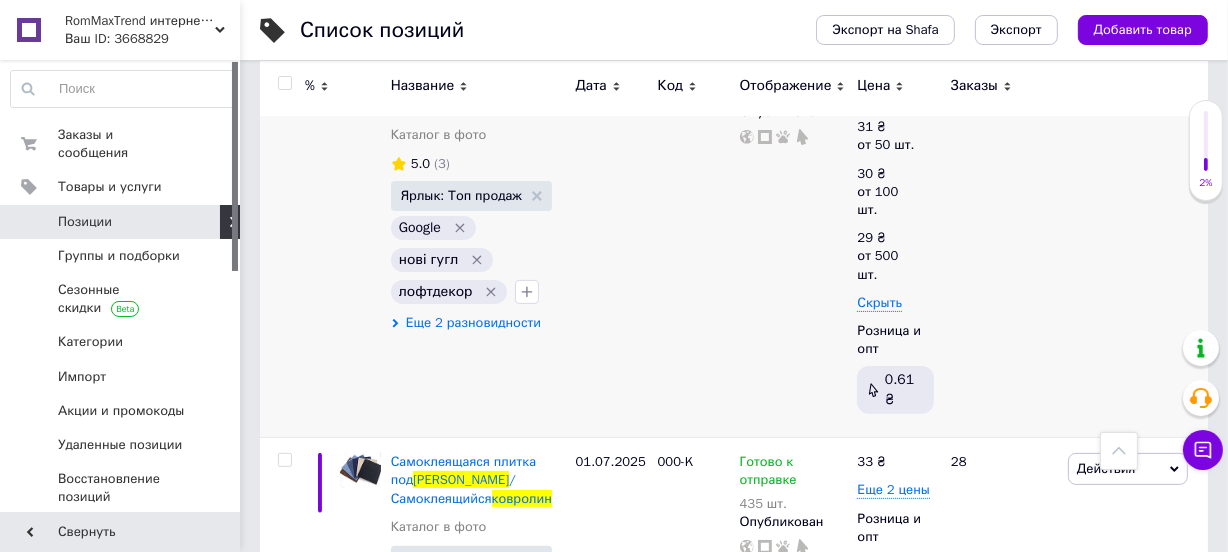 click on "Еще 2 разновидности" at bounding box center [473, 323] 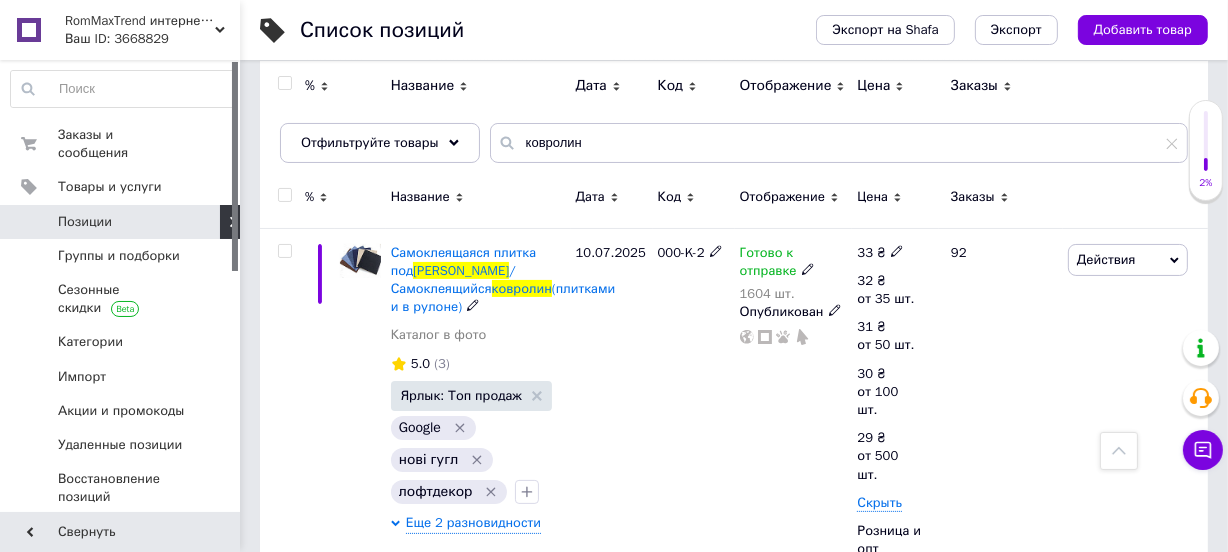 scroll, scrollTop: 0, scrollLeft: 0, axis: both 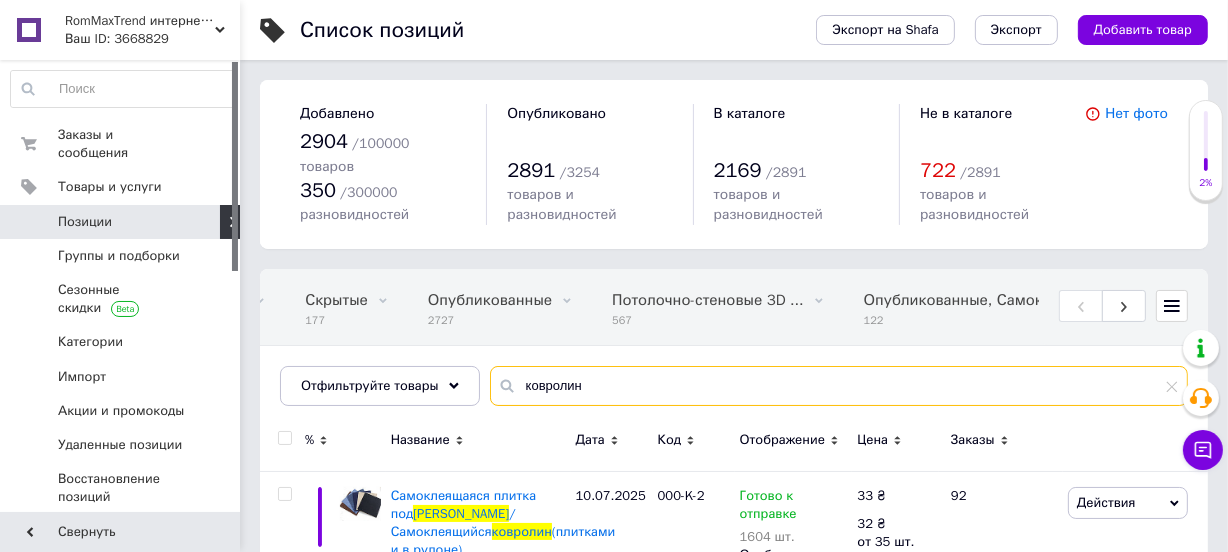 drag, startPoint x: 582, startPoint y: 372, endPoint x: 508, endPoint y: 357, distance: 75.50497 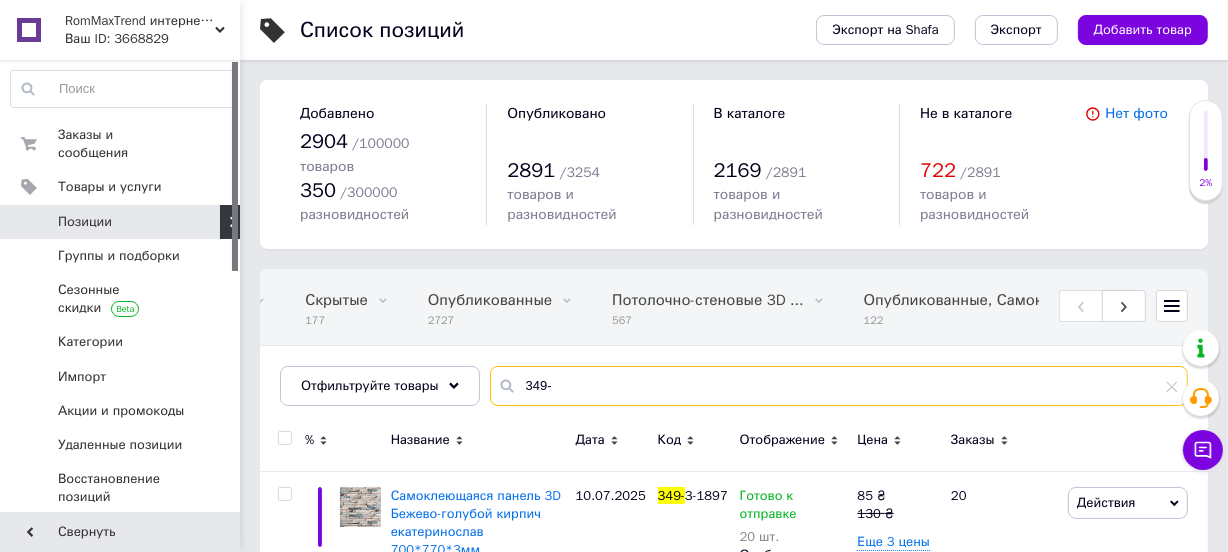 scroll, scrollTop: 0, scrollLeft: 363, axis: horizontal 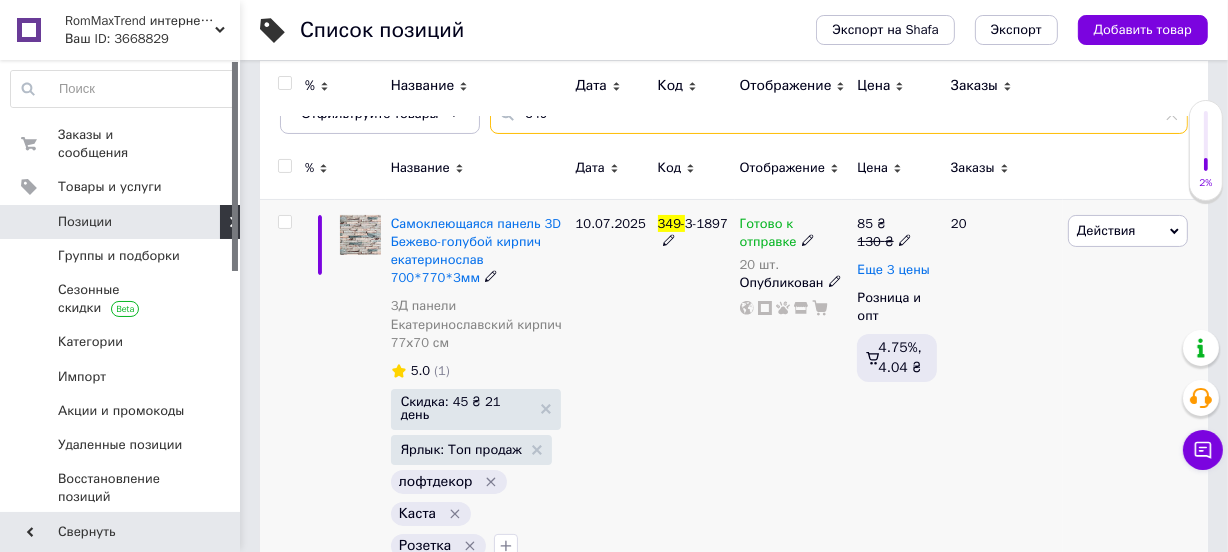 type on "349-" 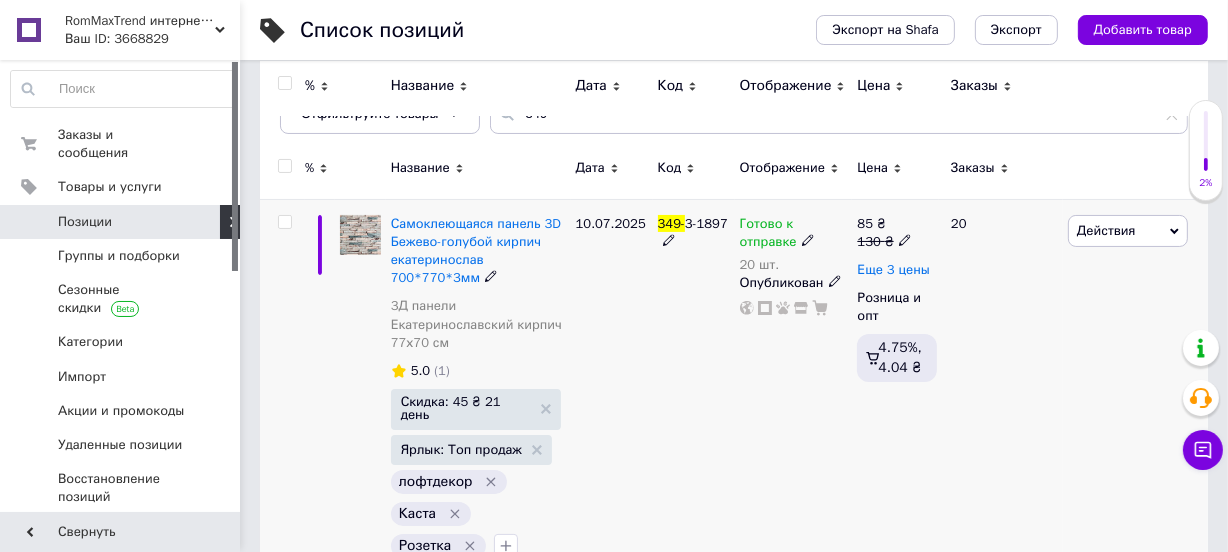 click on "Еще 3 цены" at bounding box center [893, 270] 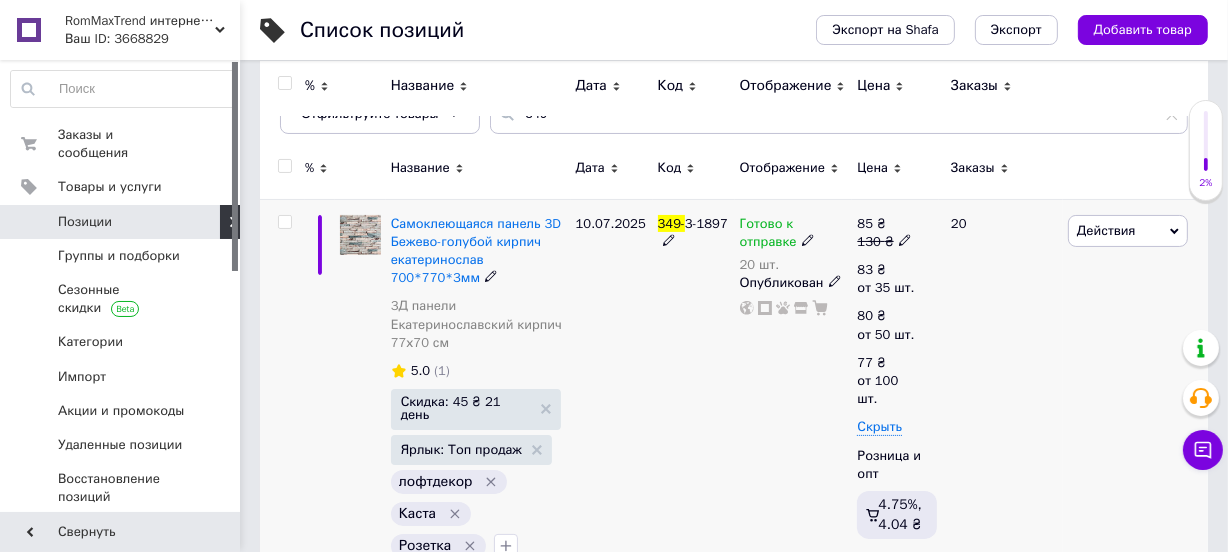 click 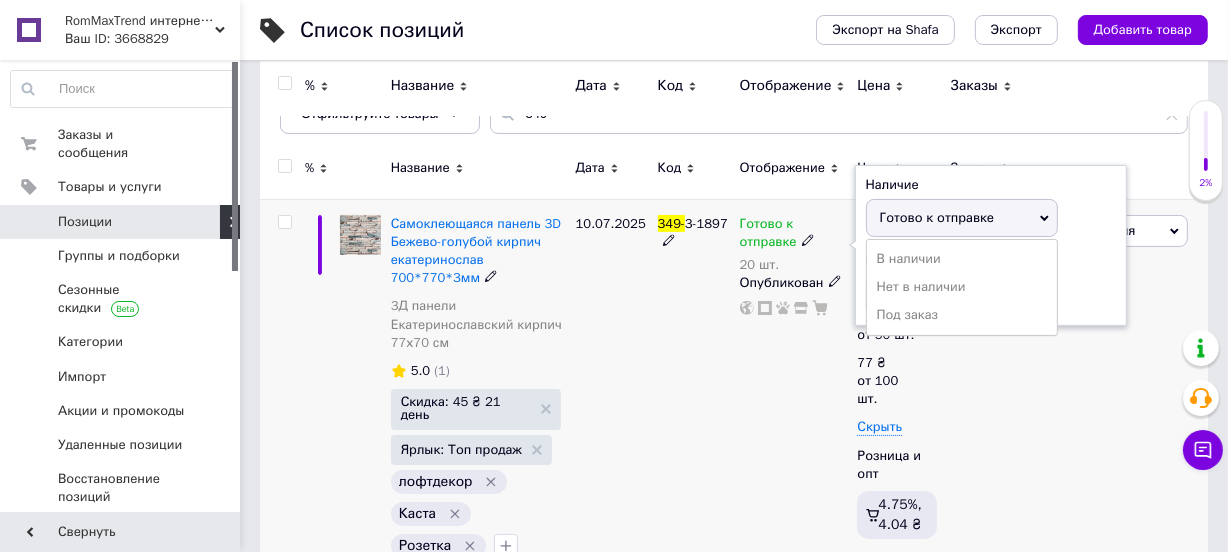 click on "Остатки" at bounding box center (991, 261) 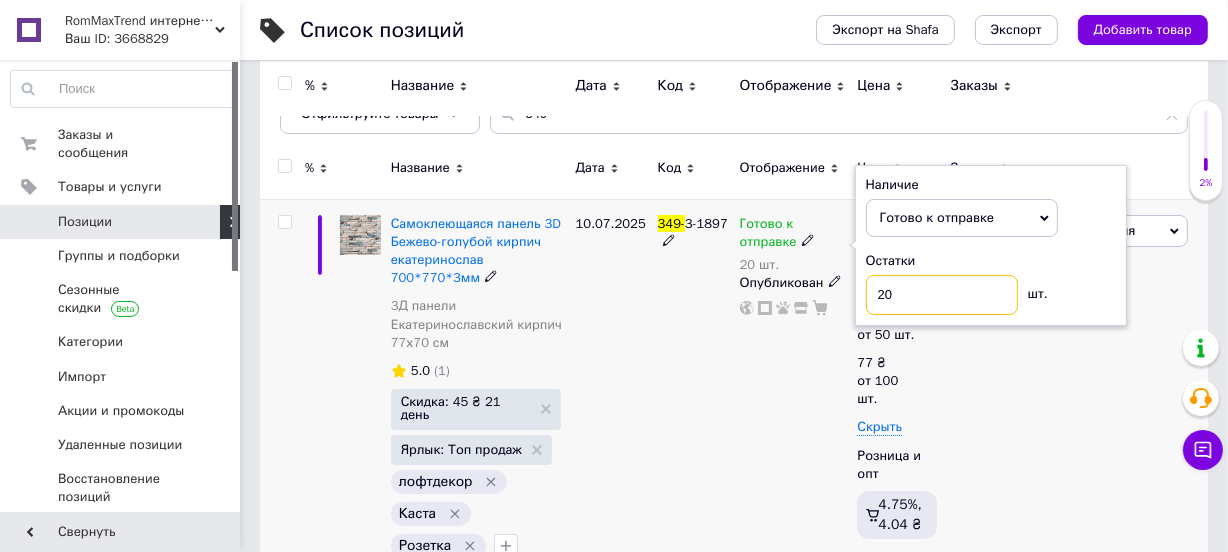 drag, startPoint x: 901, startPoint y: 269, endPoint x: 870, endPoint y: 265, distance: 31.257 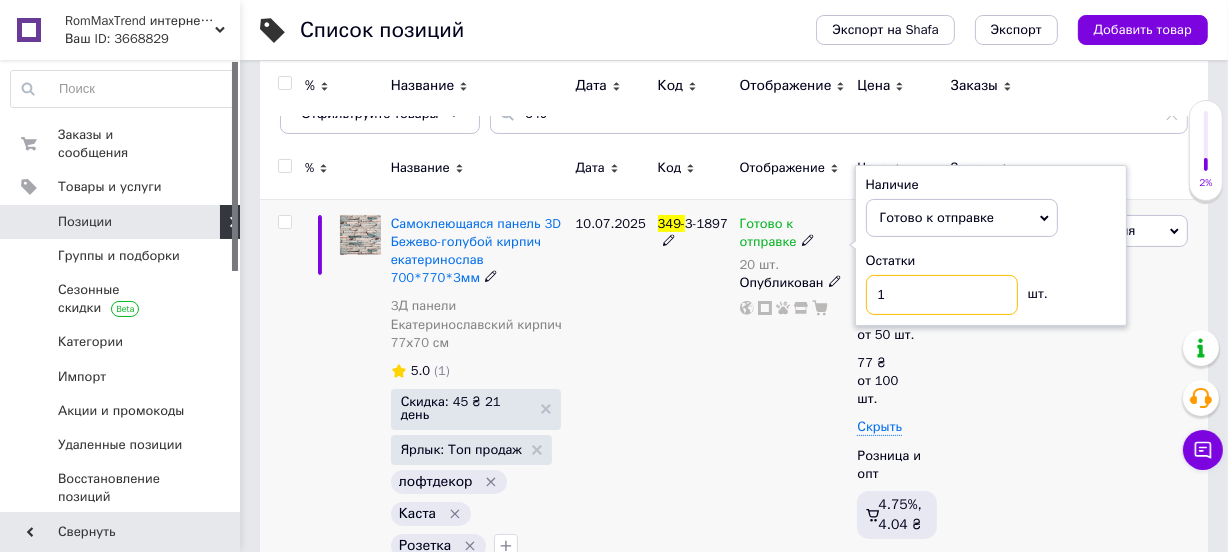 type on "15" 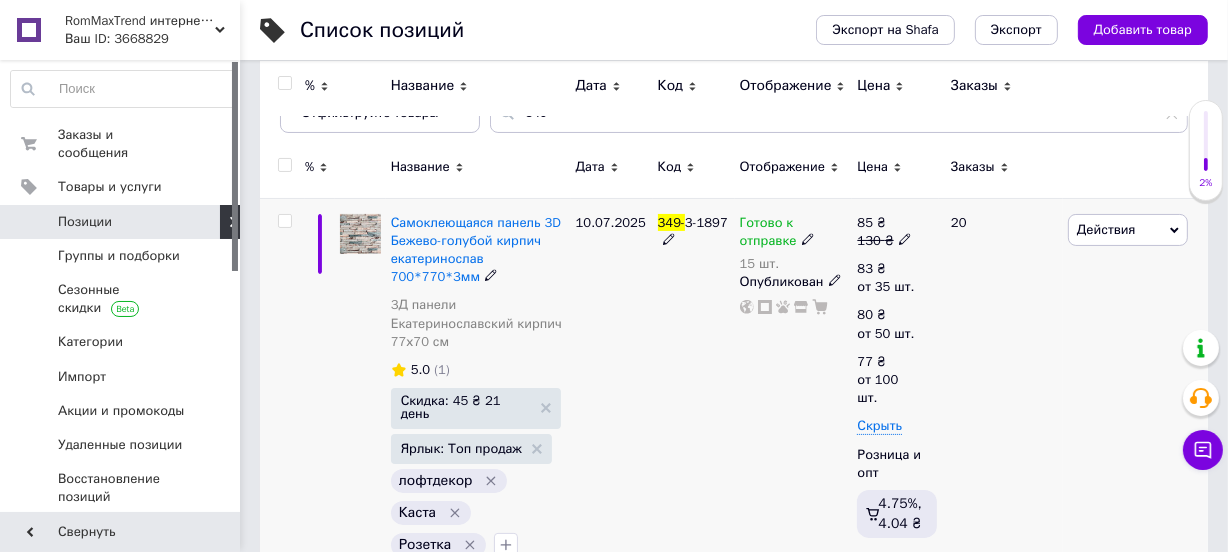 scroll, scrollTop: 0, scrollLeft: 0, axis: both 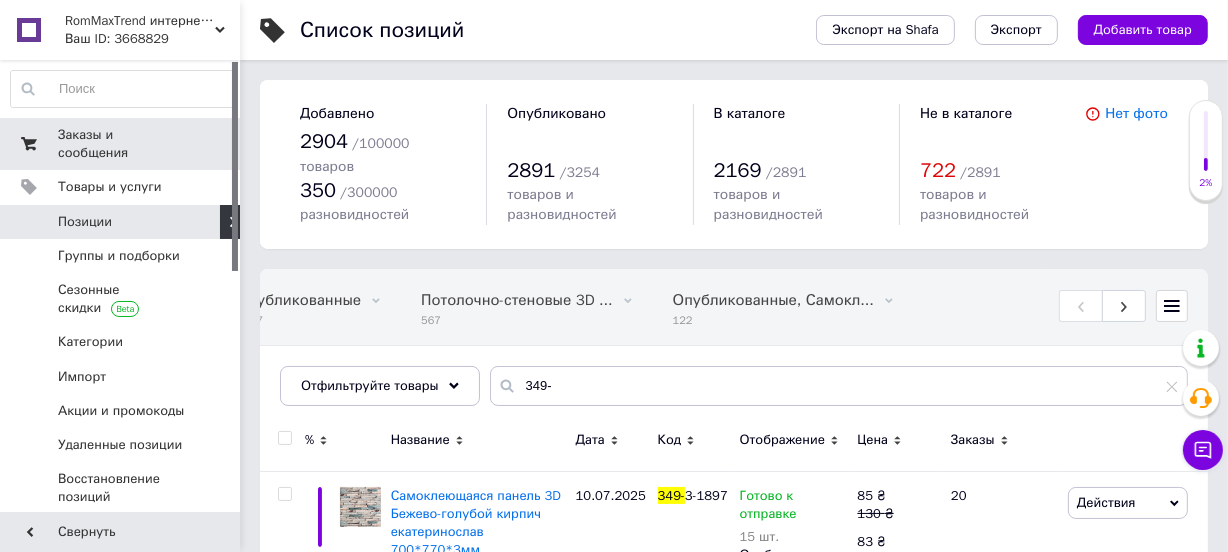 click on "Заказы и сообщения" at bounding box center (121, 144) 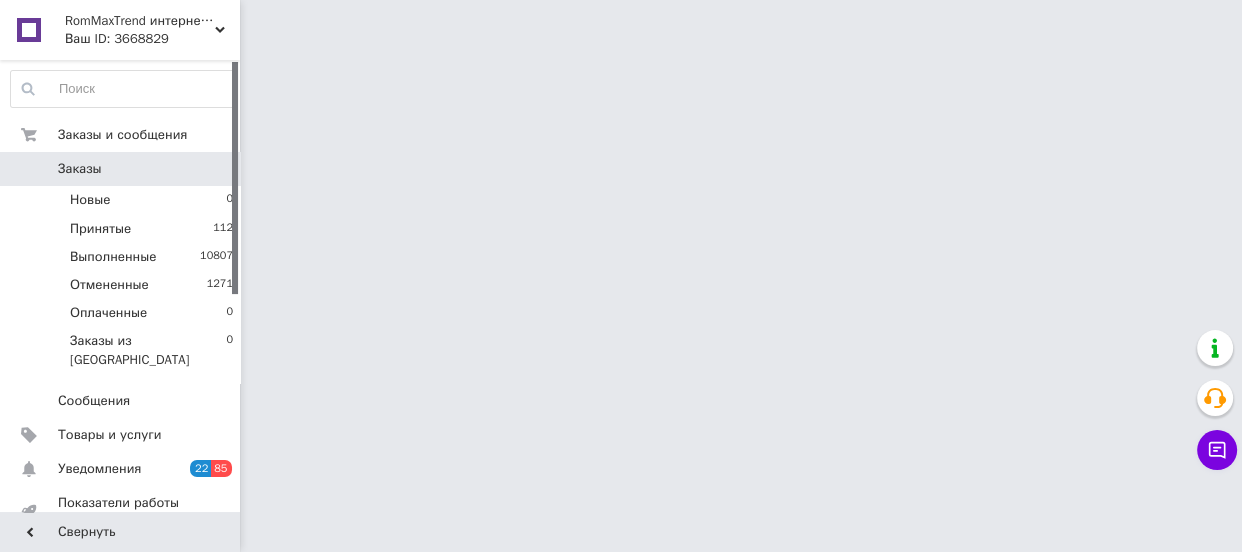 click on "Заказы" at bounding box center (121, 169) 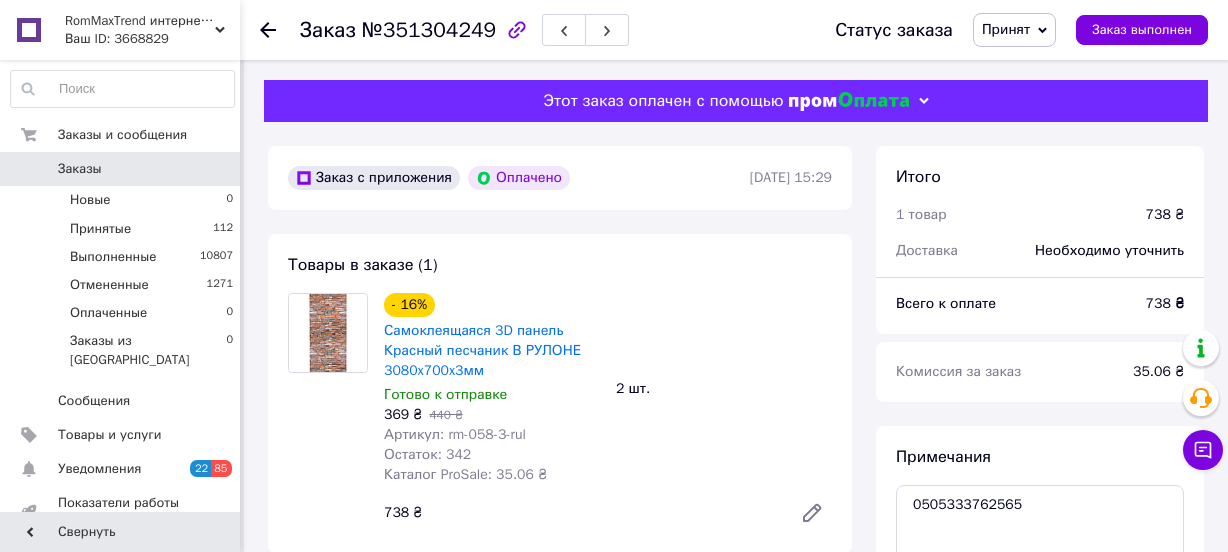 scroll, scrollTop: 0, scrollLeft: 0, axis: both 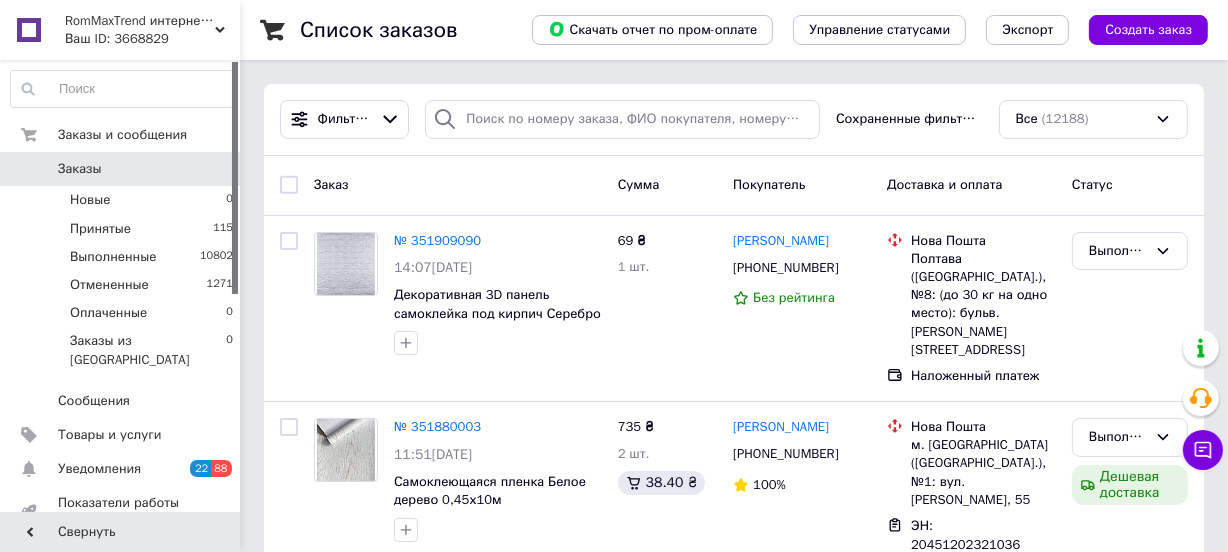 click on "RomMaxTrend интернет-магазин Ваш ID: 3668829" at bounding box center [149, 30] 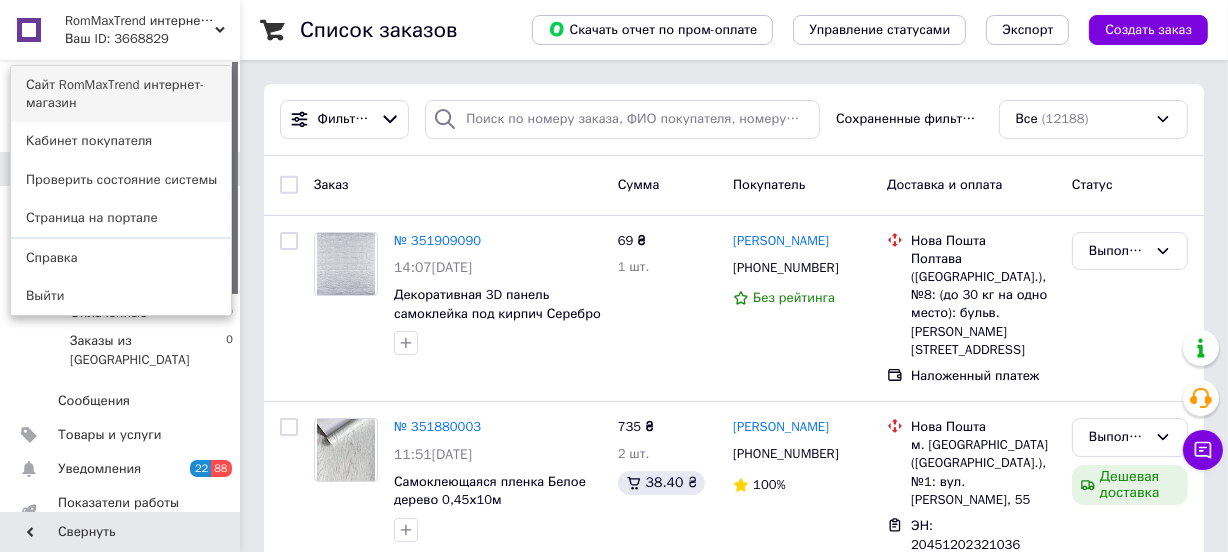 click on "Сайт RomMaxTrend интернет-магазин" at bounding box center (121, 94) 